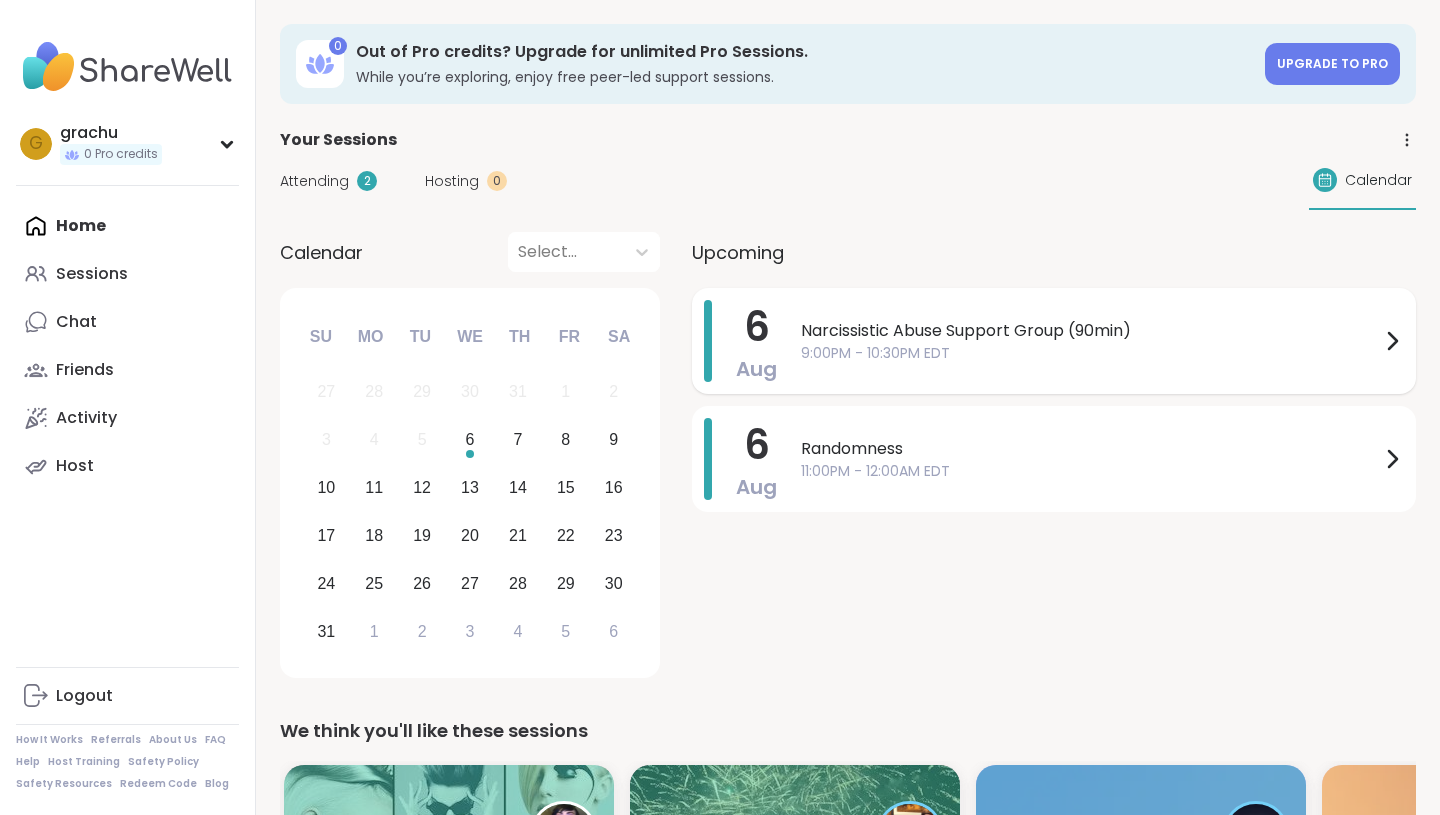 scroll, scrollTop: 0, scrollLeft: 0, axis: both 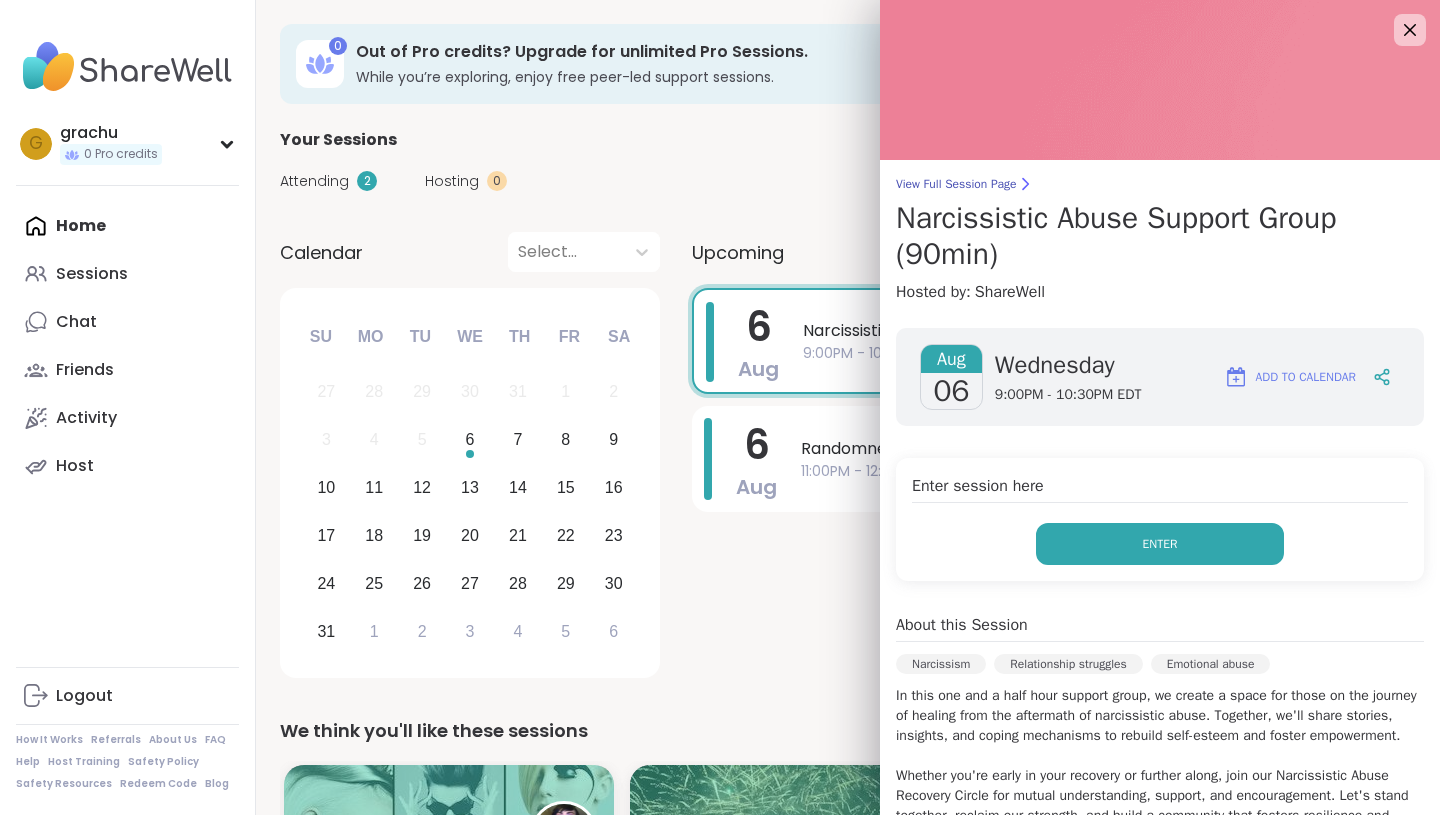 click on "Enter" at bounding box center (1160, 544) 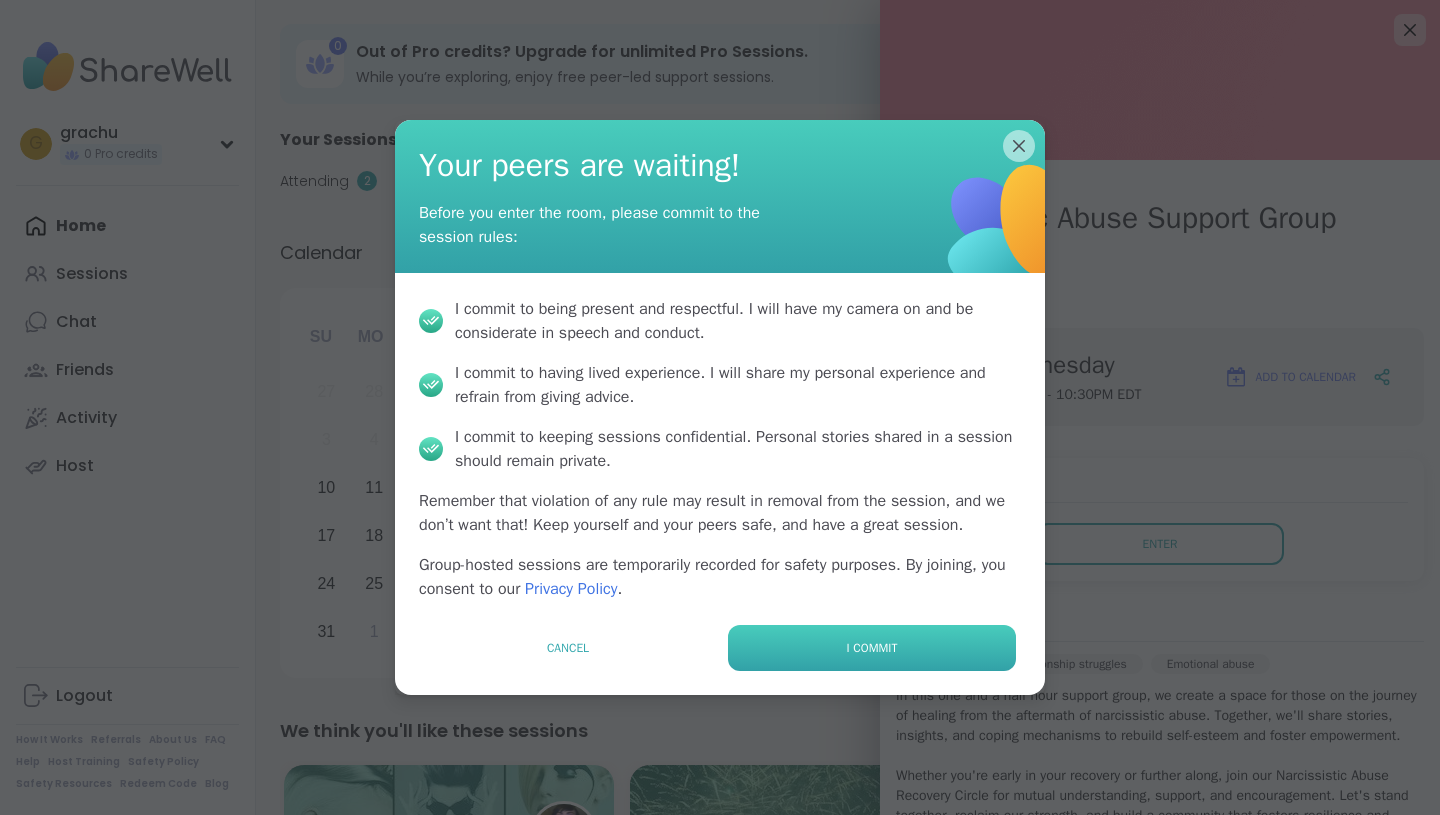 click on "I commit" at bounding box center [872, 648] 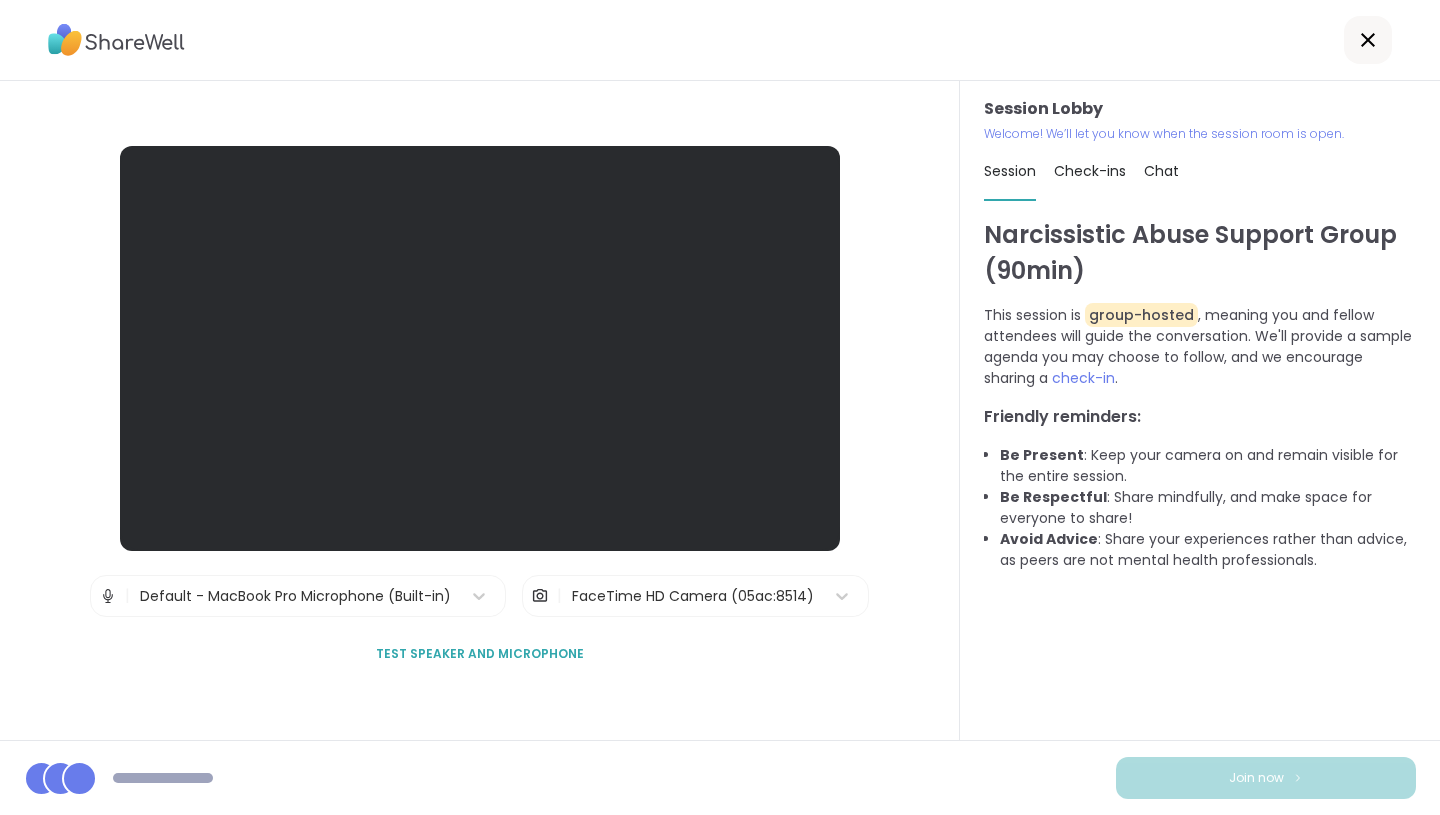 click on "Narcissistic Abuse Support Group (90min) This session is   group-hosted , meaning you and fellow attendees will guide the conversation. We'll provide a sample agenda you may choose to follow, and we encourage sharing a   check-in . Friendly reminders: Be Present : Keep your camera on and remain visible for the entire session. Be Respectful : Share mindfully, and make space for everyone to share! Avoid Advice : Share your experiences rather than advice, as peers are not mental health professionals." at bounding box center (1200, 469) 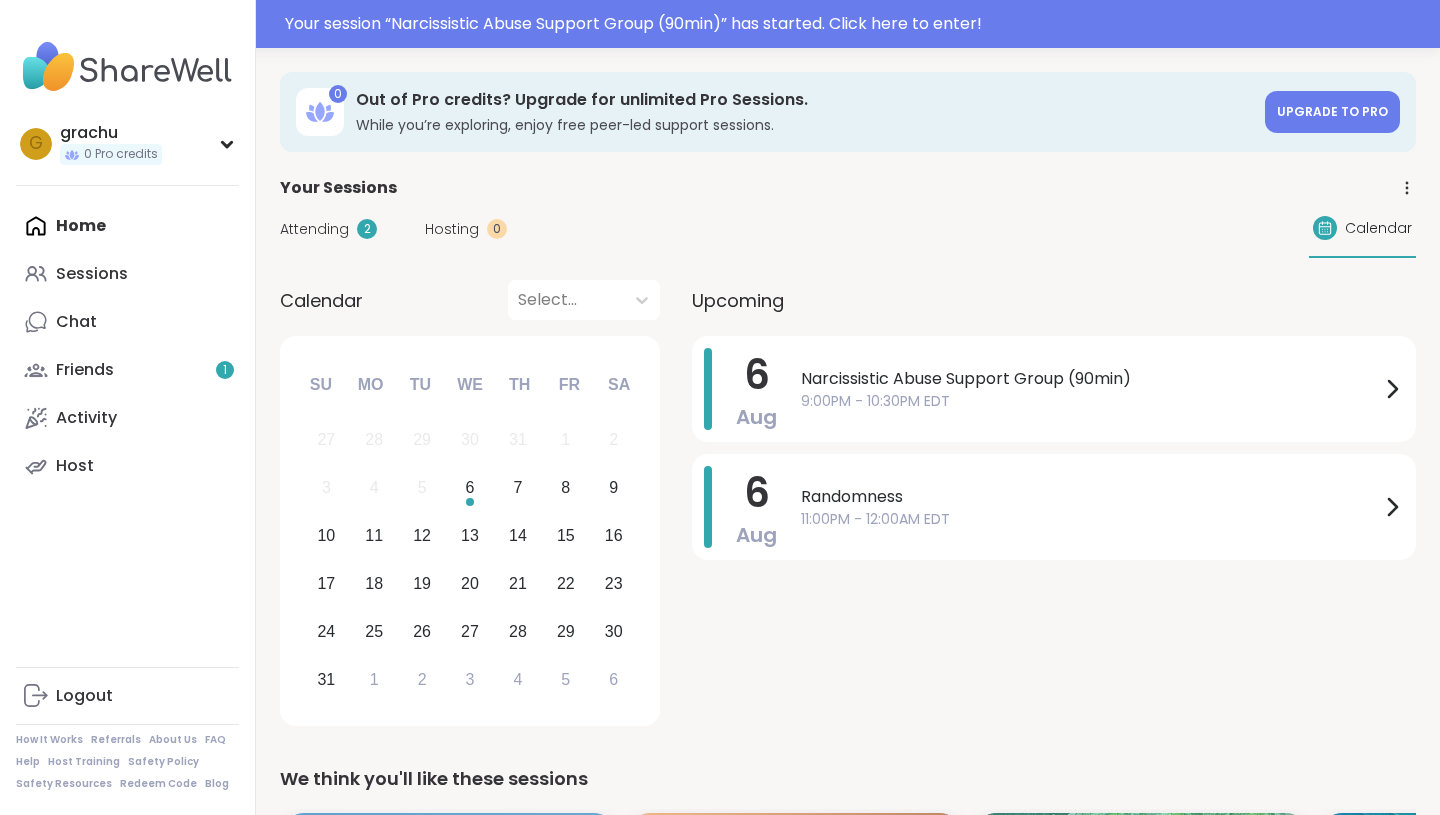 scroll, scrollTop: 0, scrollLeft: 0, axis: both 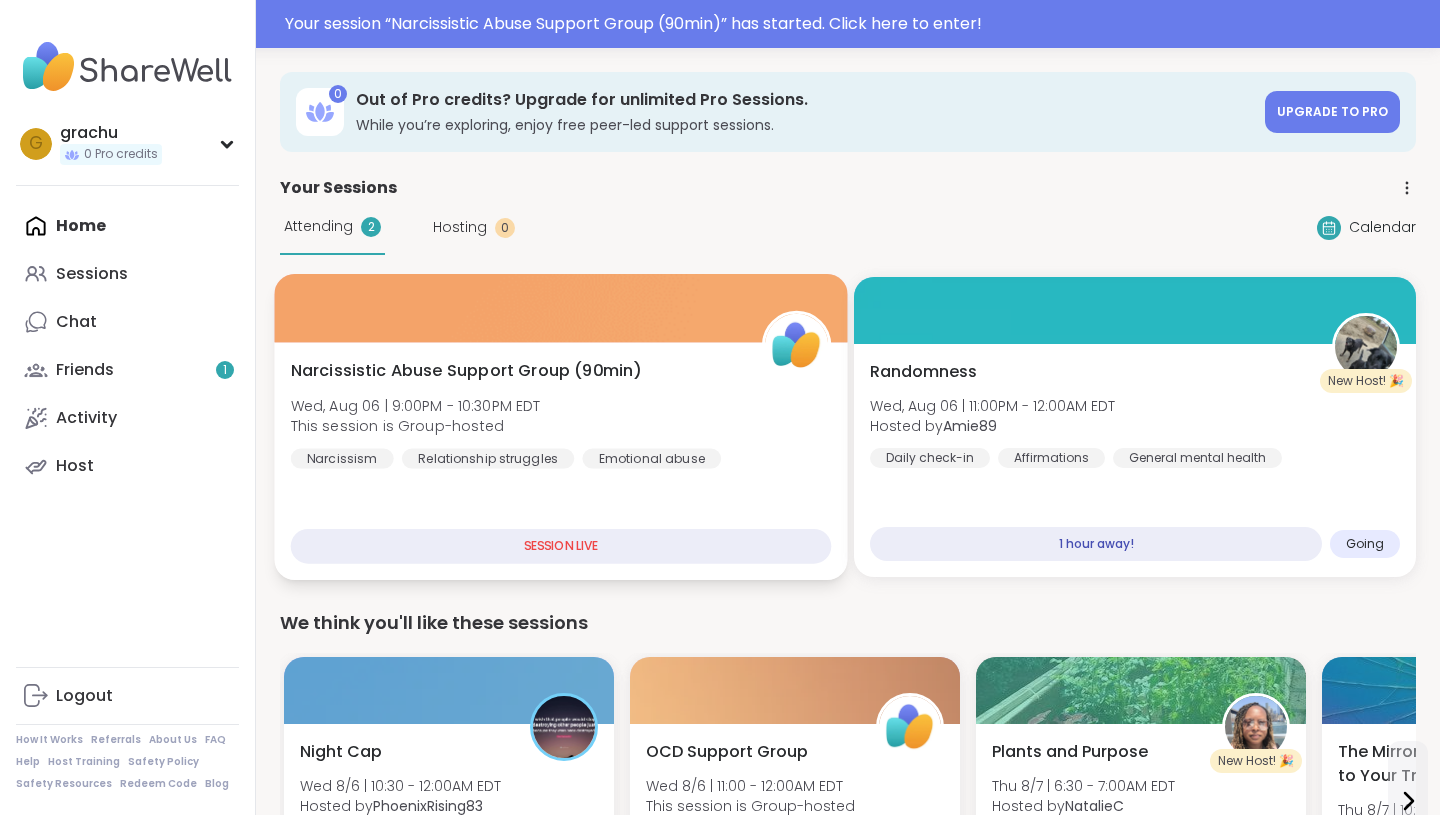 click on "Narcissistic Abuse Support Group (90min)" at bounding box center (466, 371) 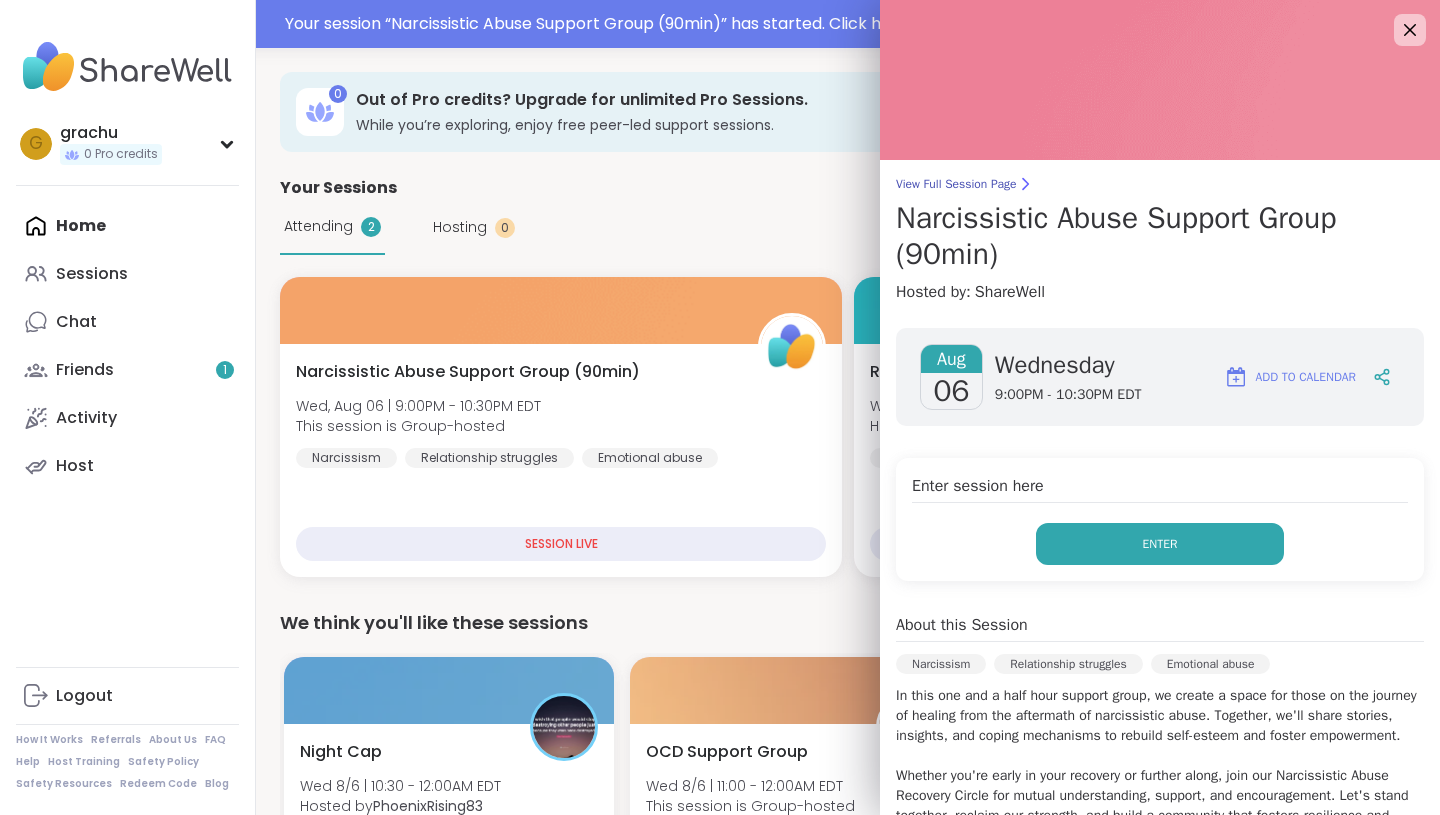 click on "Enter" at bounding box center (1160, 544) 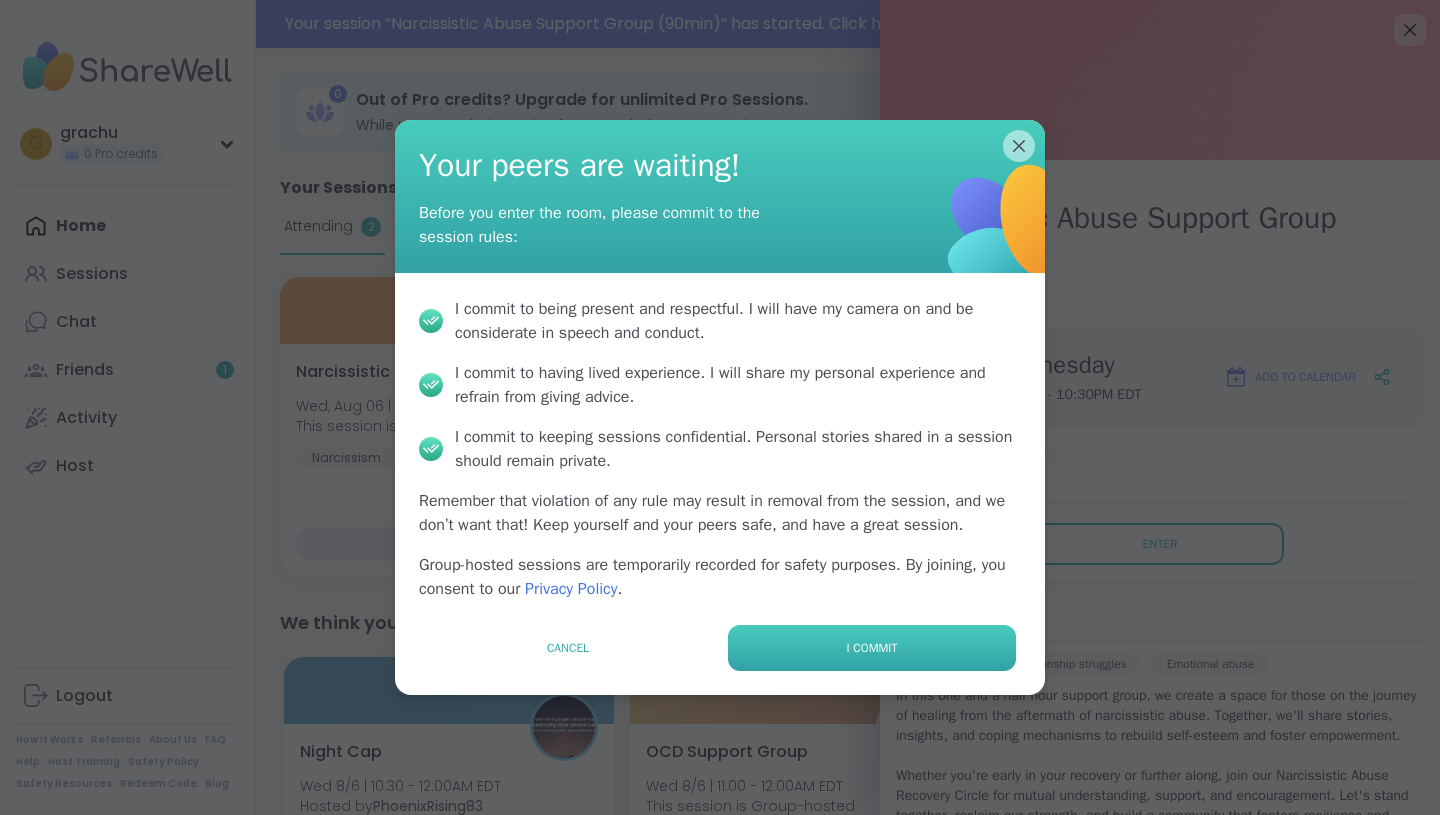 click on "I commit" at bounding box center [872, 648] 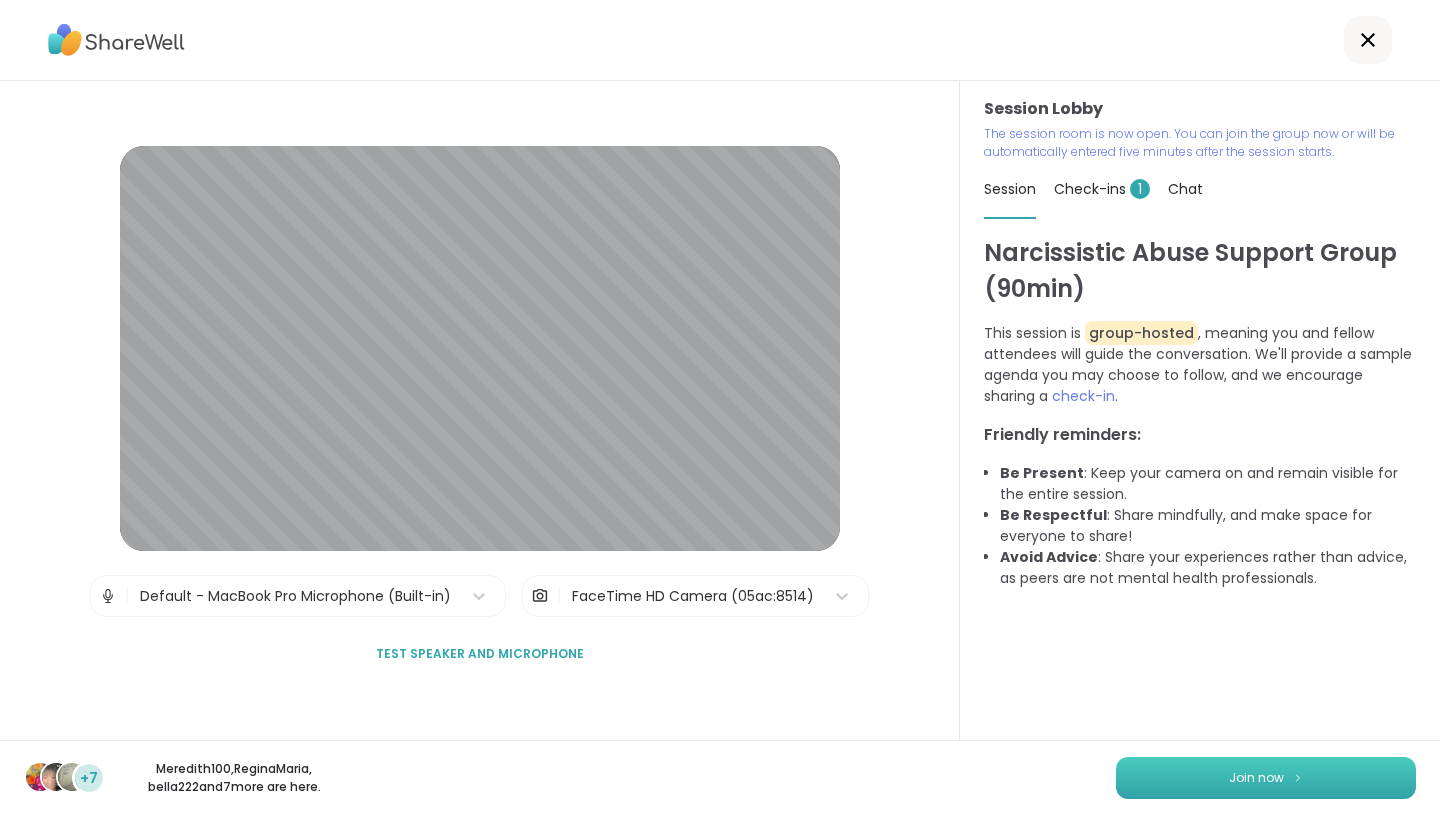 click on "Join now" at bounding box center (1266, 778) 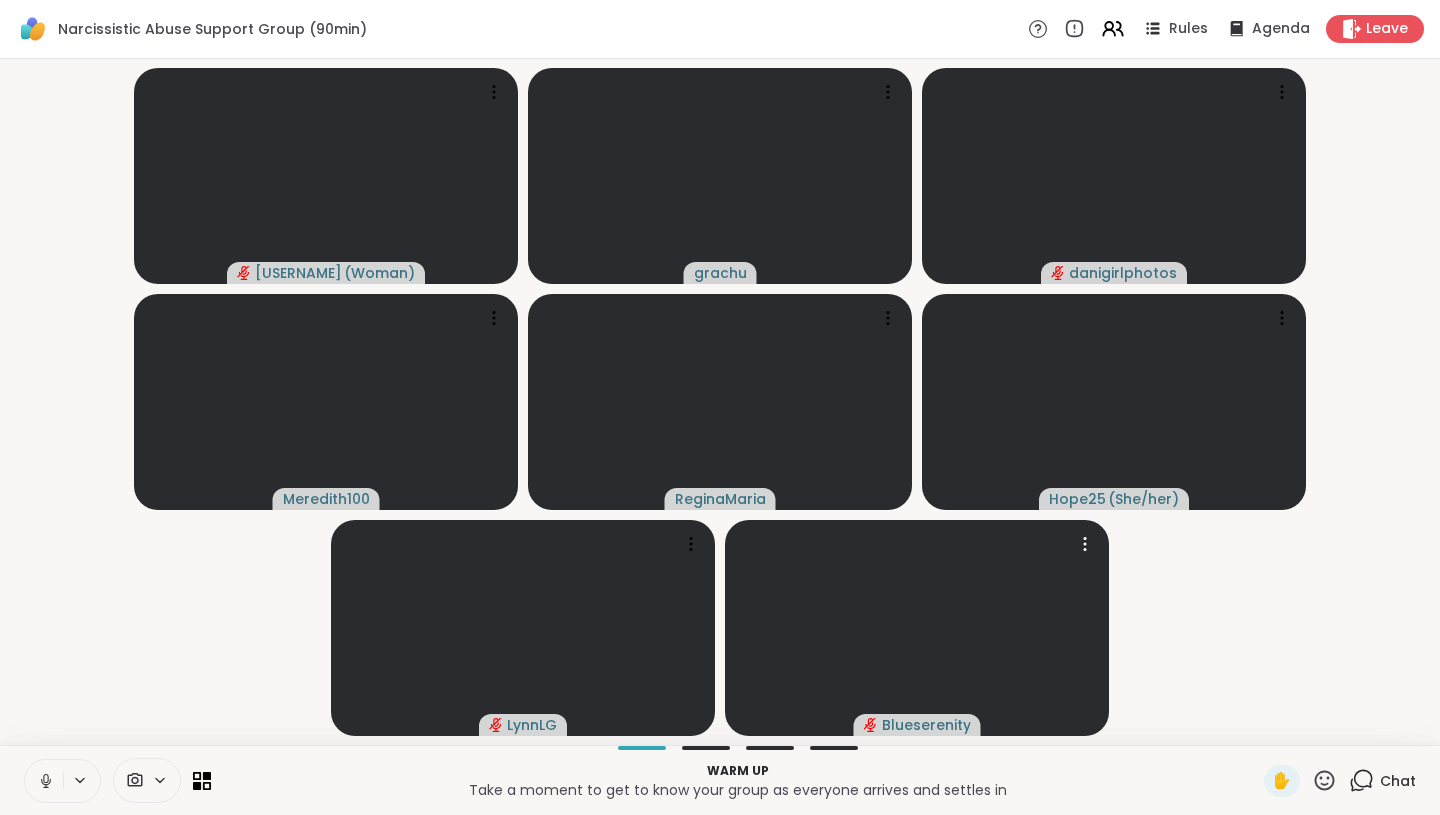click 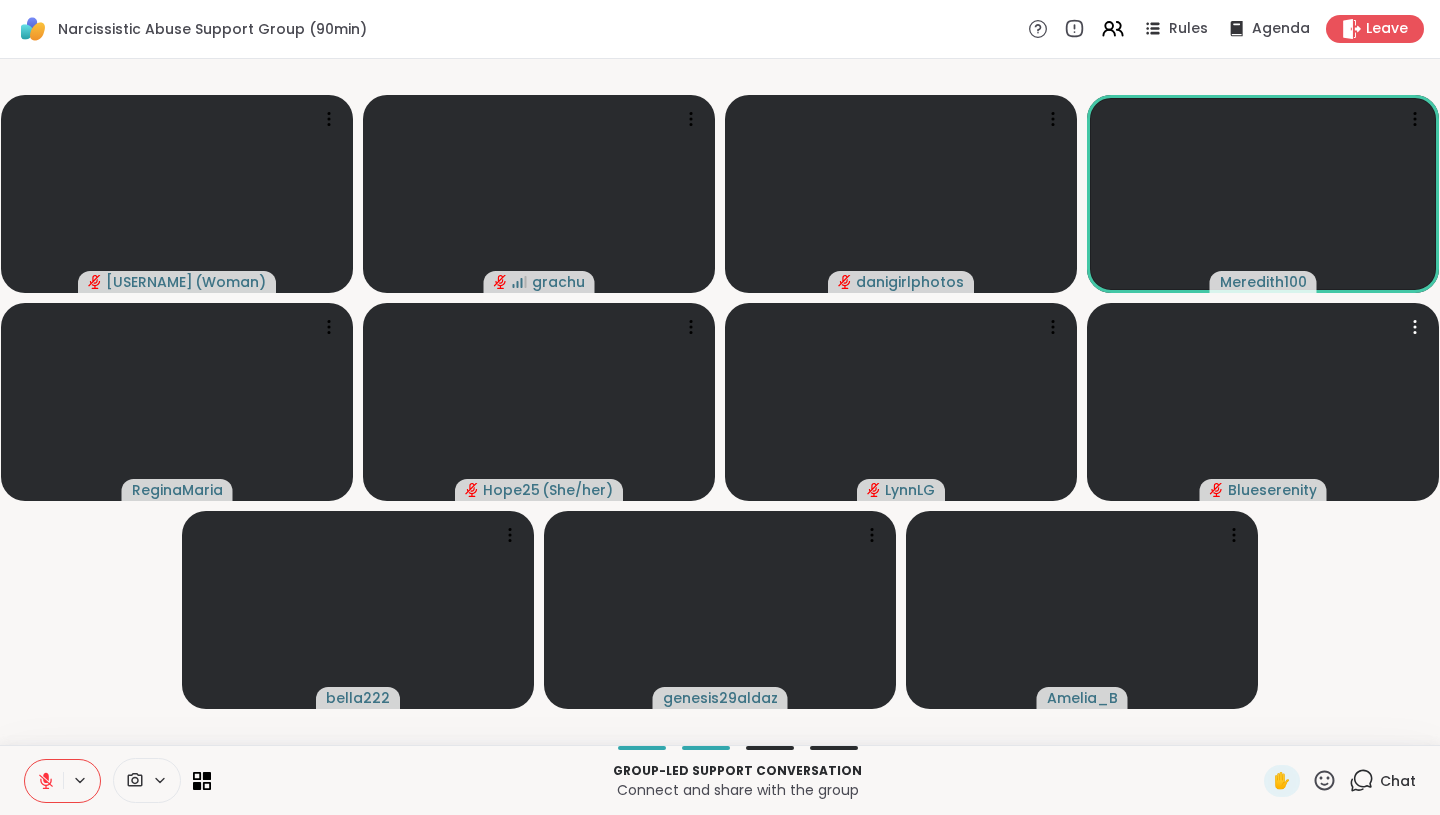 click at bounding box center [770, 748] 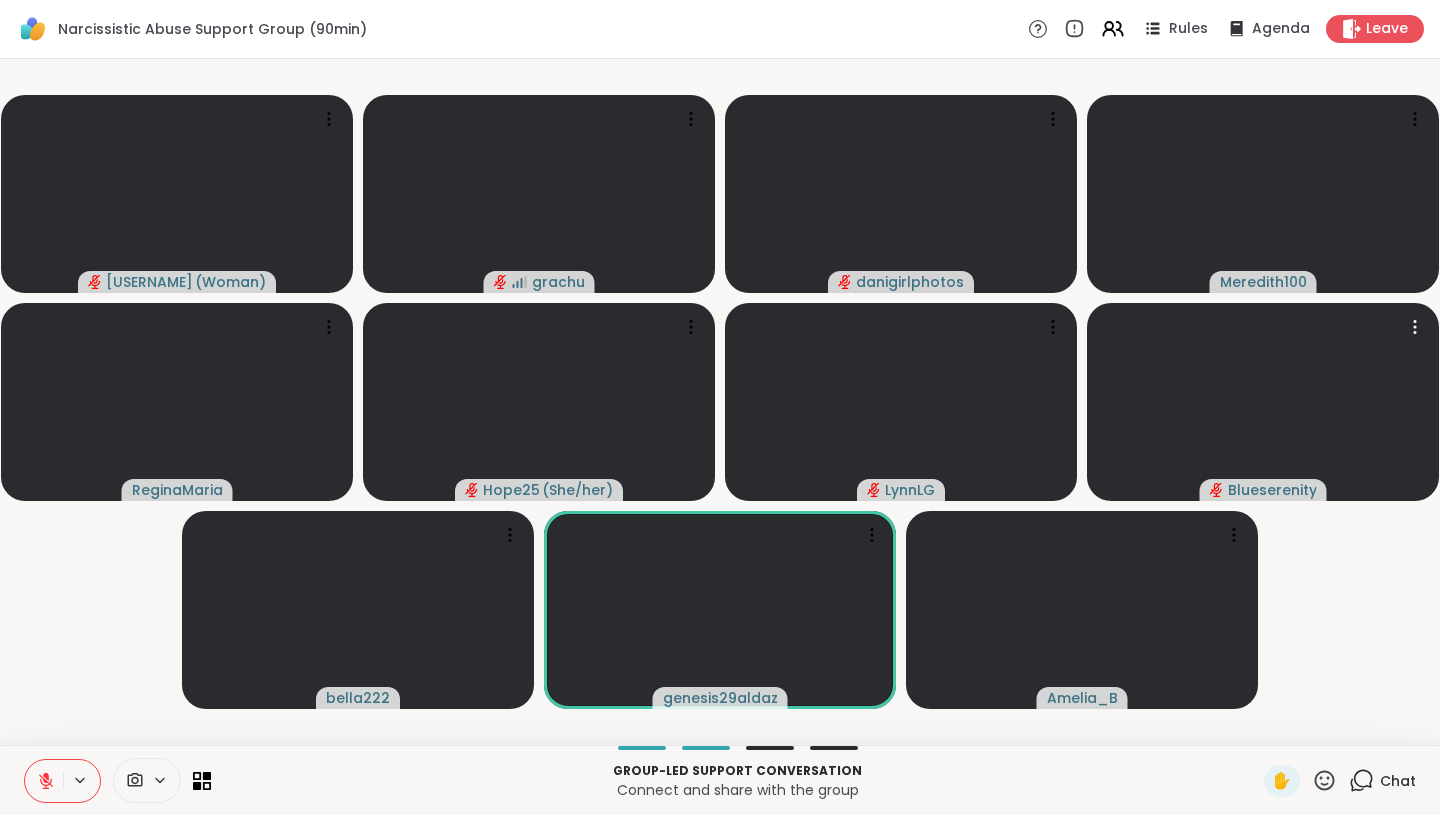 click at bounding box center (834, 748) 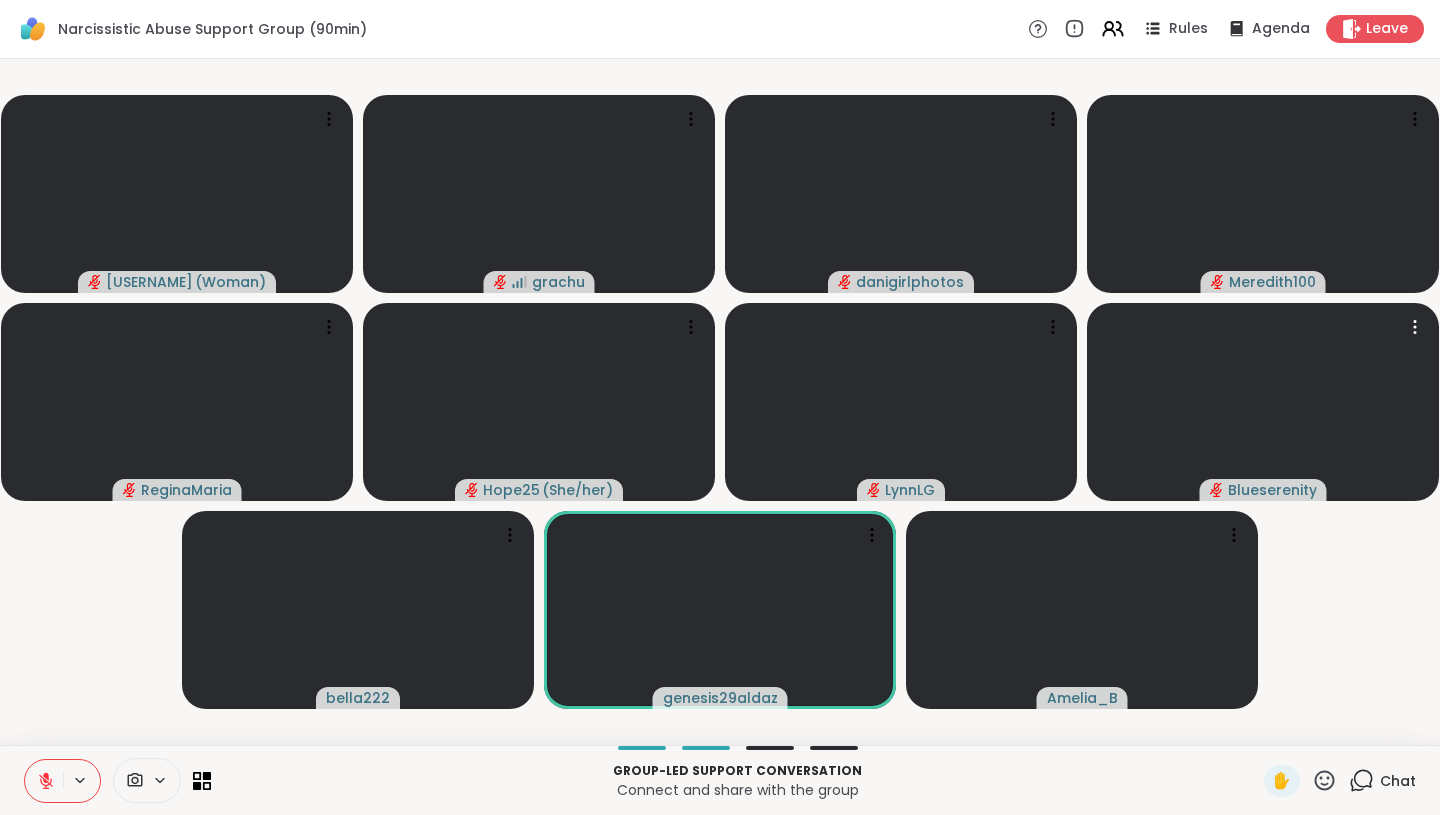 click 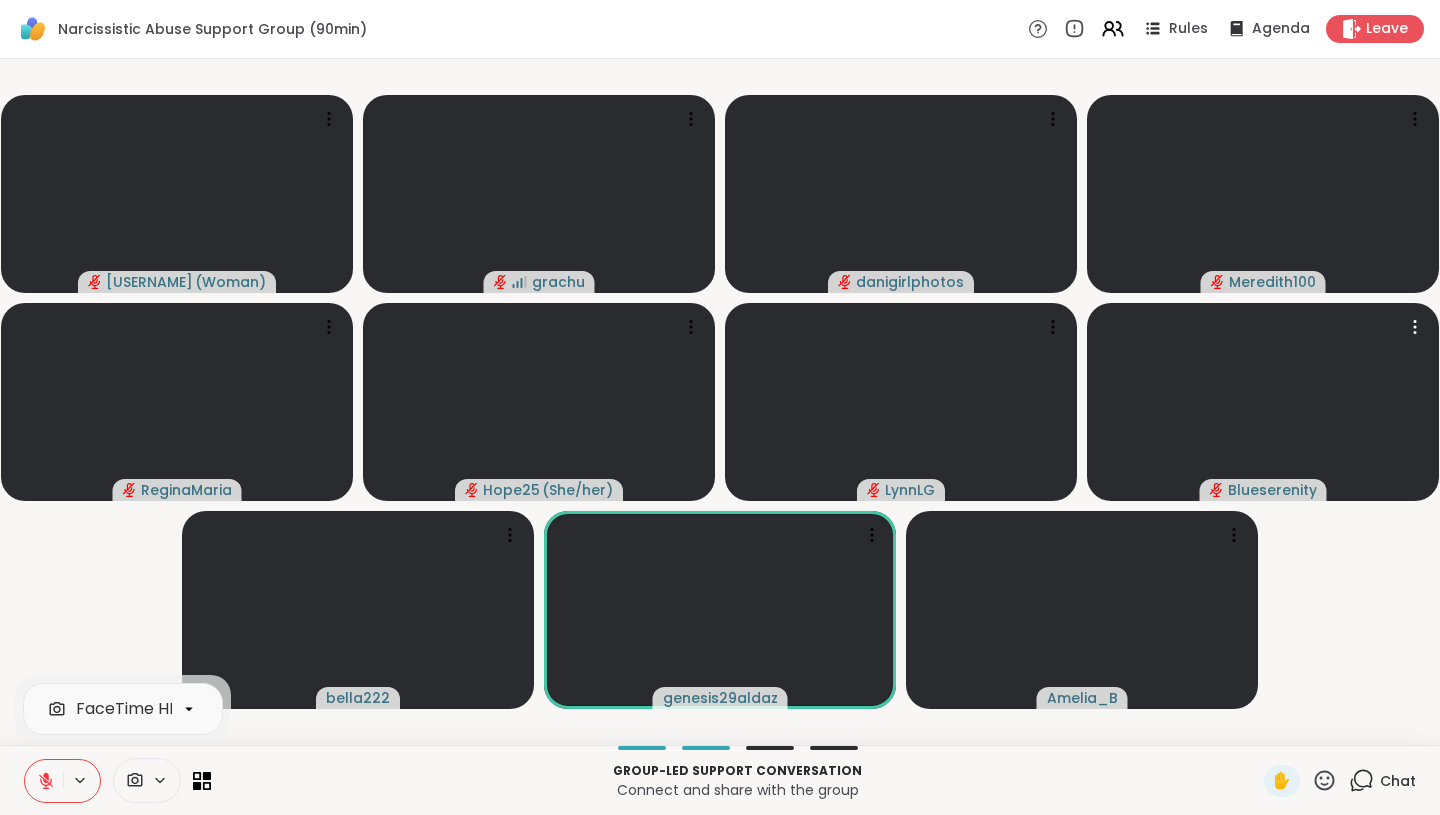 click 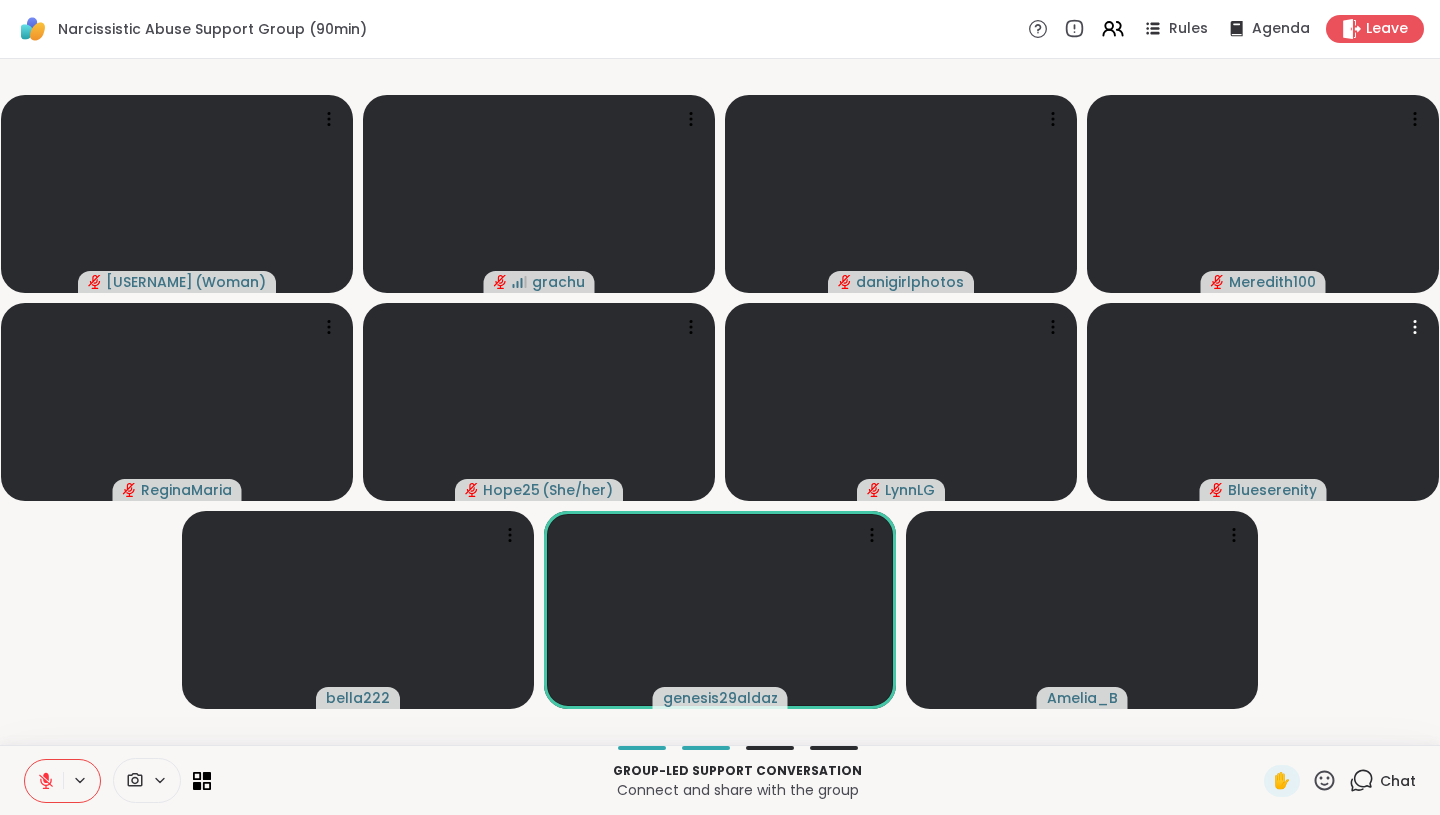 click 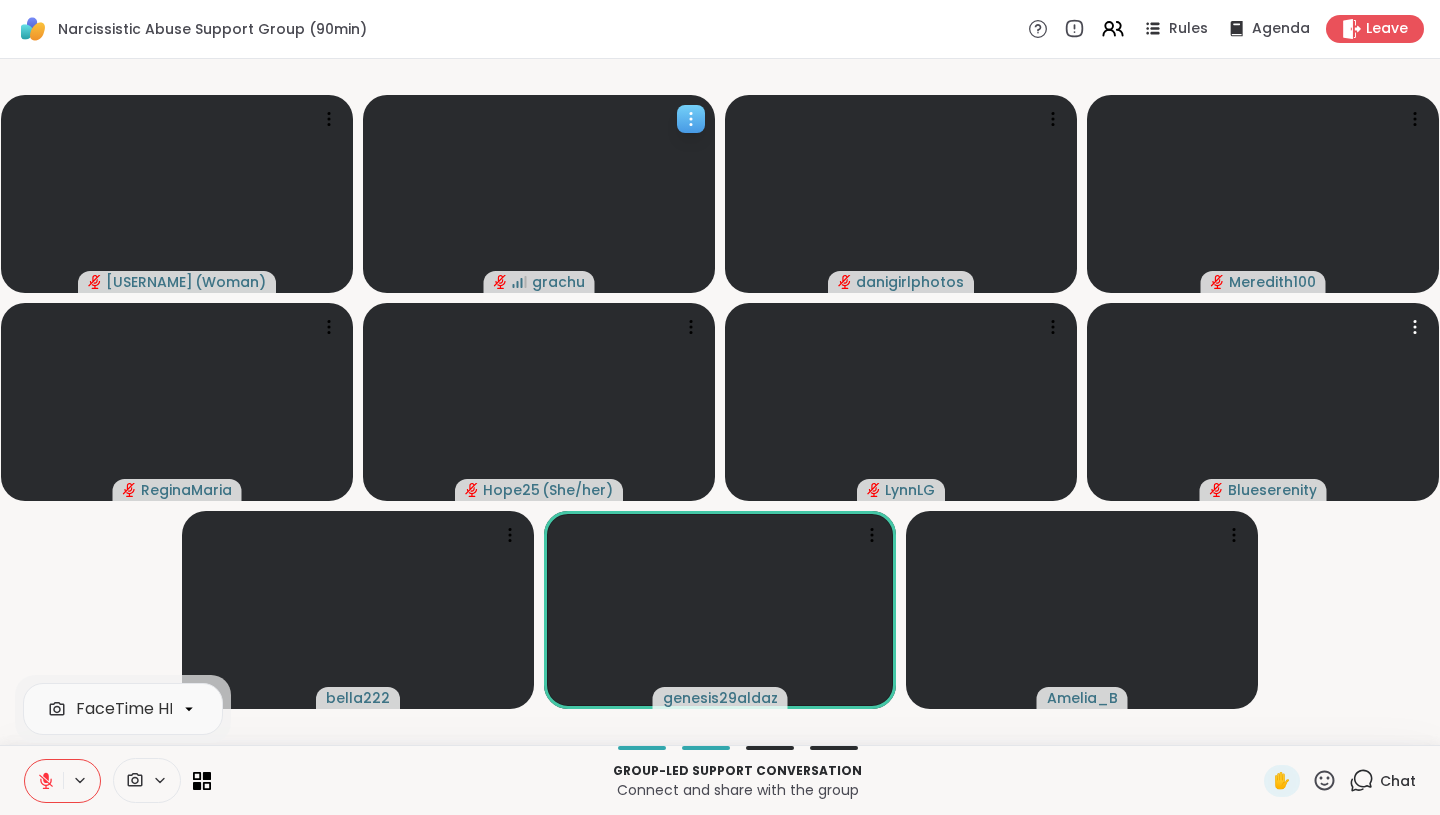 click 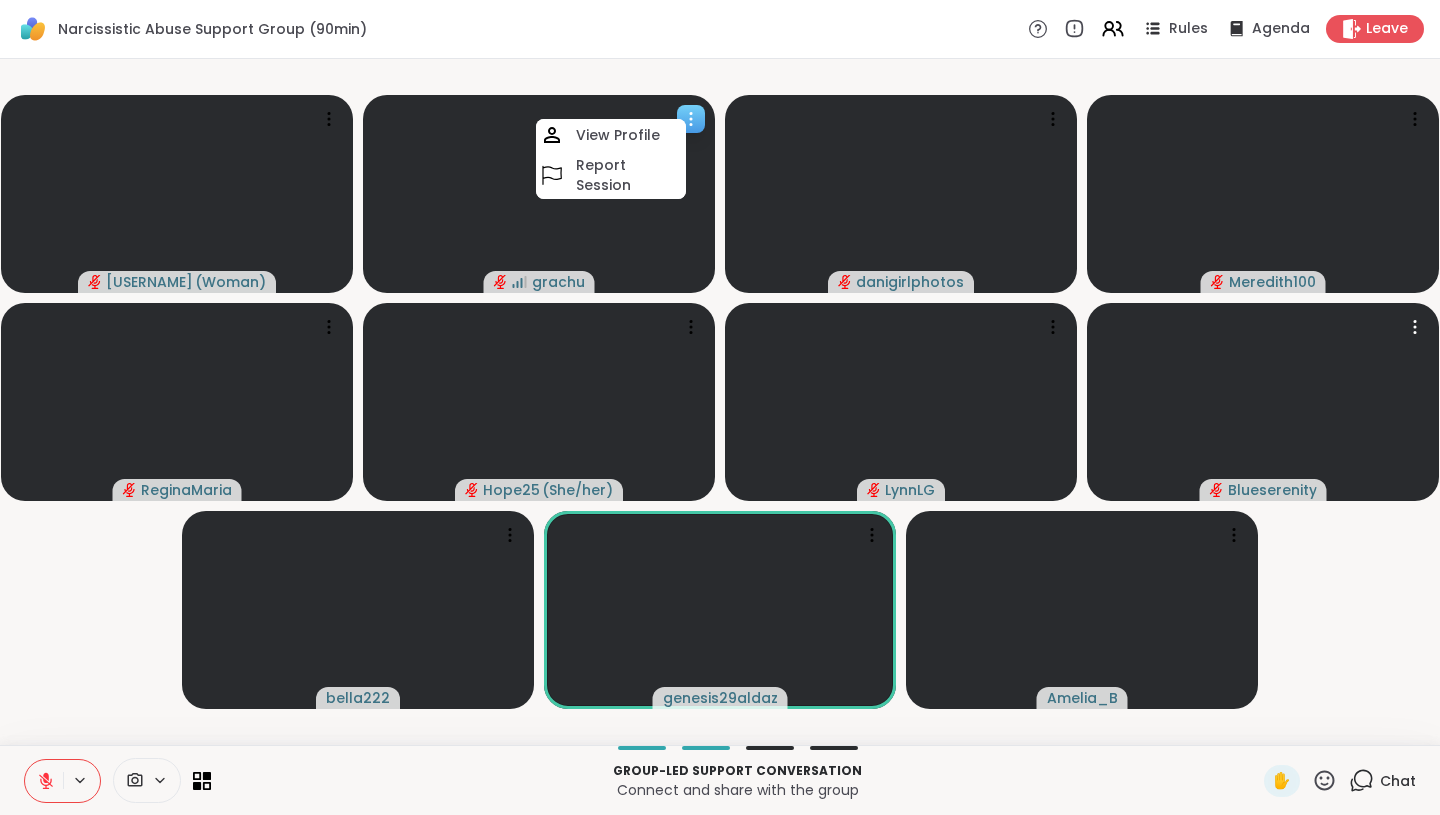 click at bounding box center [539, 194] 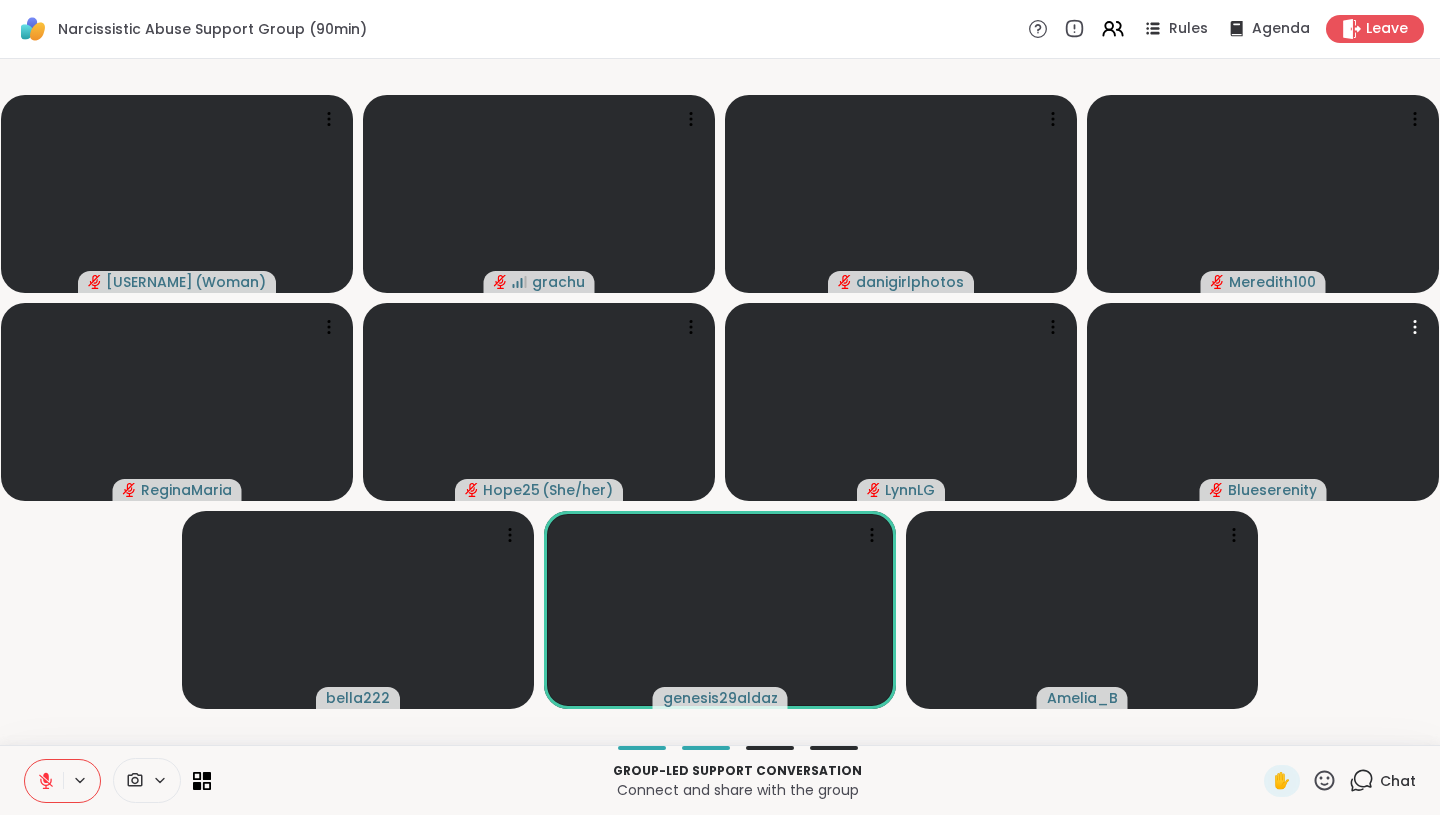 click 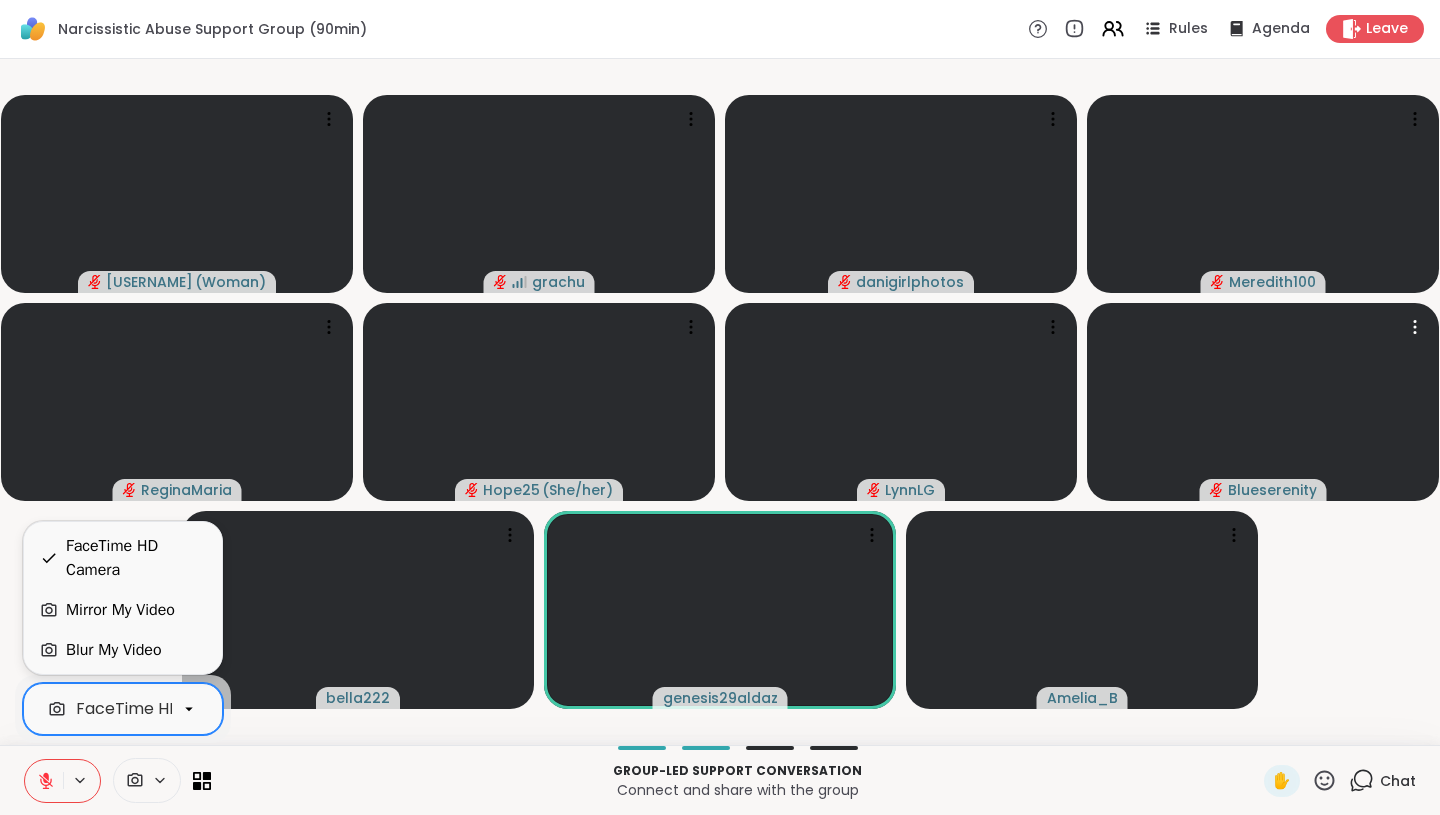 click 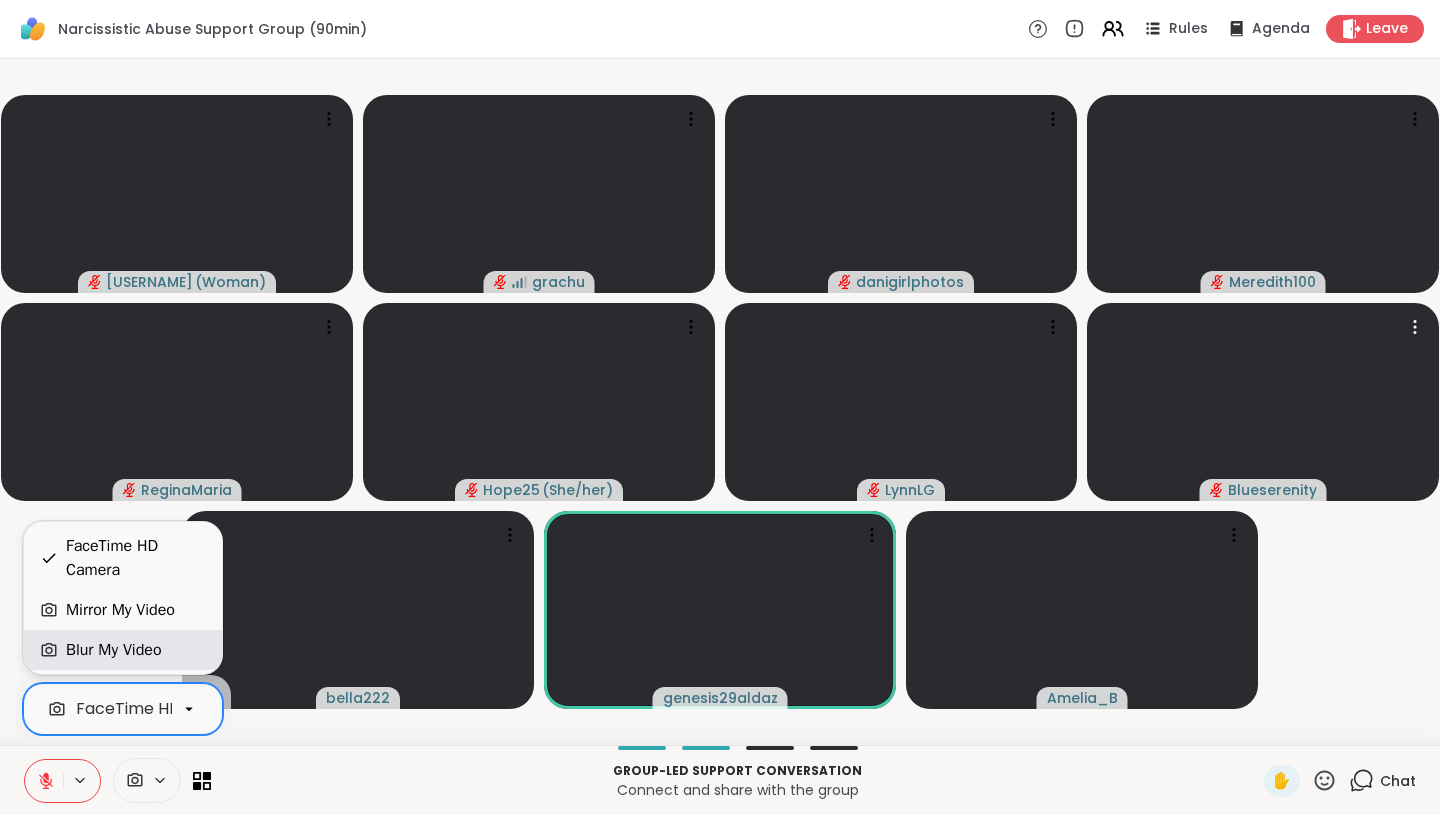 click on "Blur My Video" at bounding box center [114, 650] 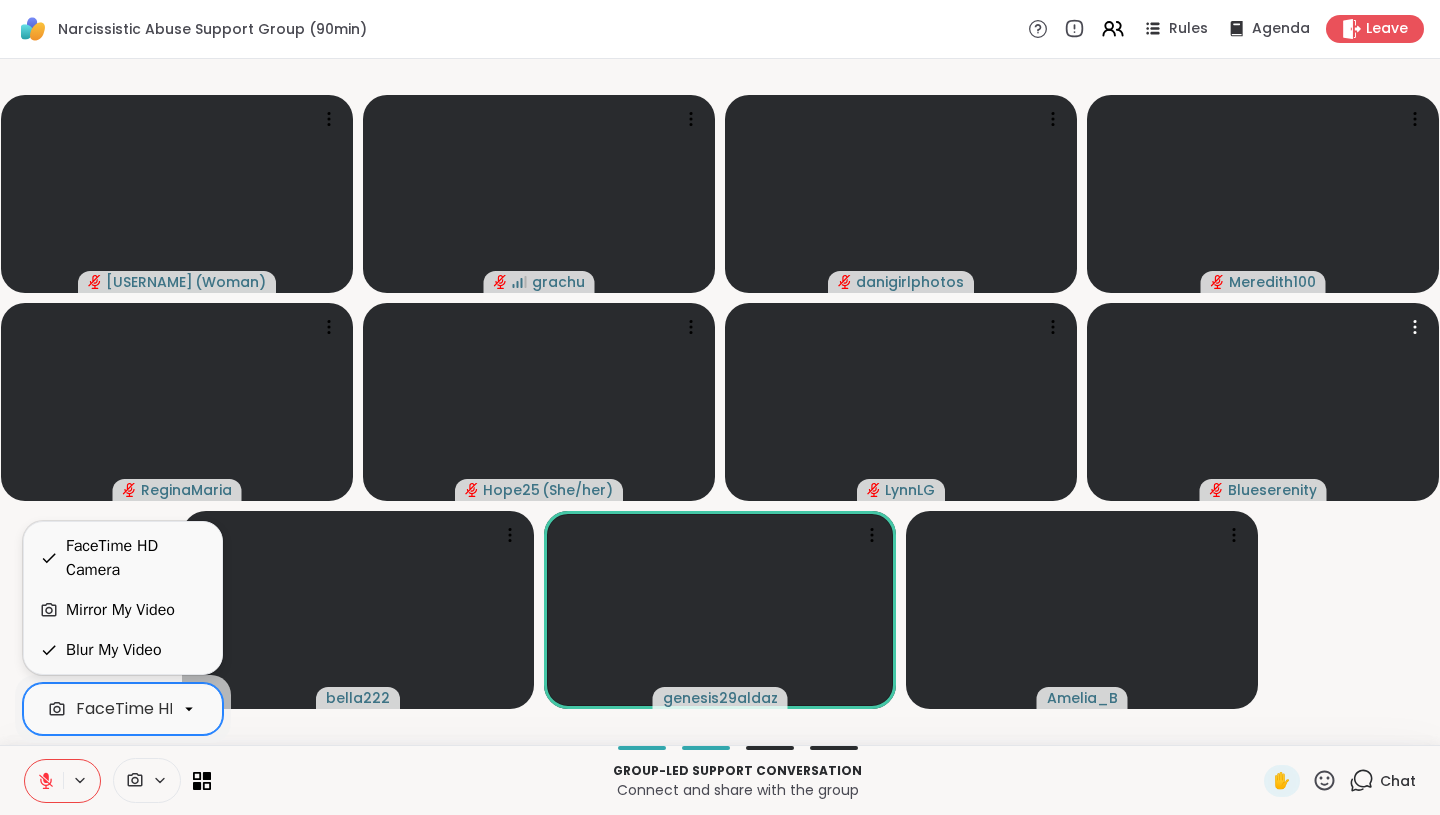 click 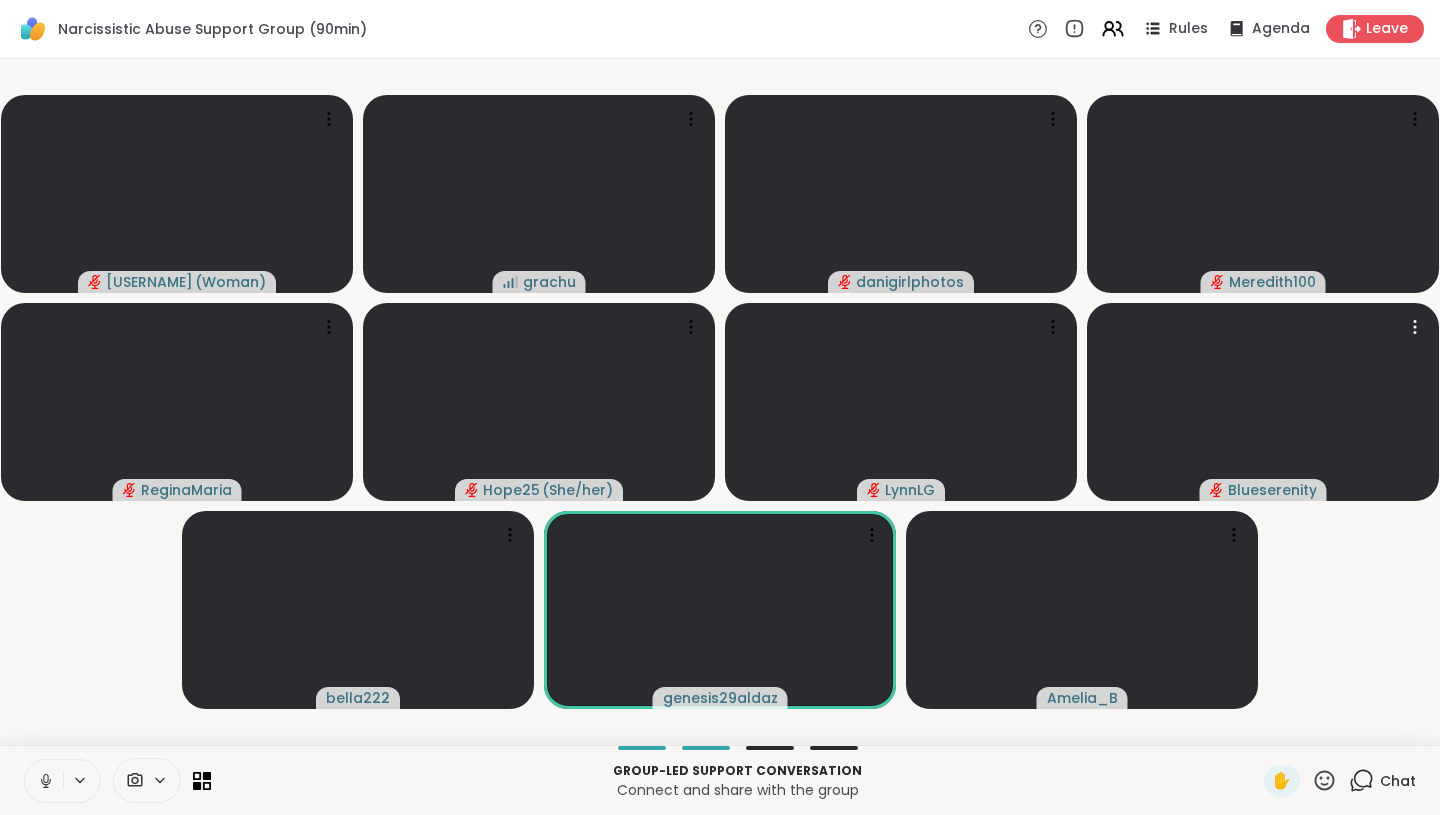 click on "Group-led support conversation Connect and share with the group ✋ Chat" at bounding box center [720, 780] 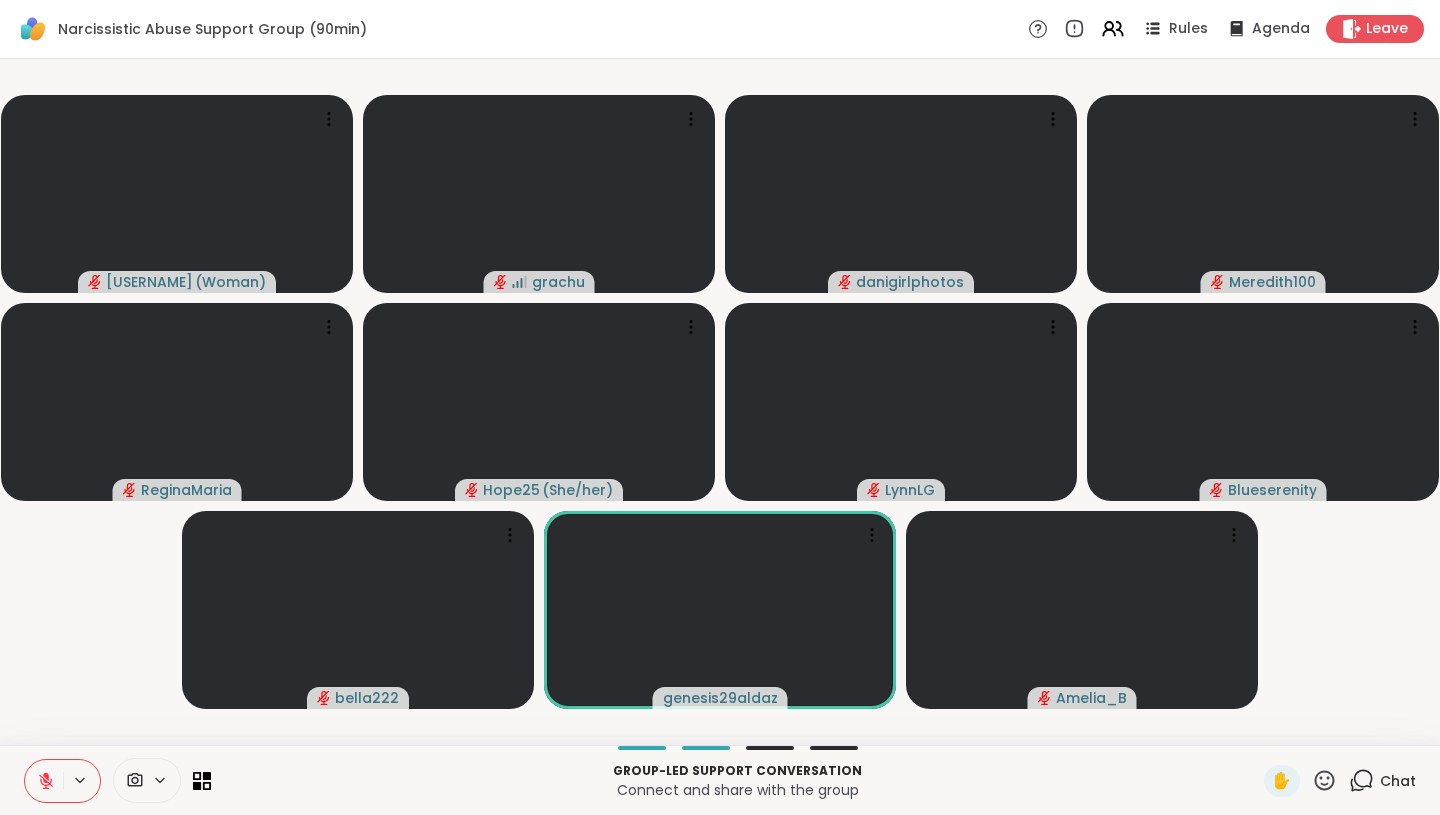 click 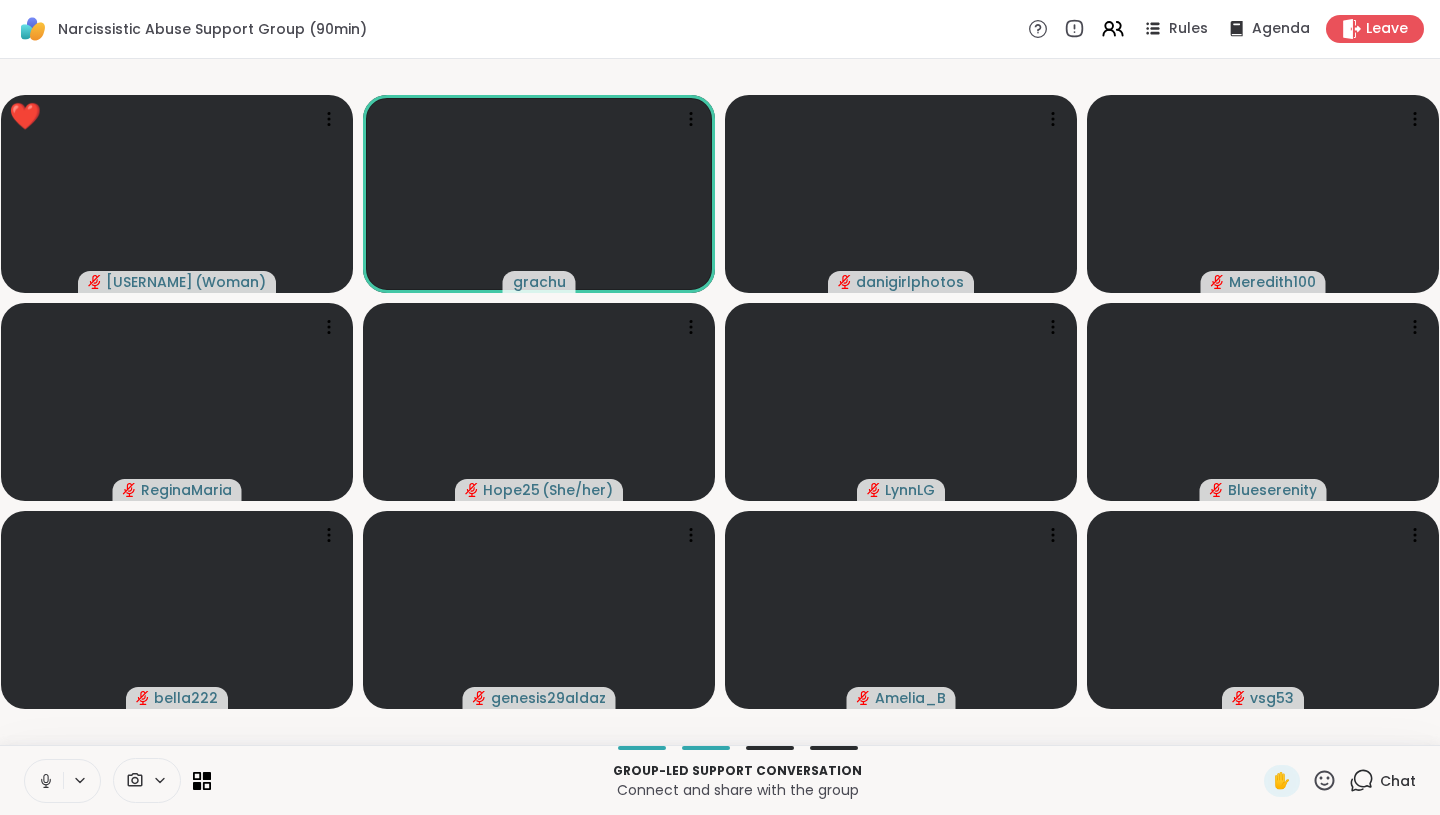 click 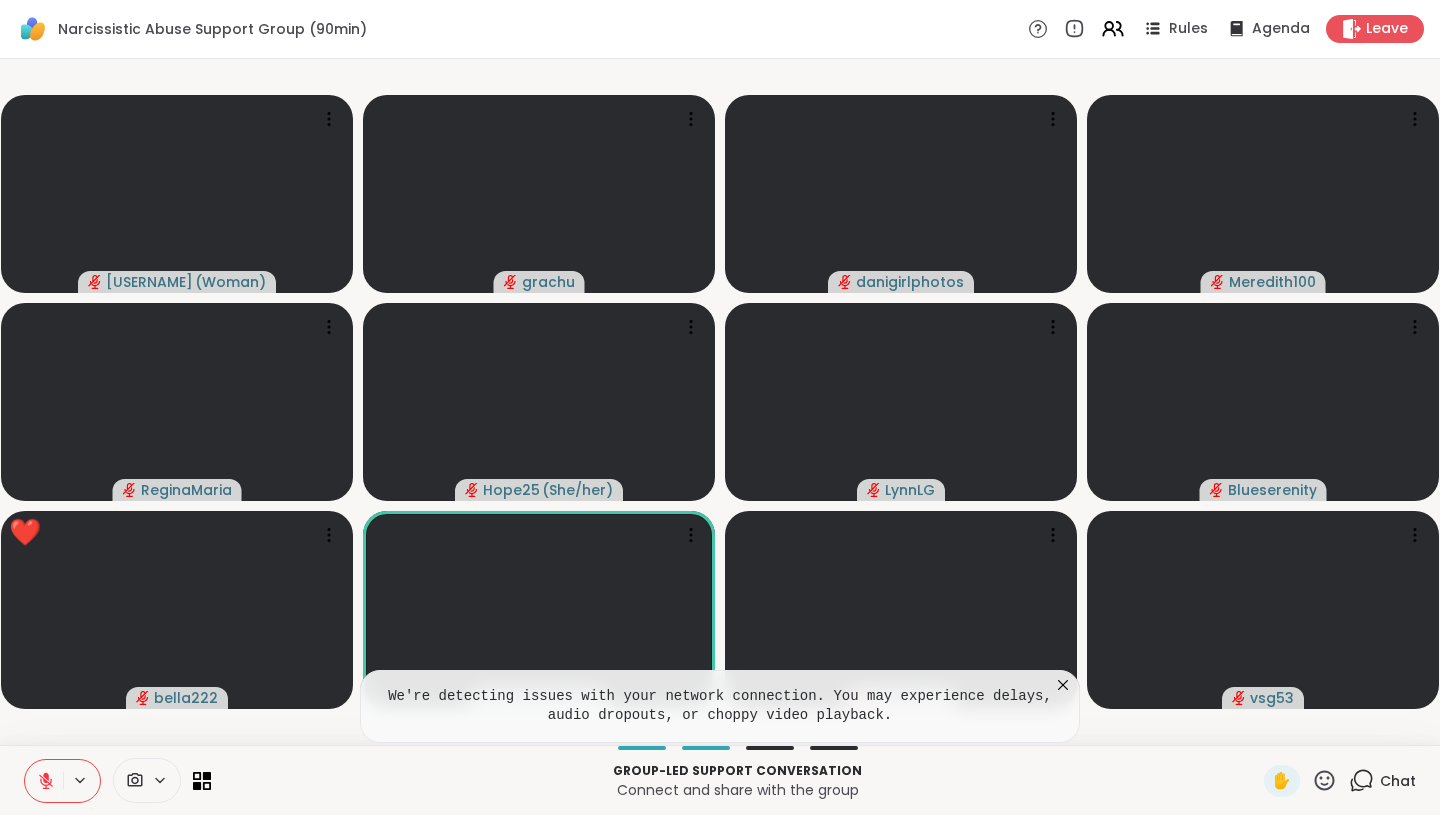 click 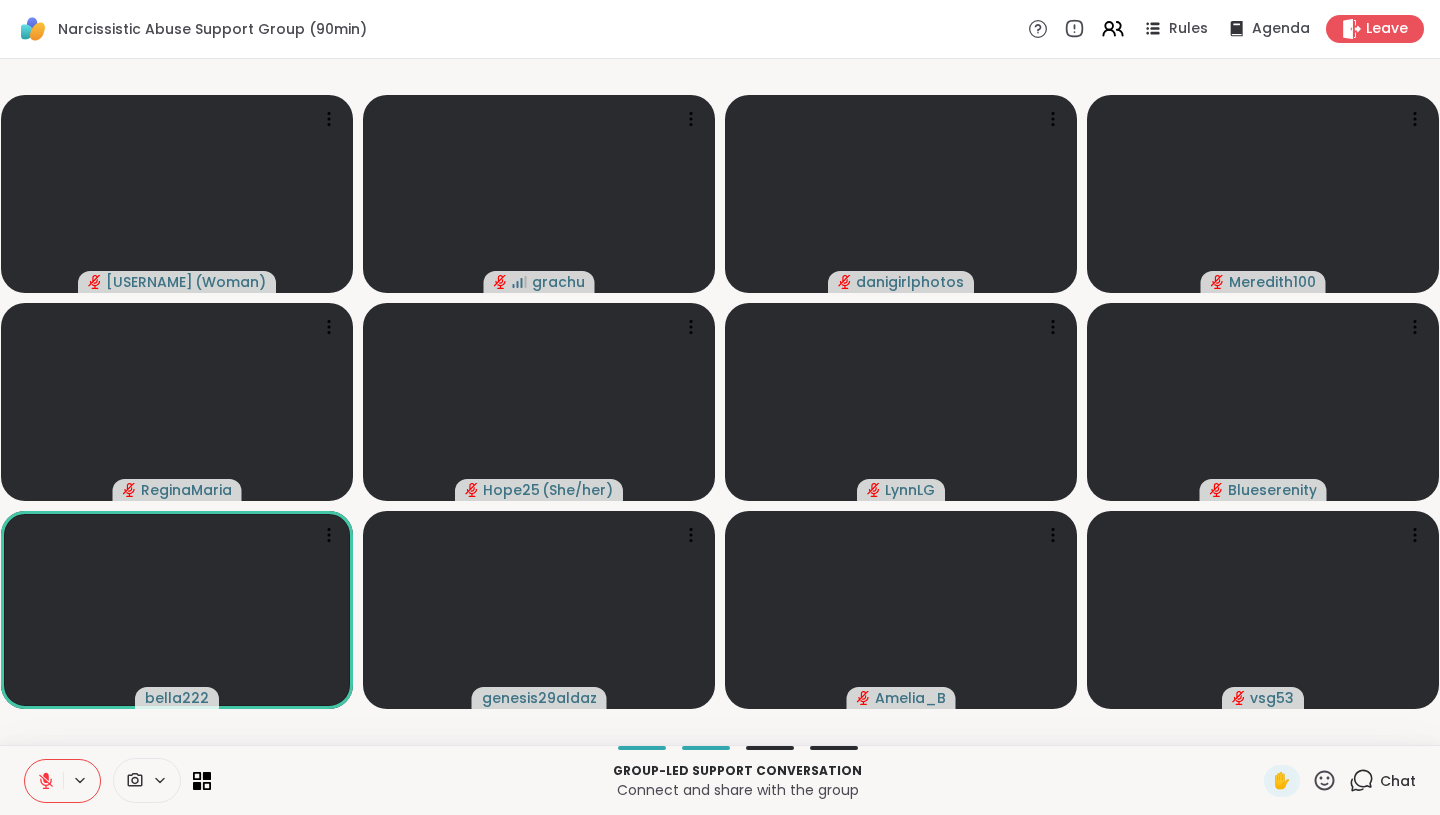 click 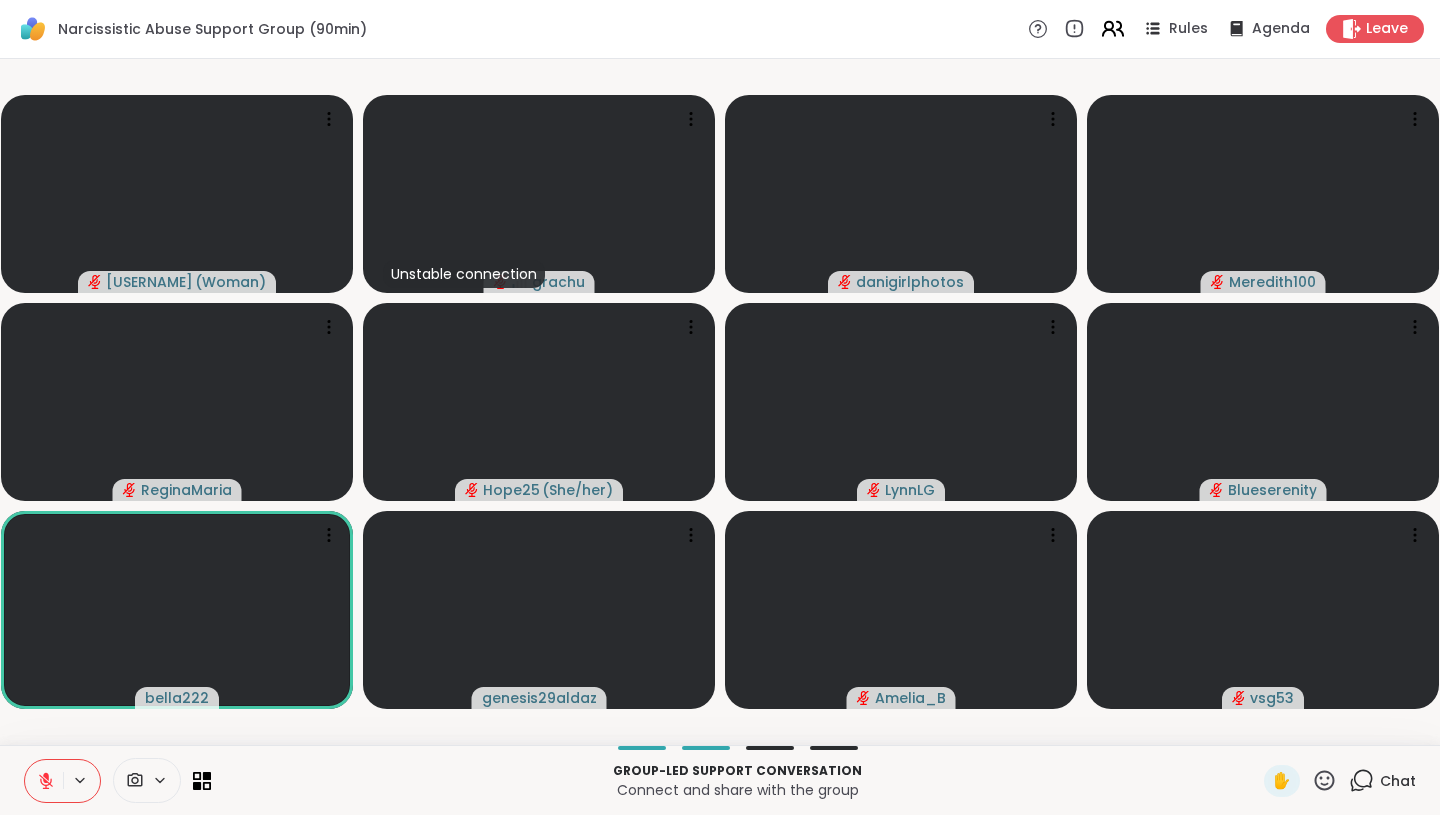 click 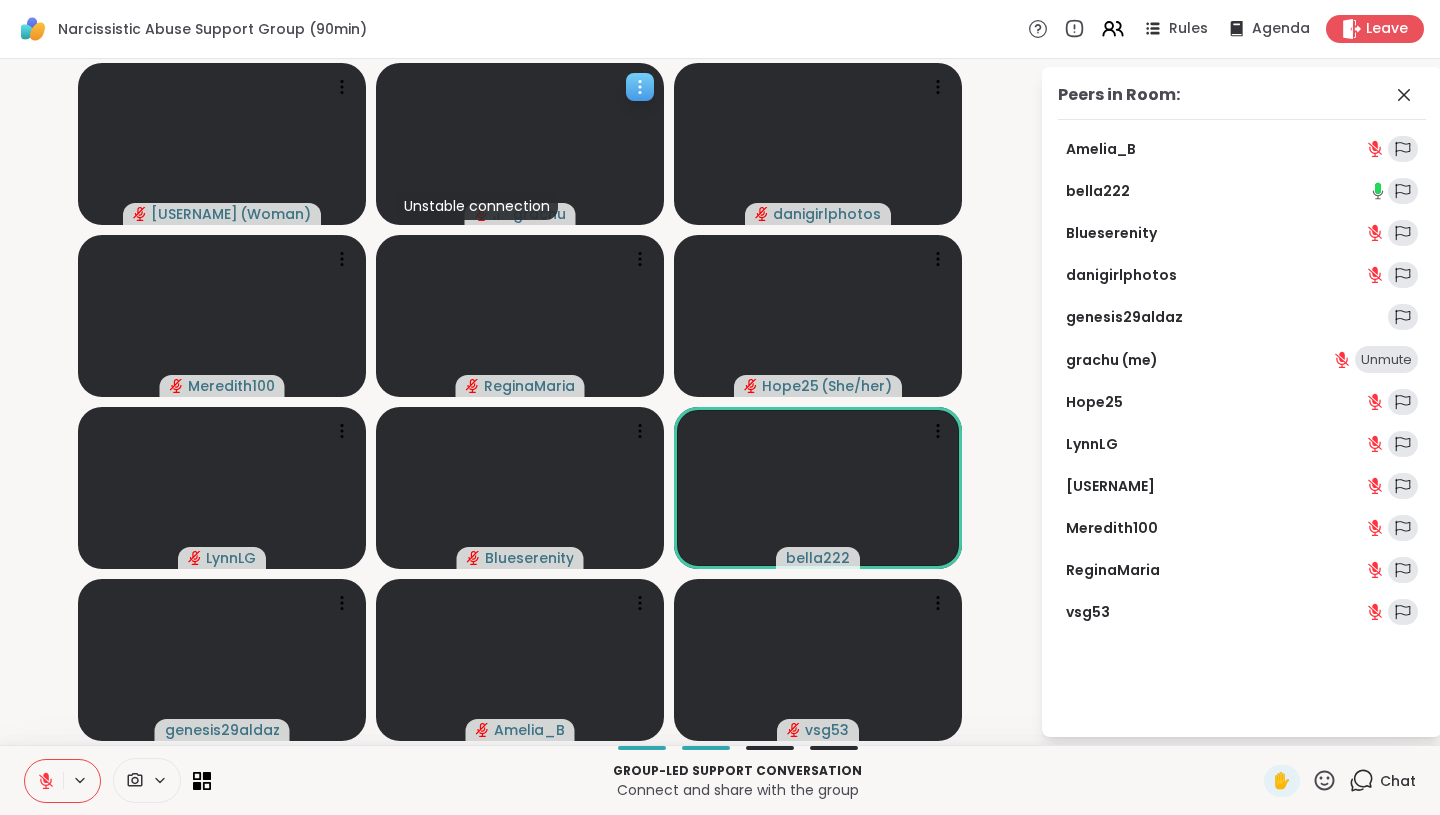 click at bounding box center (520, 144) 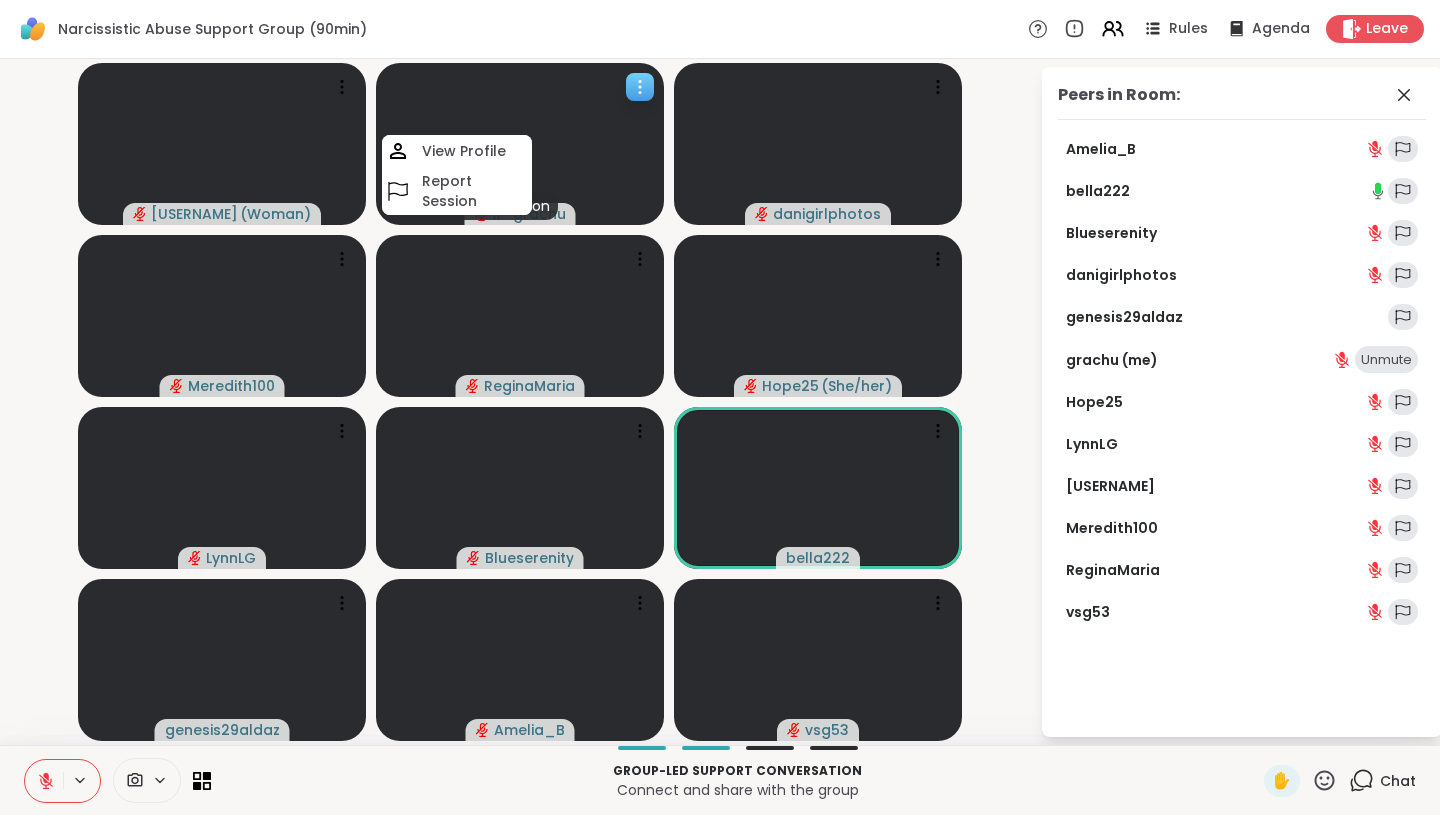 click at bounding box center [520, 144] 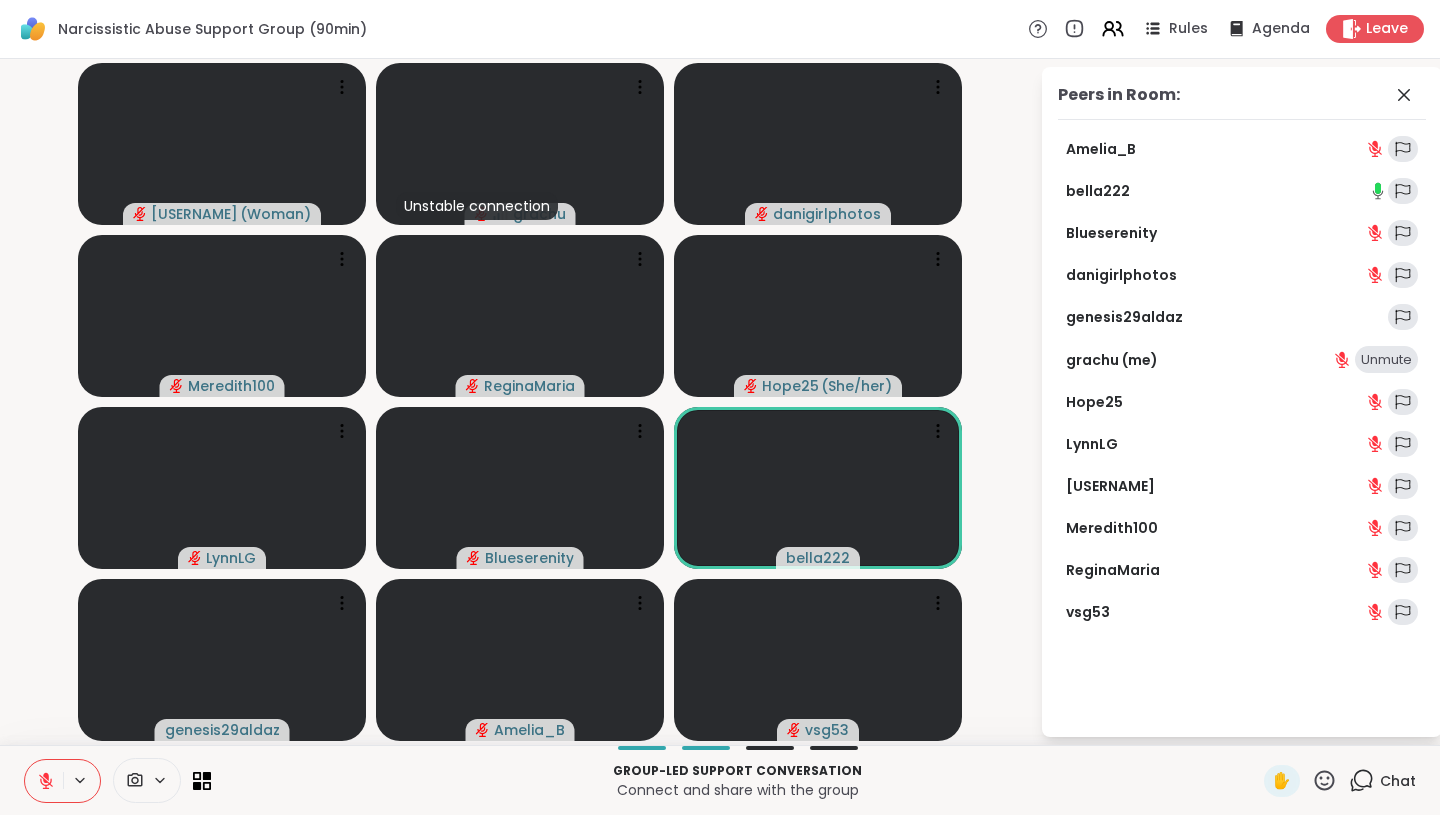 click 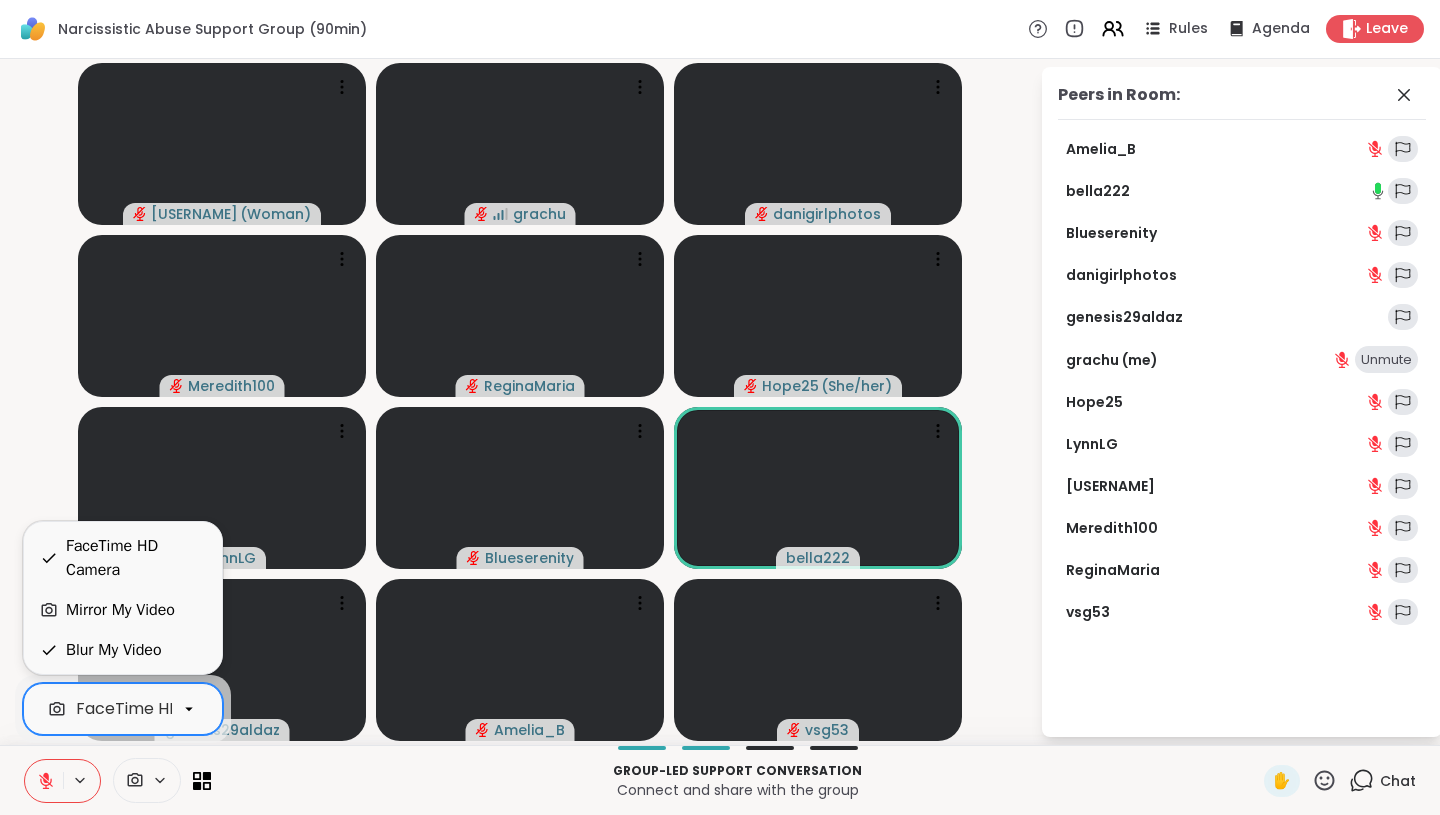 click 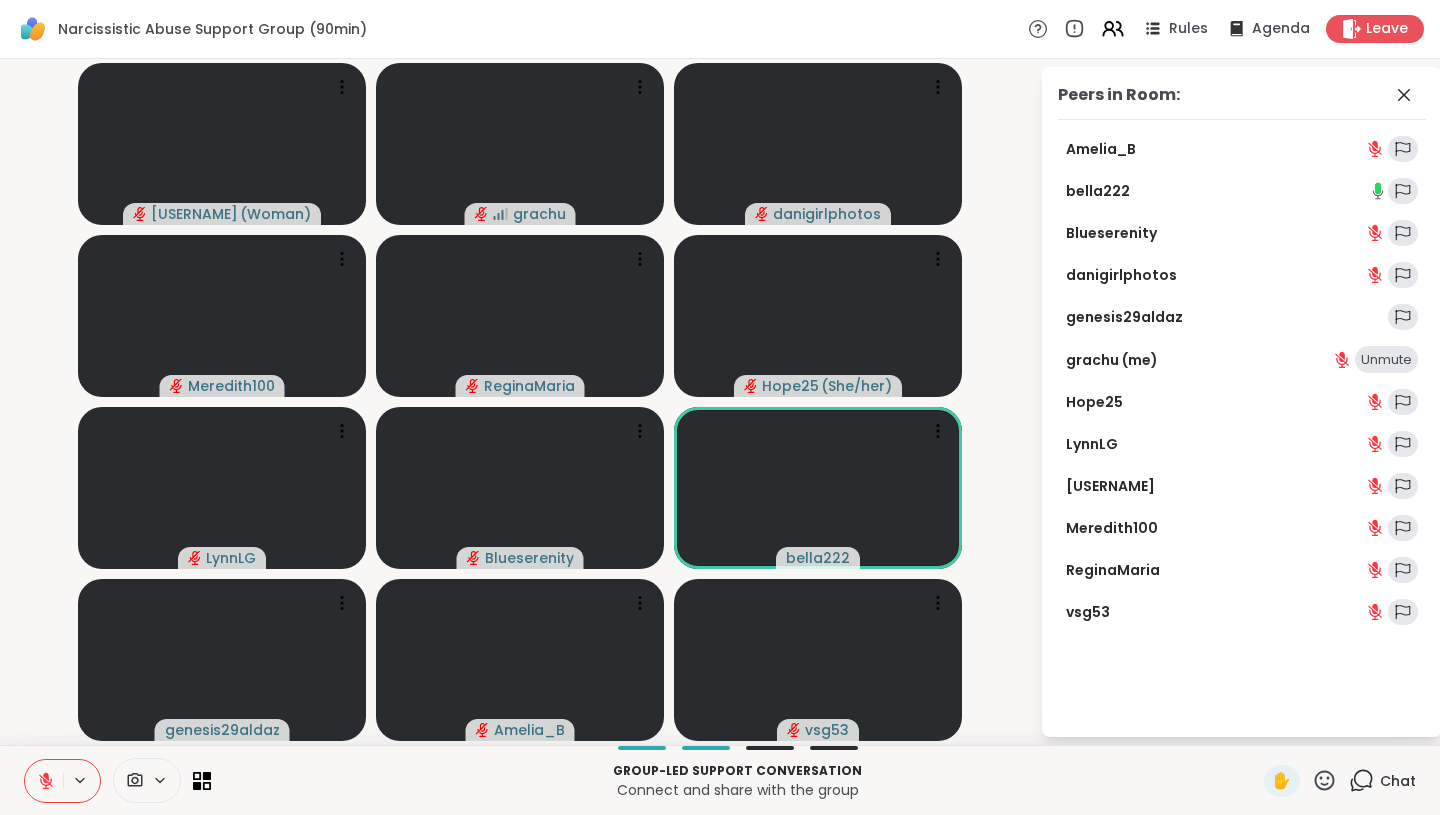 click on "Group-led support conversation Connect and share with the group ✋ Chat" at bounding box center (720, 780) 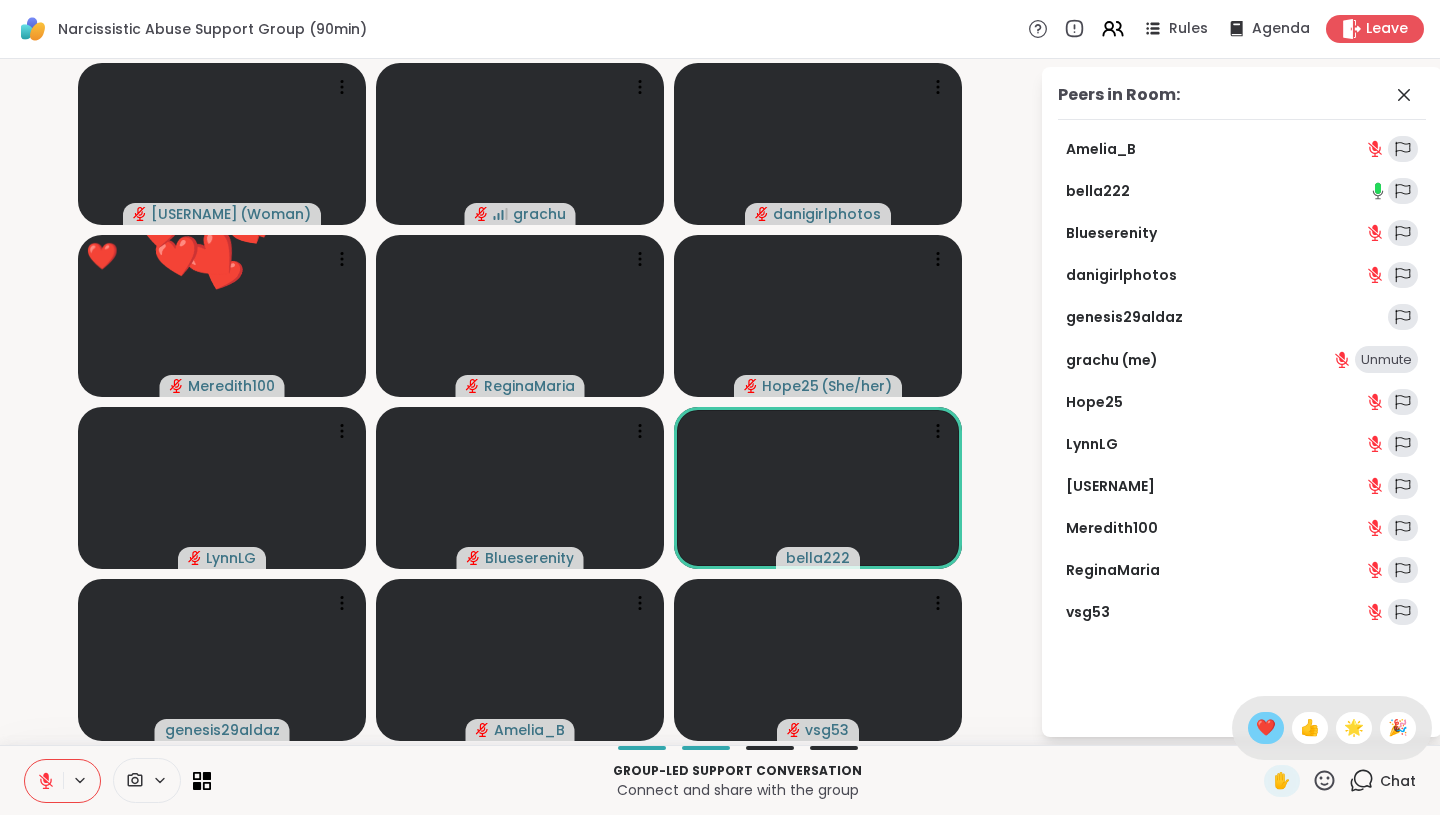 click on "❤️" at bounding box center (1266, 728) 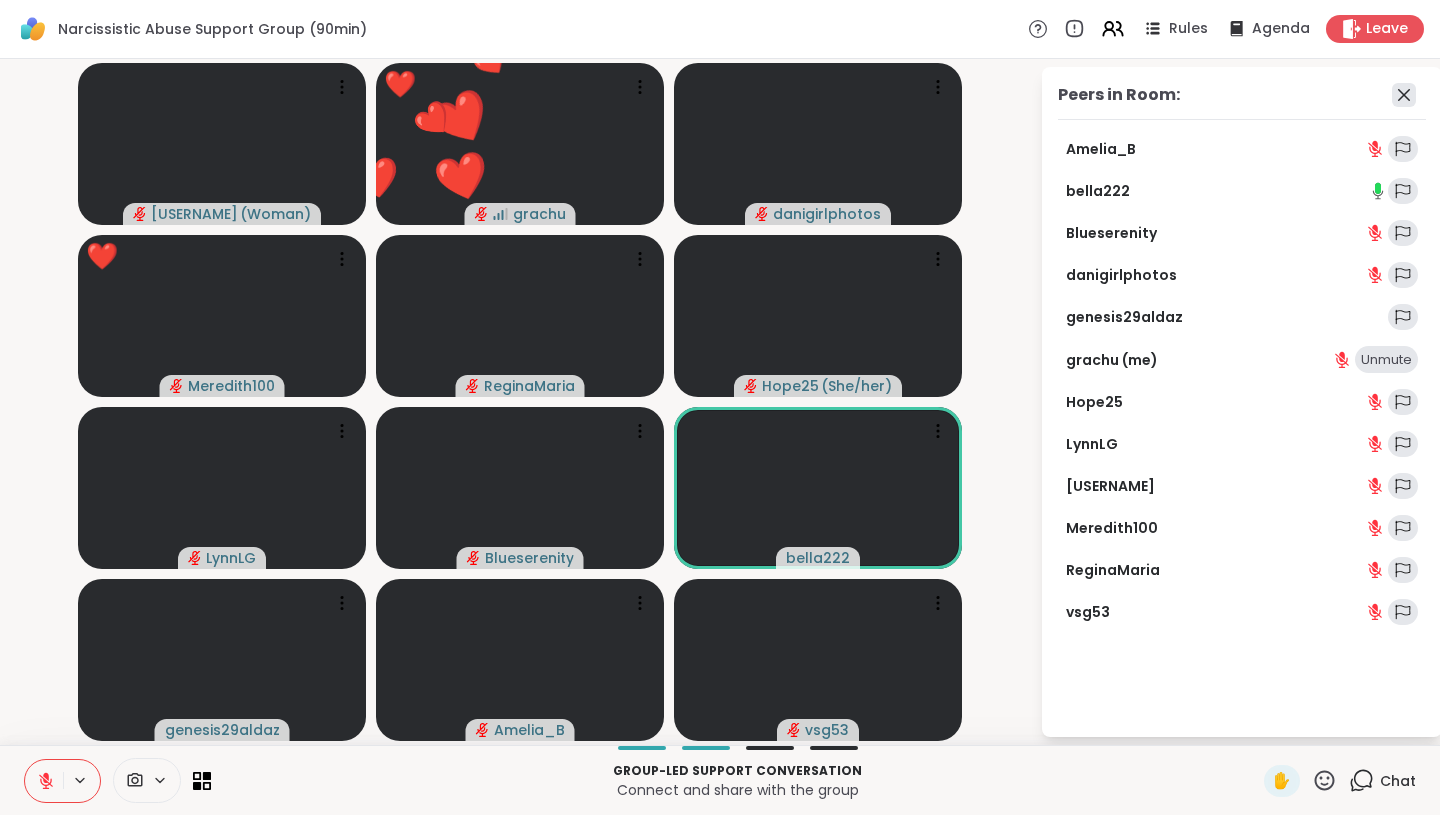 click 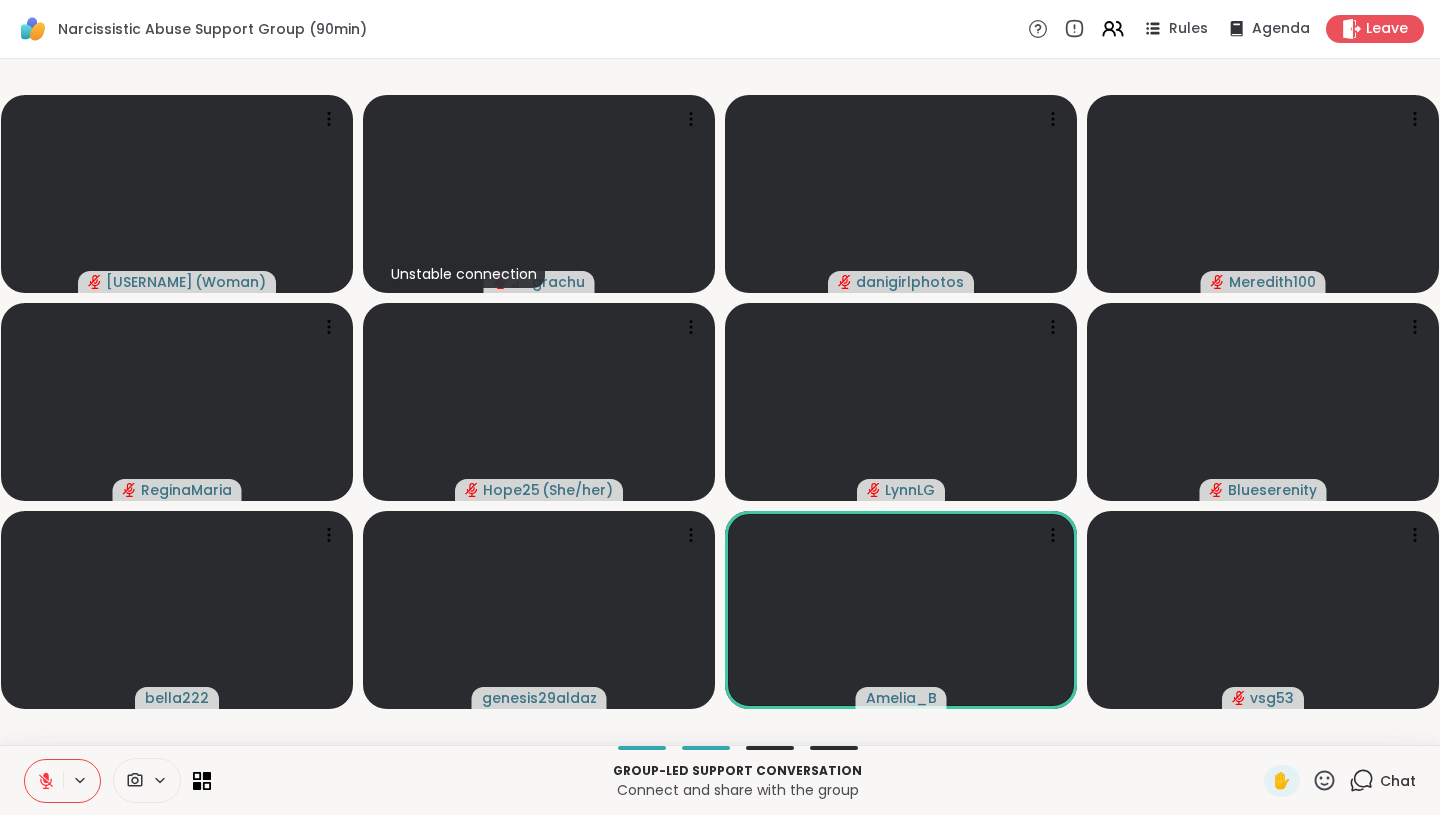click at bounding box center (62, 781) 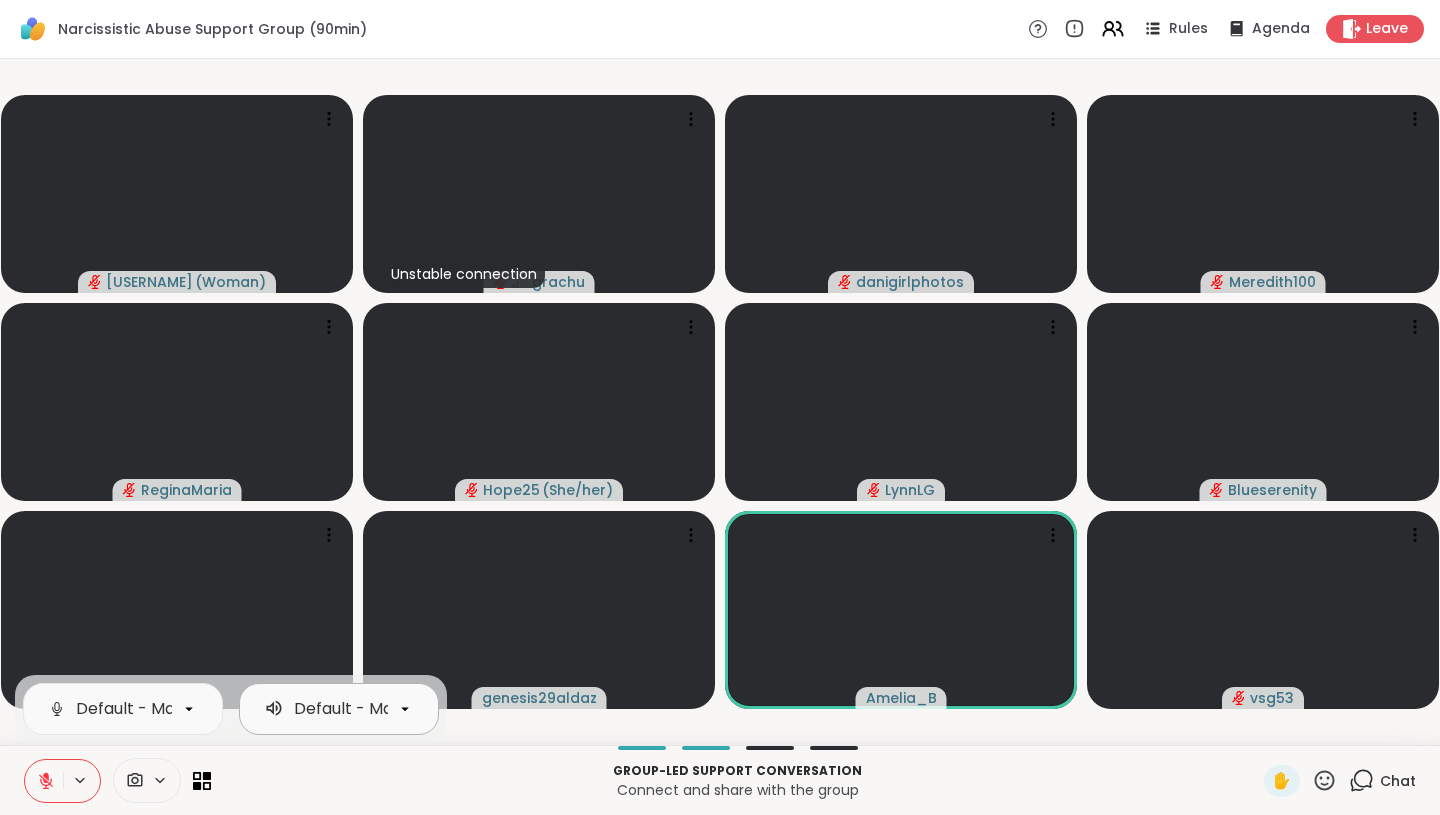scroll, scrollTop: 0, scrollLeft: 205, axis: horizontal 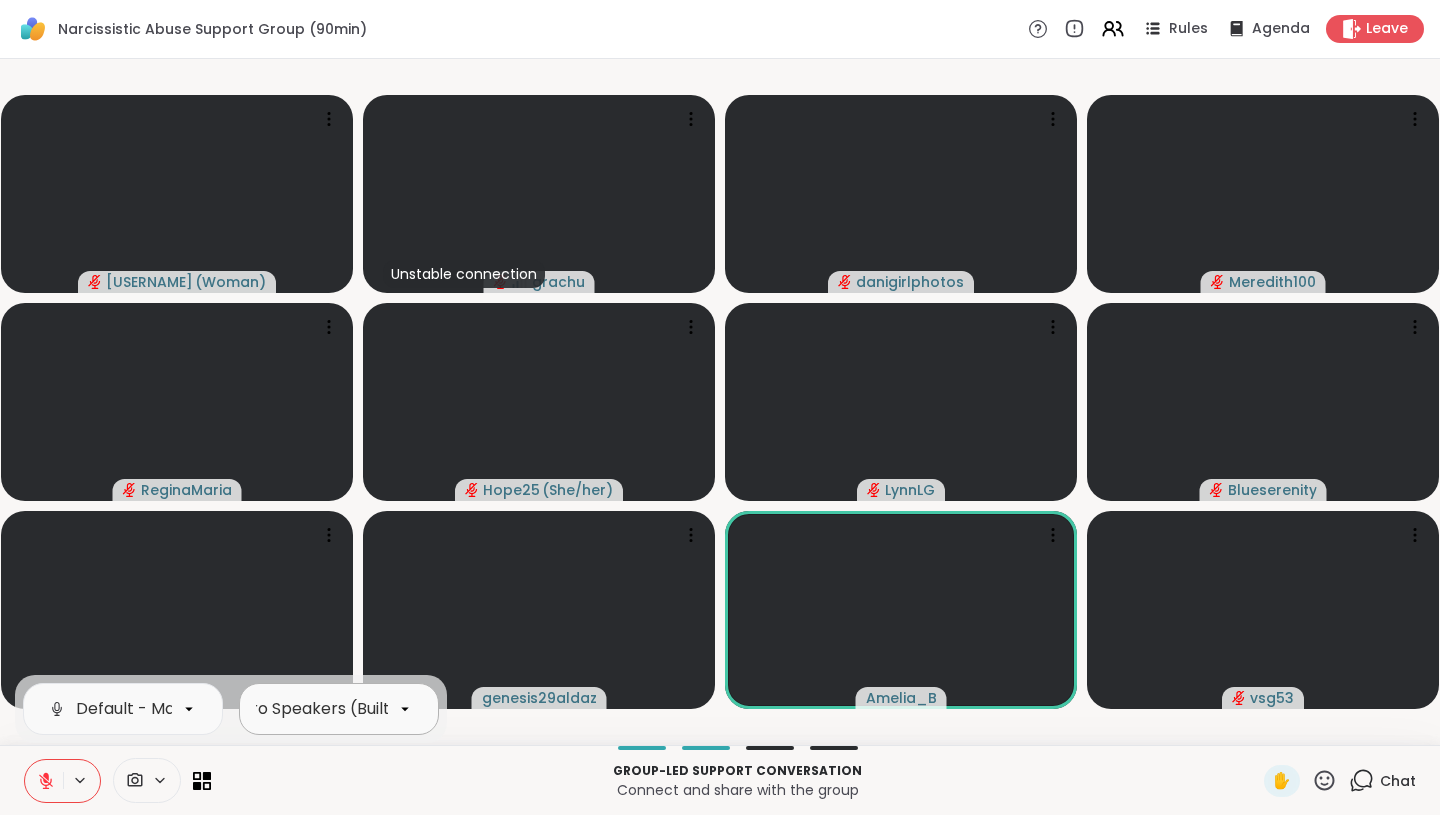 click at bounding box center (405, 709) 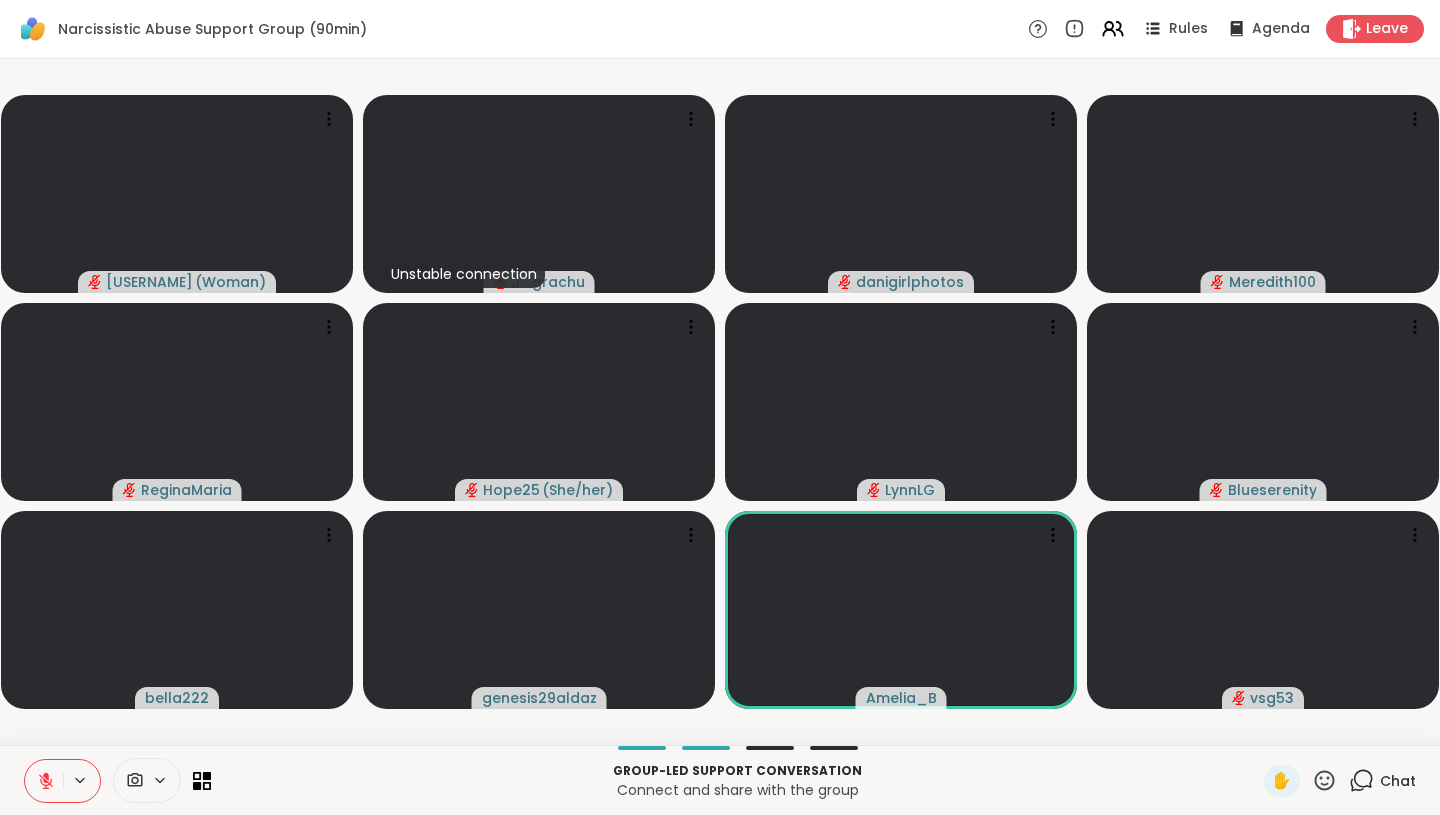 click at bounding box center [737, 748] 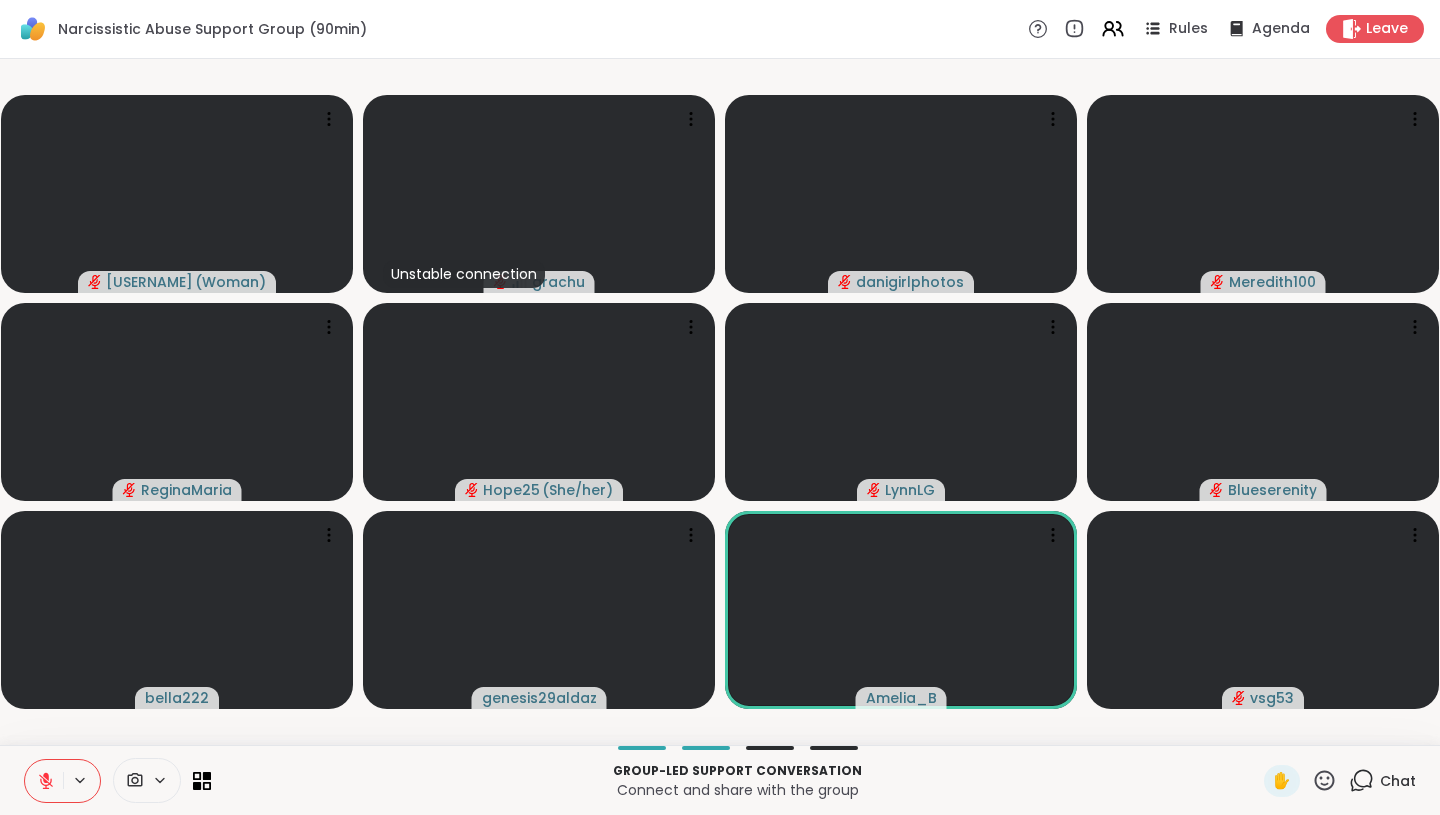 click 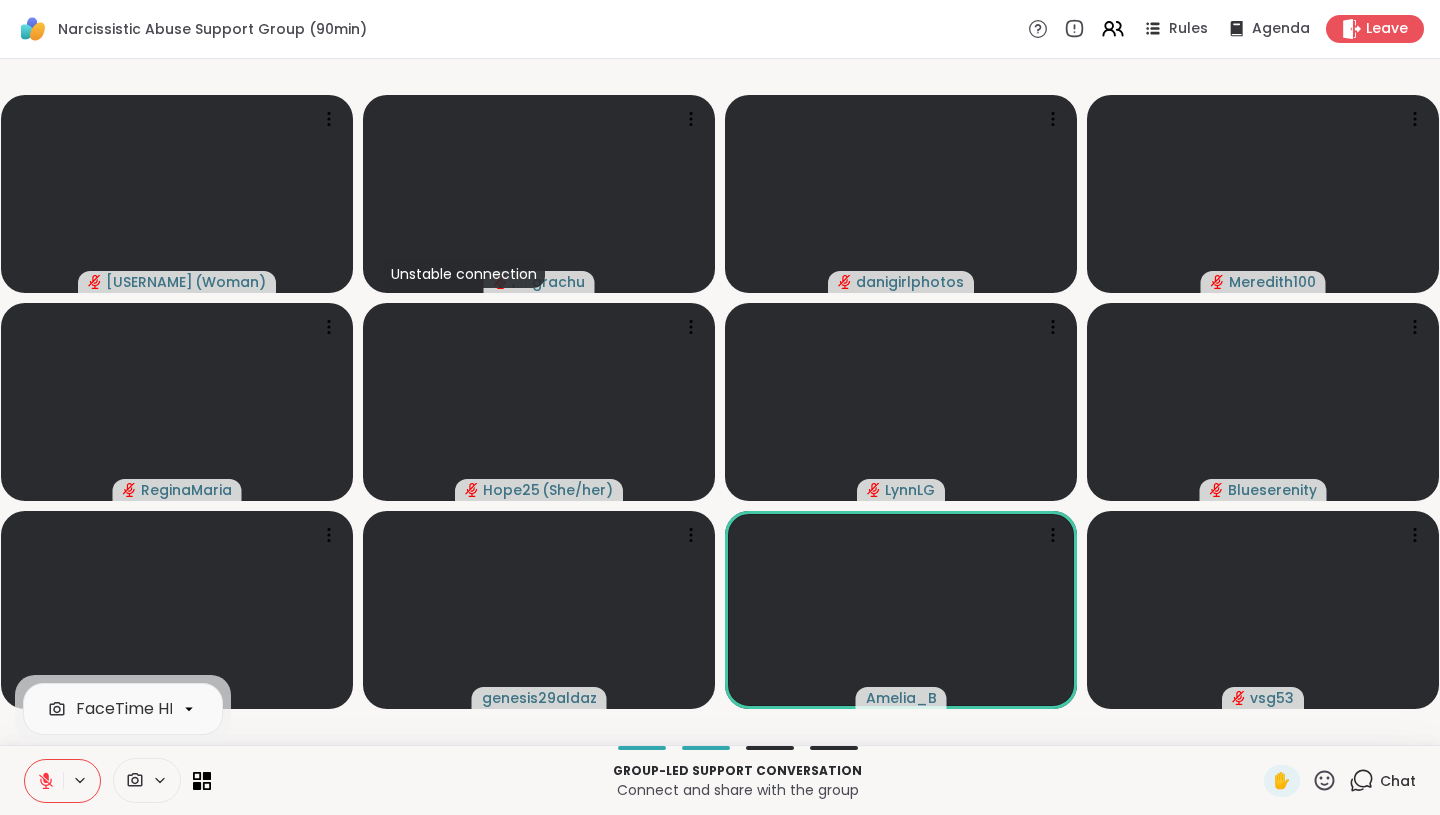 click 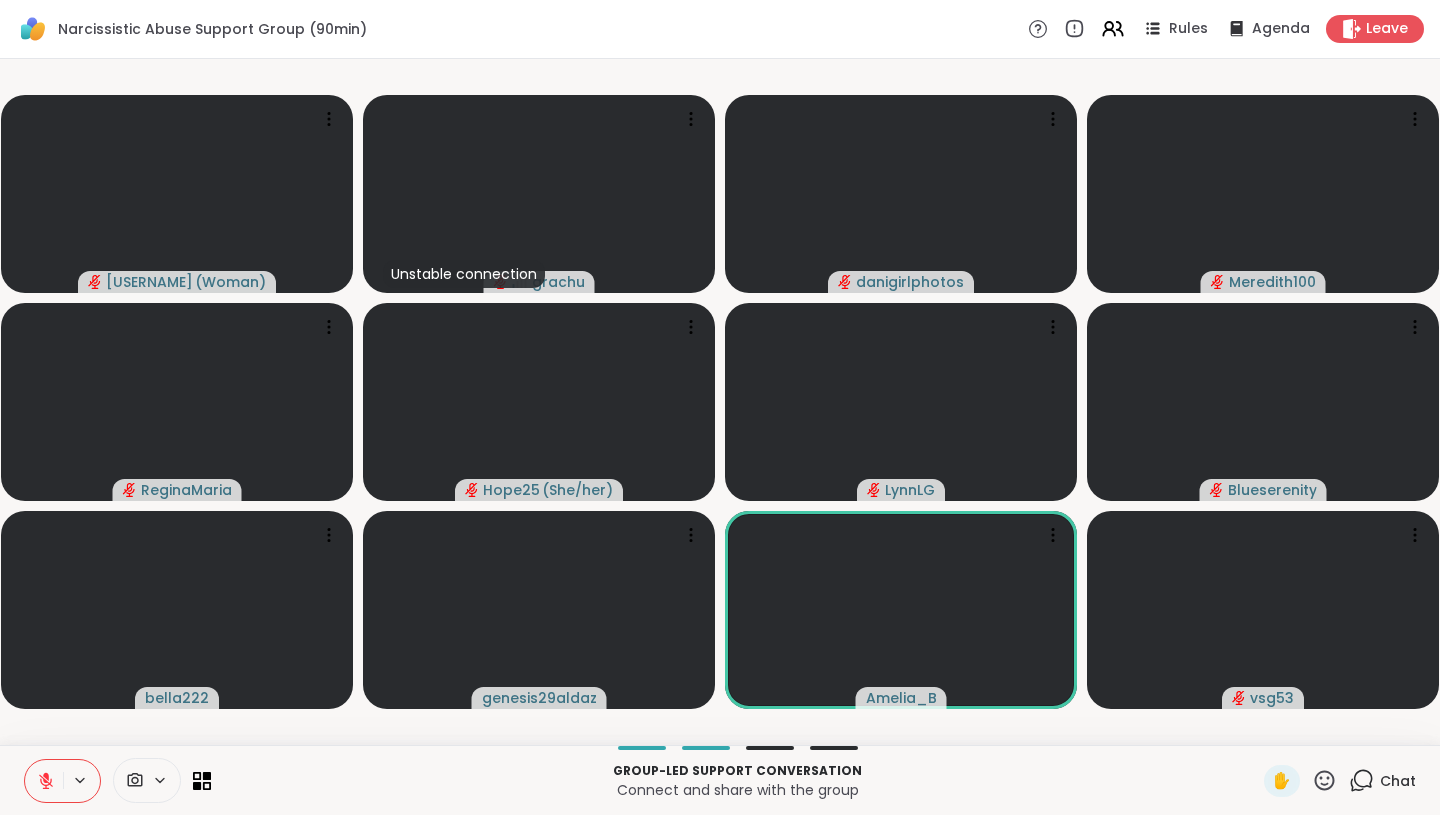 click 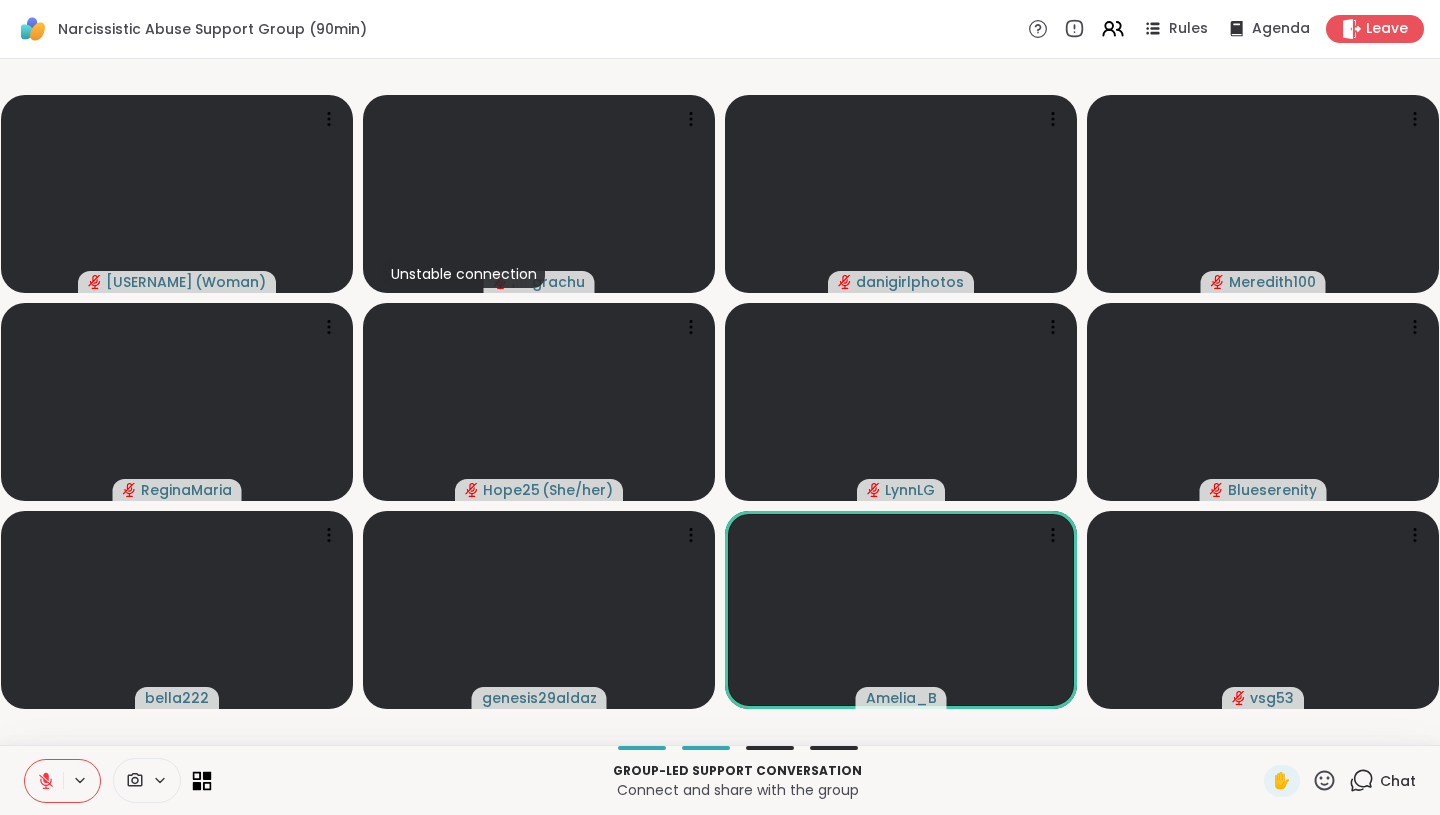 click 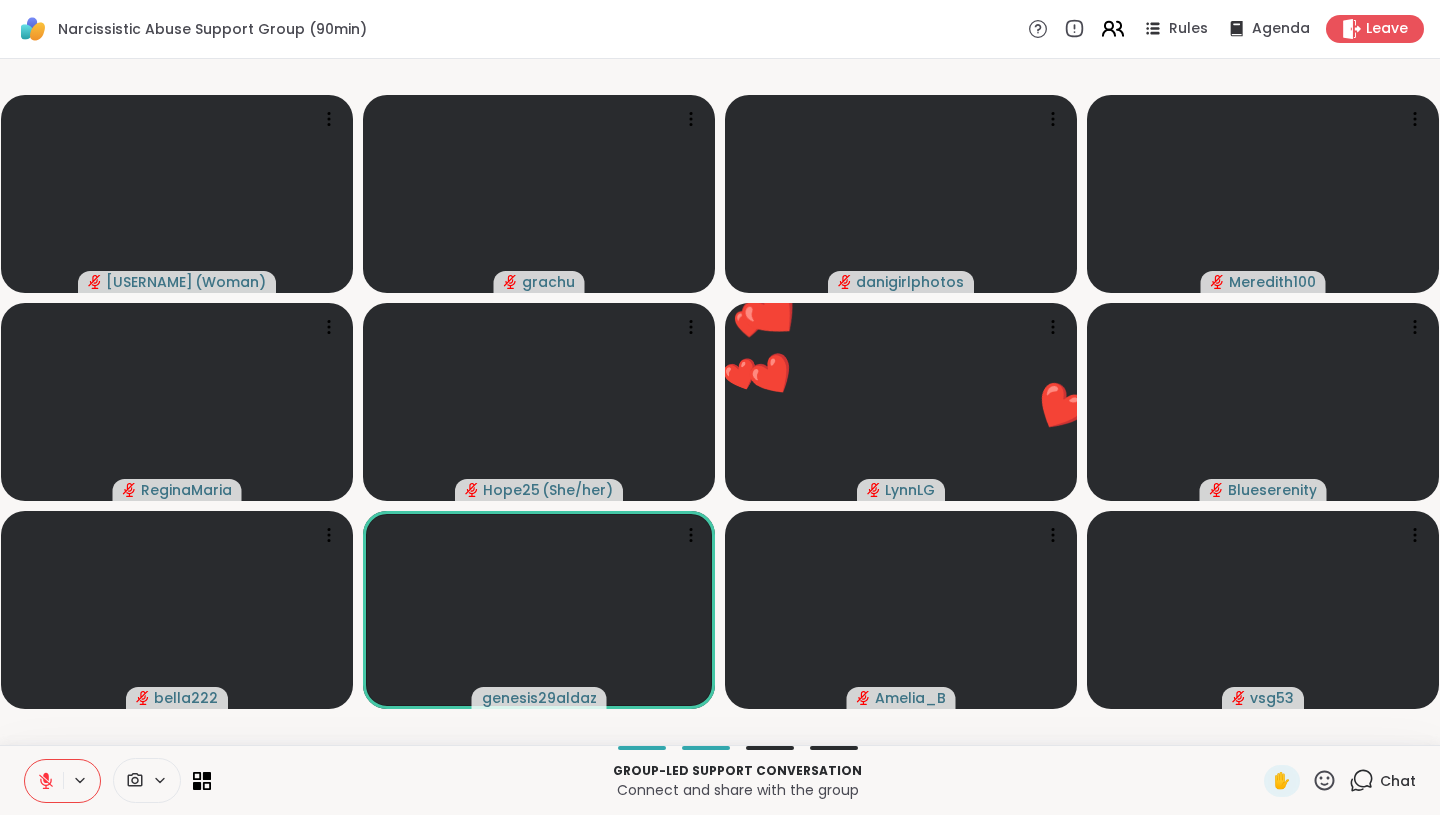 click 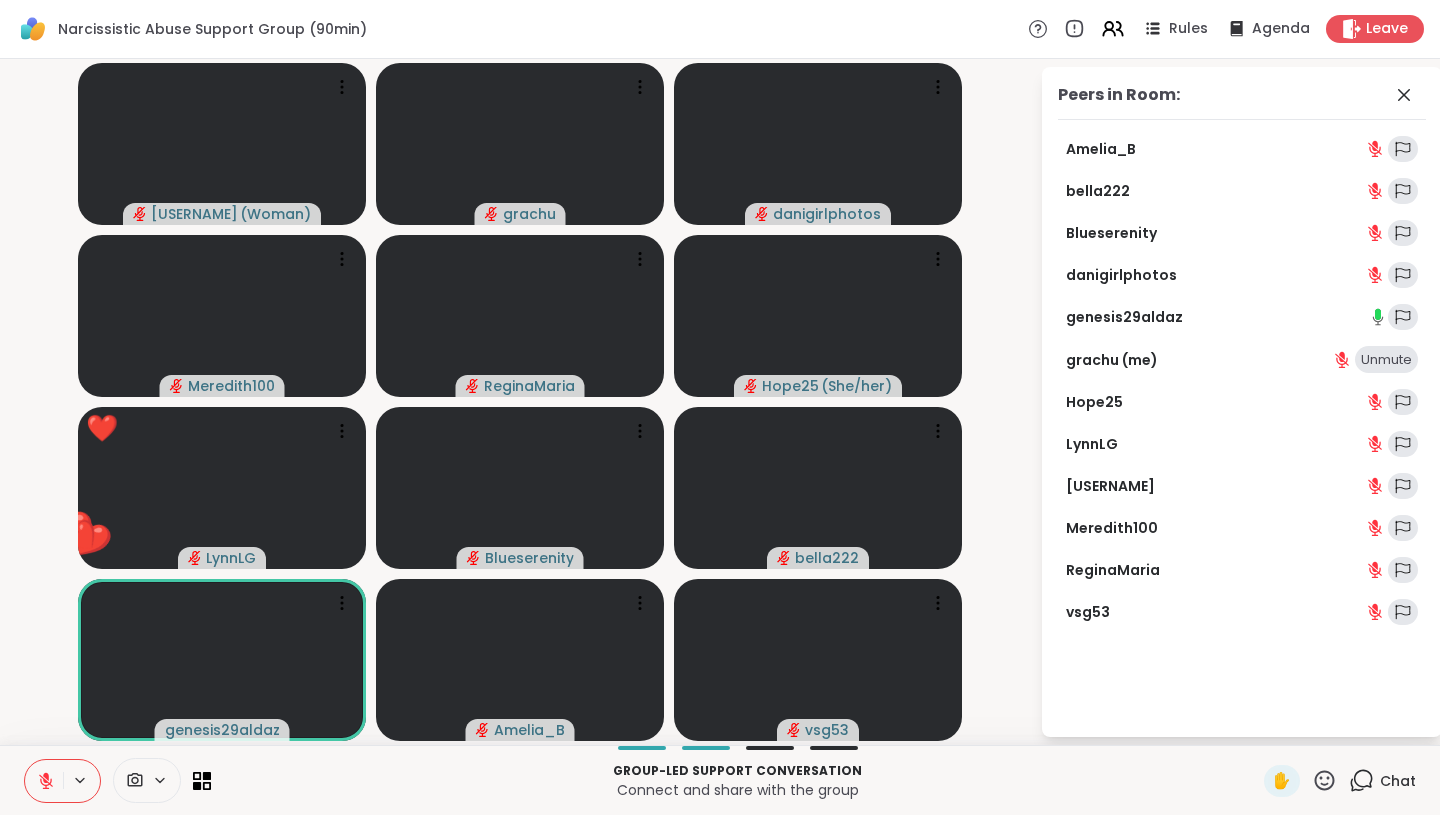 click on "Peers in Room:" at bounding box center [1119, 95] 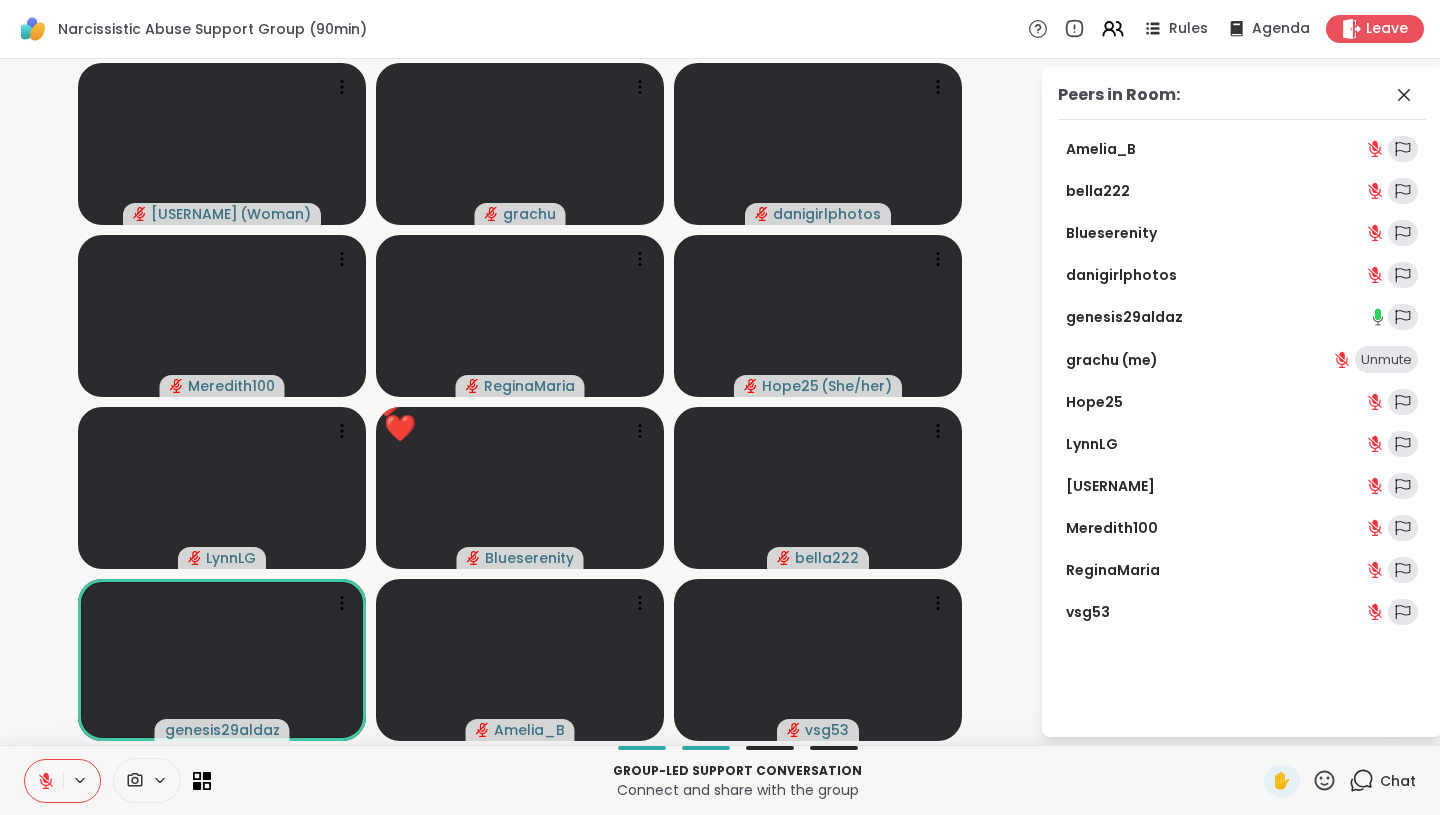click on "Narcissistic Abuse Support Group (90min) Rules Agenda Leave" at bounding box center (720, 29) 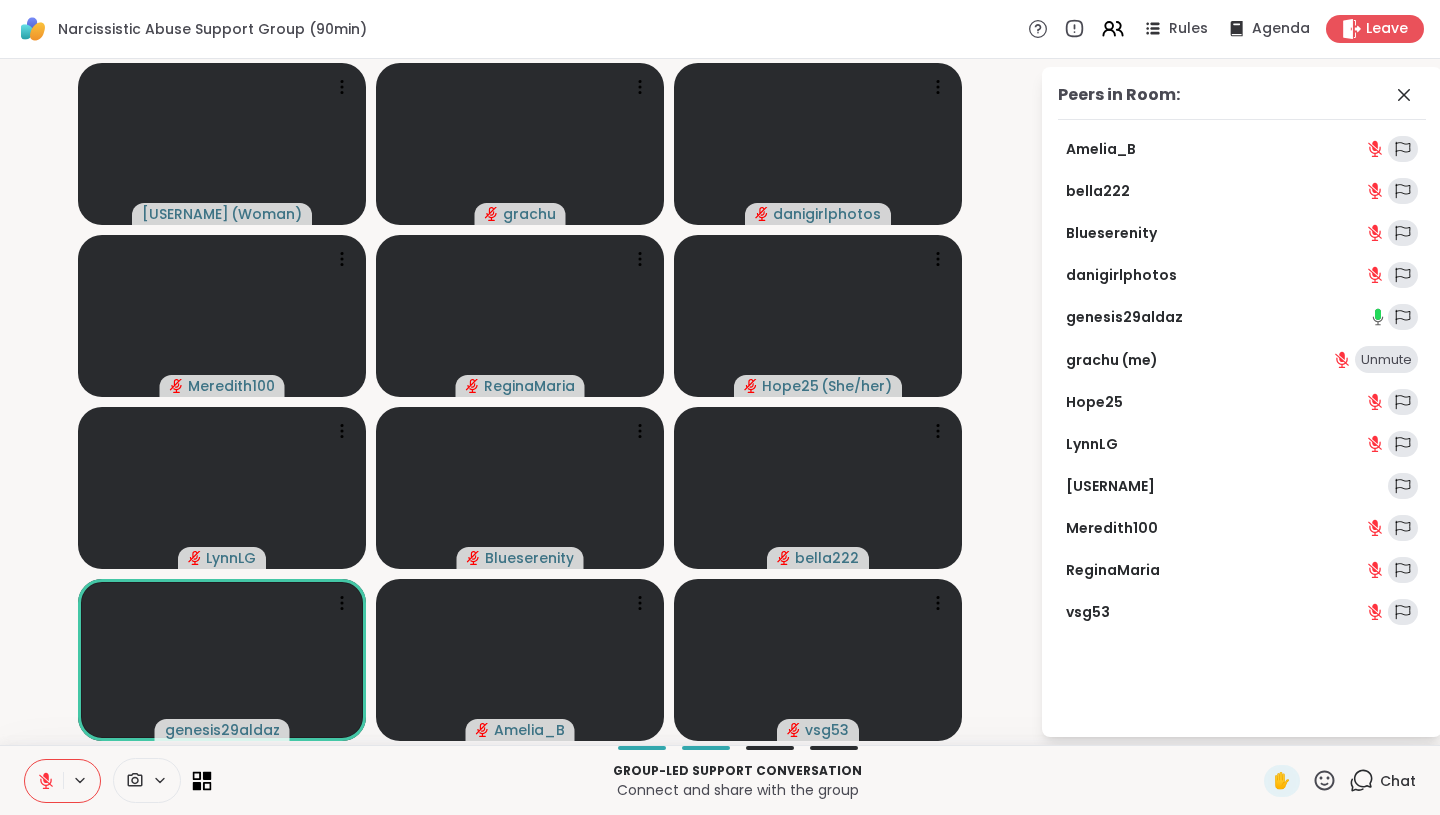 click 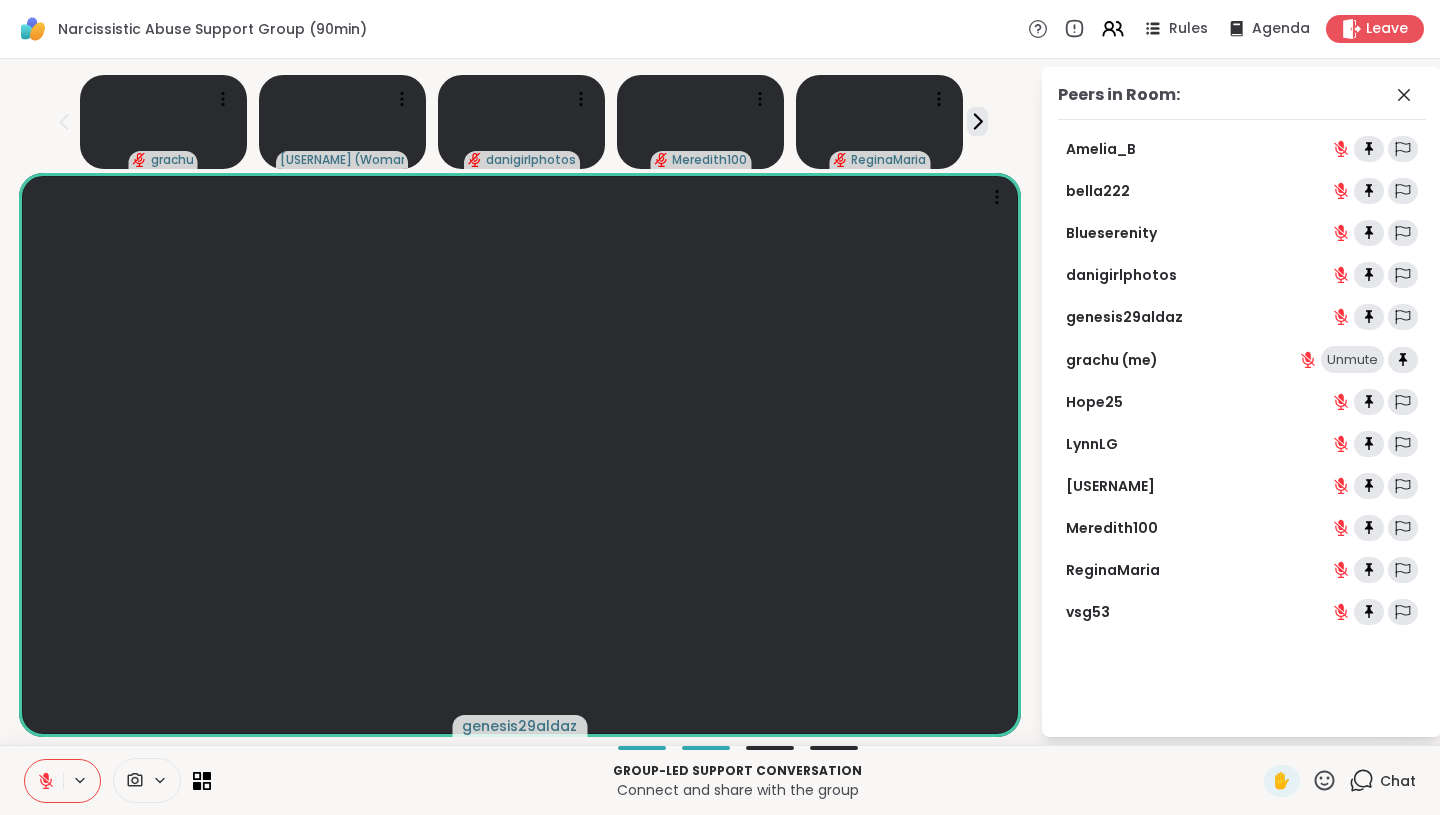 click 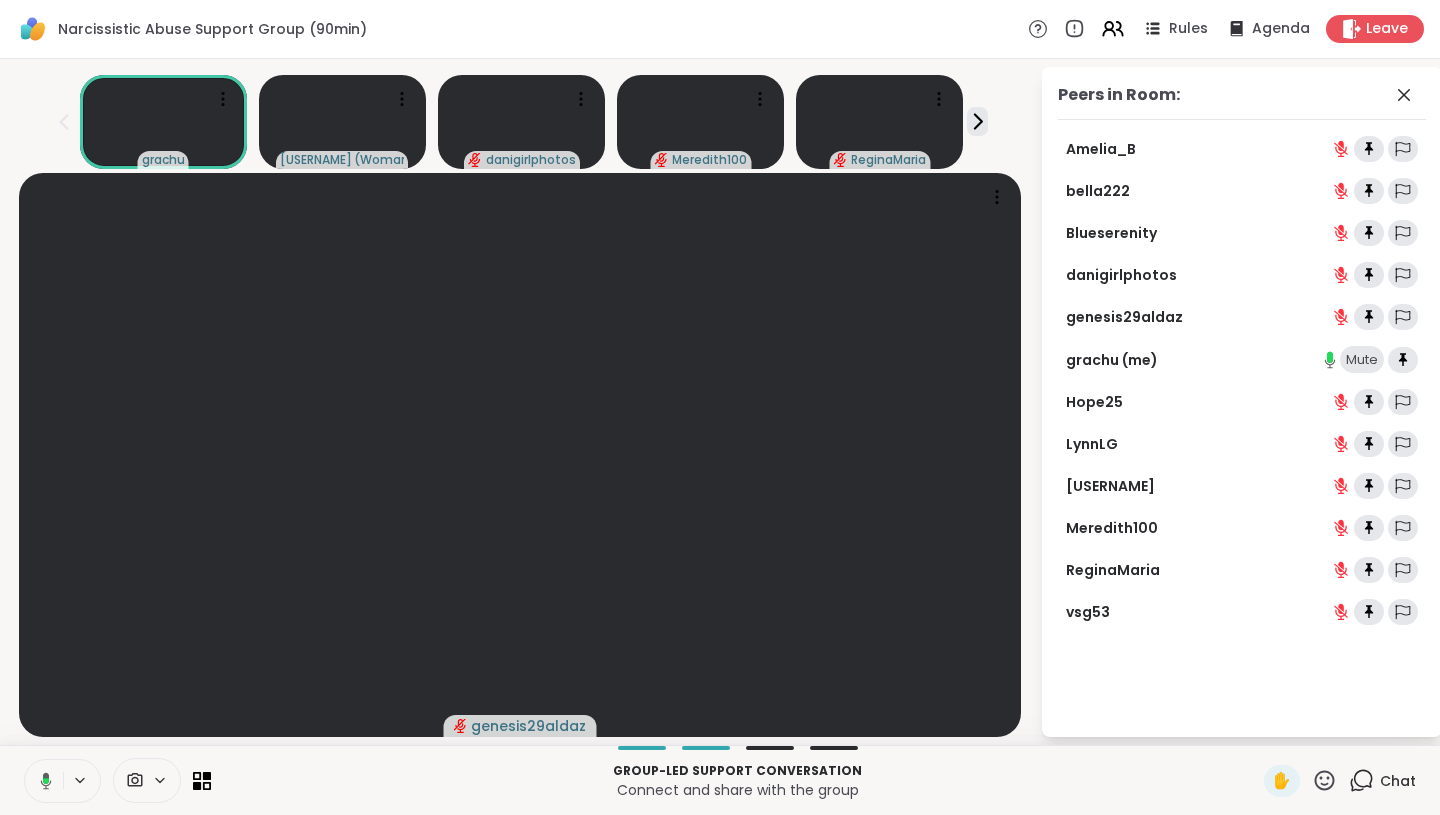 click 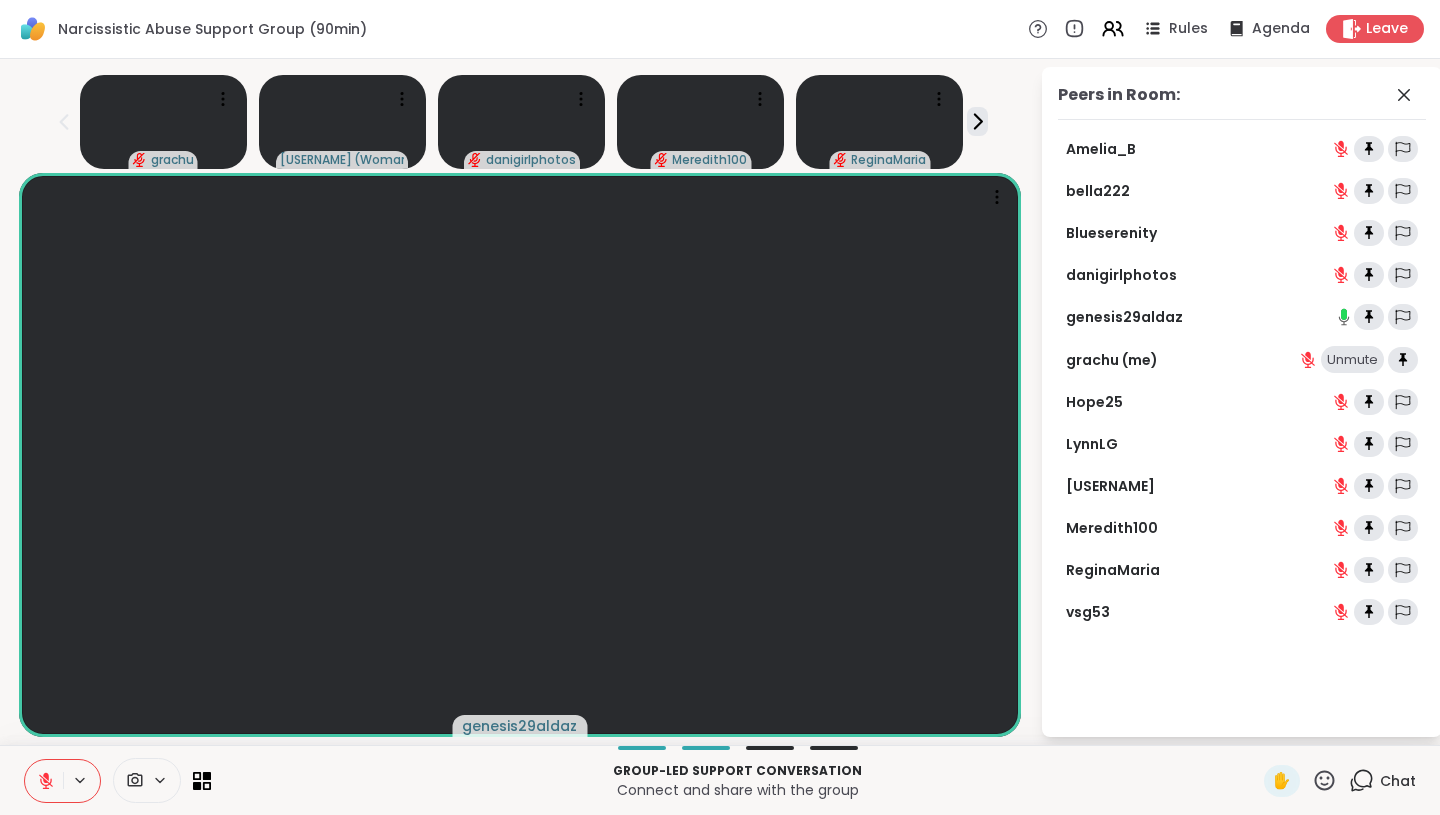 click 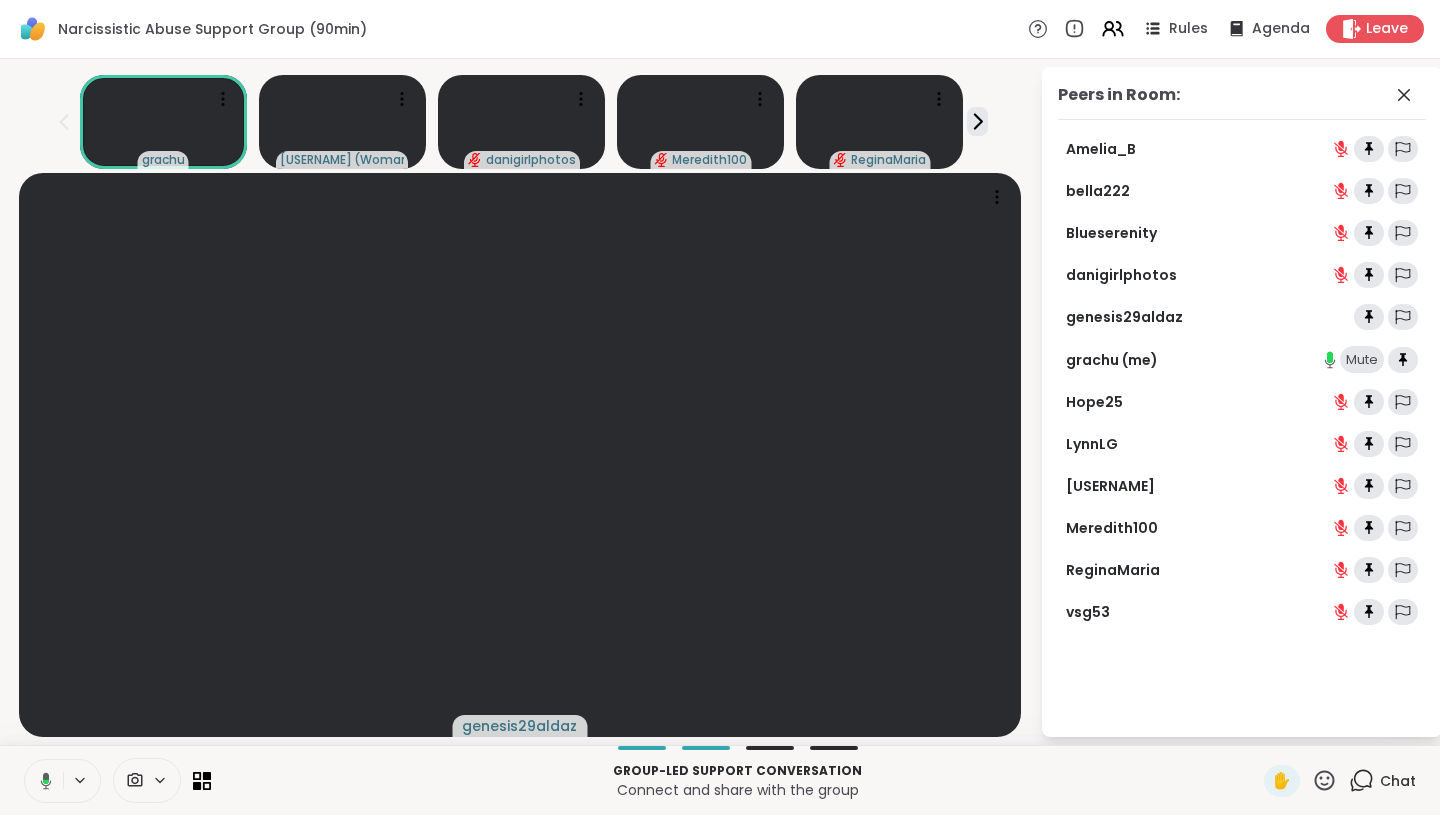 click 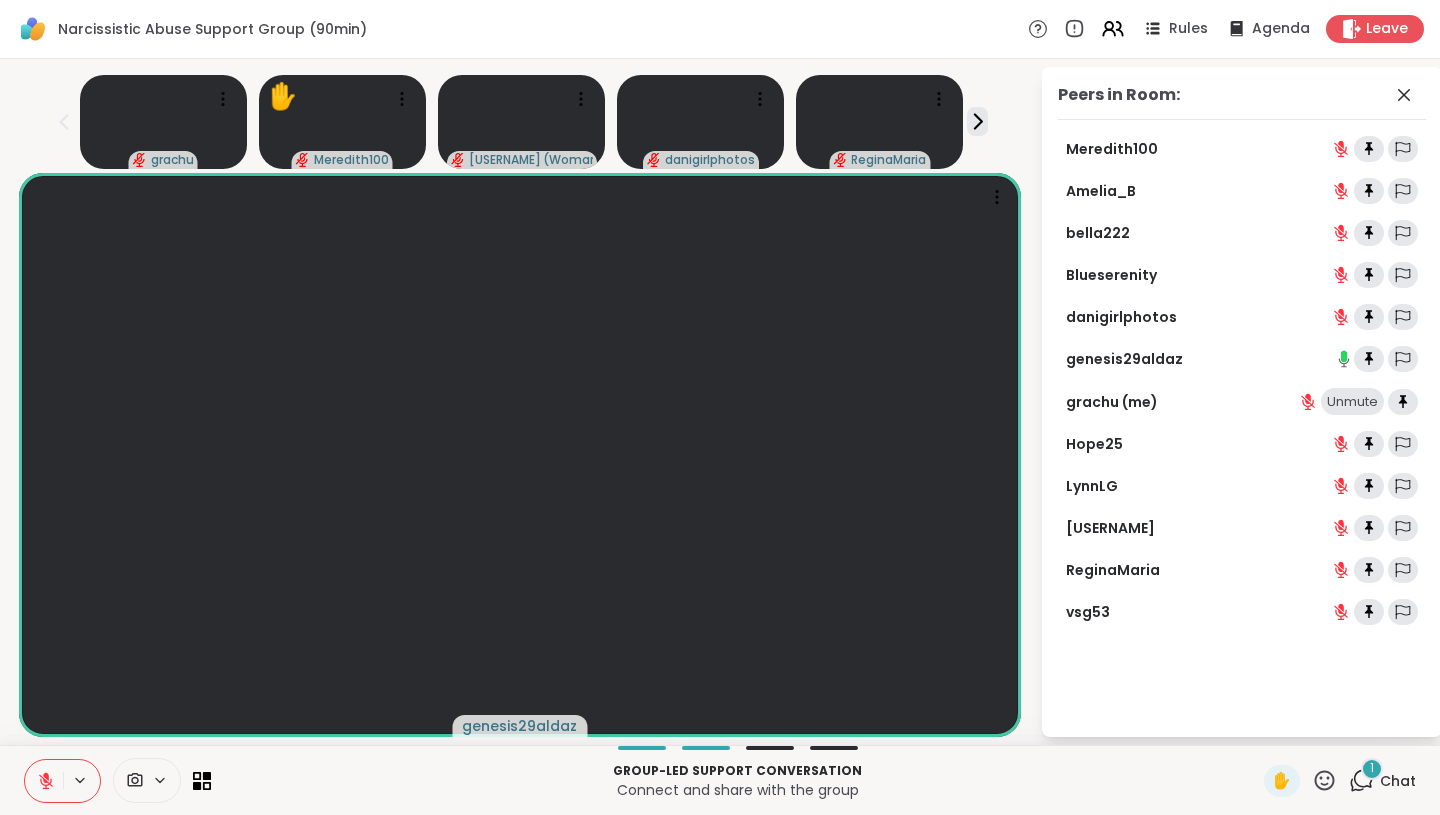 click at bounding box center (44, 781) 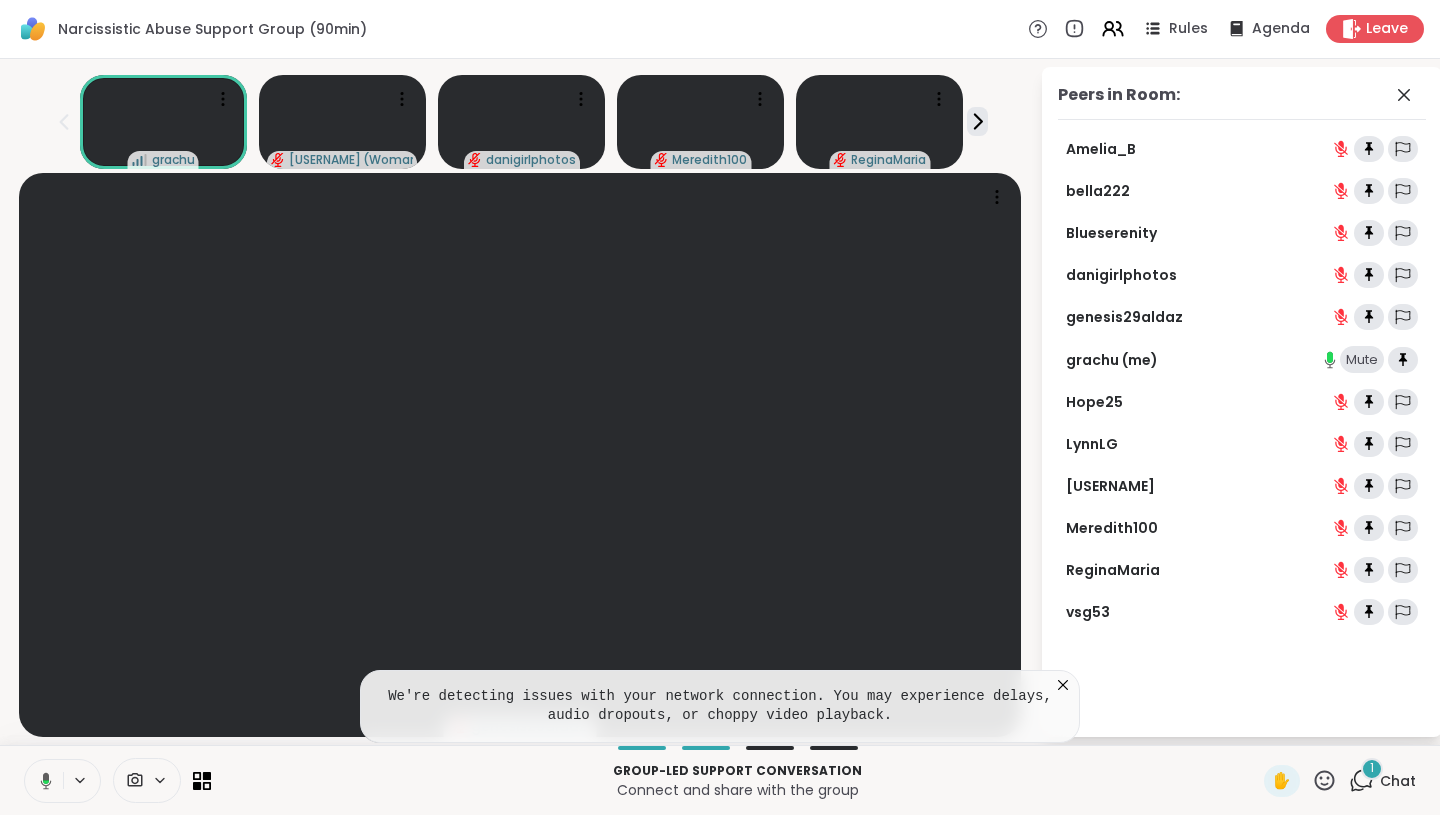 click 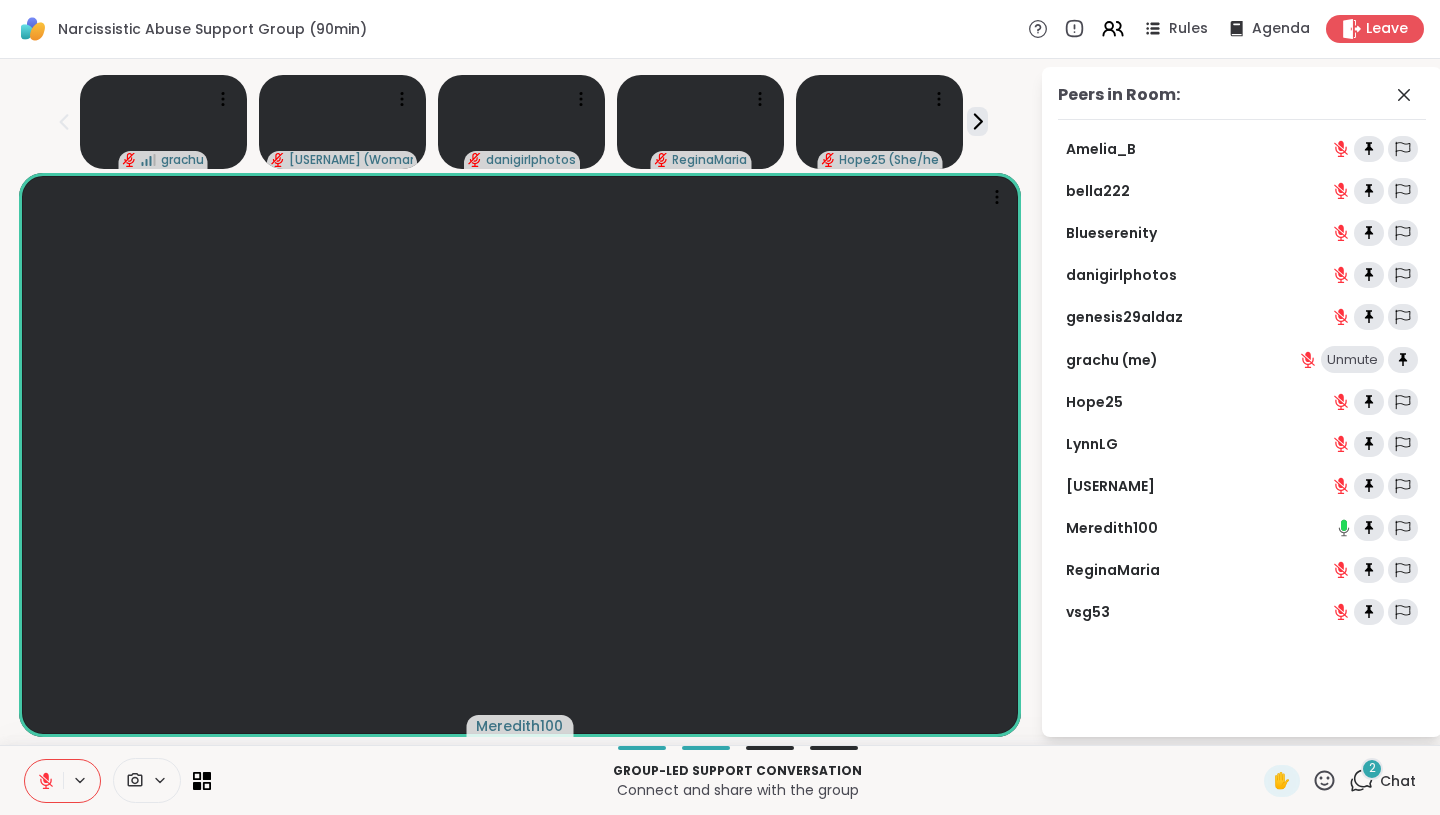 click 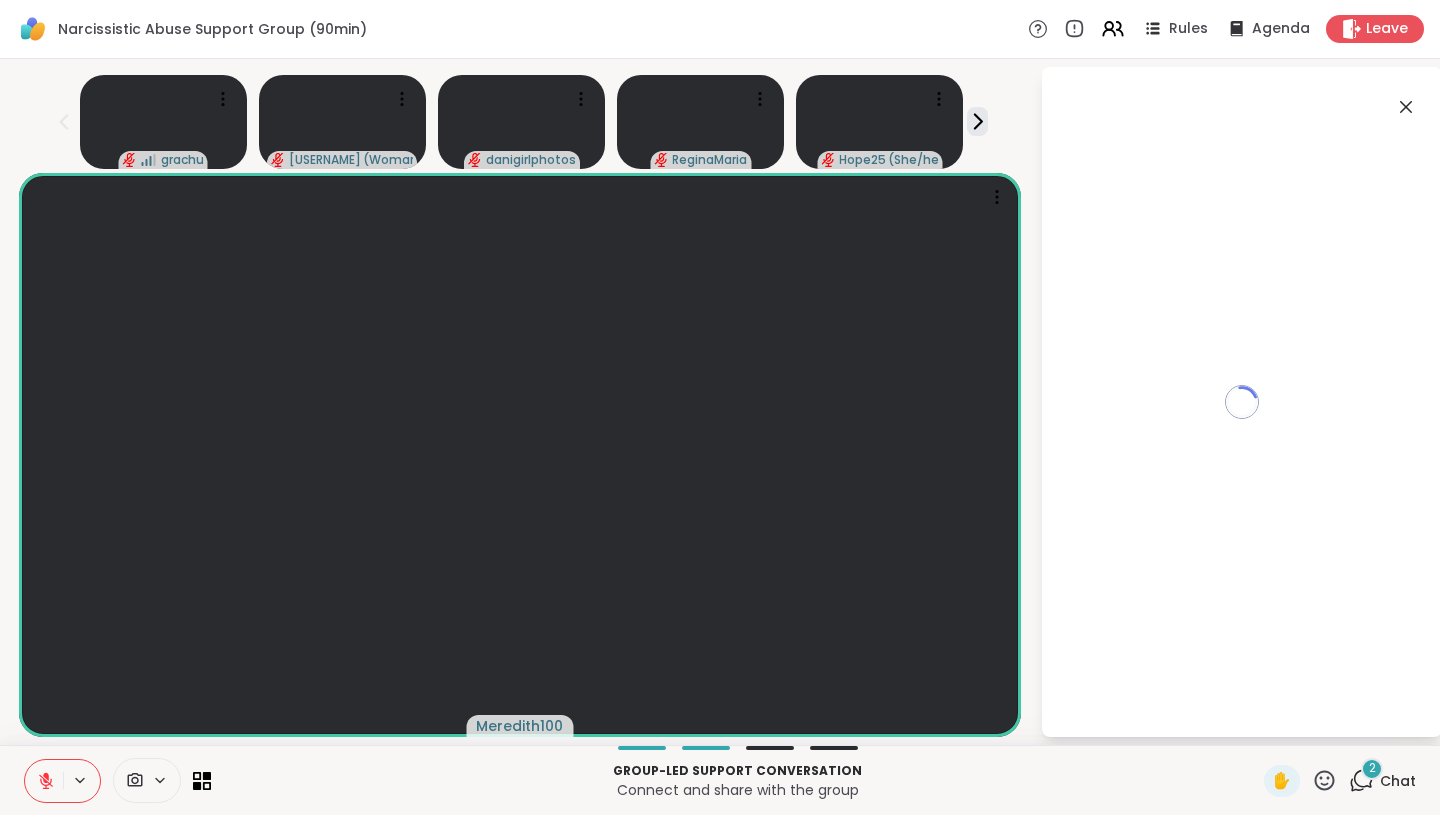 click 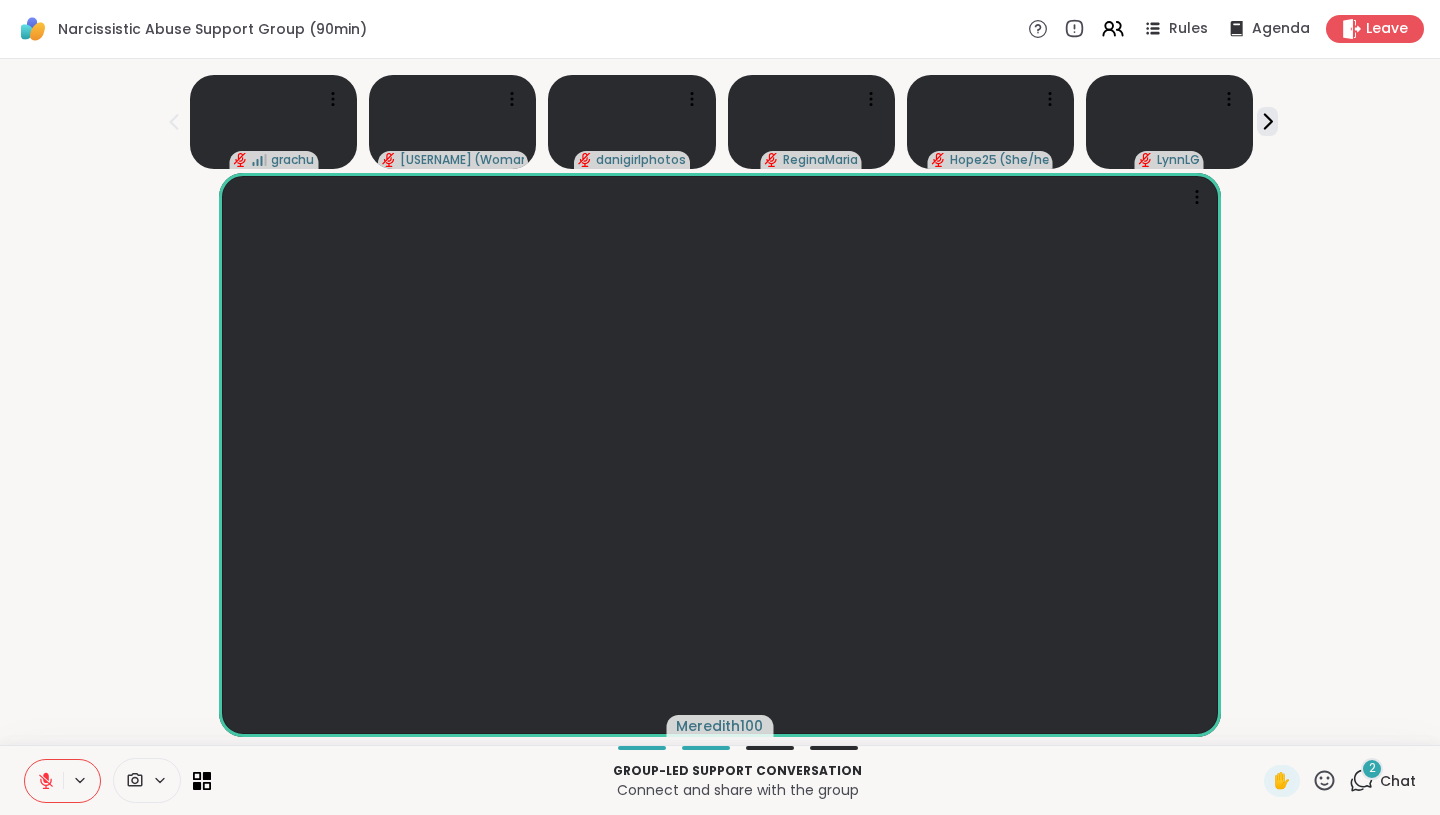 click on "2" at bounding box center [1372, 769] 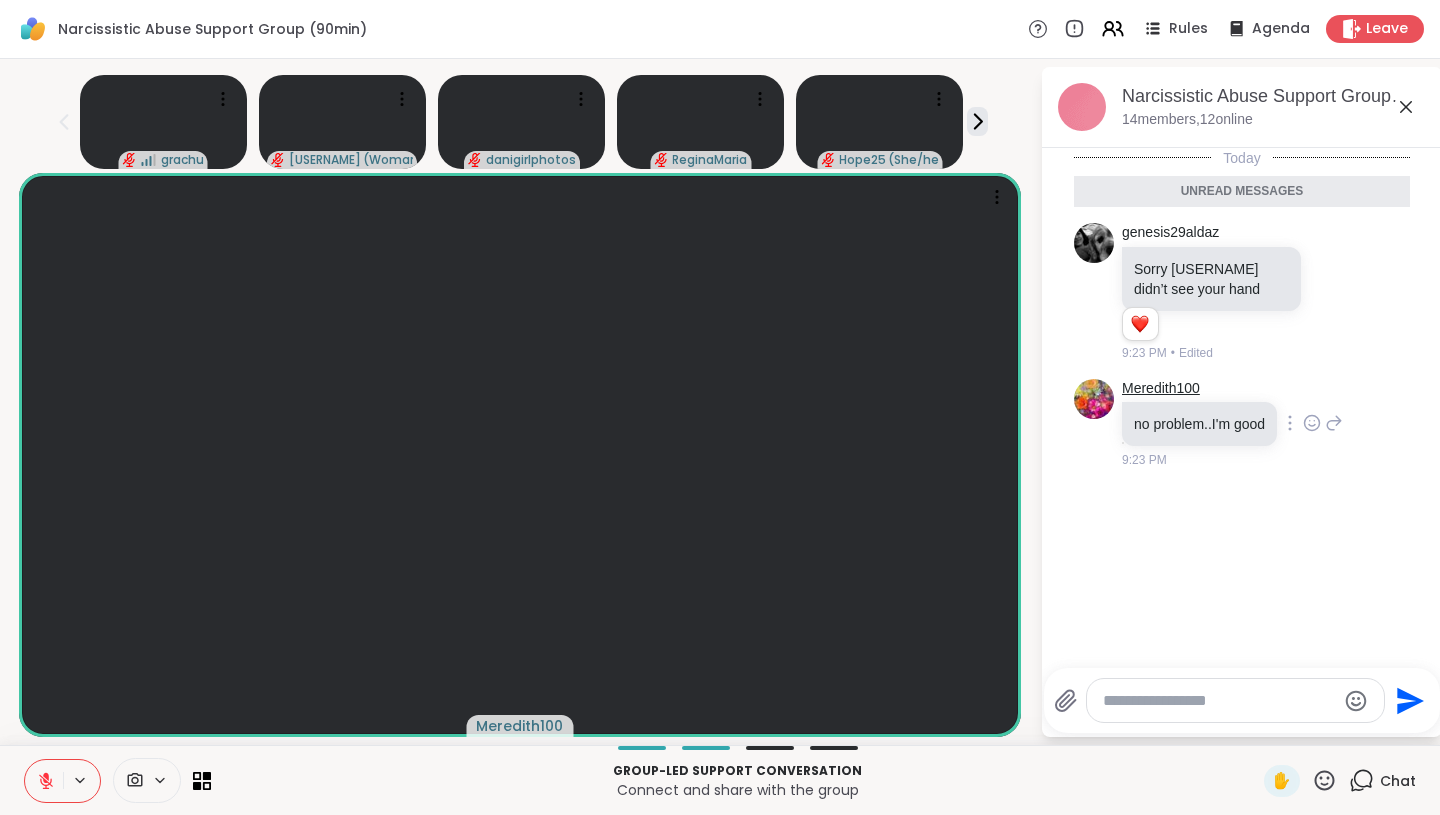 click on "Meredith100" at bounding box center [1161, 389] 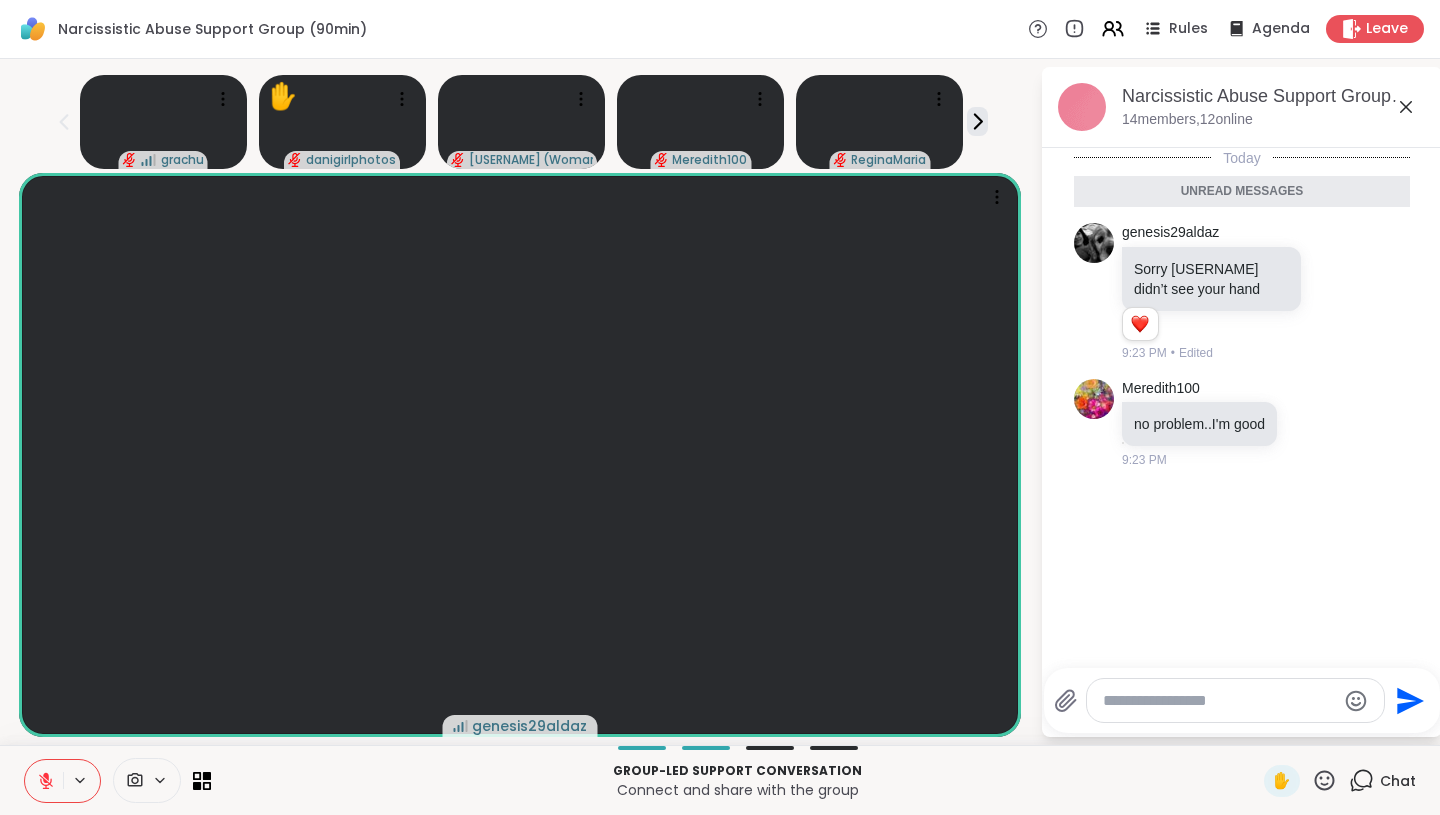 click on "genesis29aldaz" at bounding box center (529, 726) 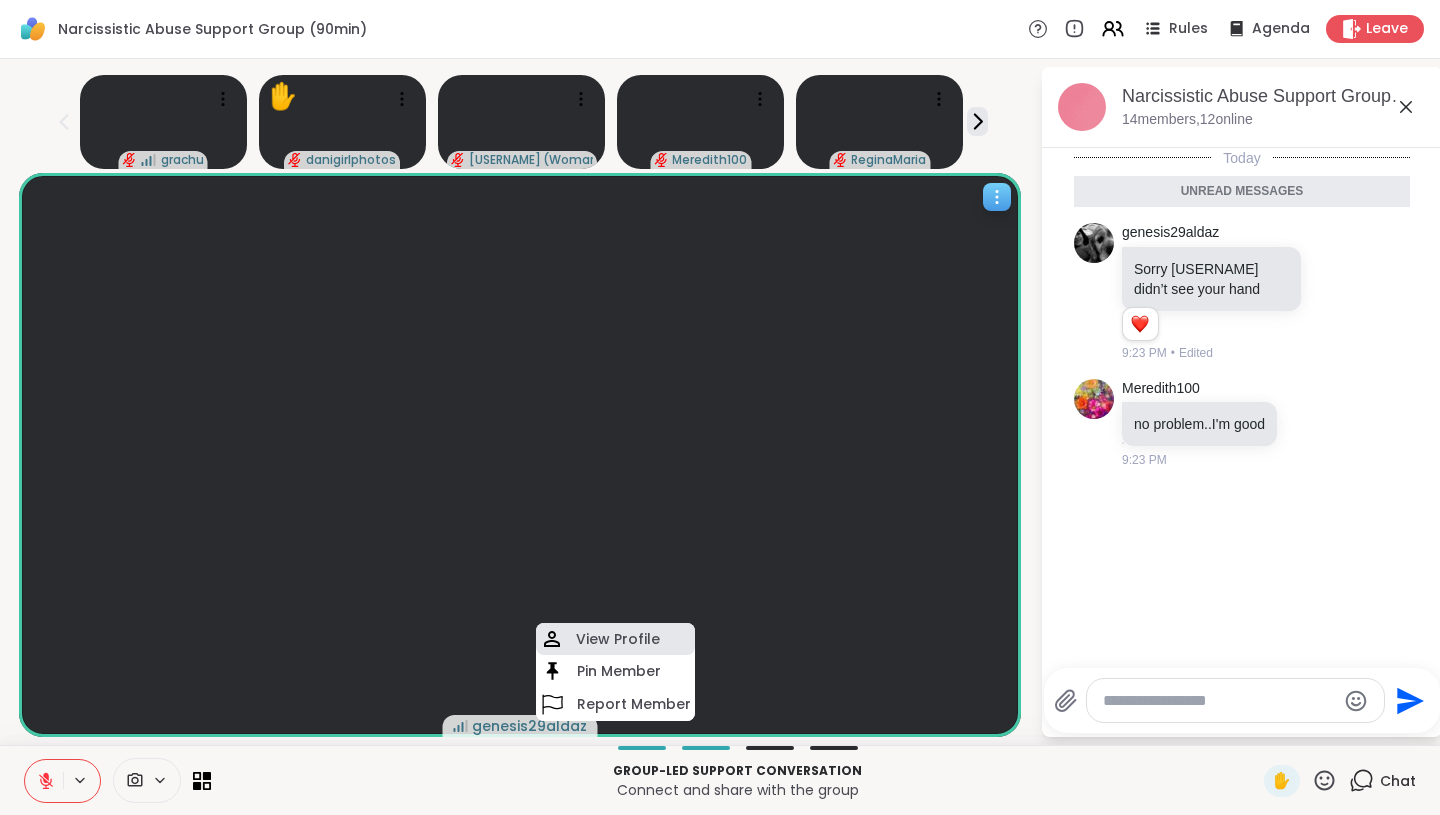 click on "View Profile" at bounding box center (618, 639) 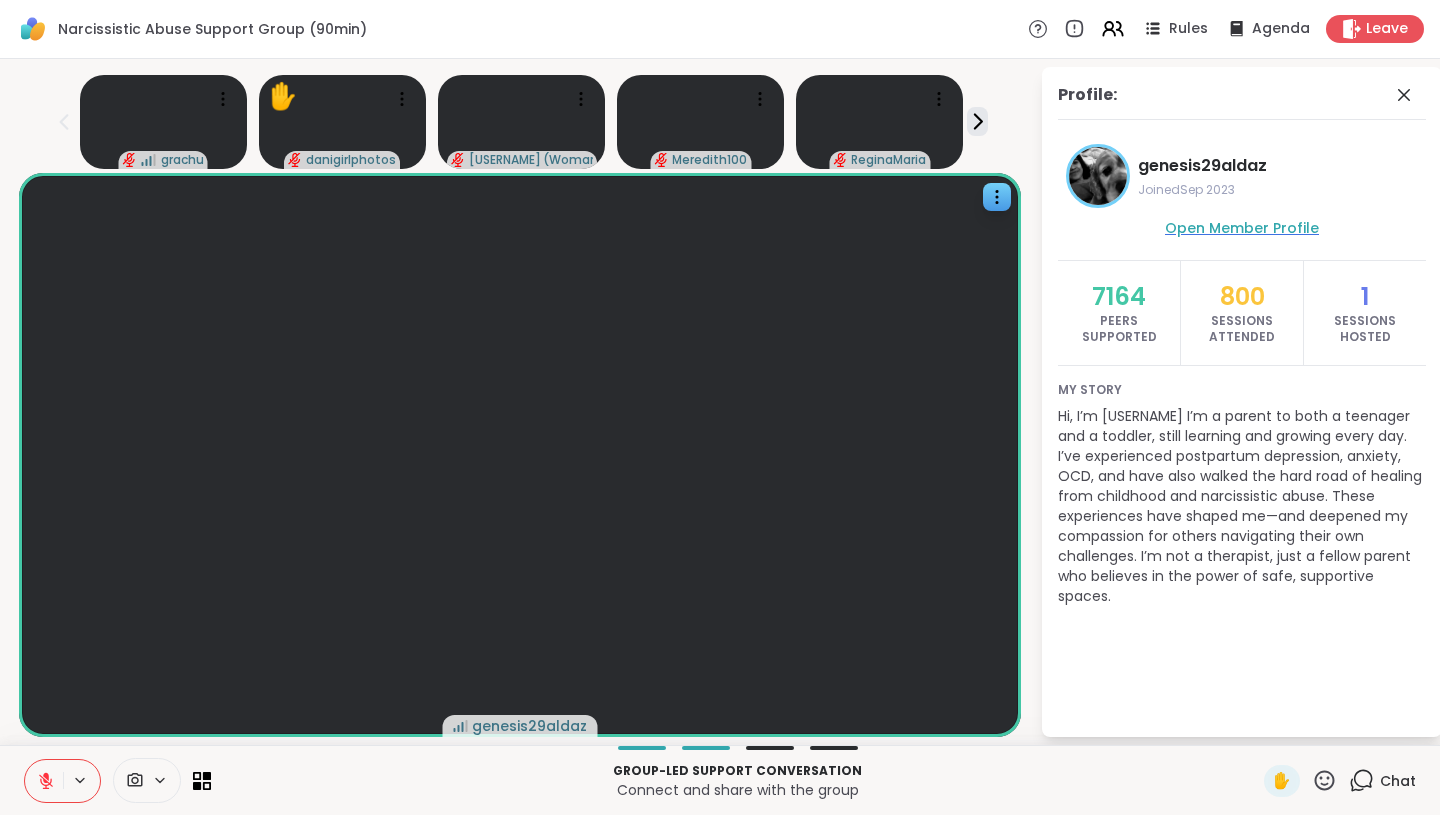 click on "Open Member Profile" at bounding box center [1242, 228] 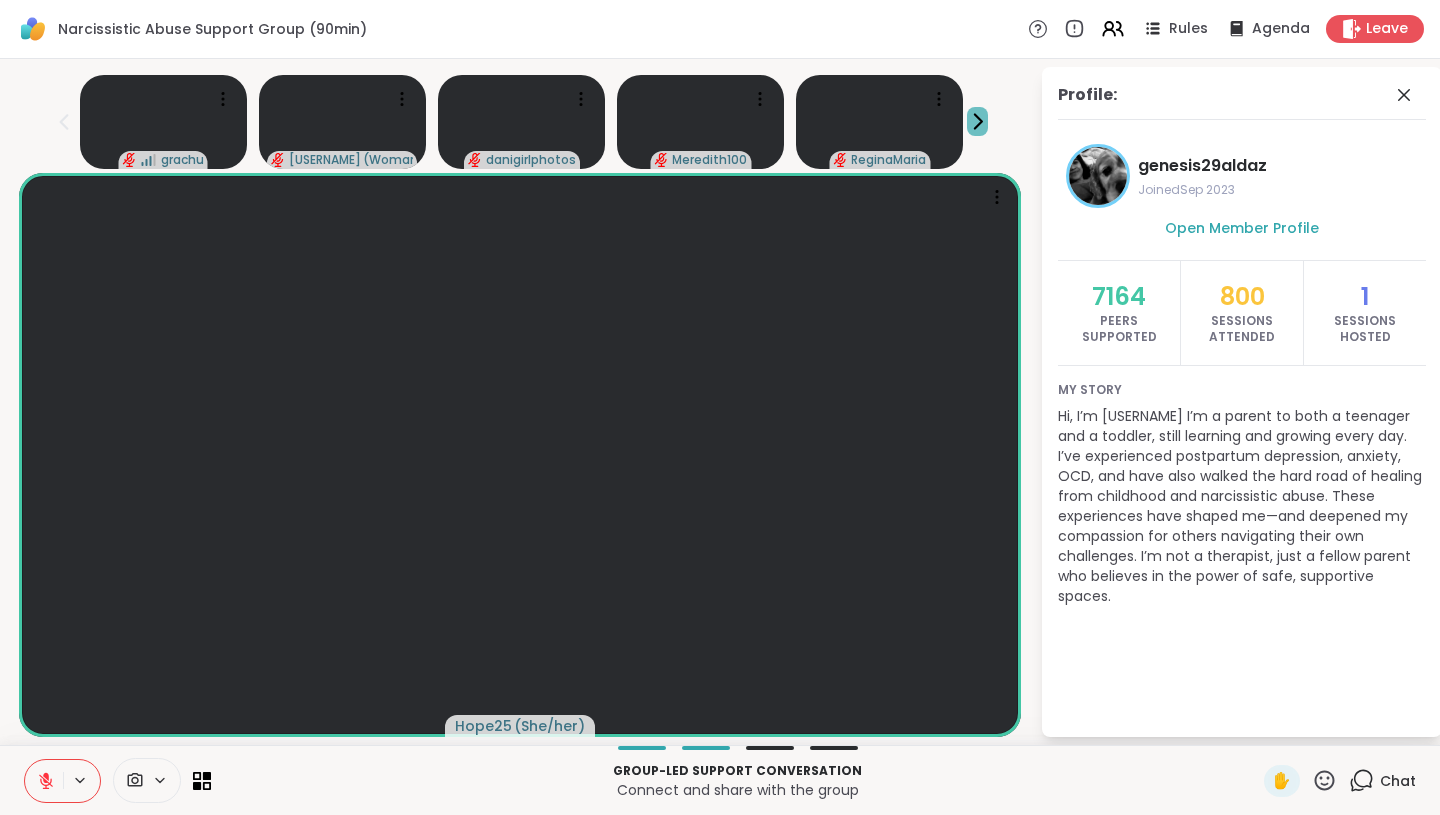 click 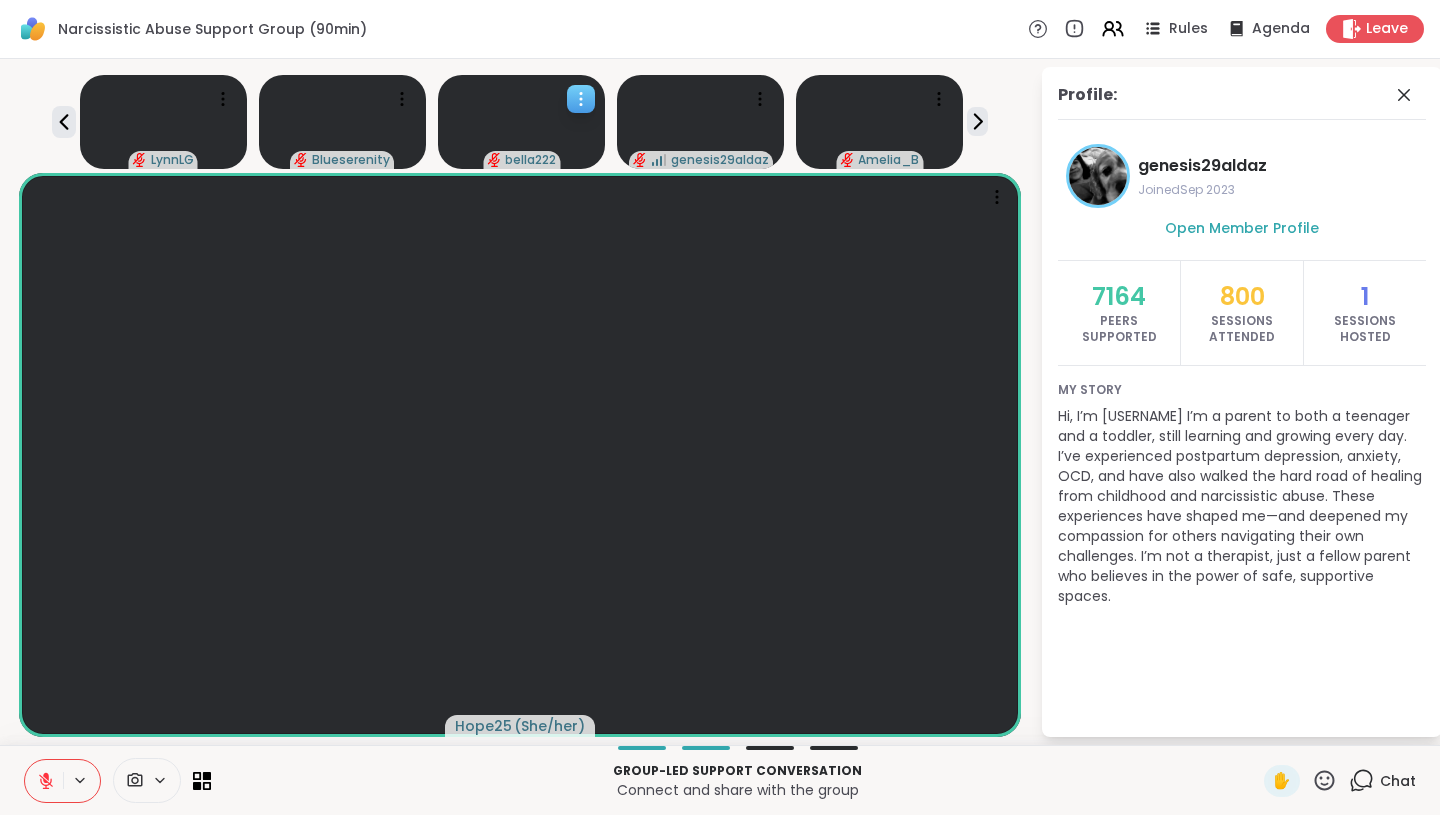click on "bella222" at bounding box center (530, 160) 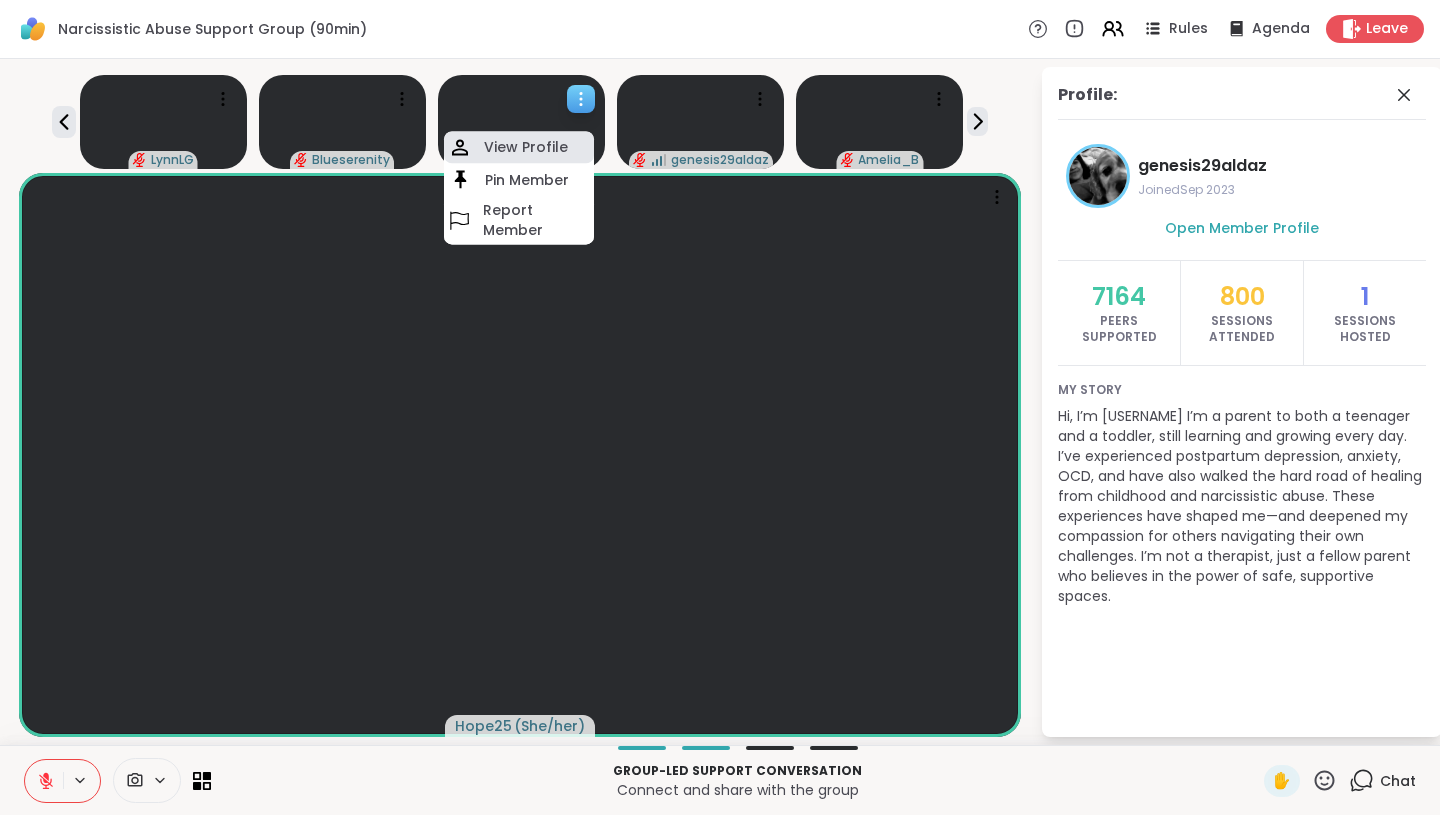 click on "View Profile" at bounding box center [526, 147] 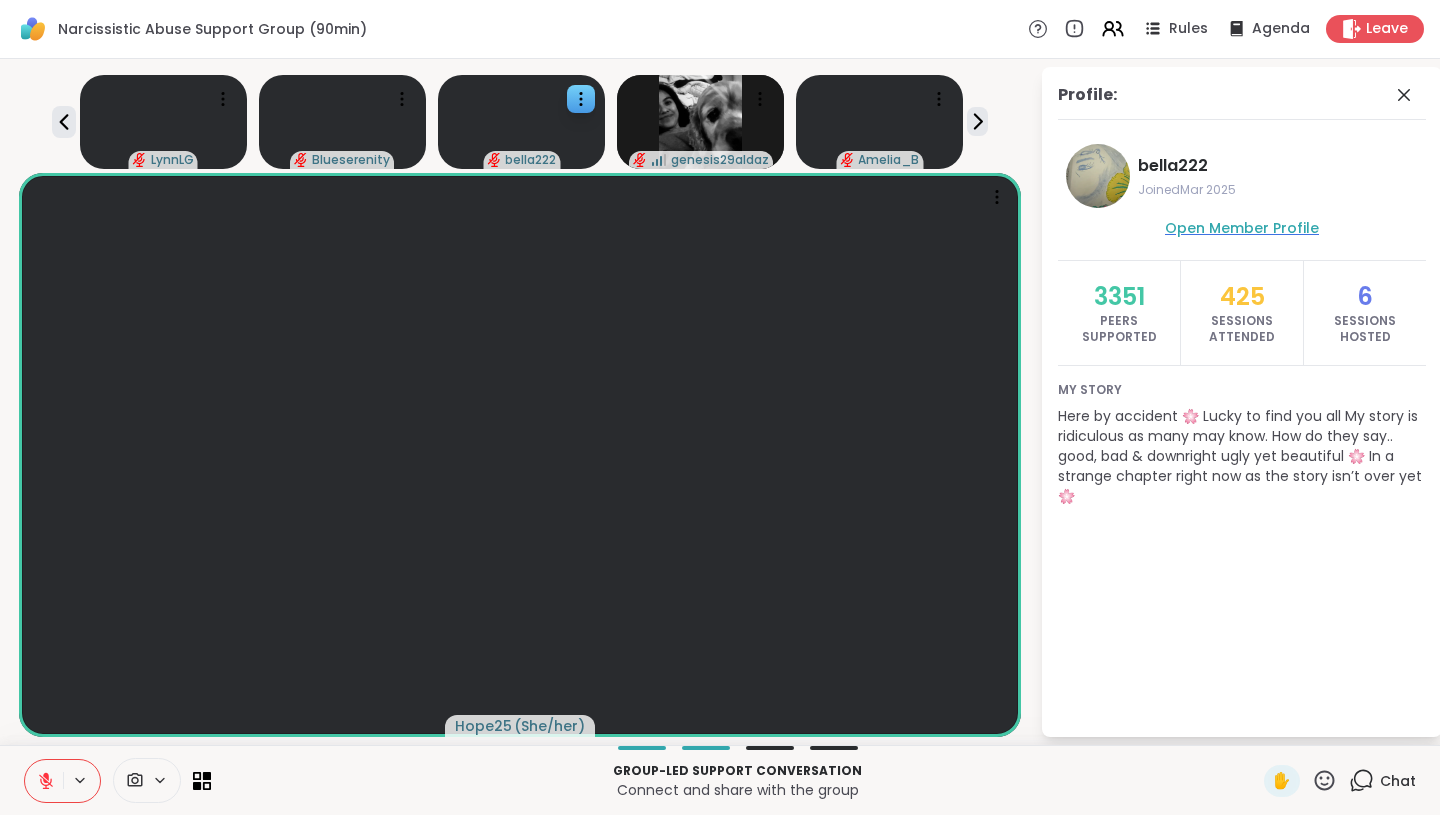 click on "Open Member Profile" at bounding box center (1242, 228) 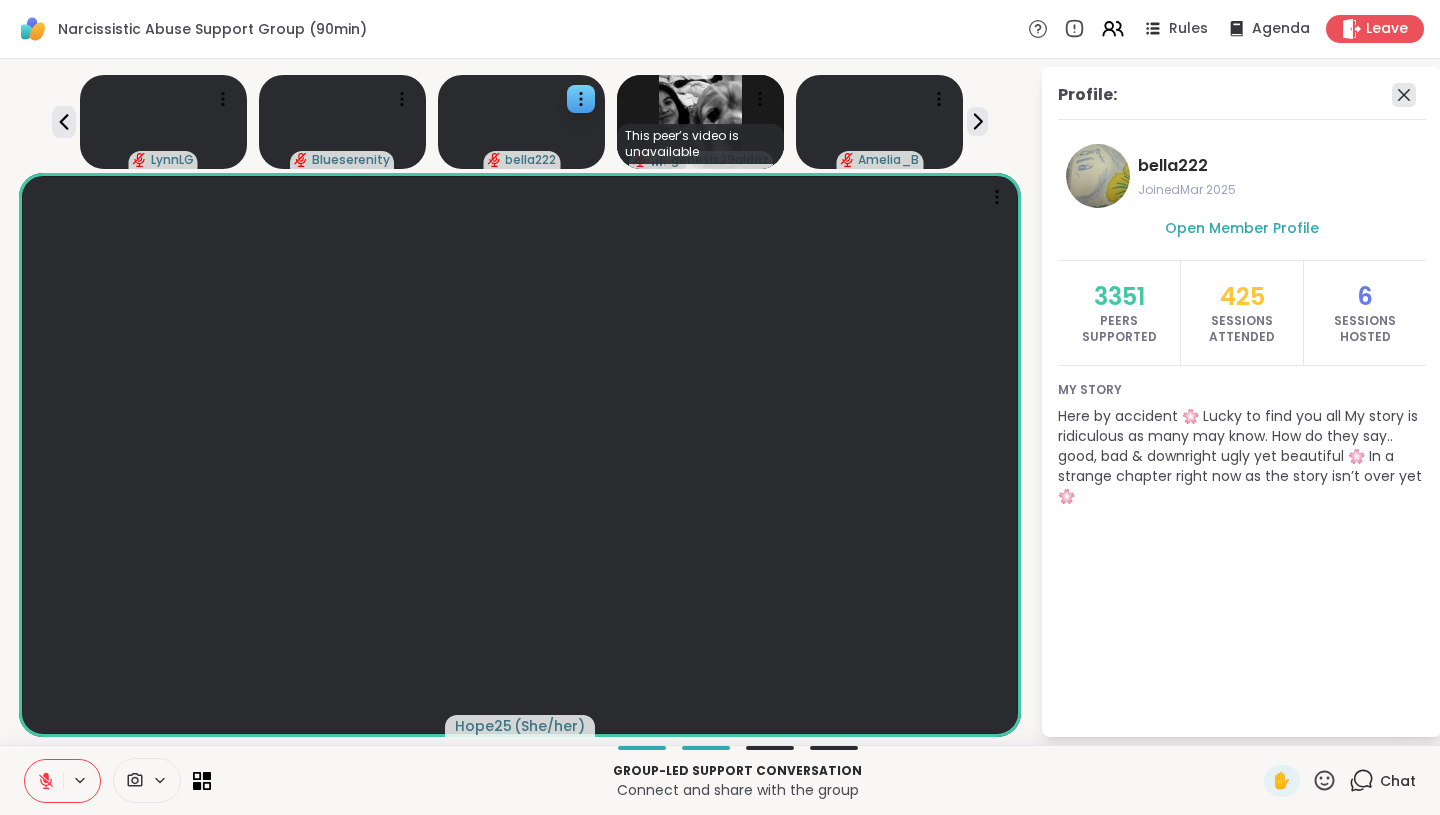 click 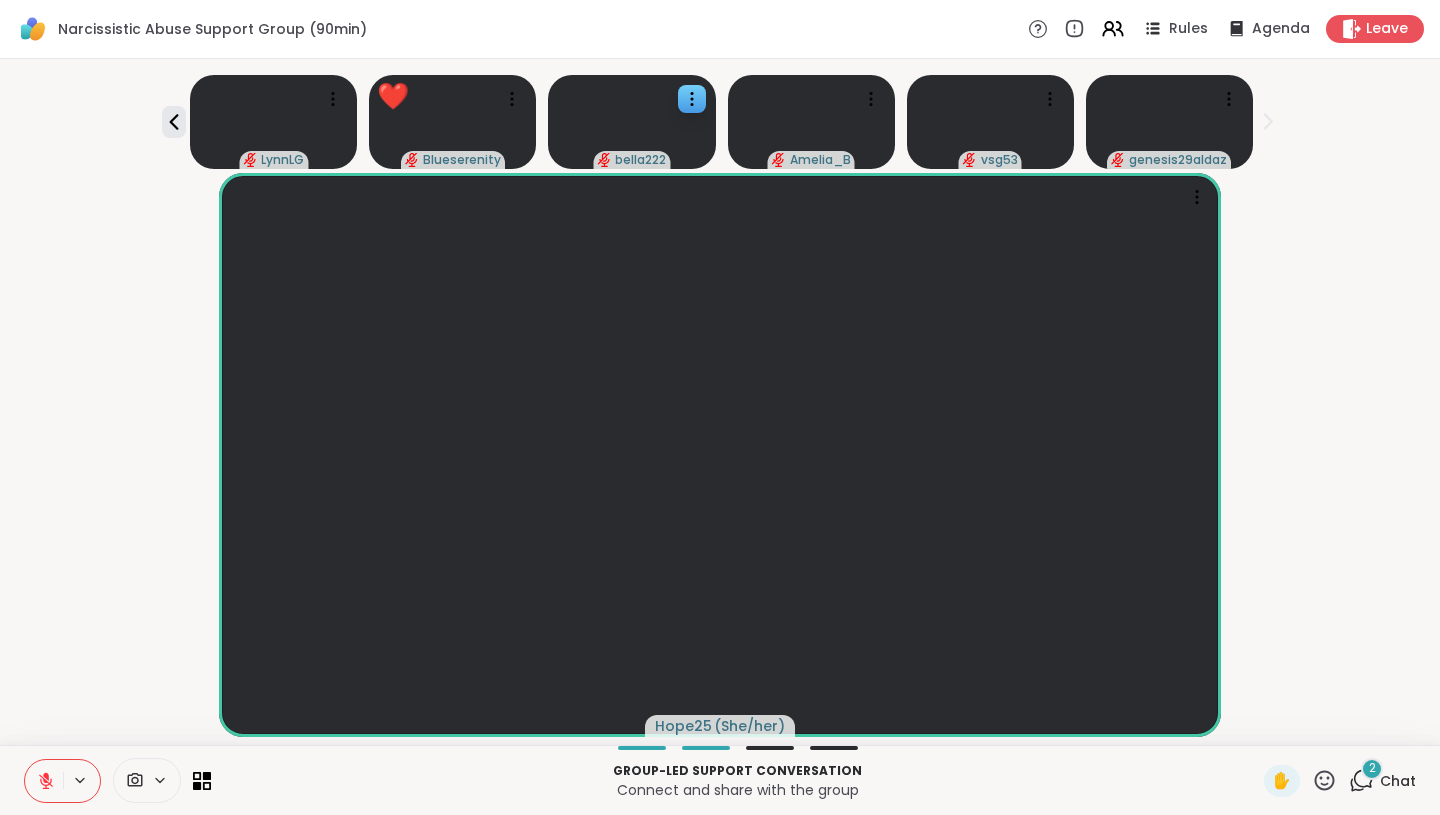 click 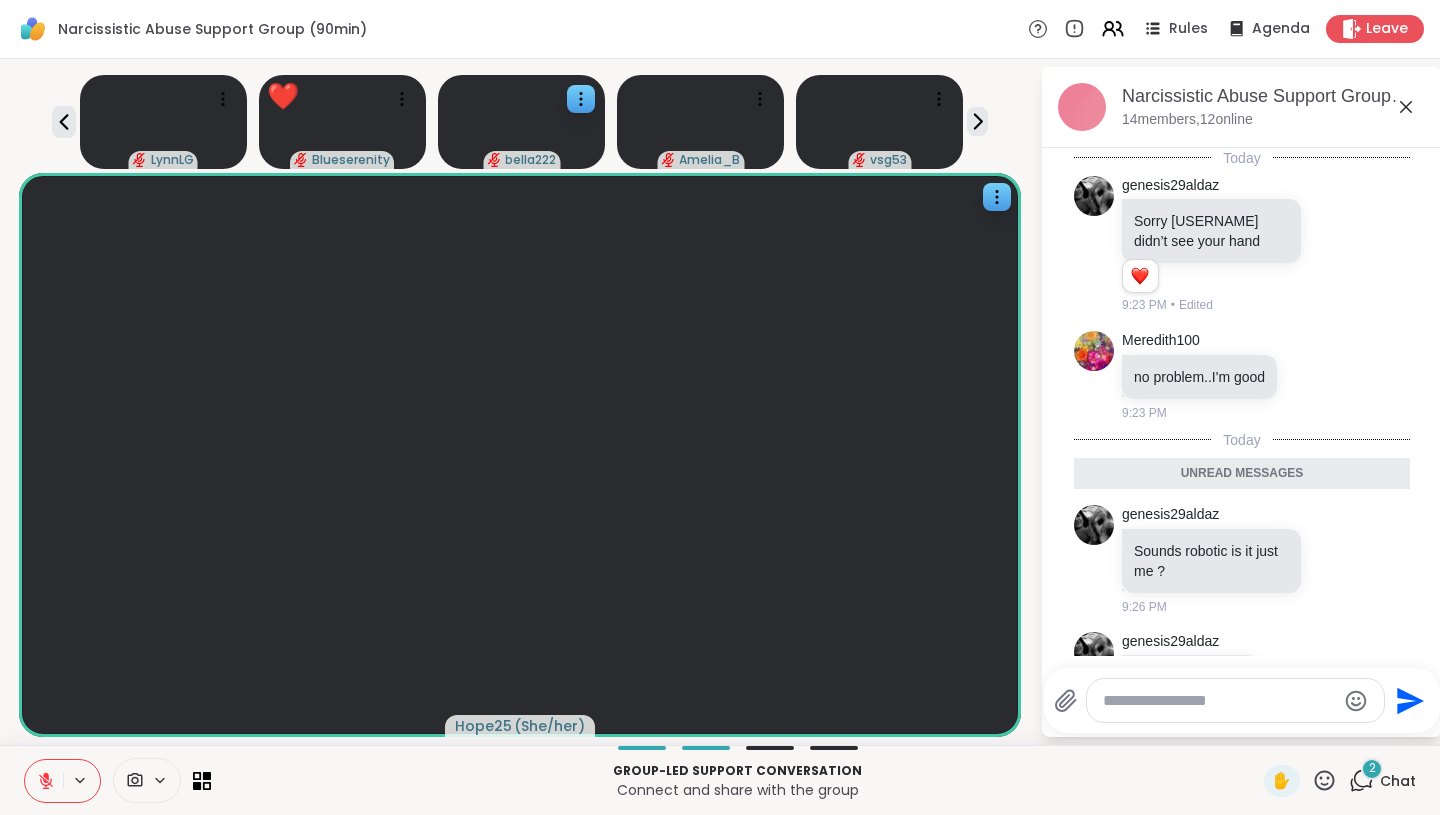 scroll, scrollTop: 74, scrollLeft: 0, axis: vertical 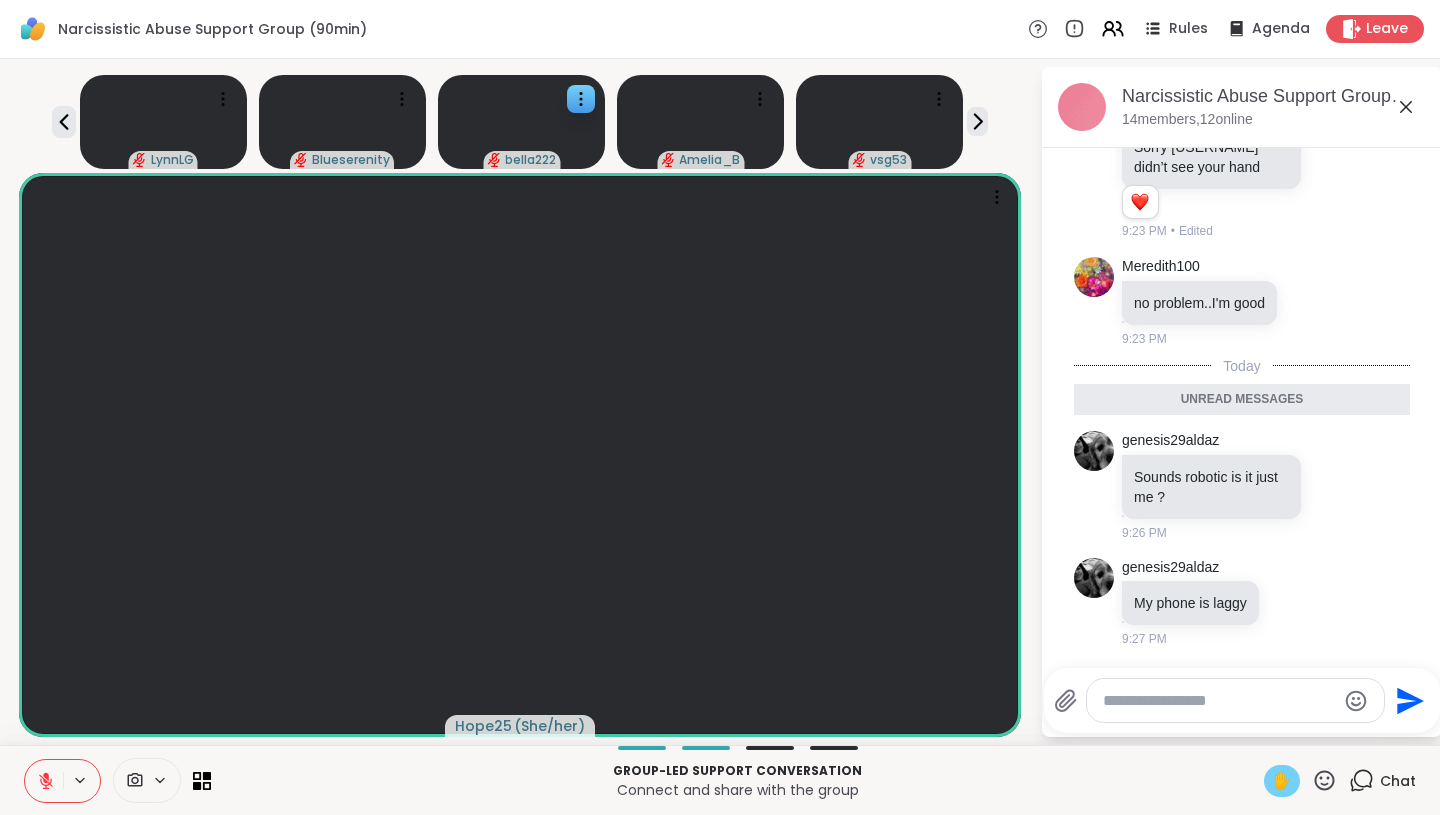 click on "✋" at bounding box center (1282, 781) 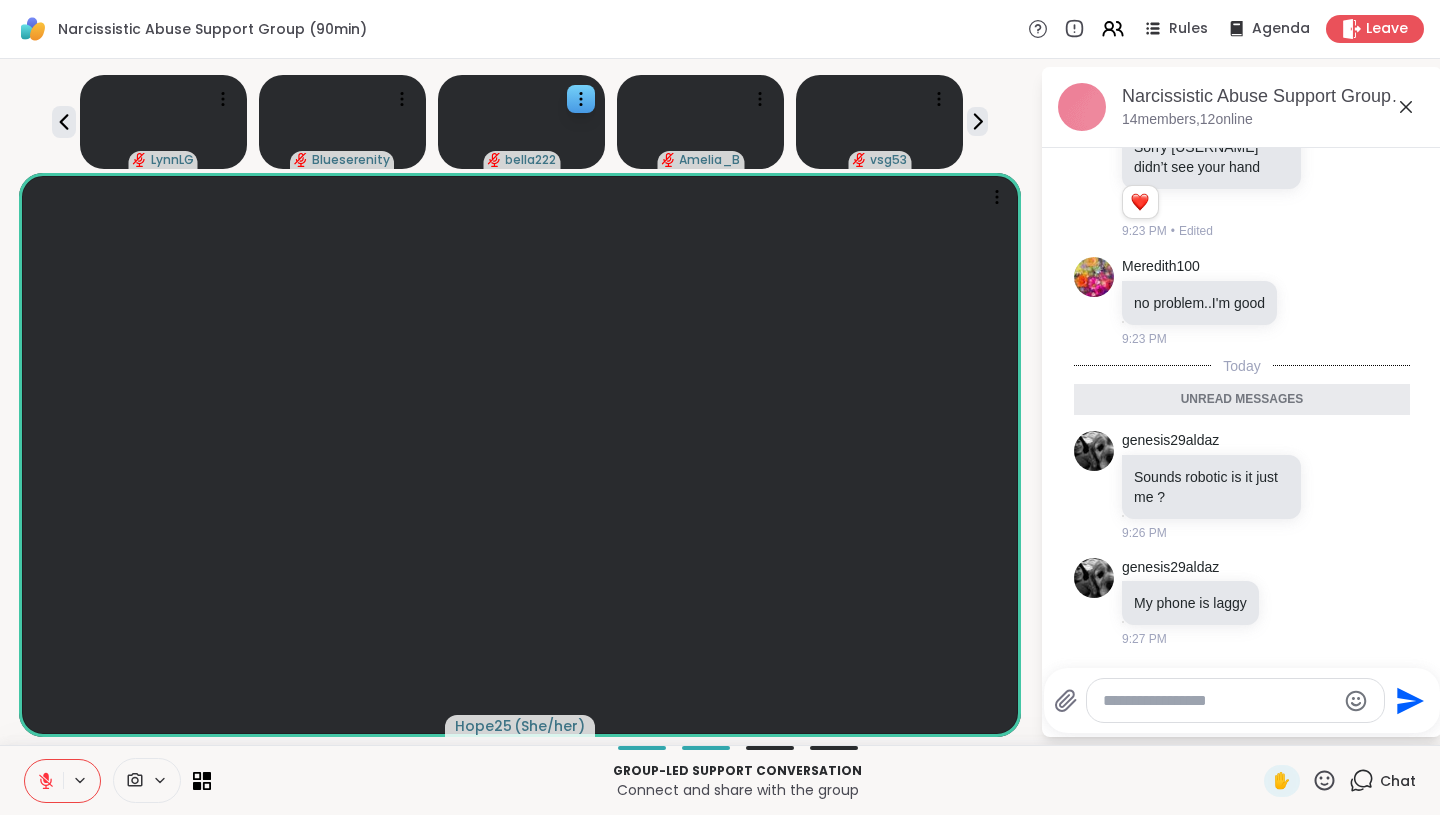 click 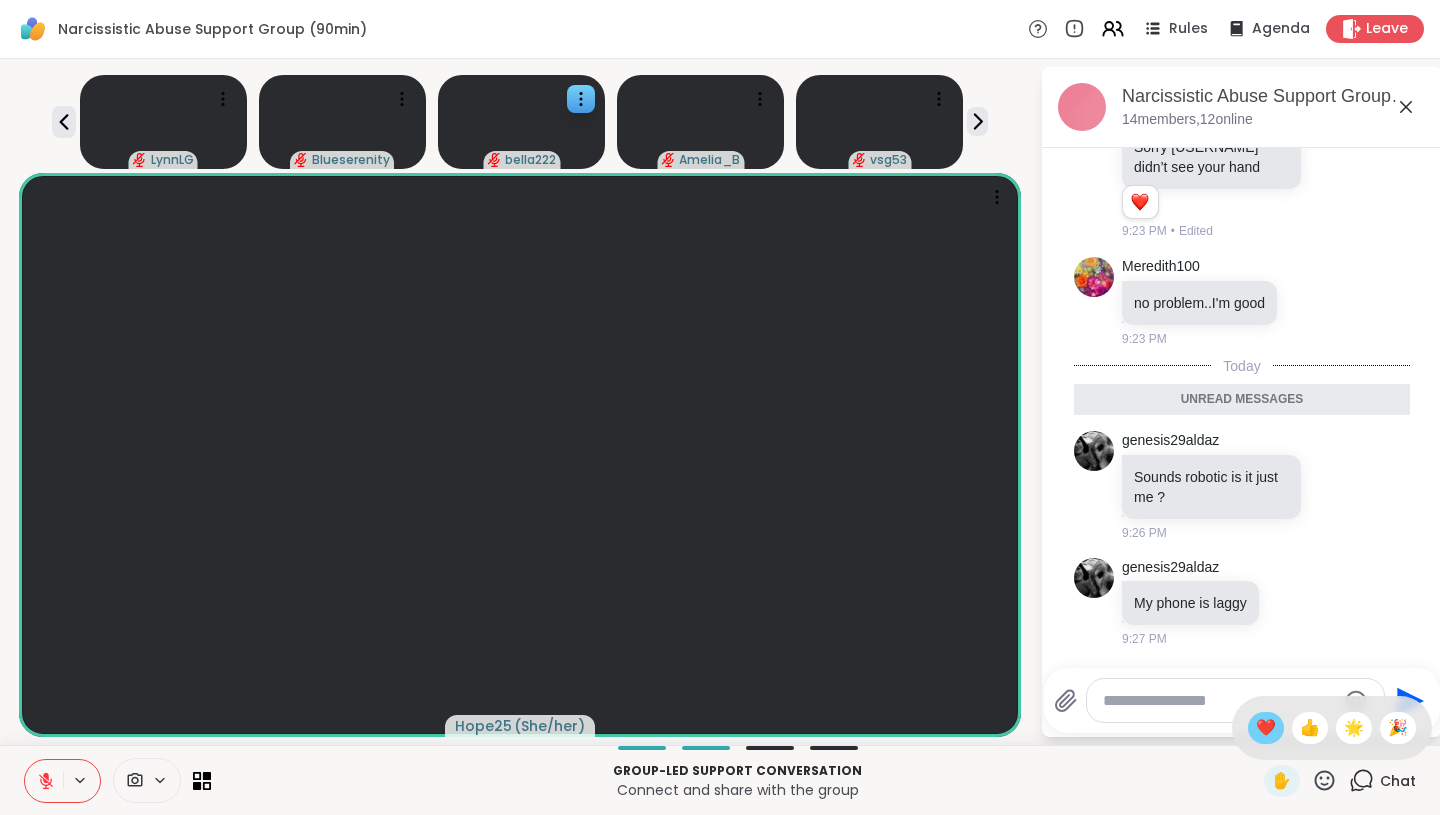 click on "❤️" at bounding box center [1266, 728] 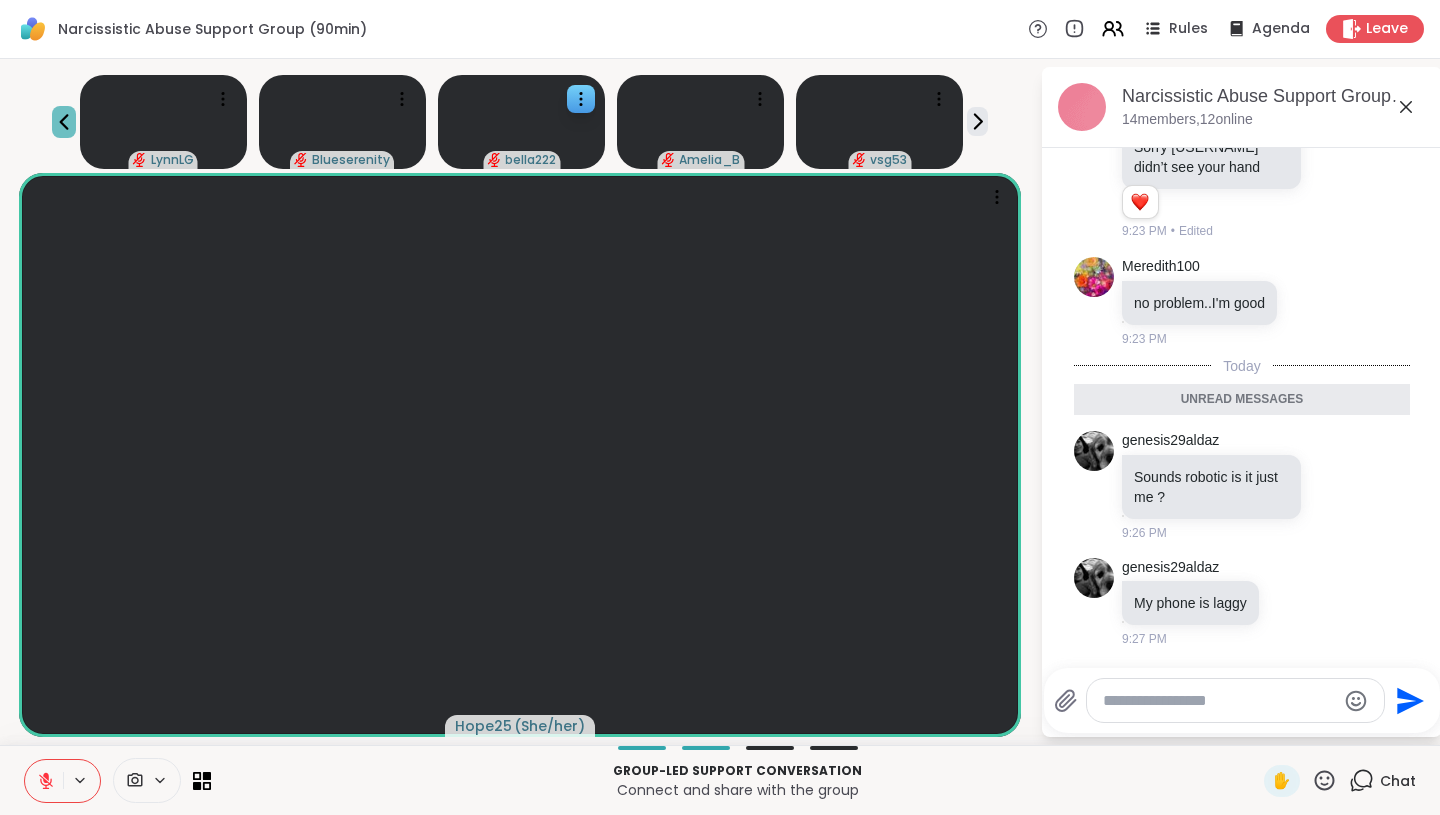 click 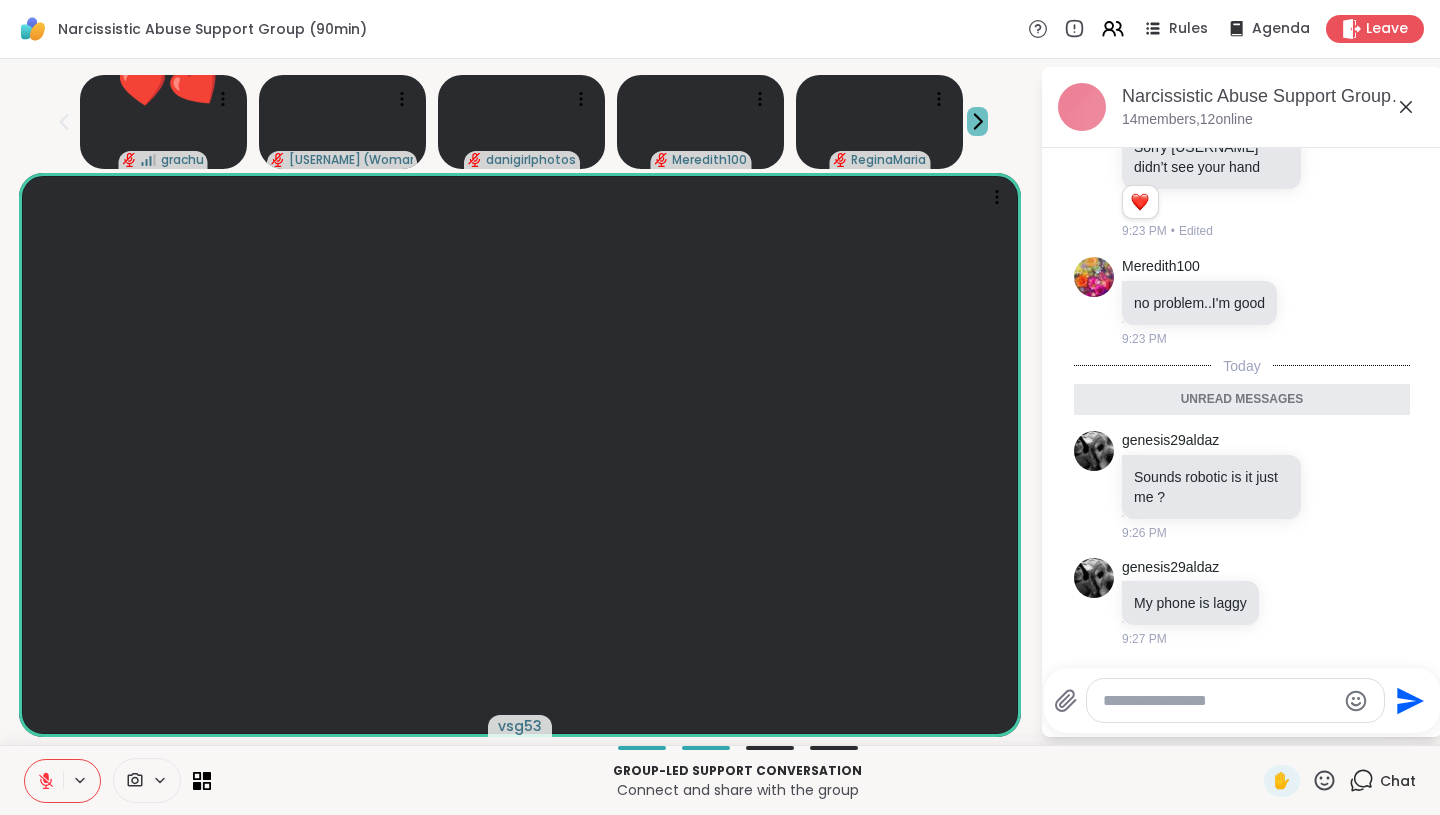 click 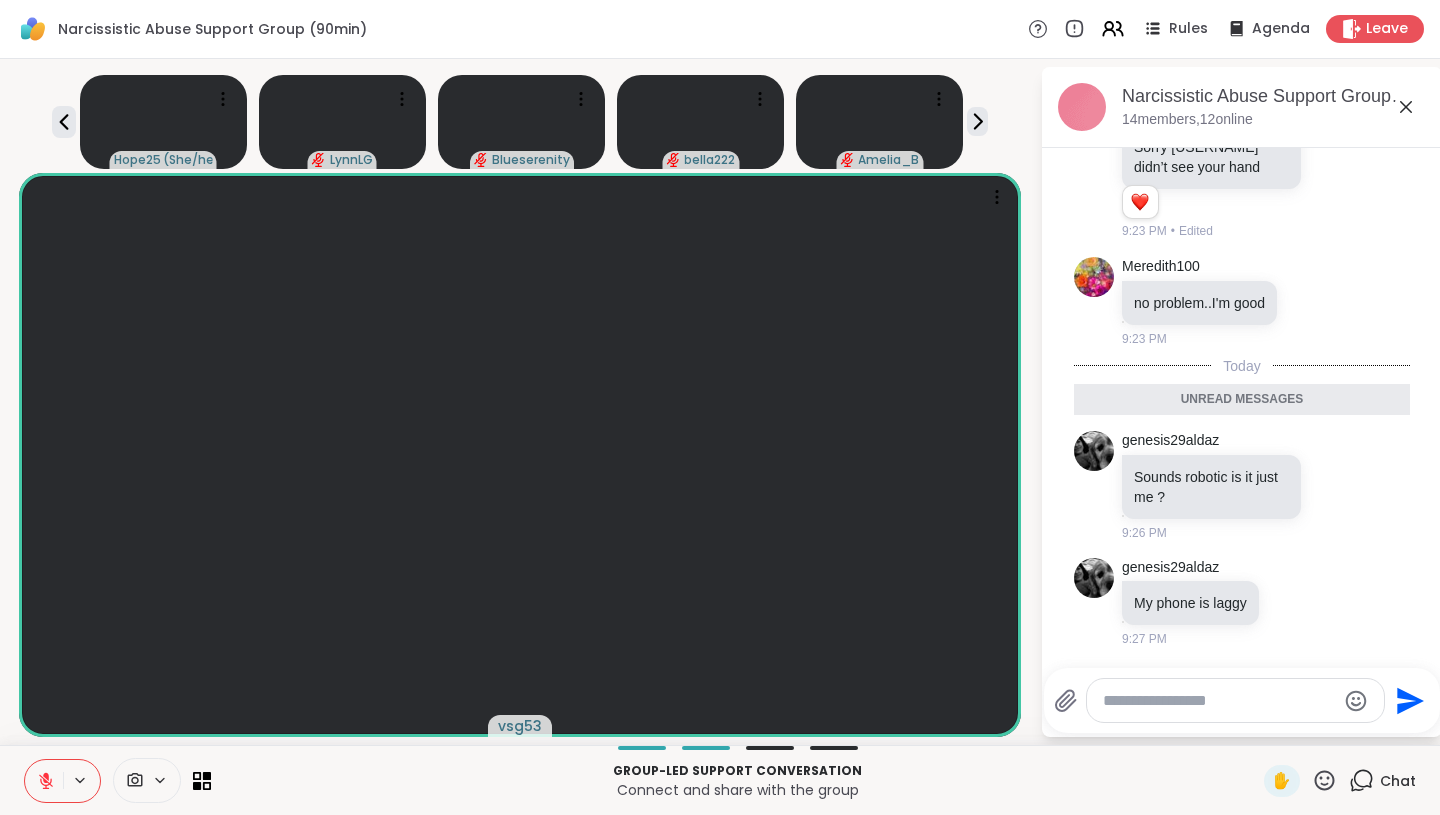 click 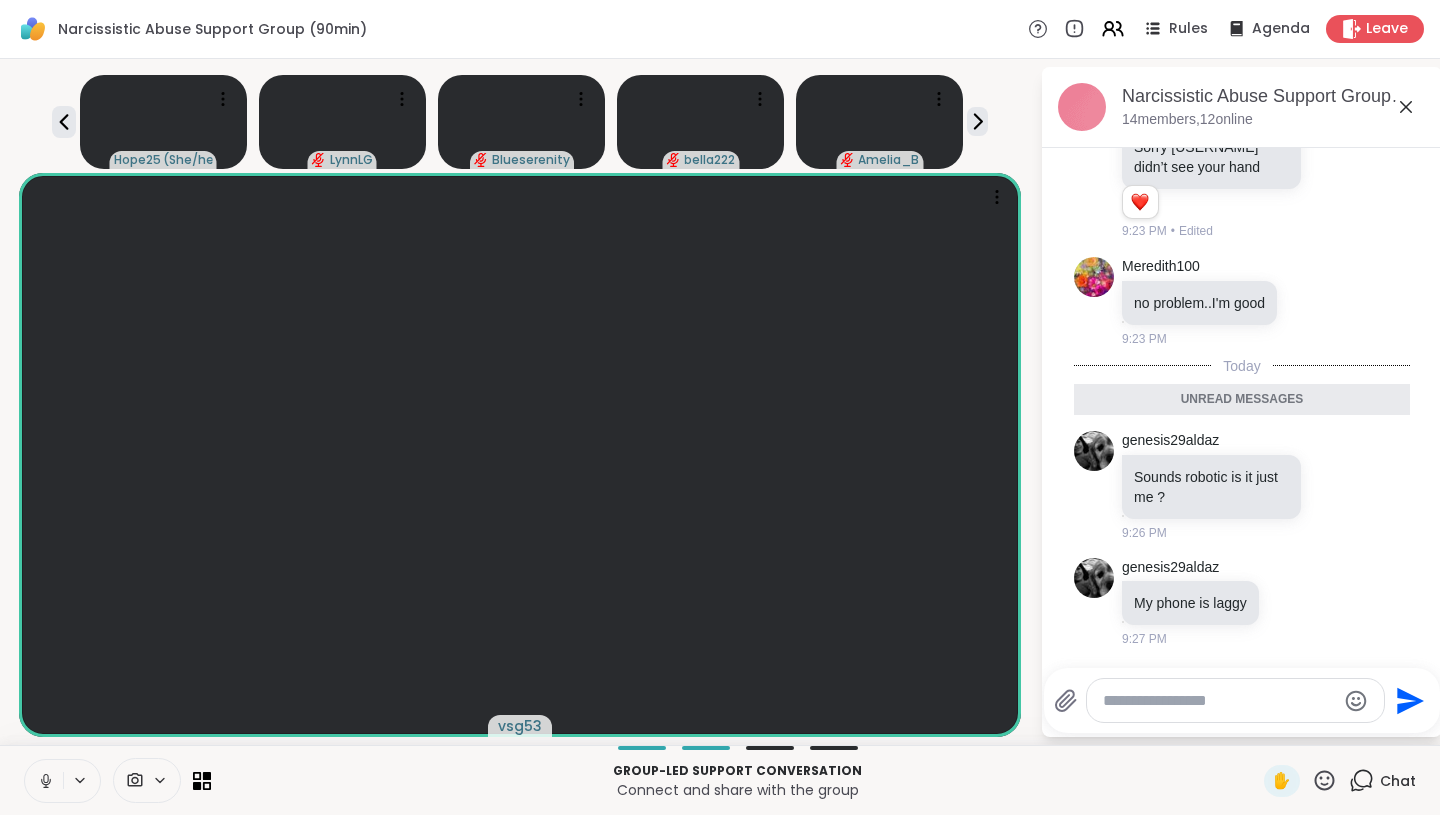 click 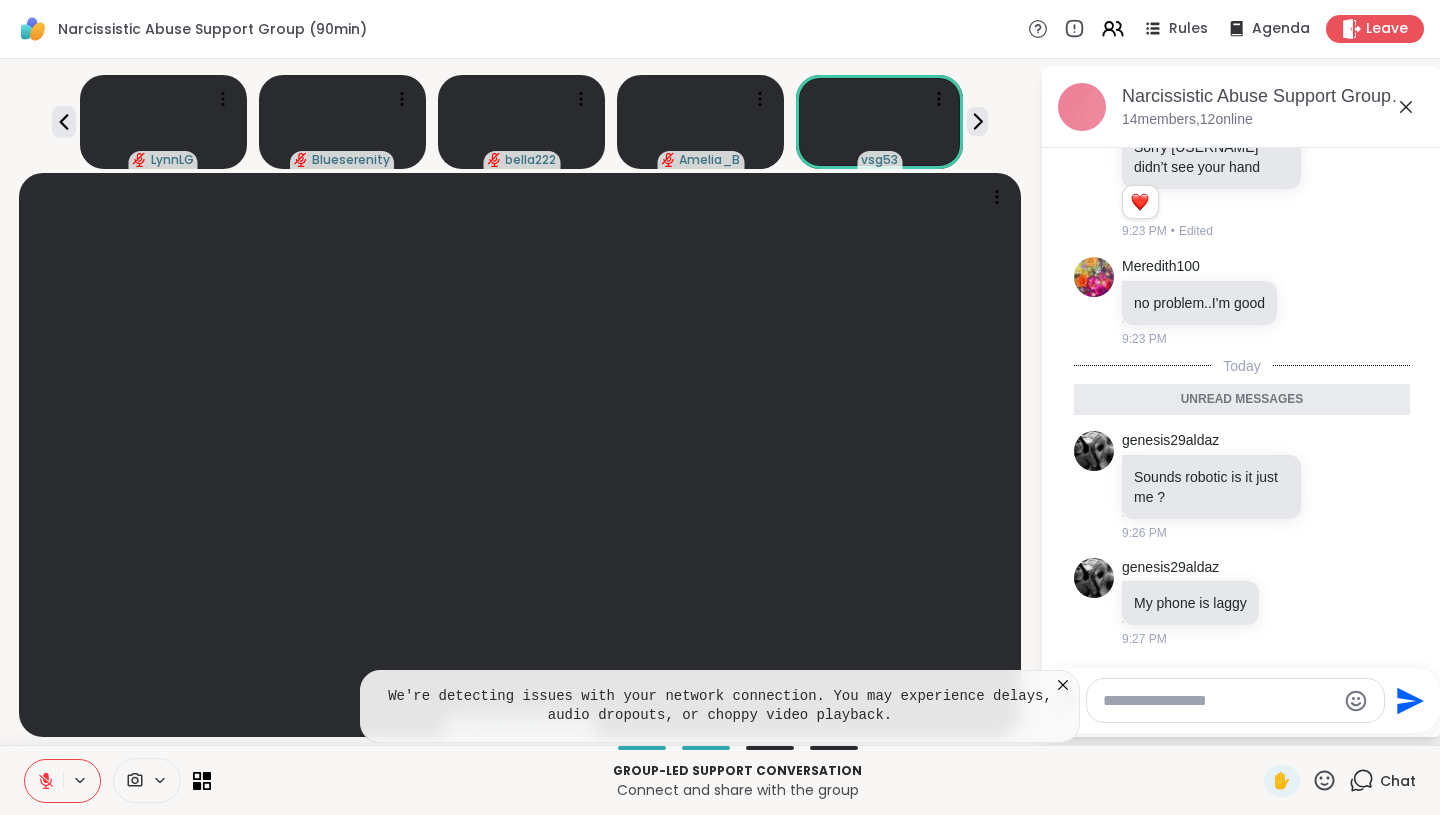 click 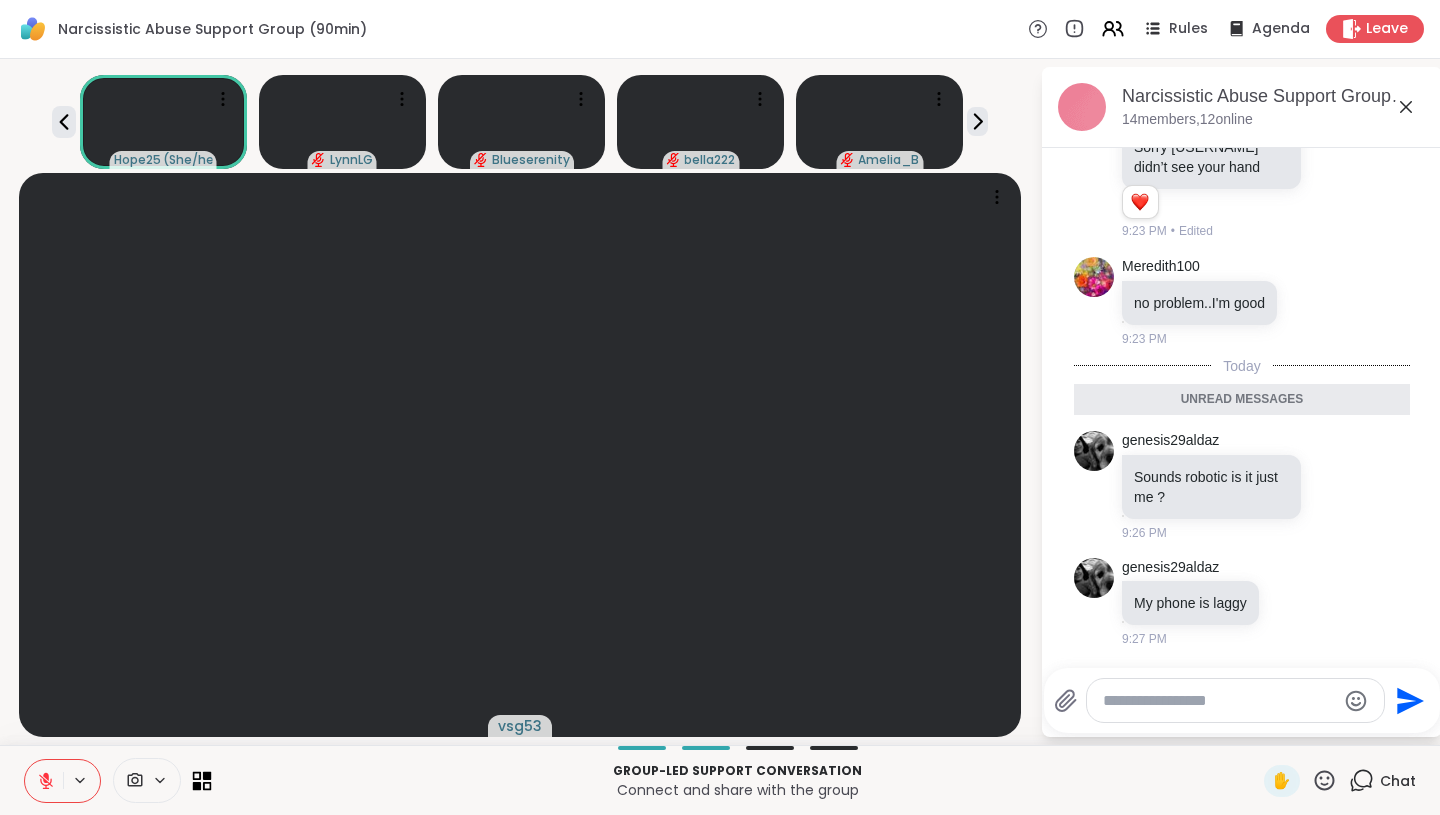 click 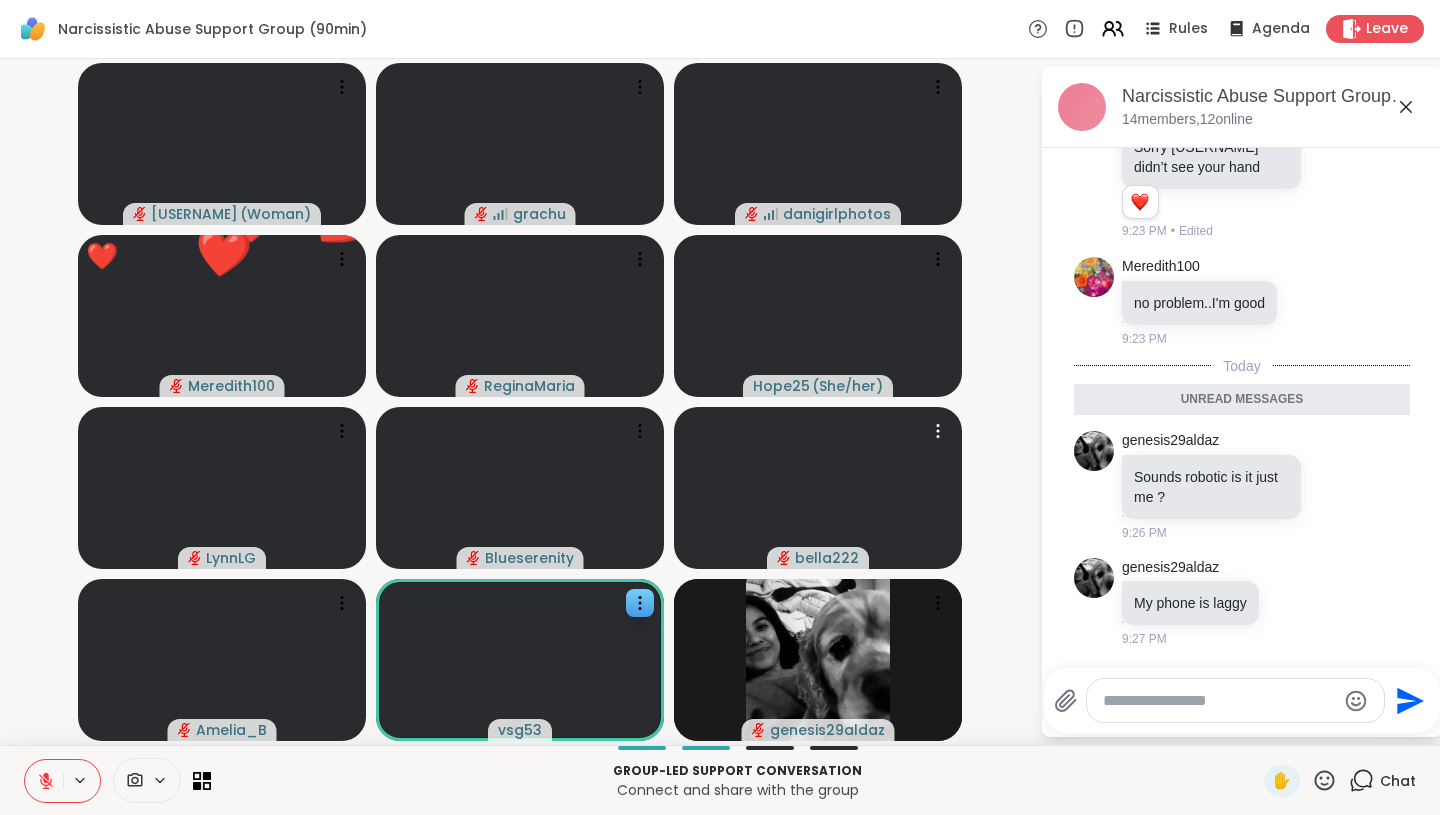 drag, startPoint x: 680, startPoint y: 462, endPoint x: 603, endPoint y: 653, distance: 205.93689 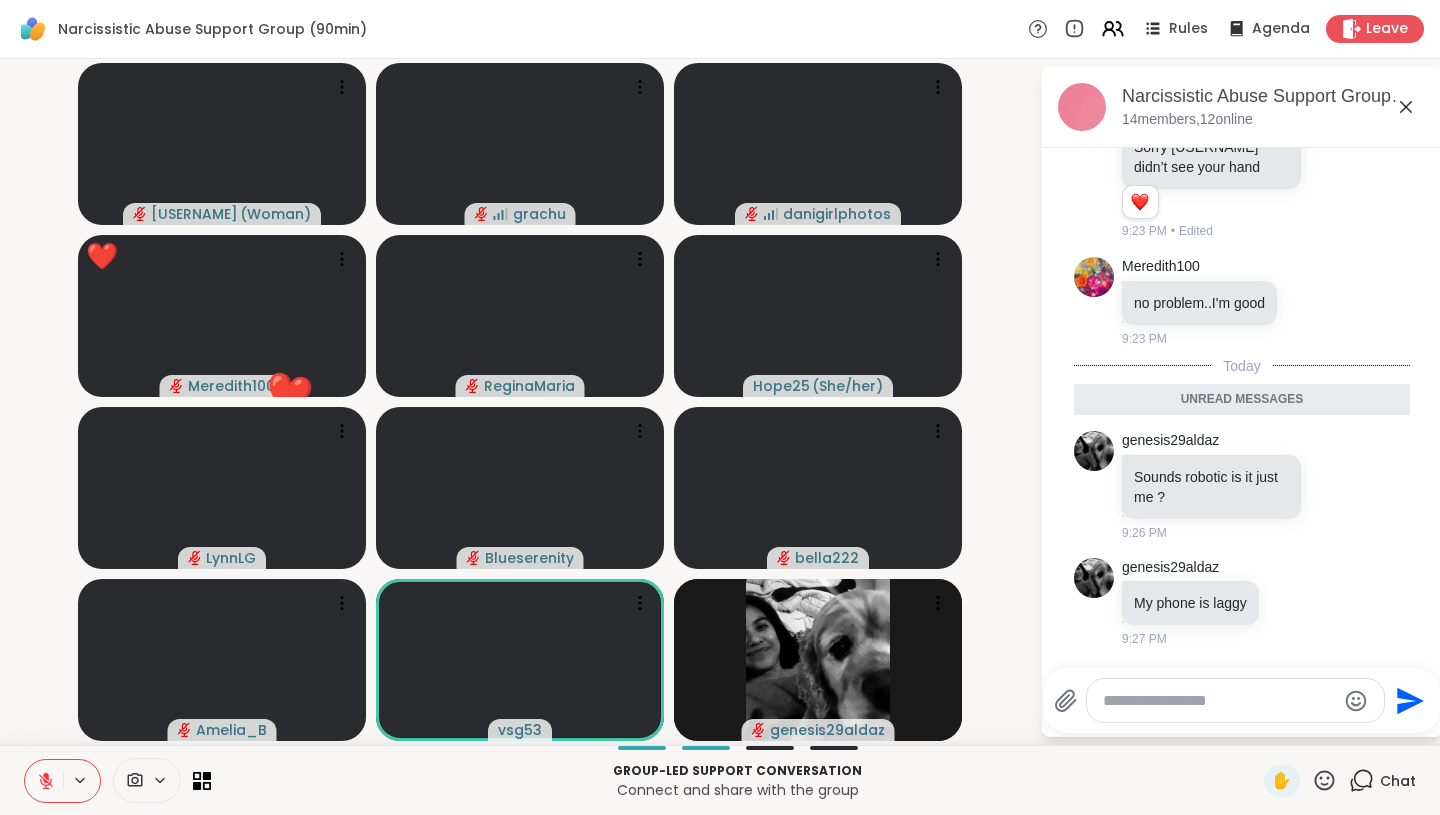 click 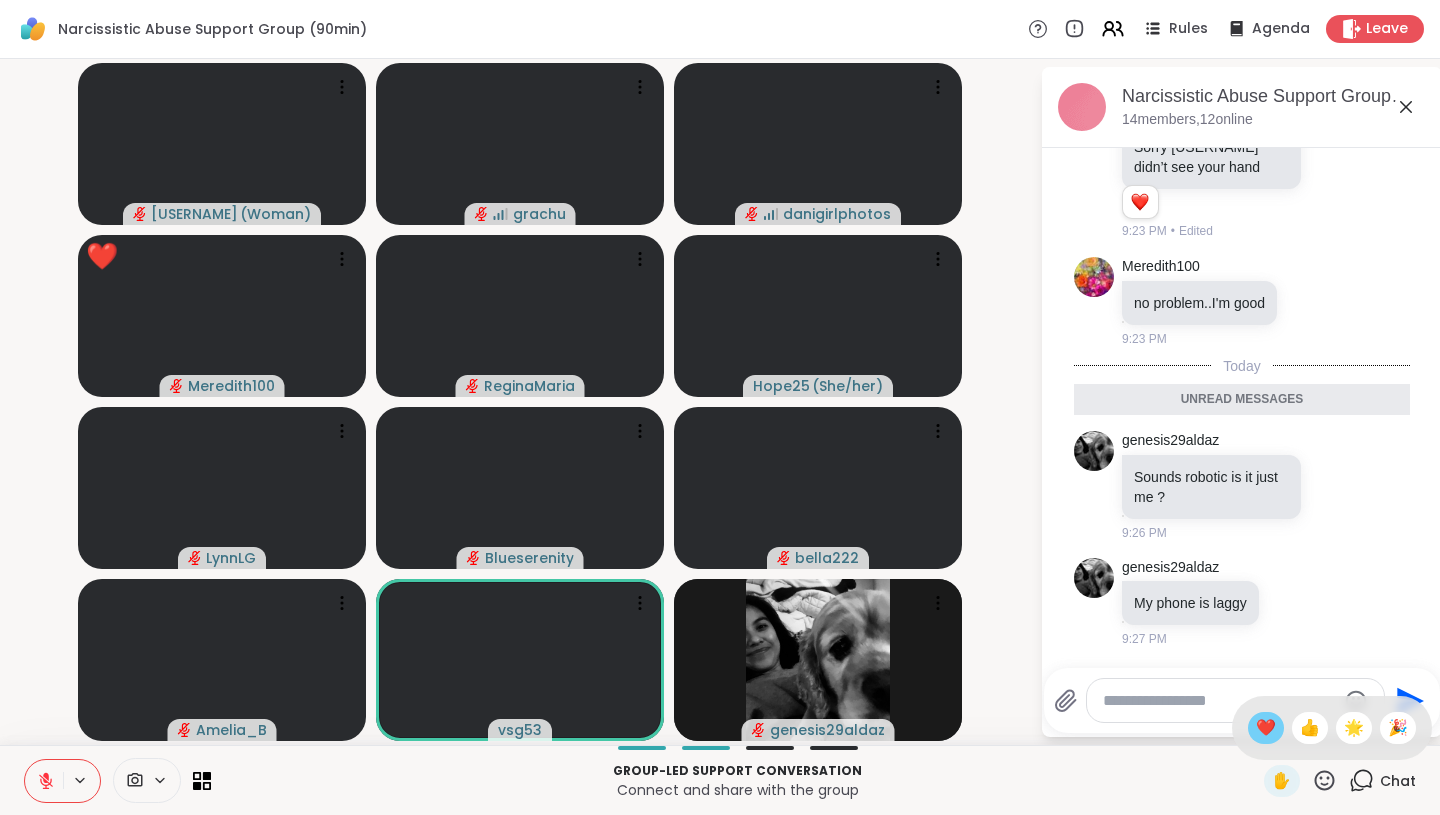 click on "❤️" at bounding box center [1266, 728] 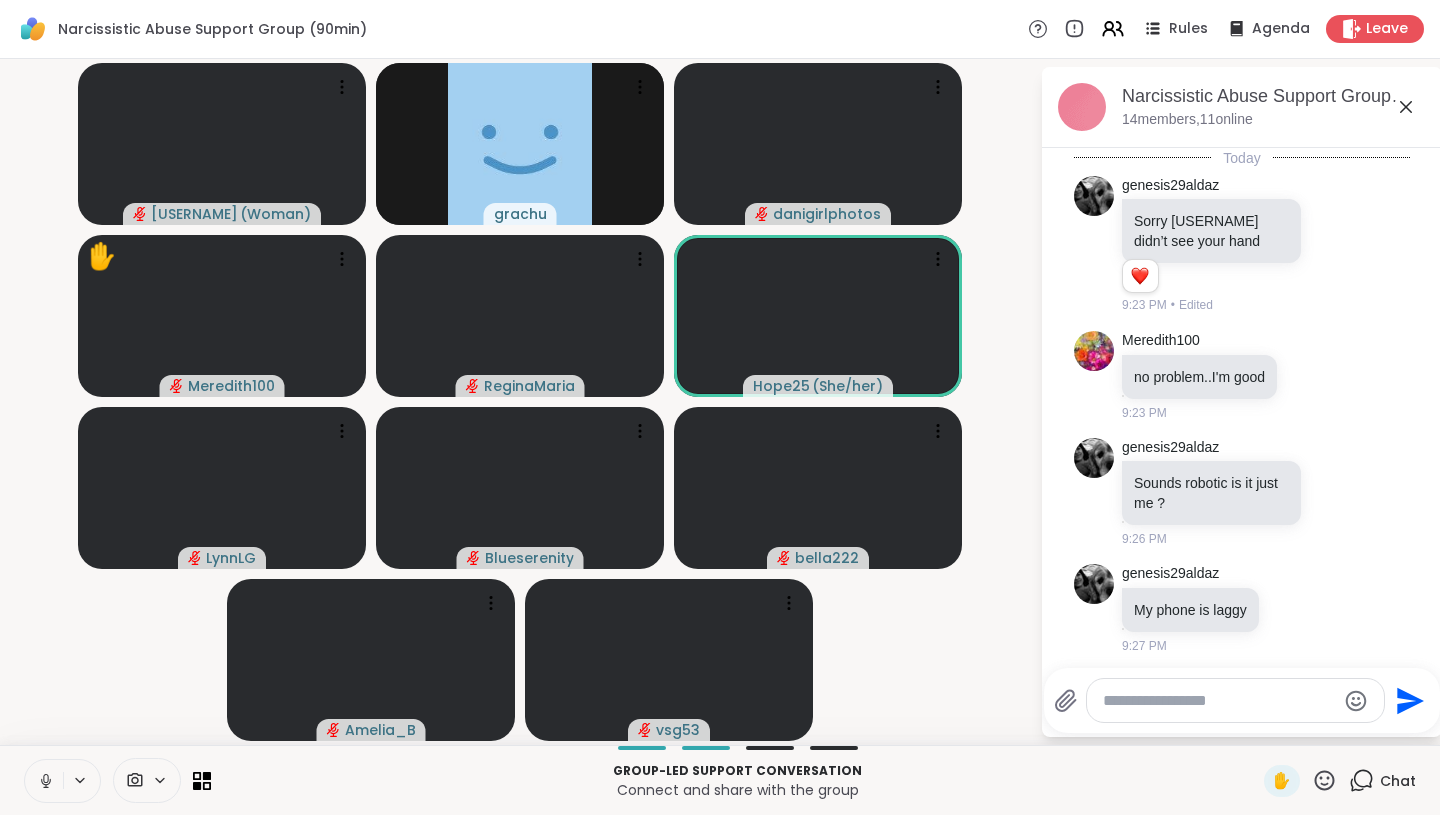 scroll, scrollTop: 201, scrollLeft: 0, axis: vertical 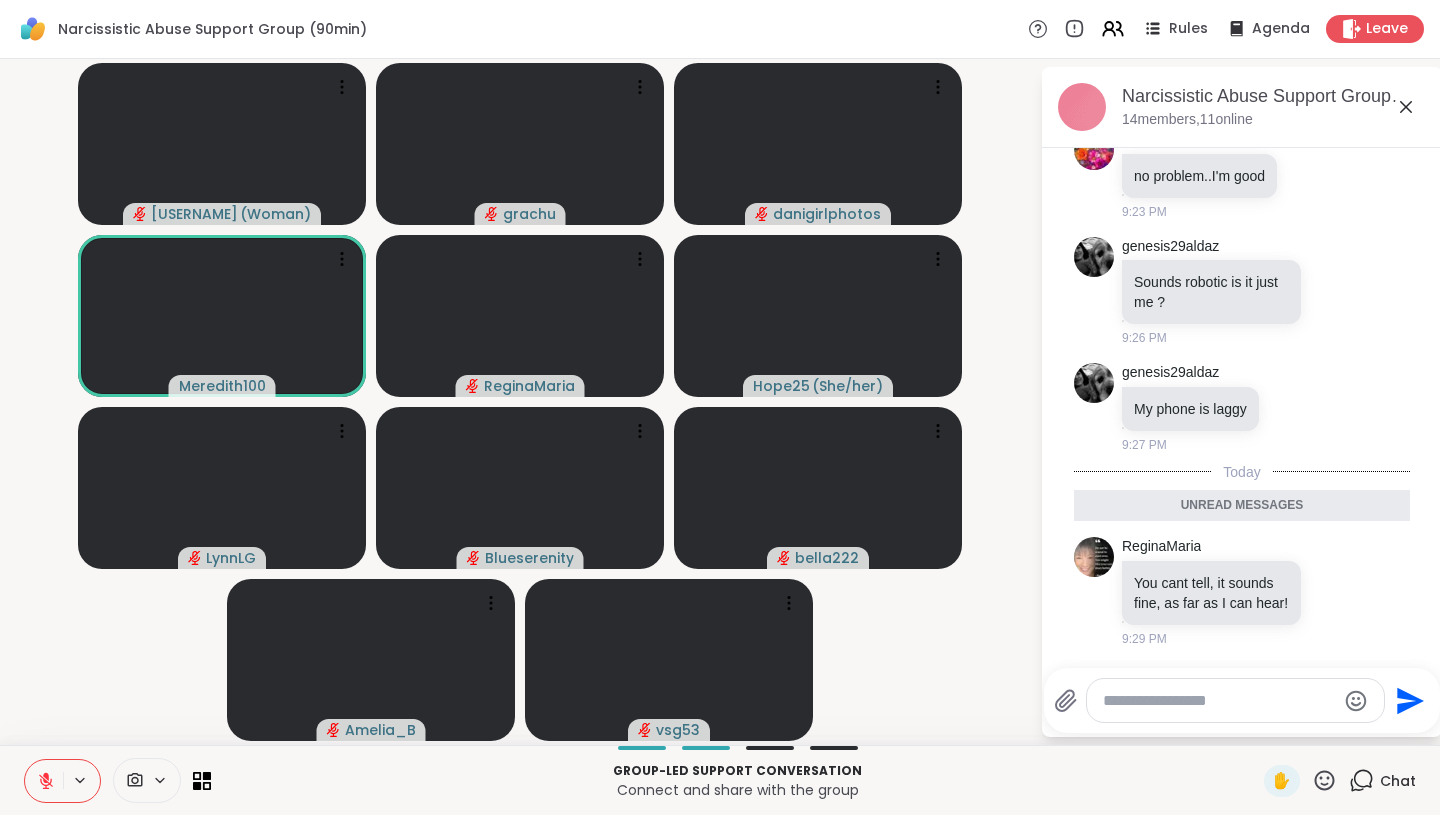 click at bounding box center [1235, 700] 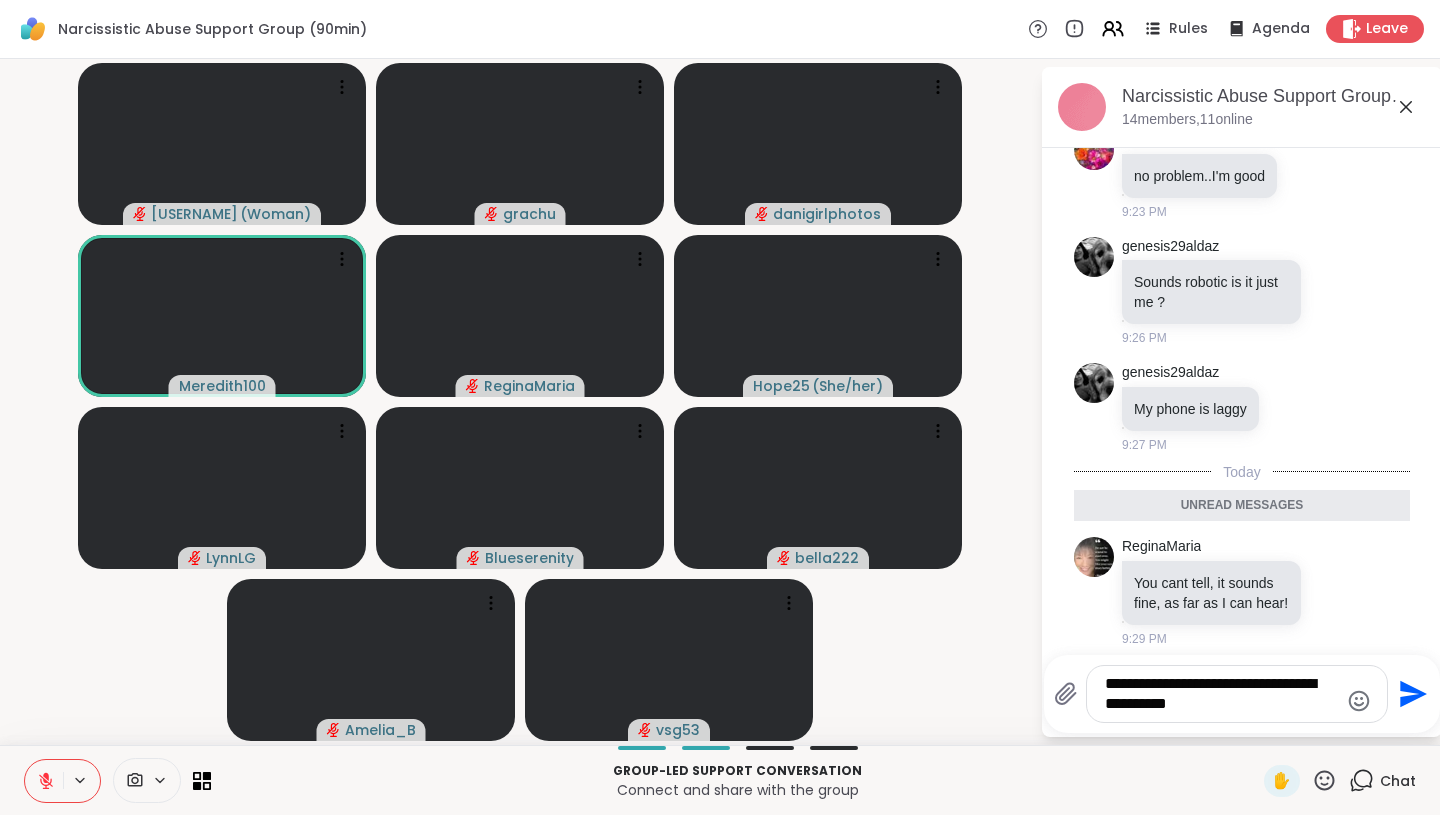 type on "**********" 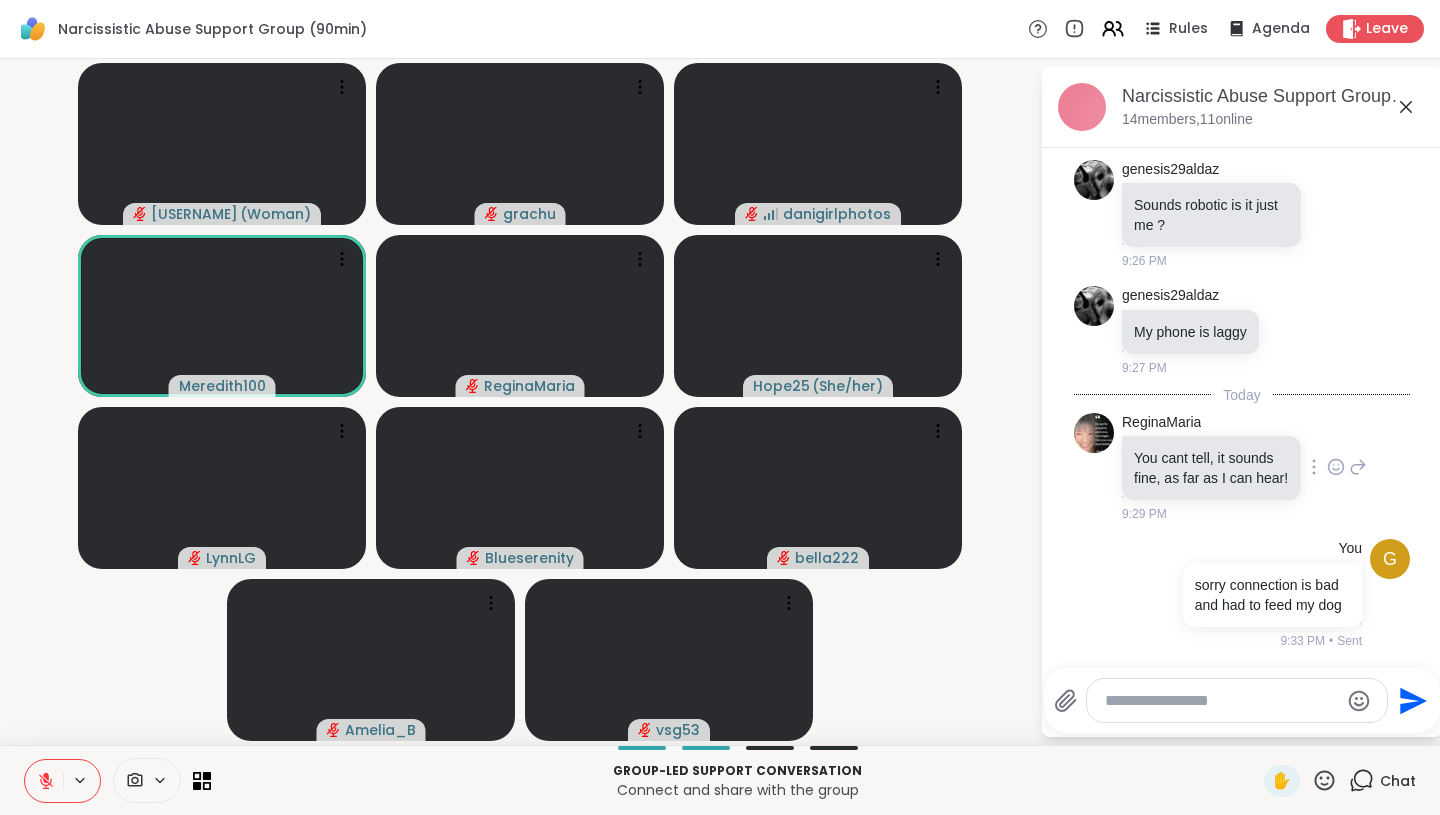 scroll, scrollTop: 280, scrollLeft: 0, axis: vertical 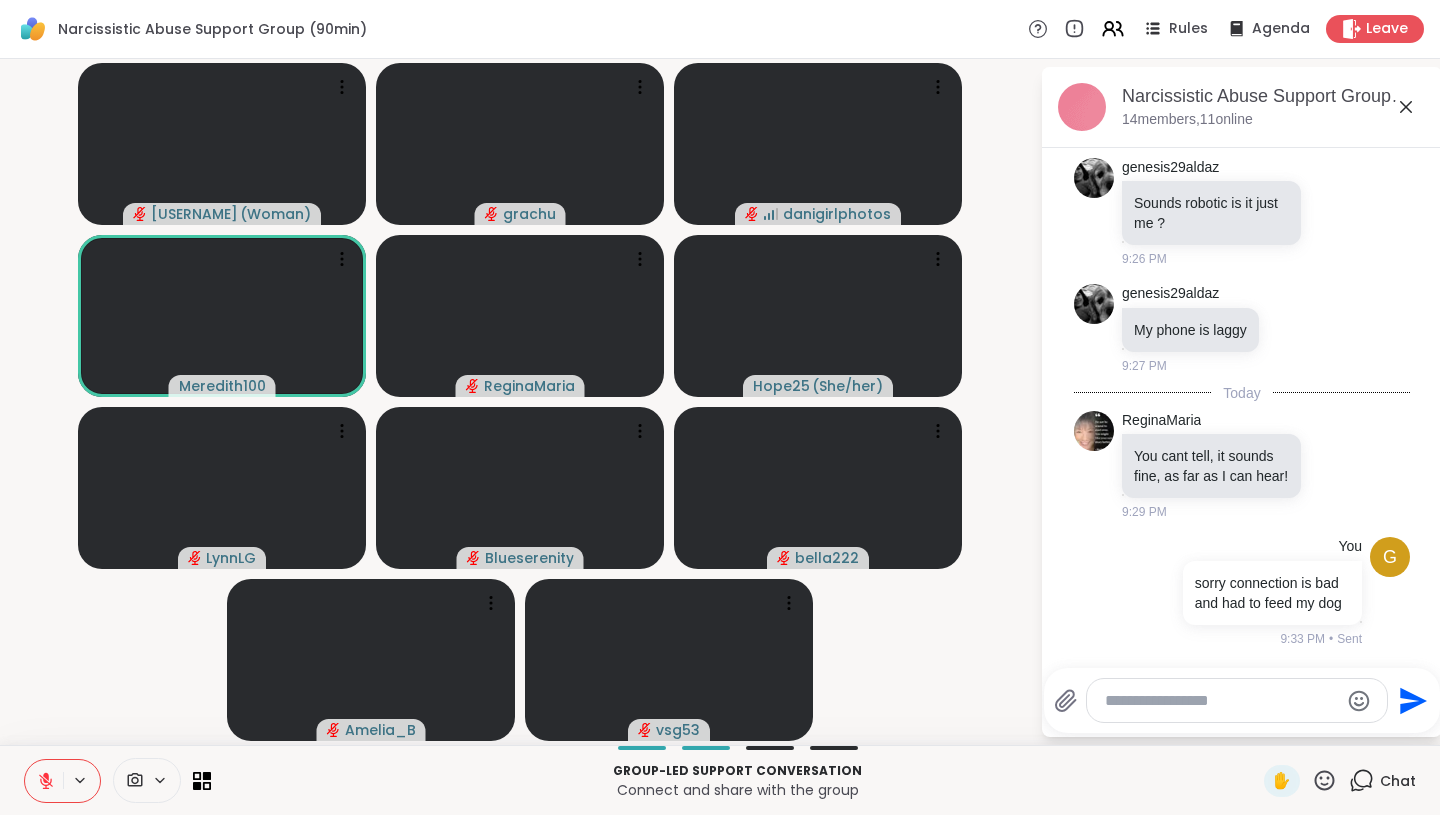 click on "Group-led support conversation Connect and share with the group ✋ Chat" at bounding box center (720, 780) 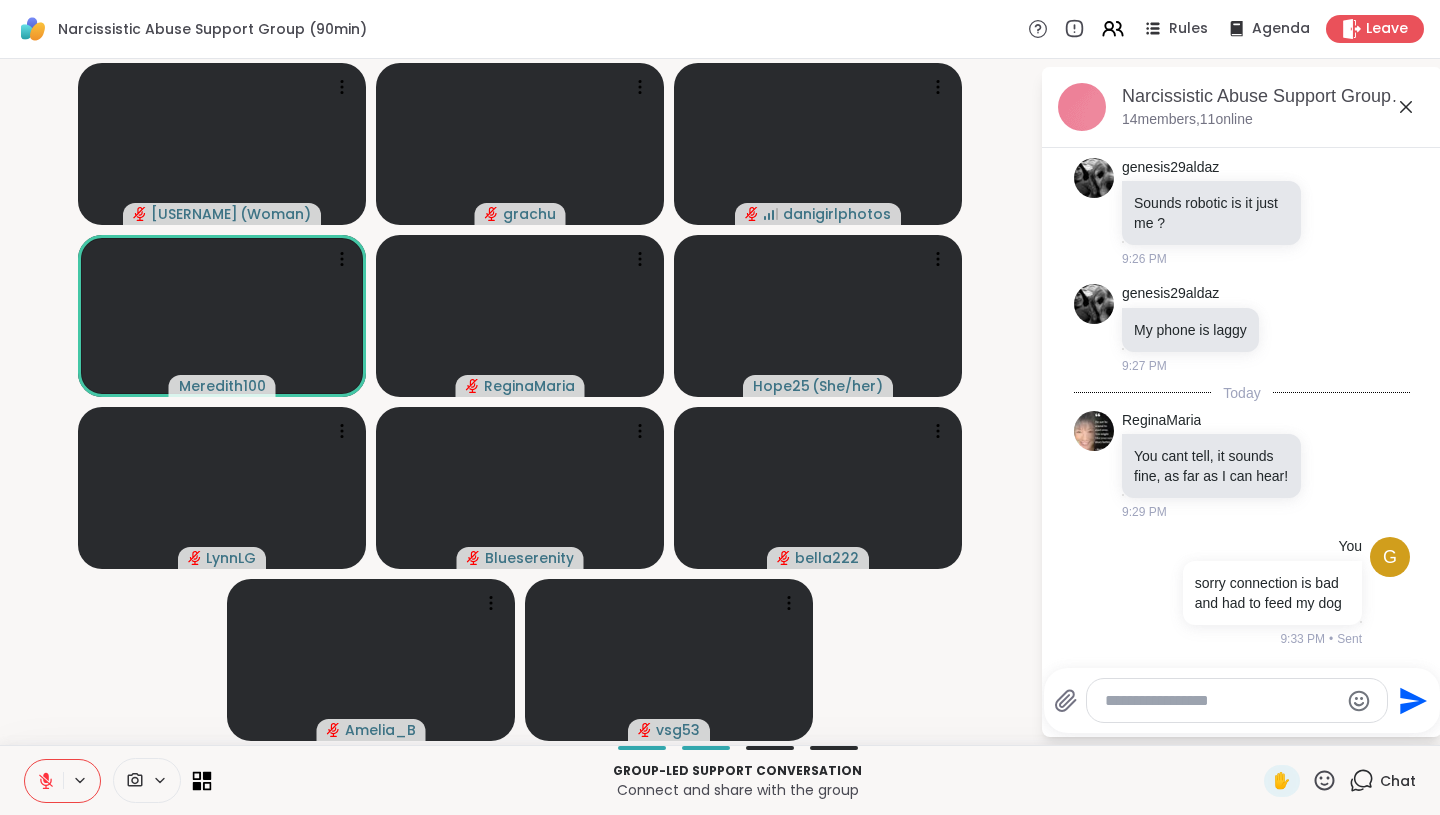 click 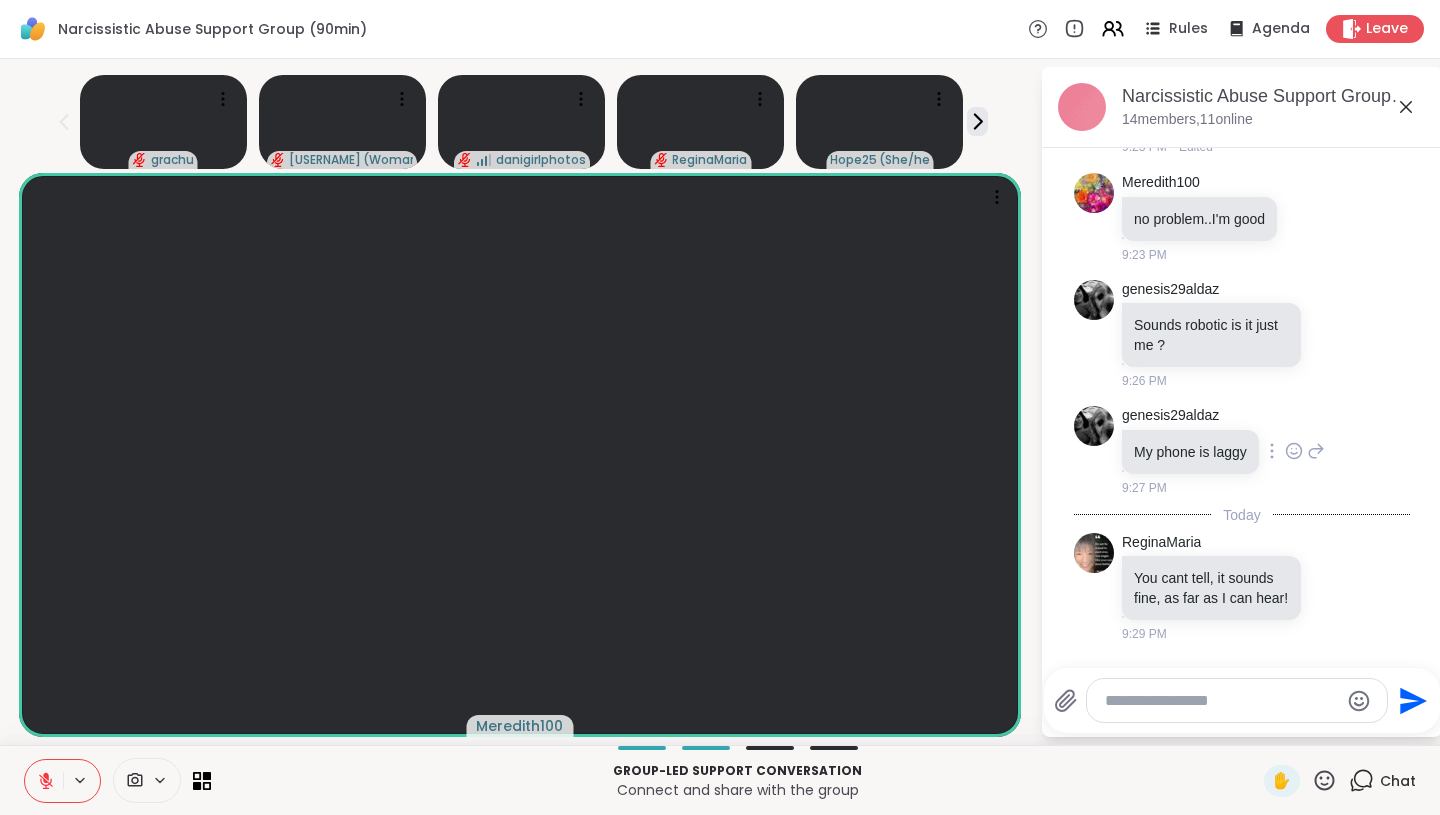 scroll, scrollTop: 146, scrollLeft: 0, axis: vertical 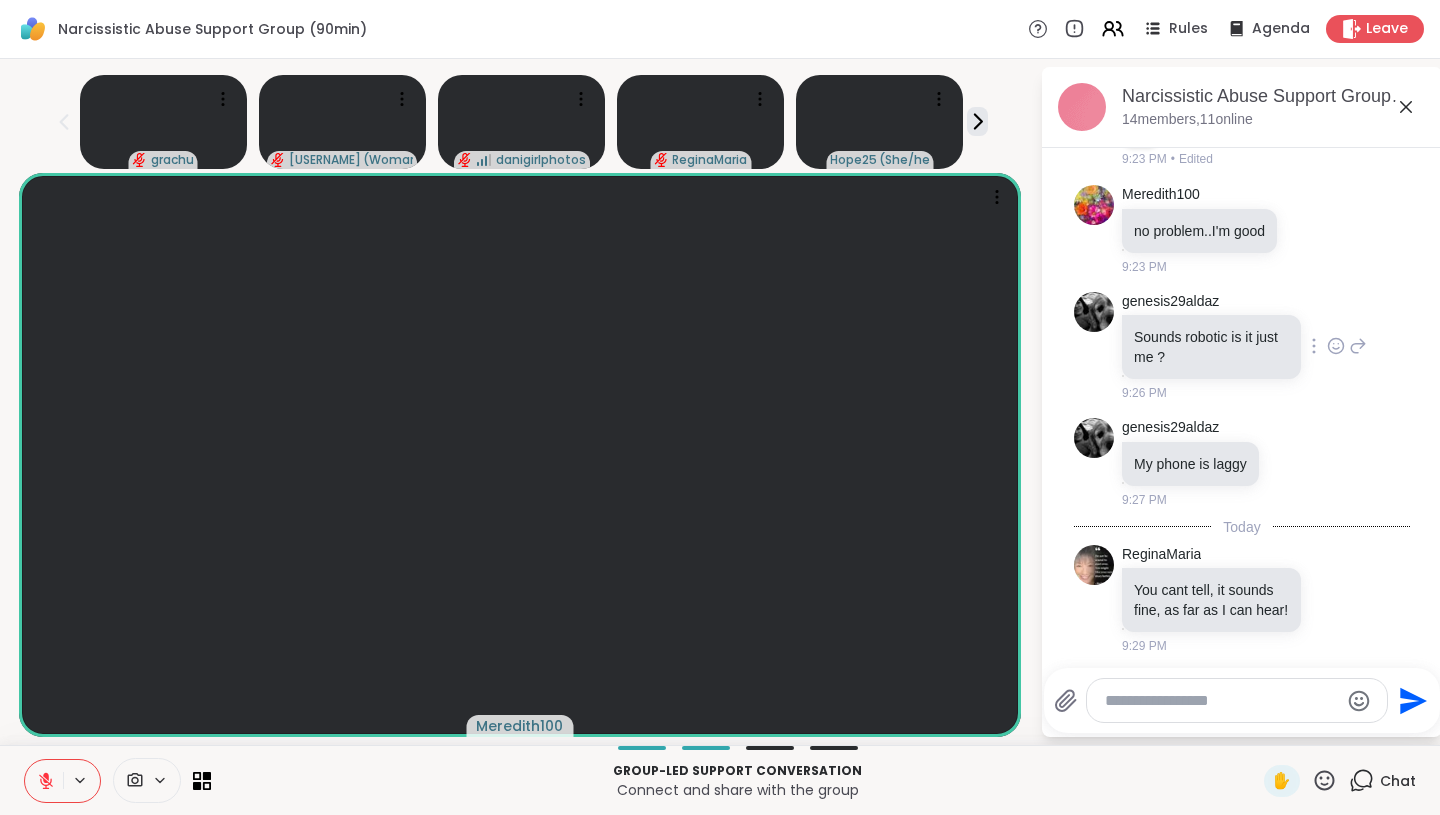 click 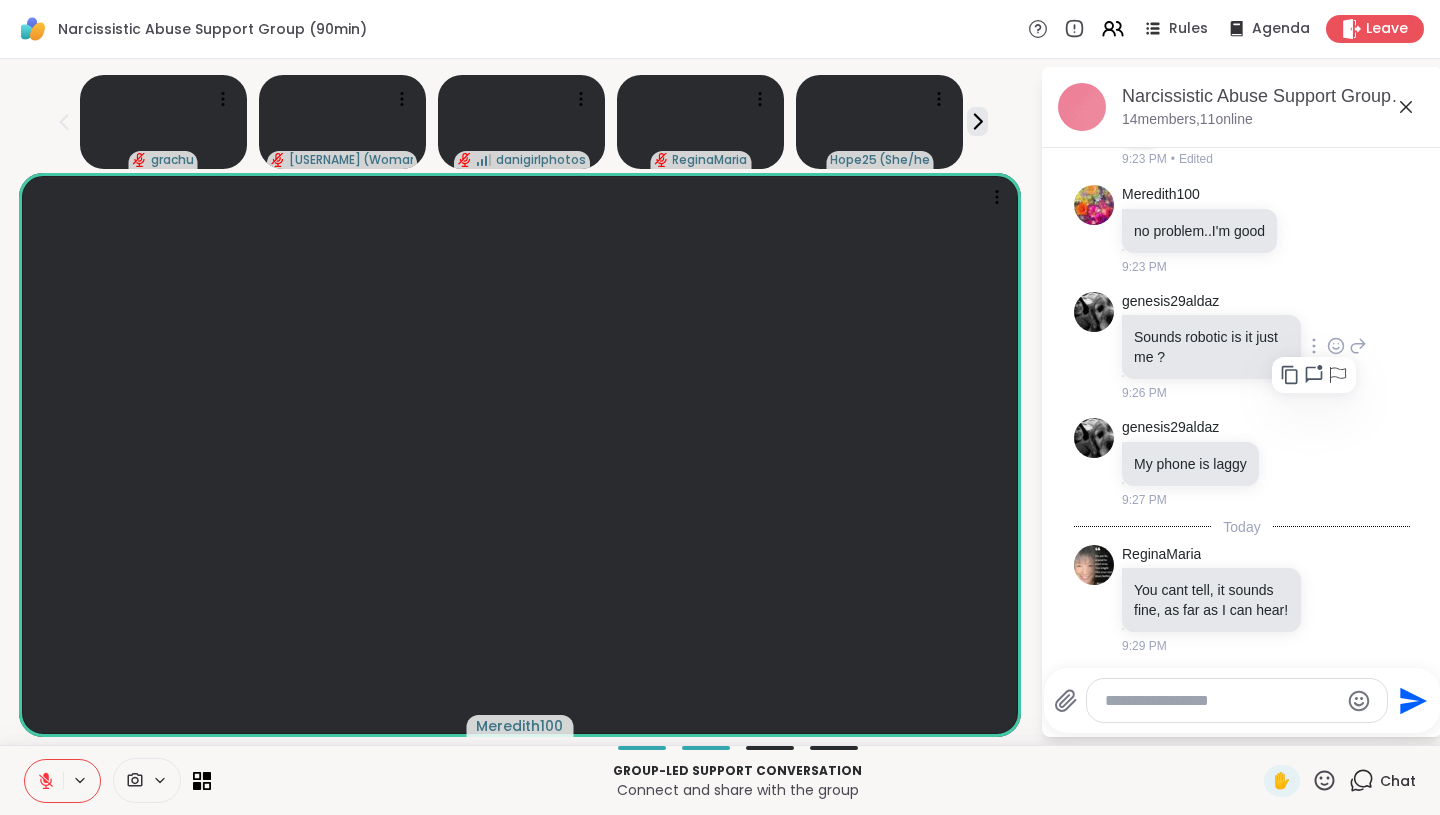 click 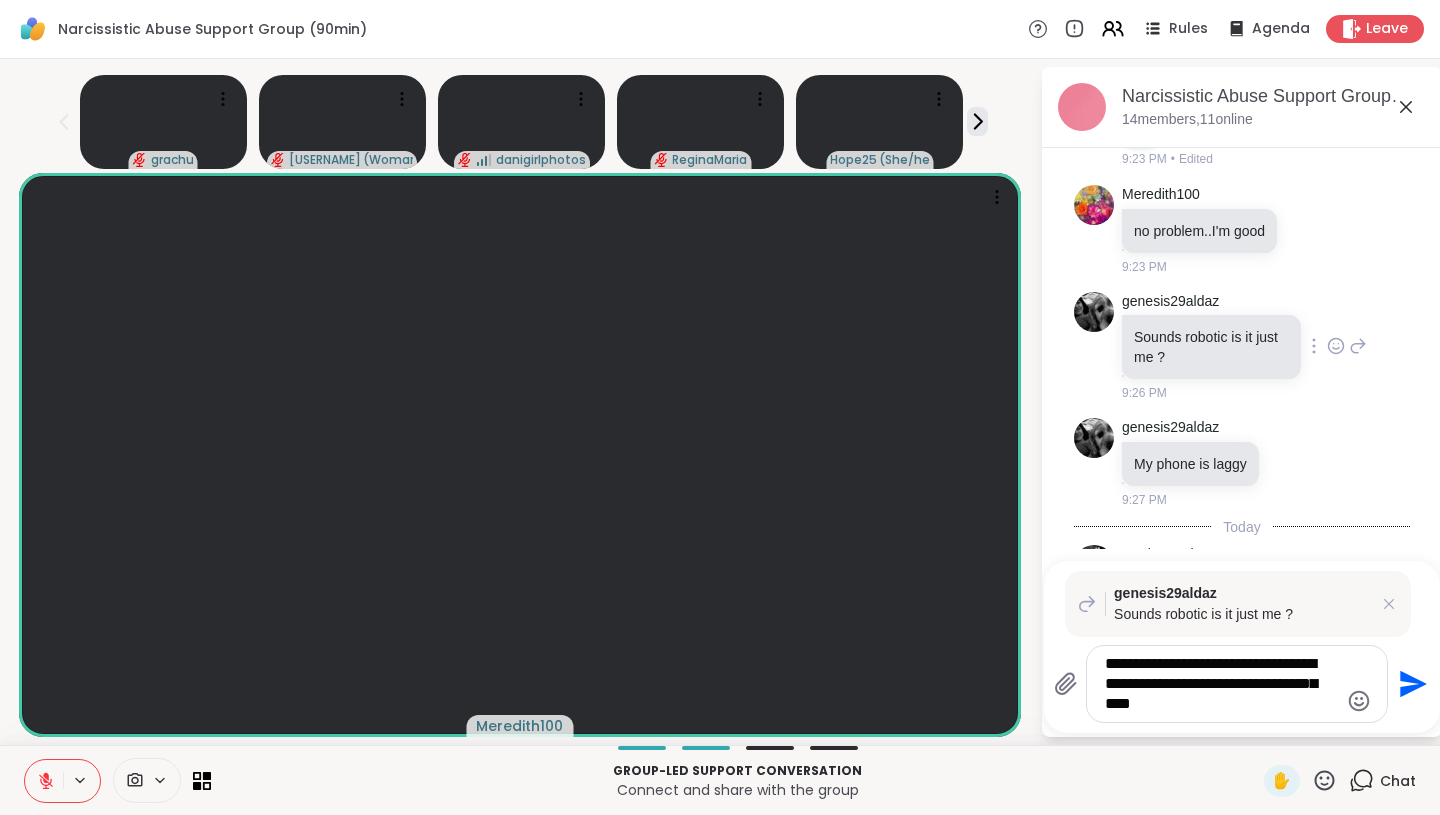 type on "**********" 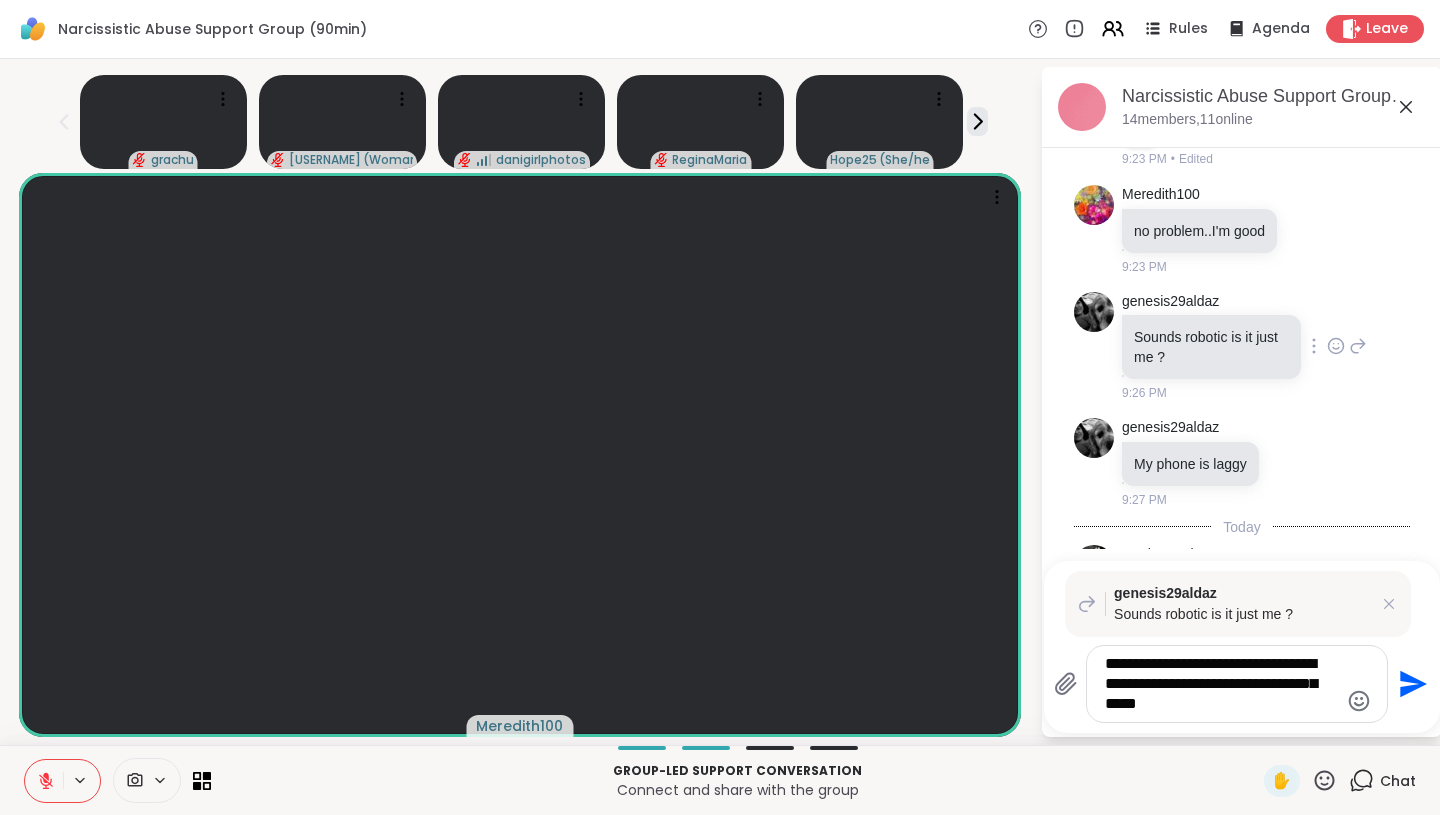 type 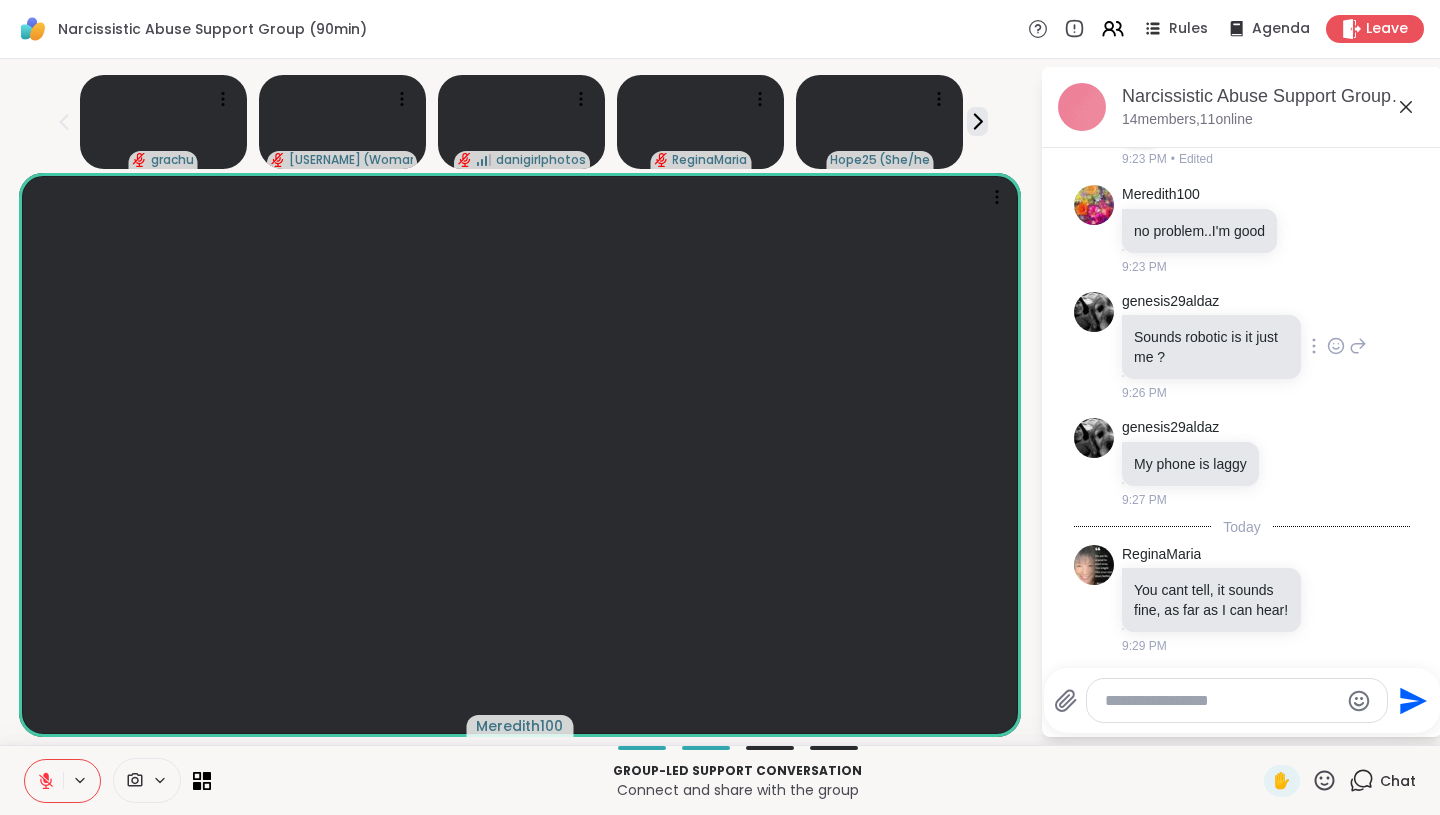 scroll, scrollTop: 539, scrollLeft: 0, axis: vertical 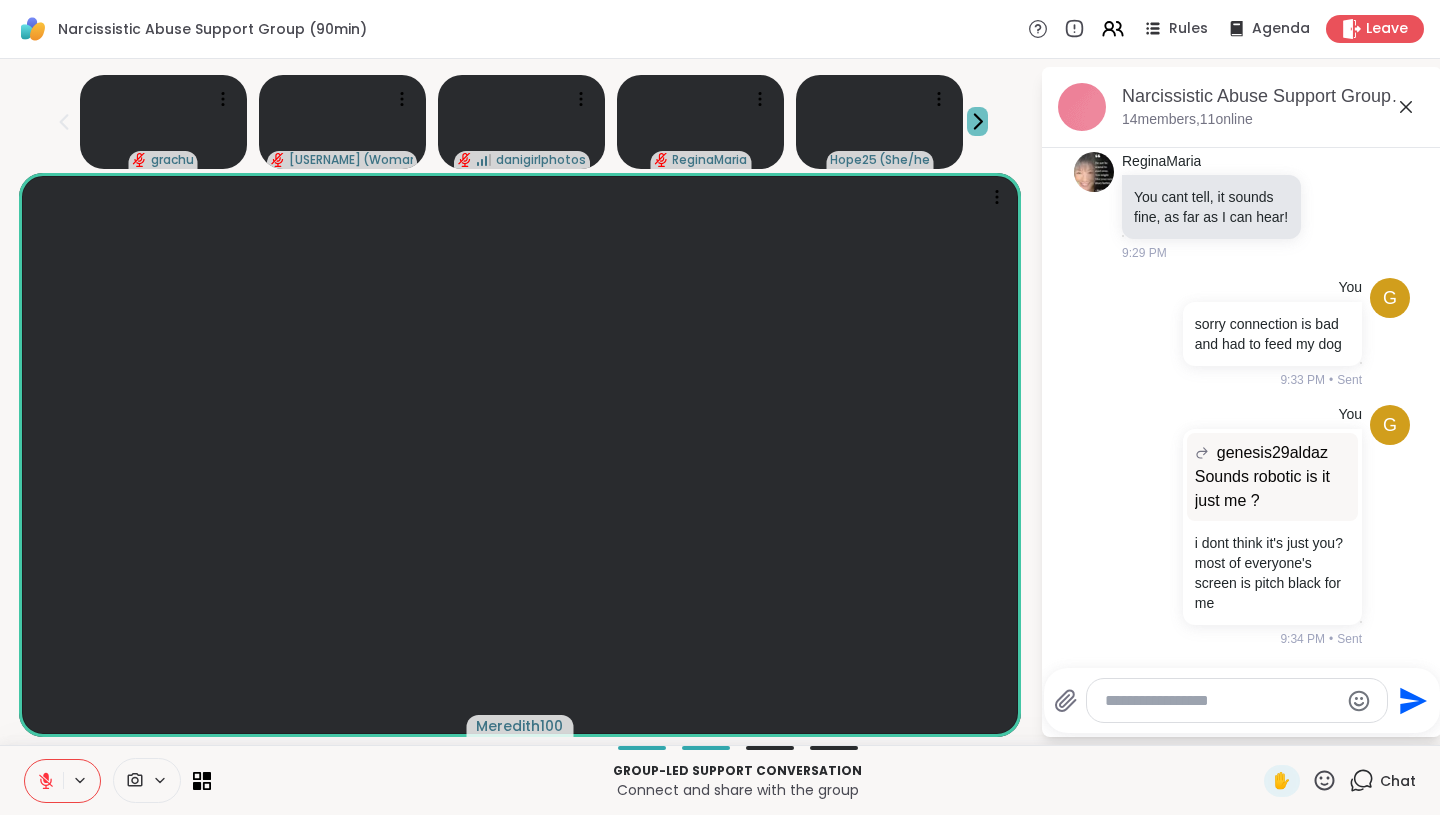 click 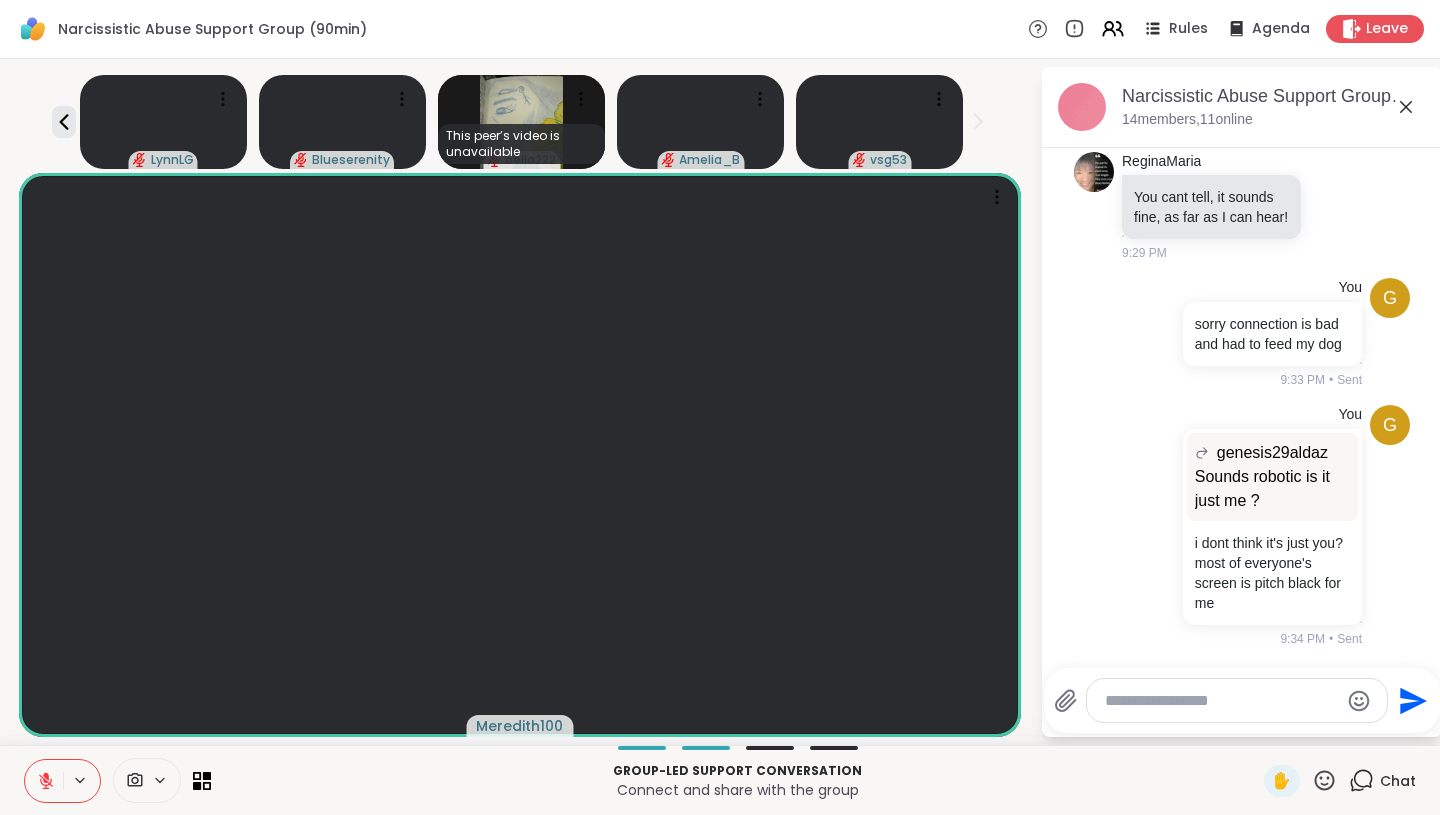 click 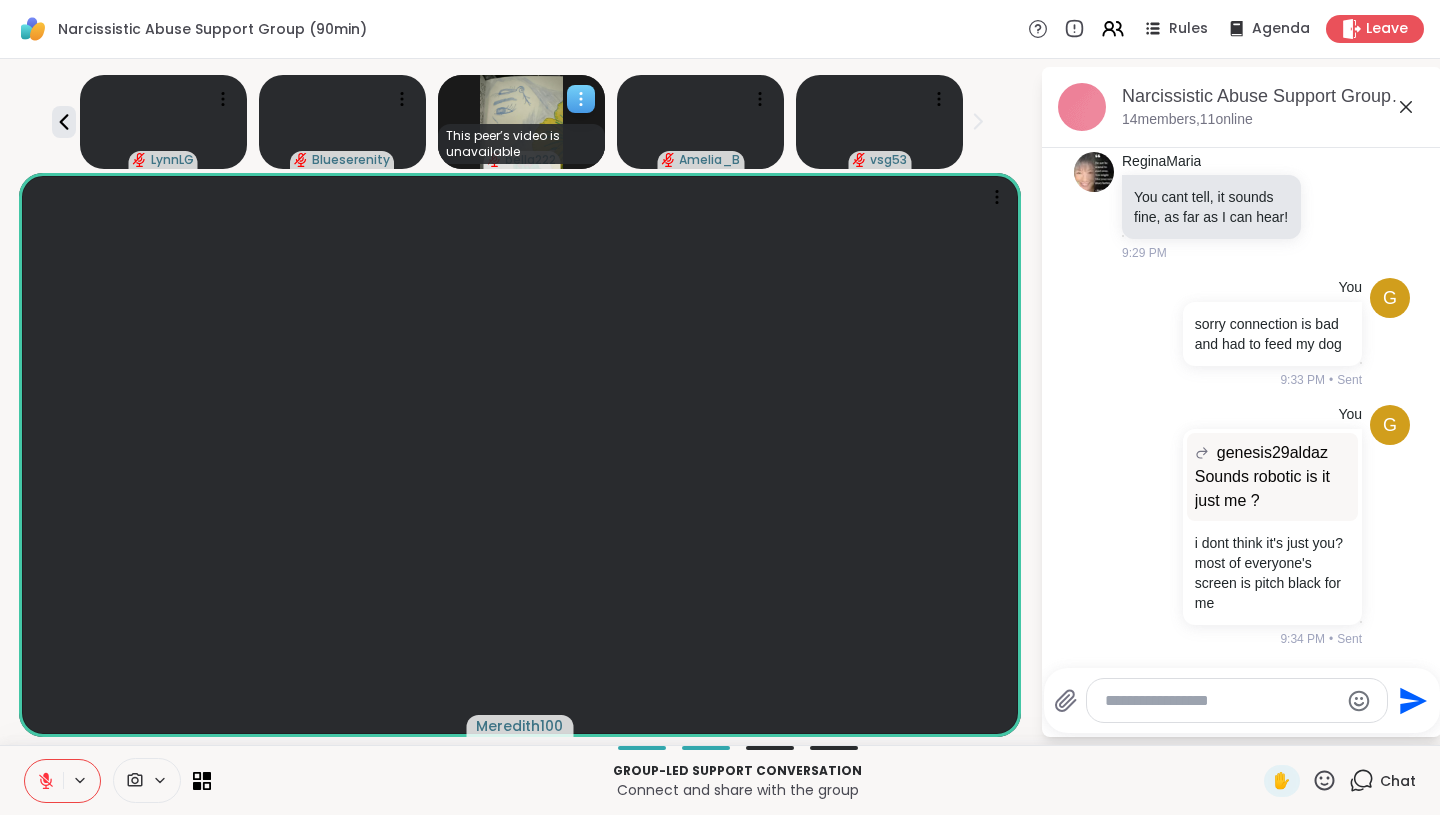 click at bounding box center (522, 122) 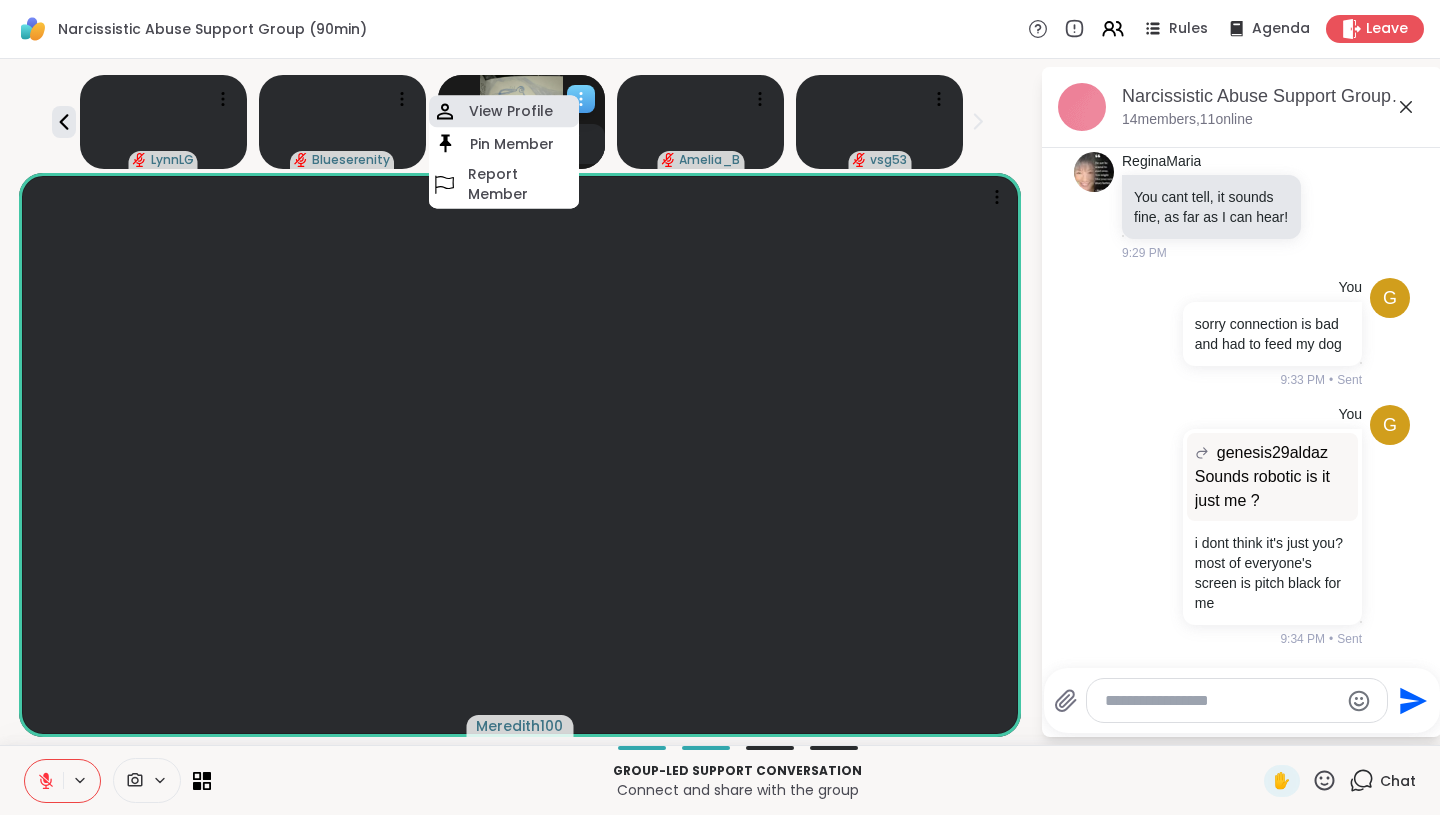 click on "View Profile" at bounding box center (511, 111) 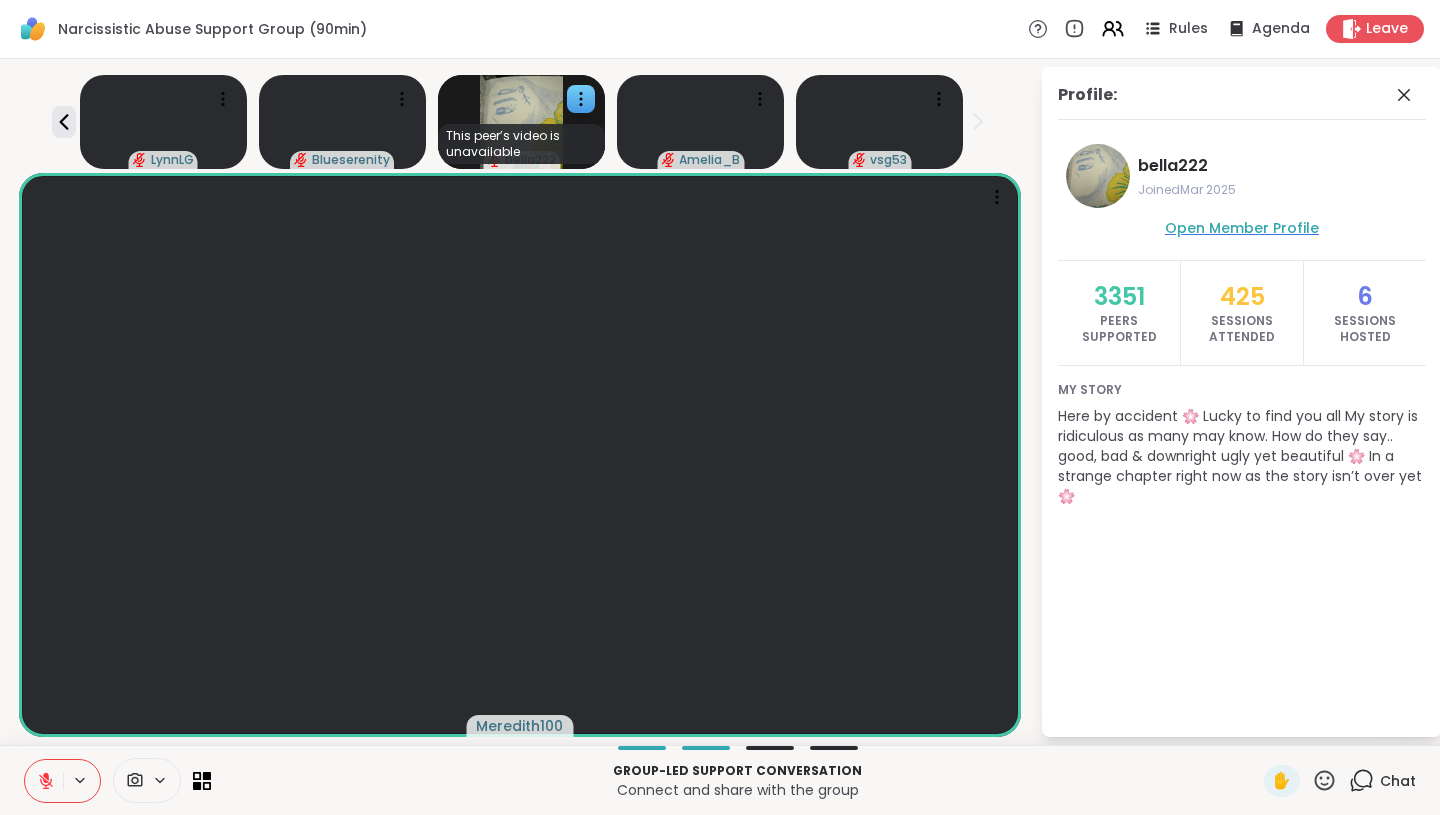 click on "Open Member Profile" at bounding box center [1242, 228] 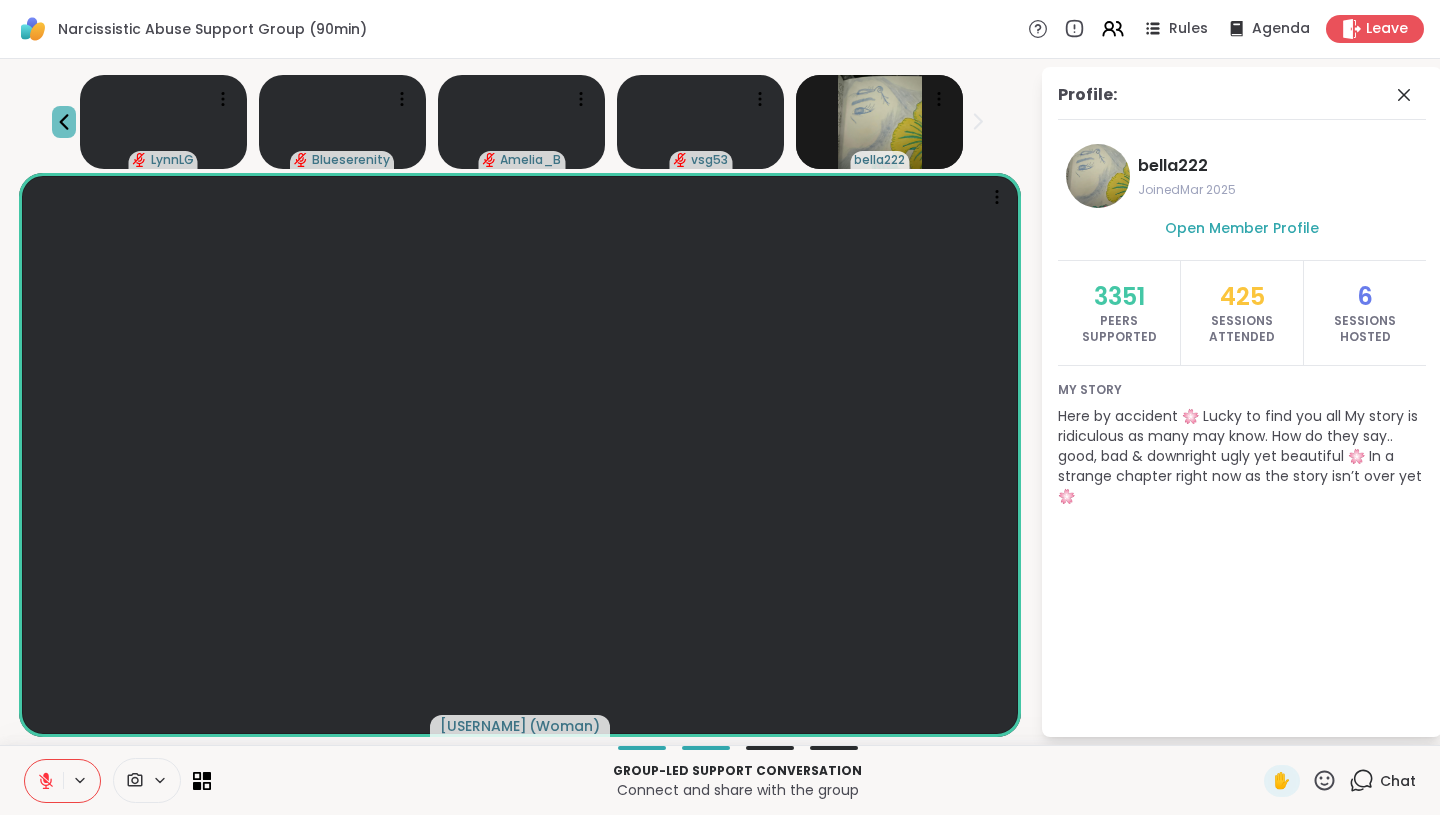 click 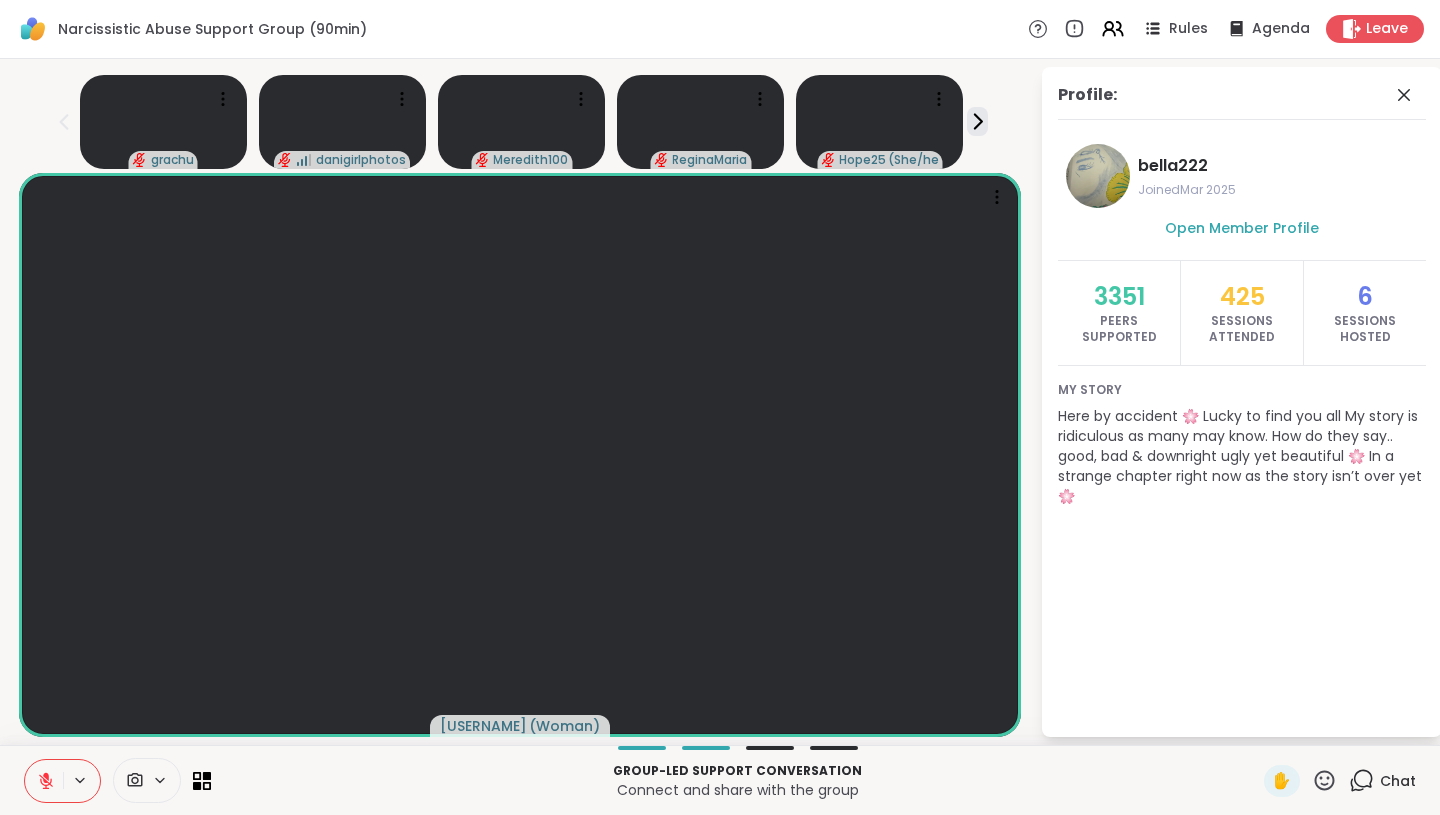 click 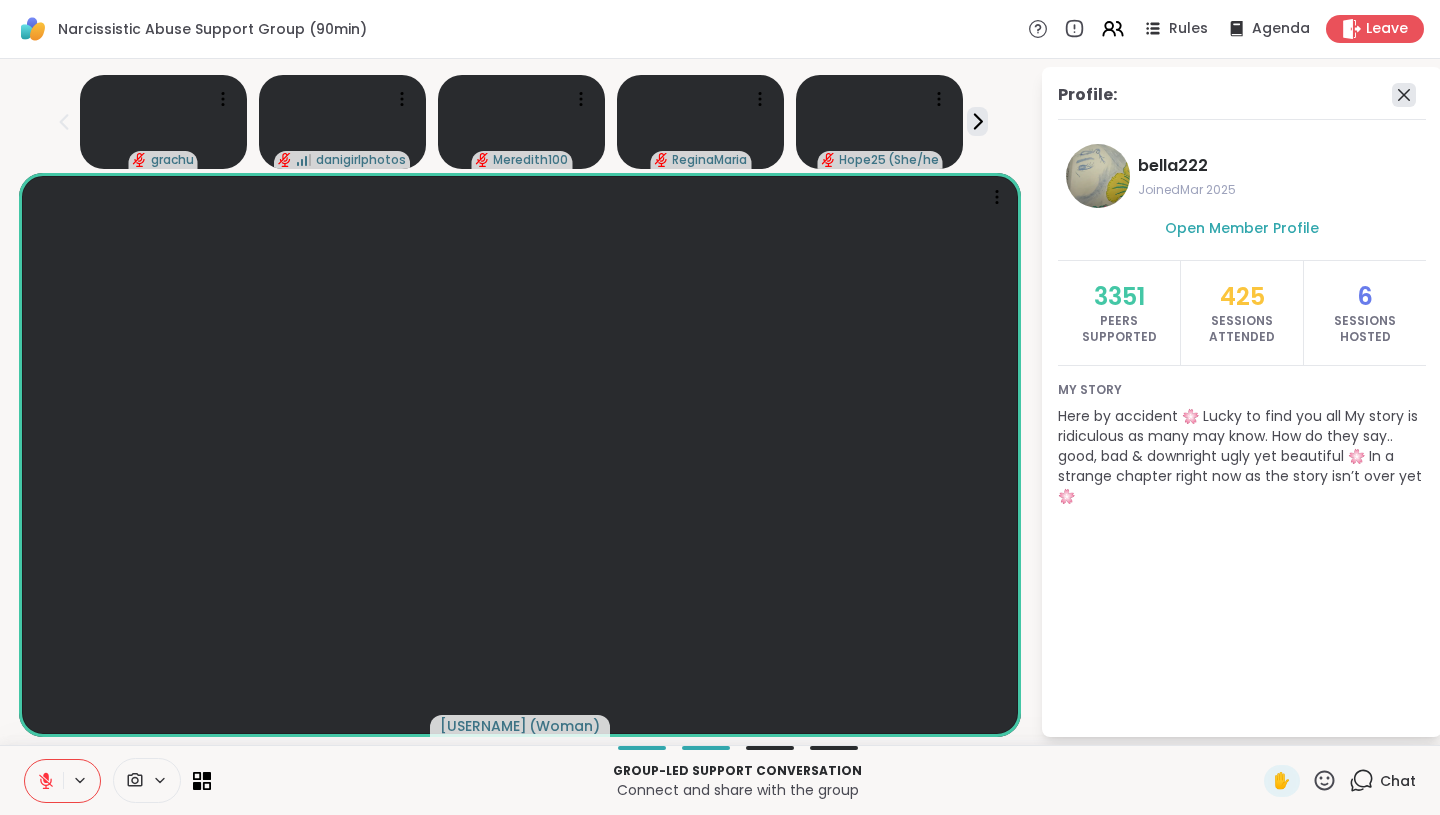 click 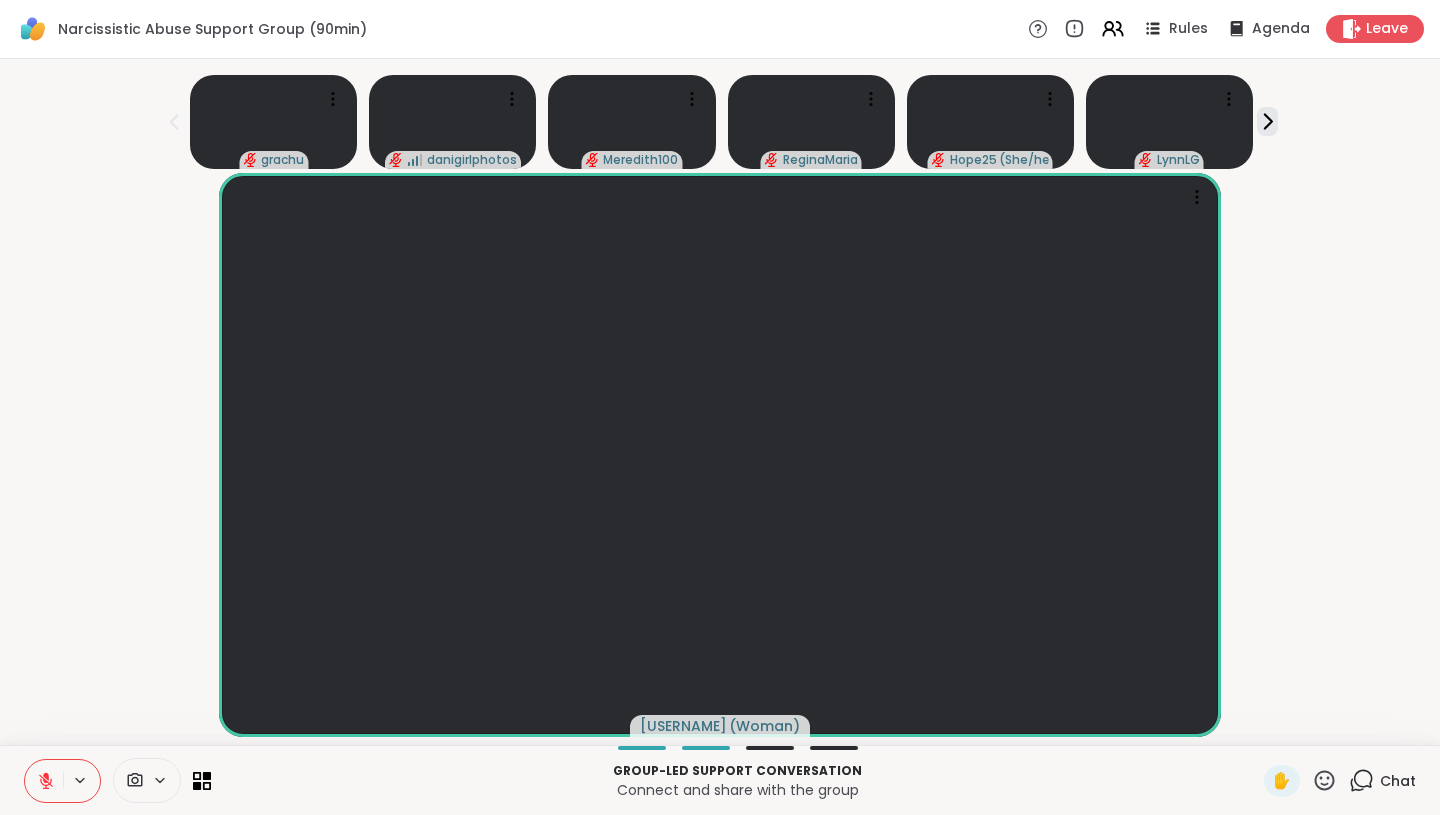 click 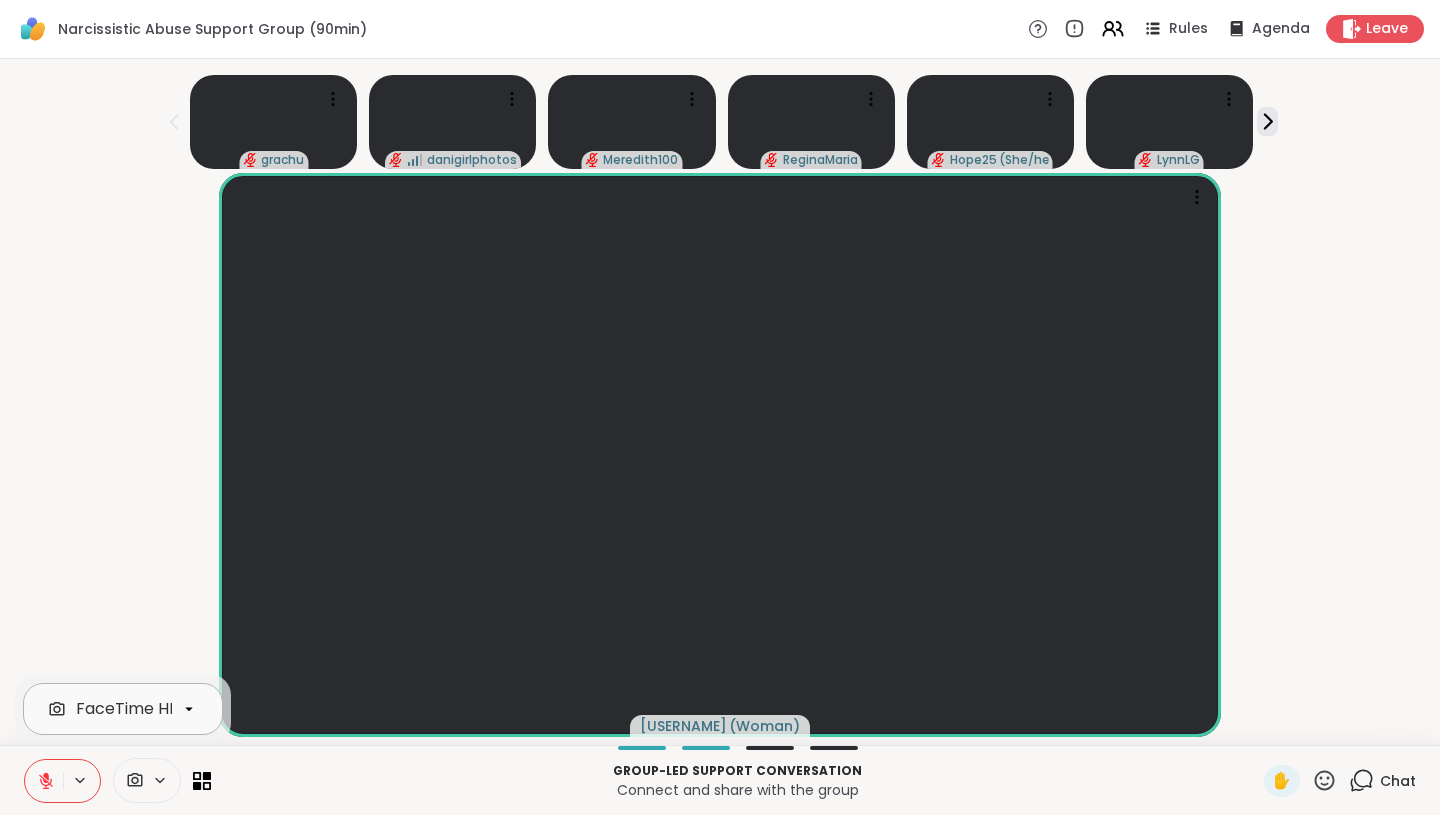 click 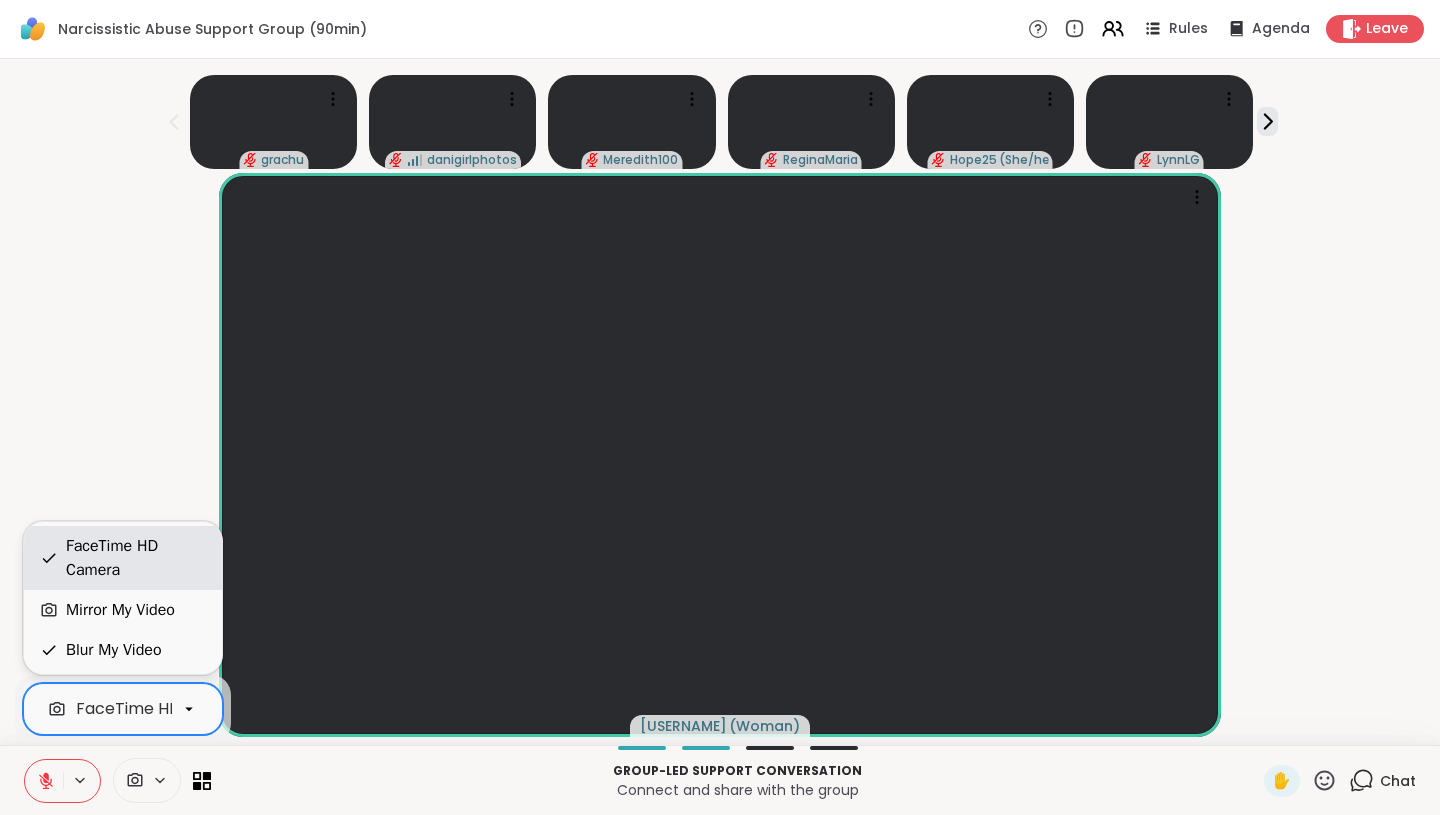 click on "FaceTime HD Camera" at bounding box center [136, 558] 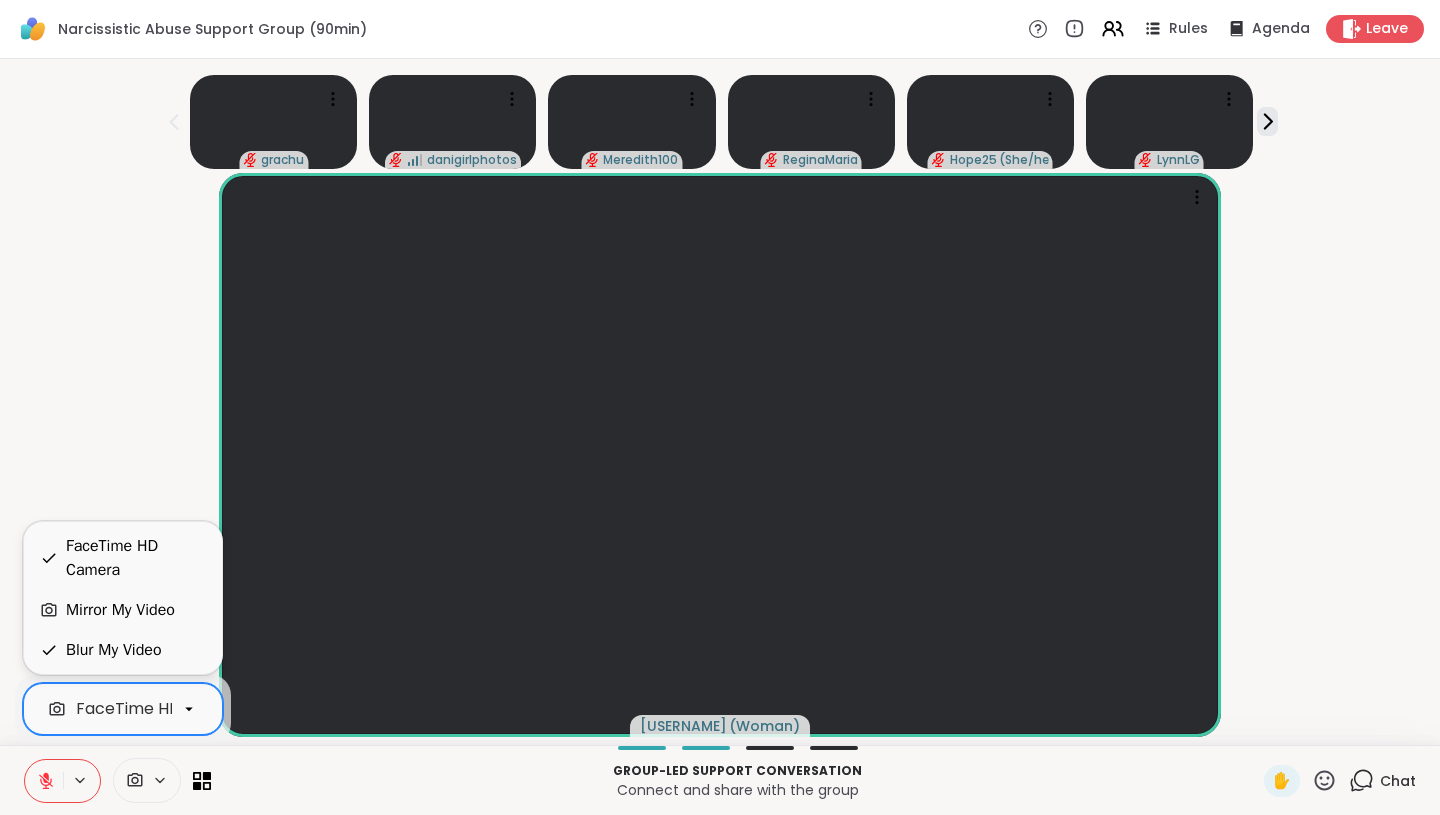 click on "FaceTime HD Camera" at bounding box center [163, 709] 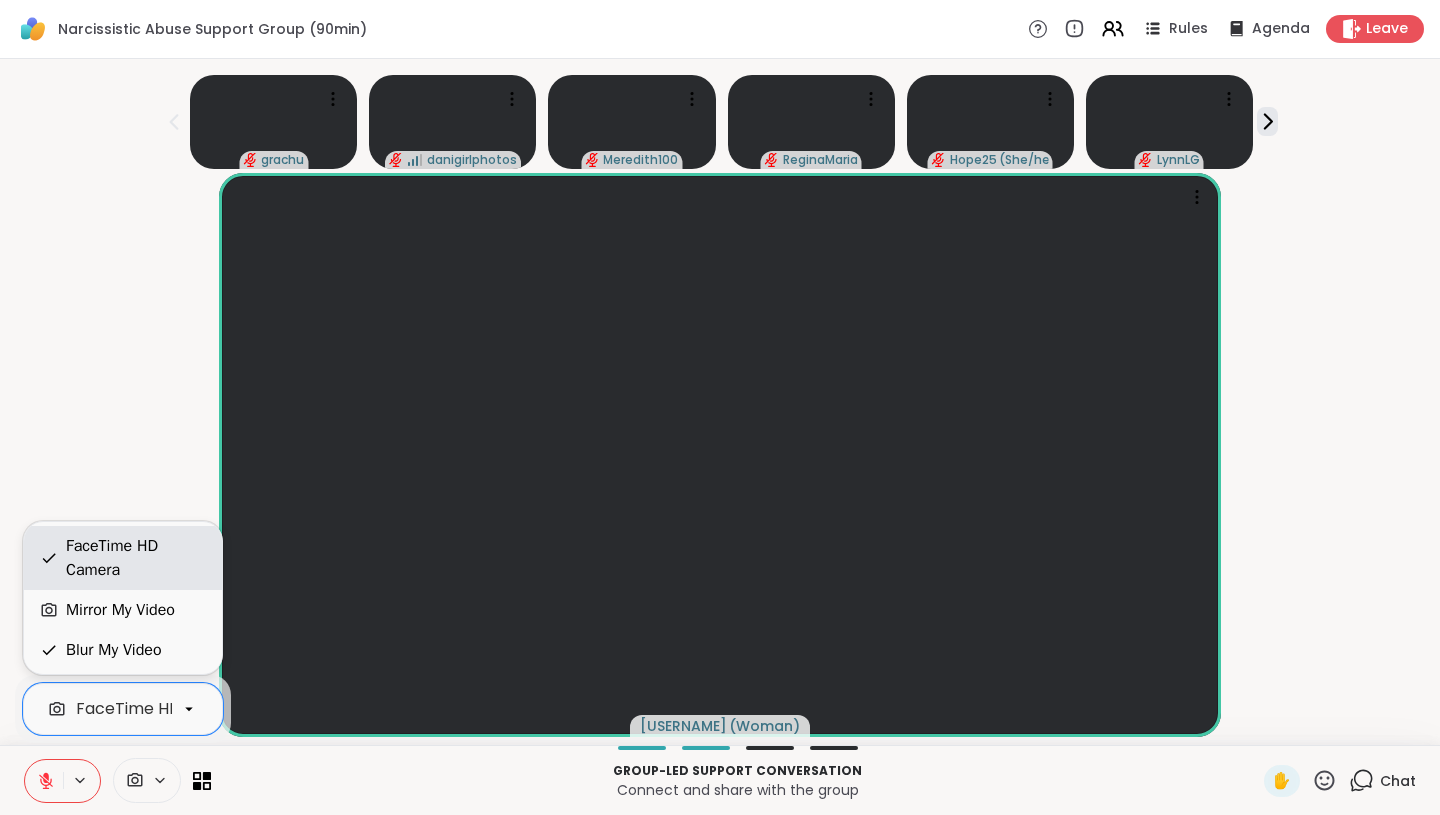 click on "FaceTime HD Camera" at bounding box center (136, 558) 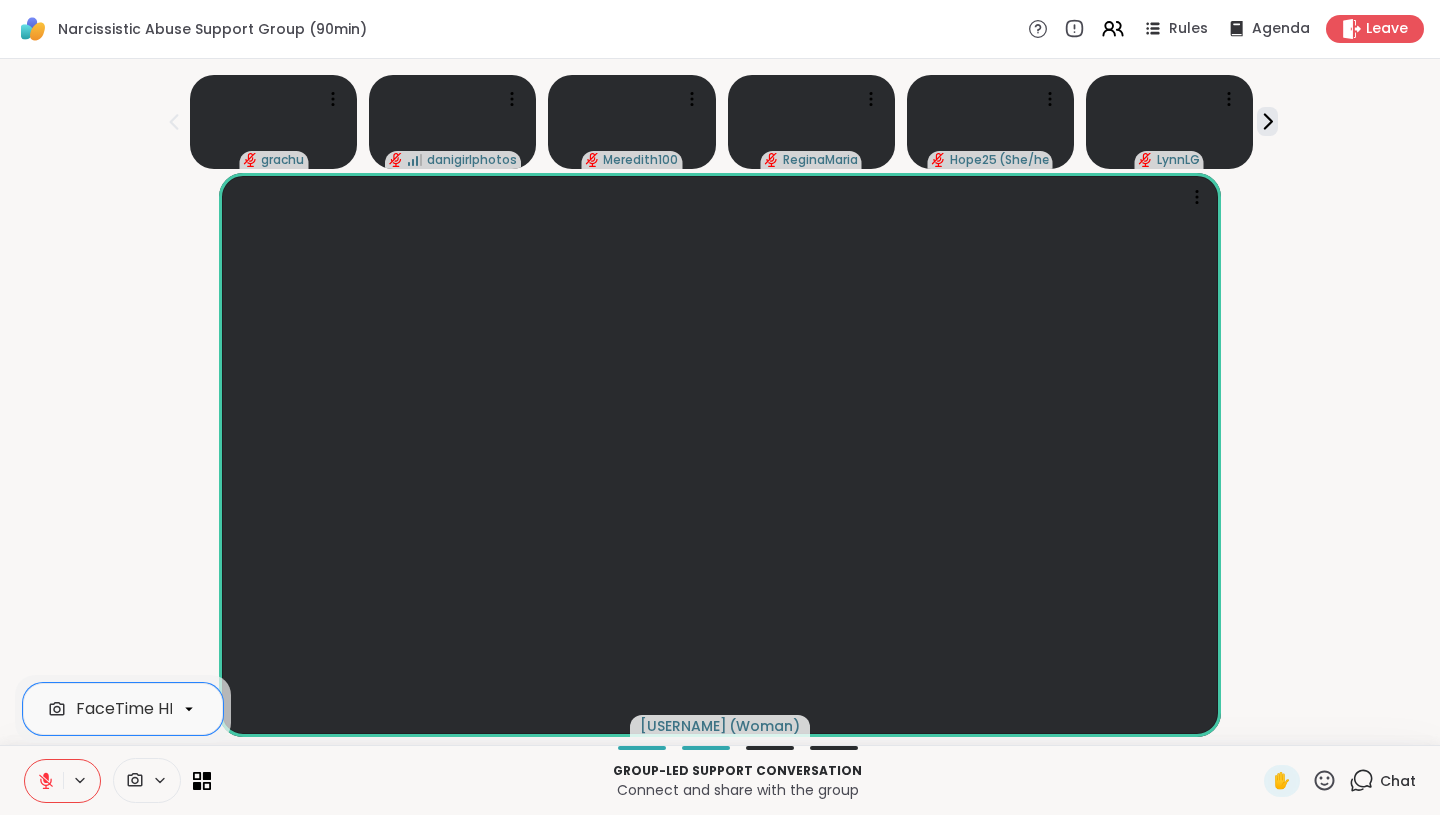 click at bounding box center (147, 780) 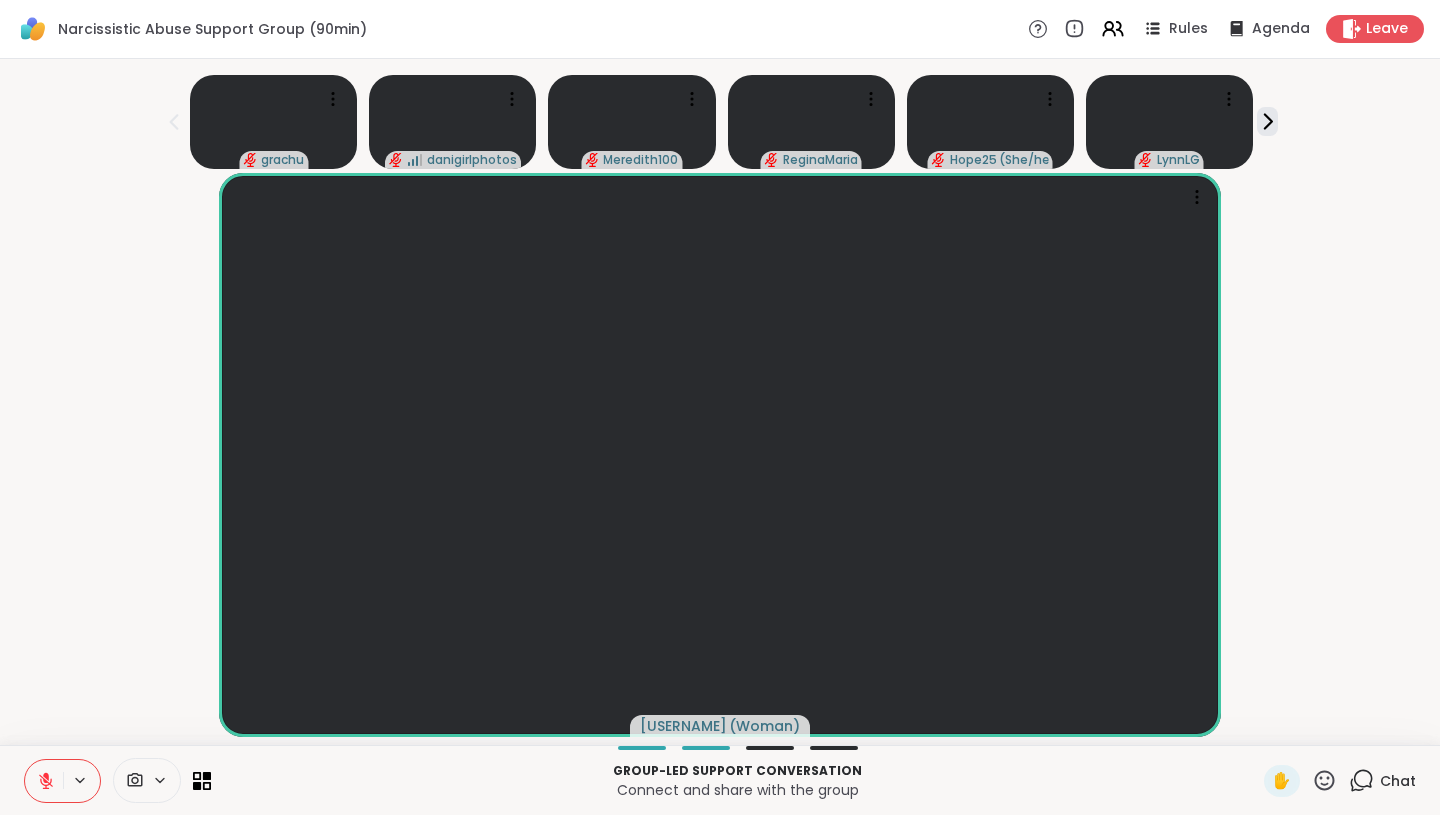 click at bounding box center [133, 780] 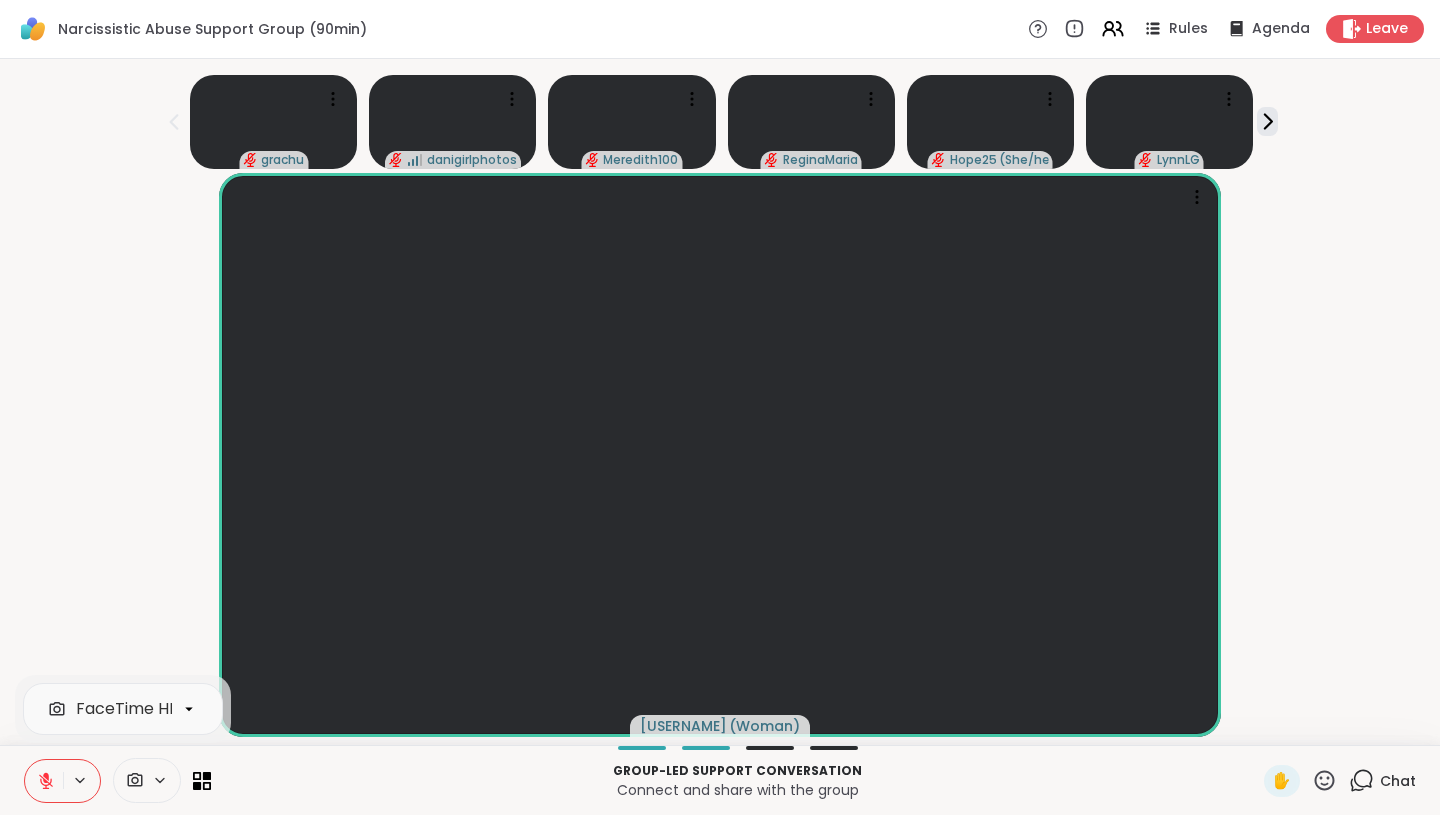 click at bounding box center [133, 780] 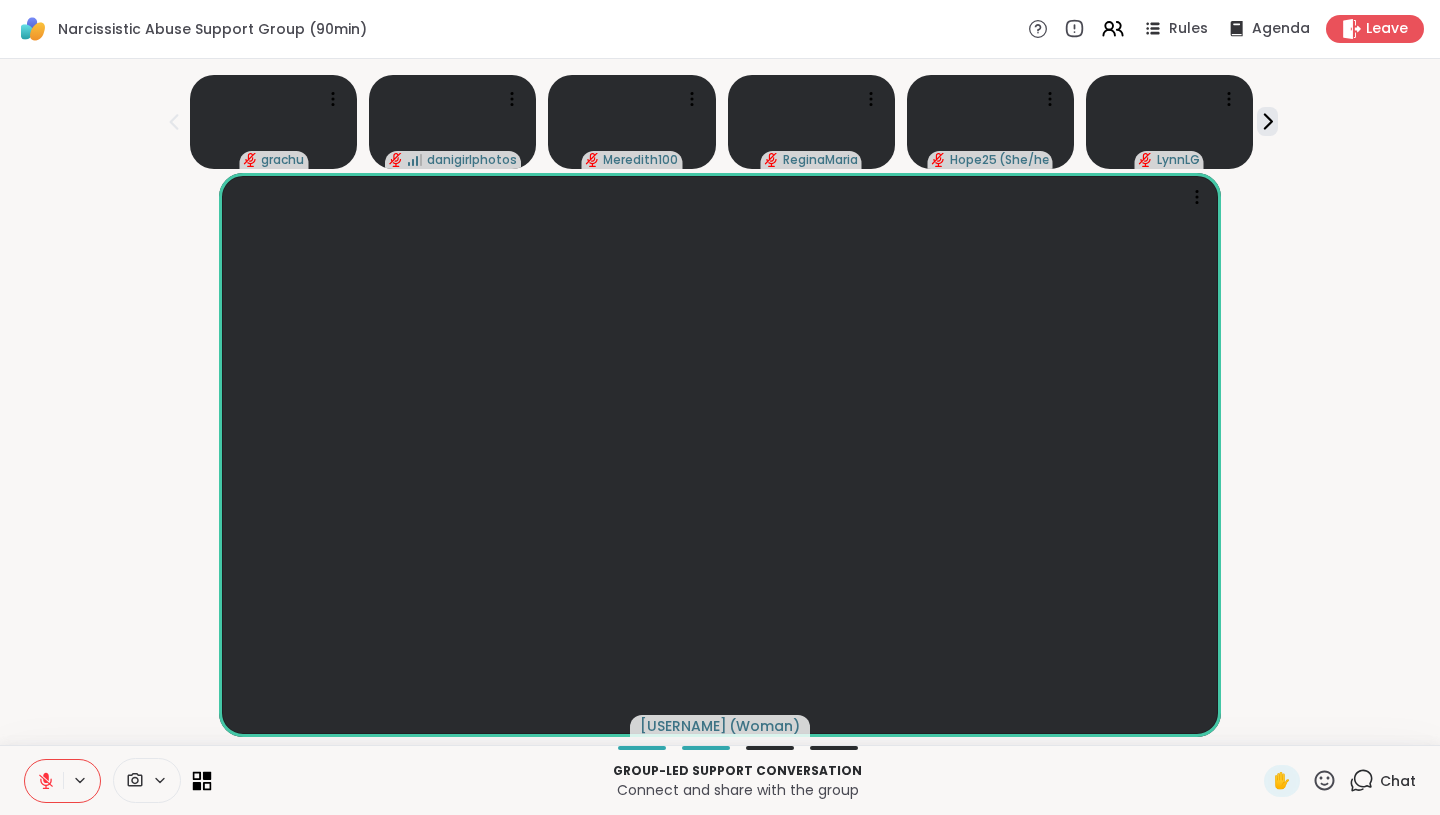click 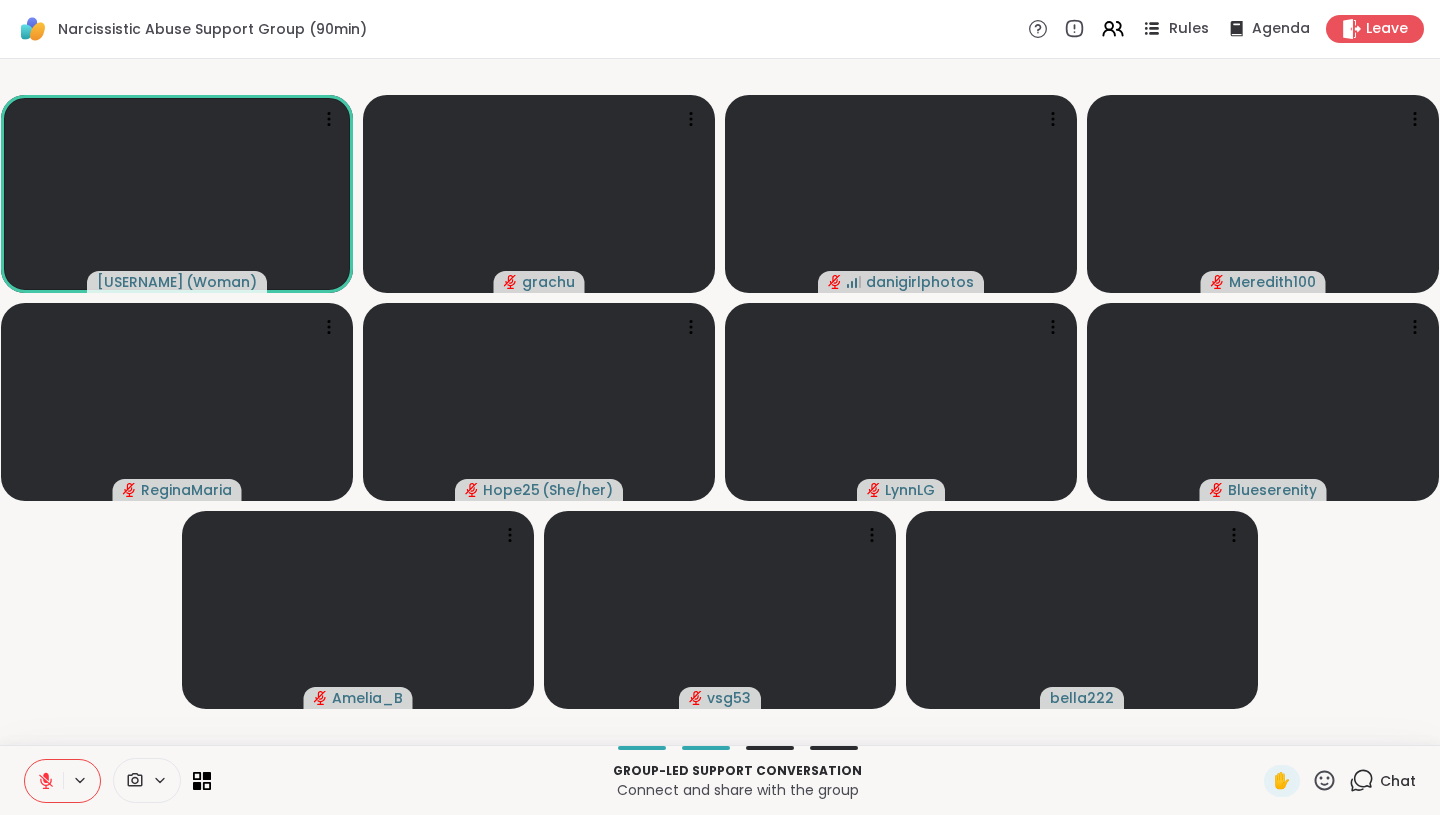 click on "Rules" at bounding box center (1189, 29) 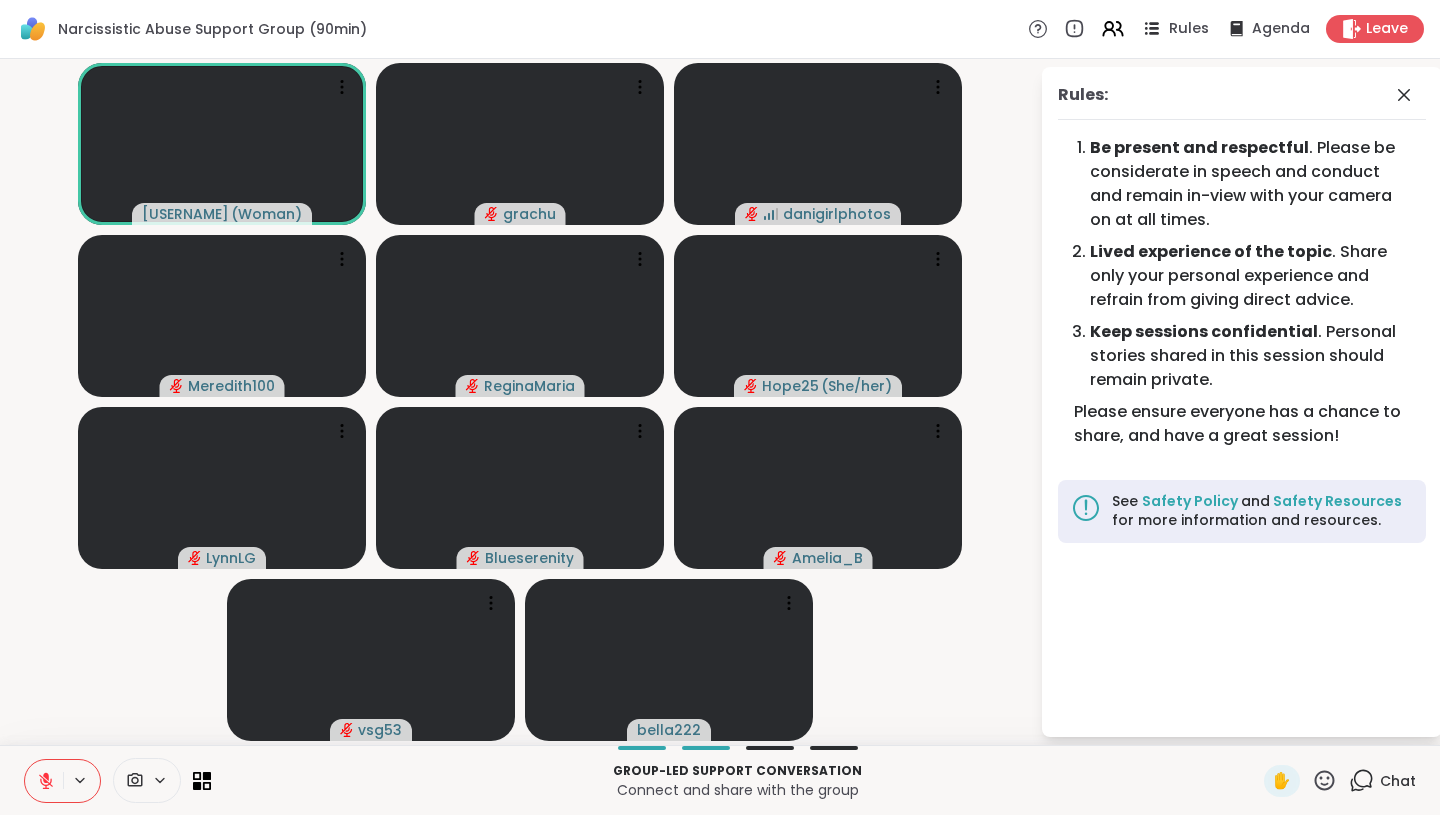click on "Rules" at bounding box center [1189, 29] 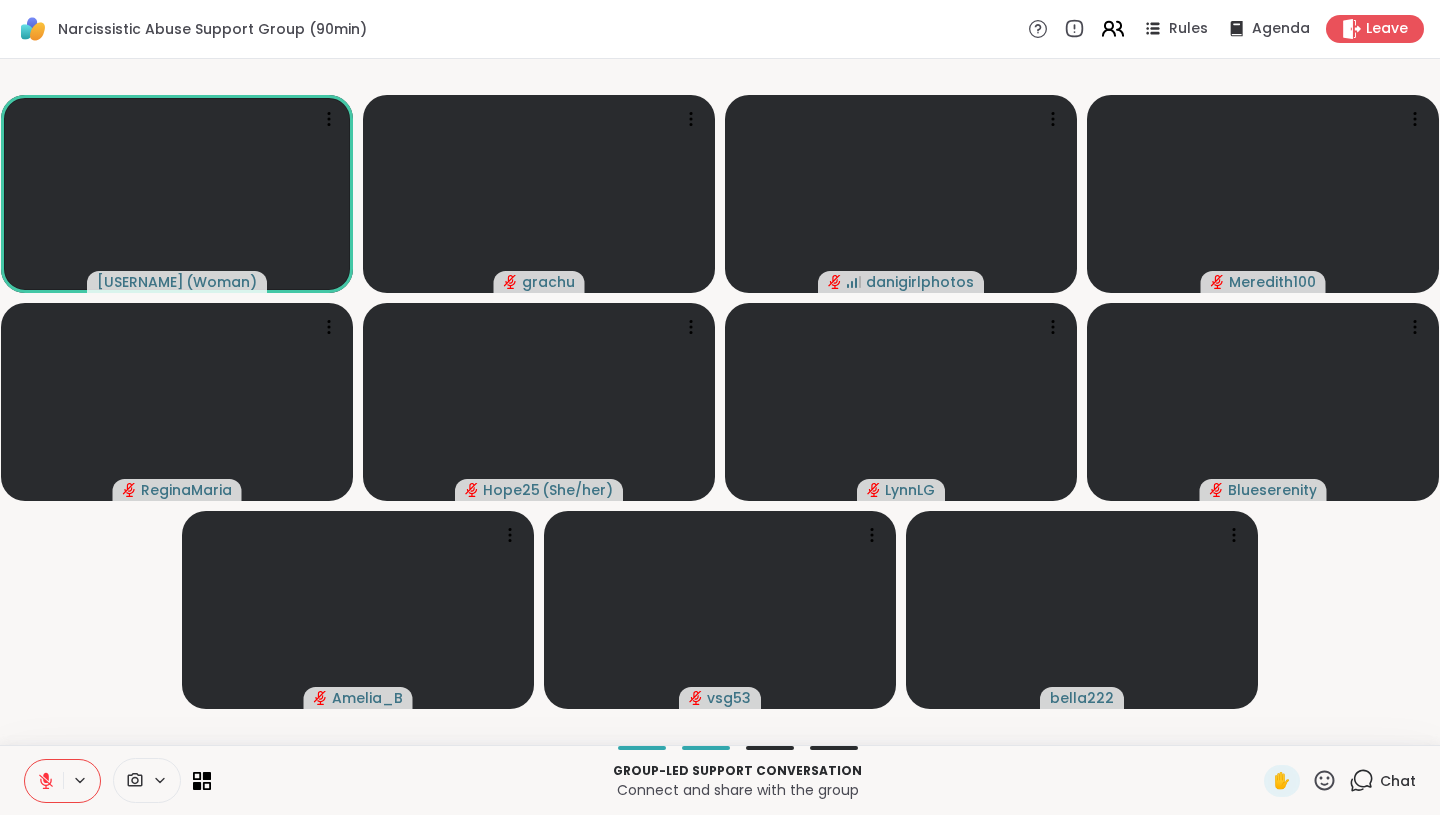 click 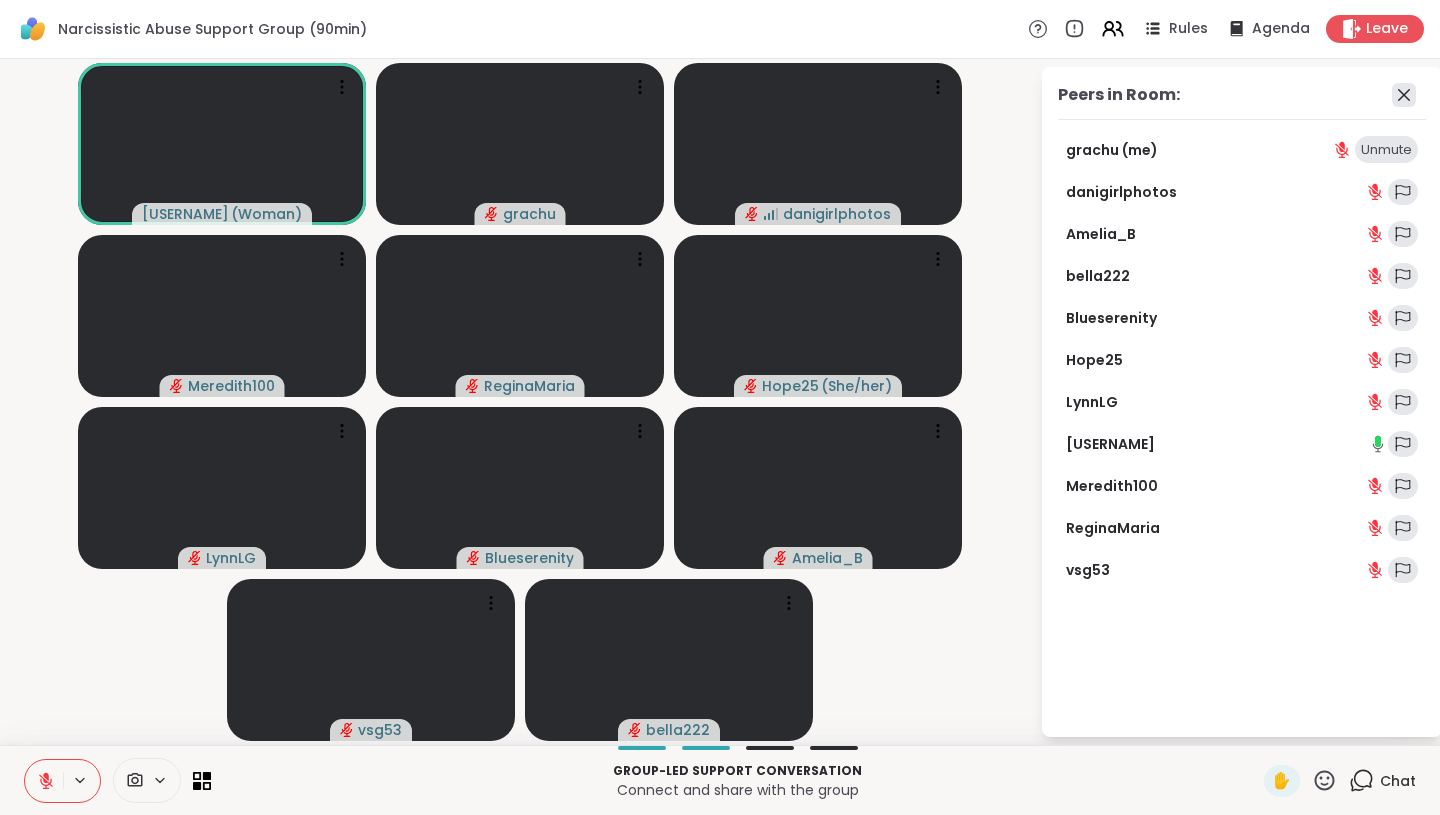 click 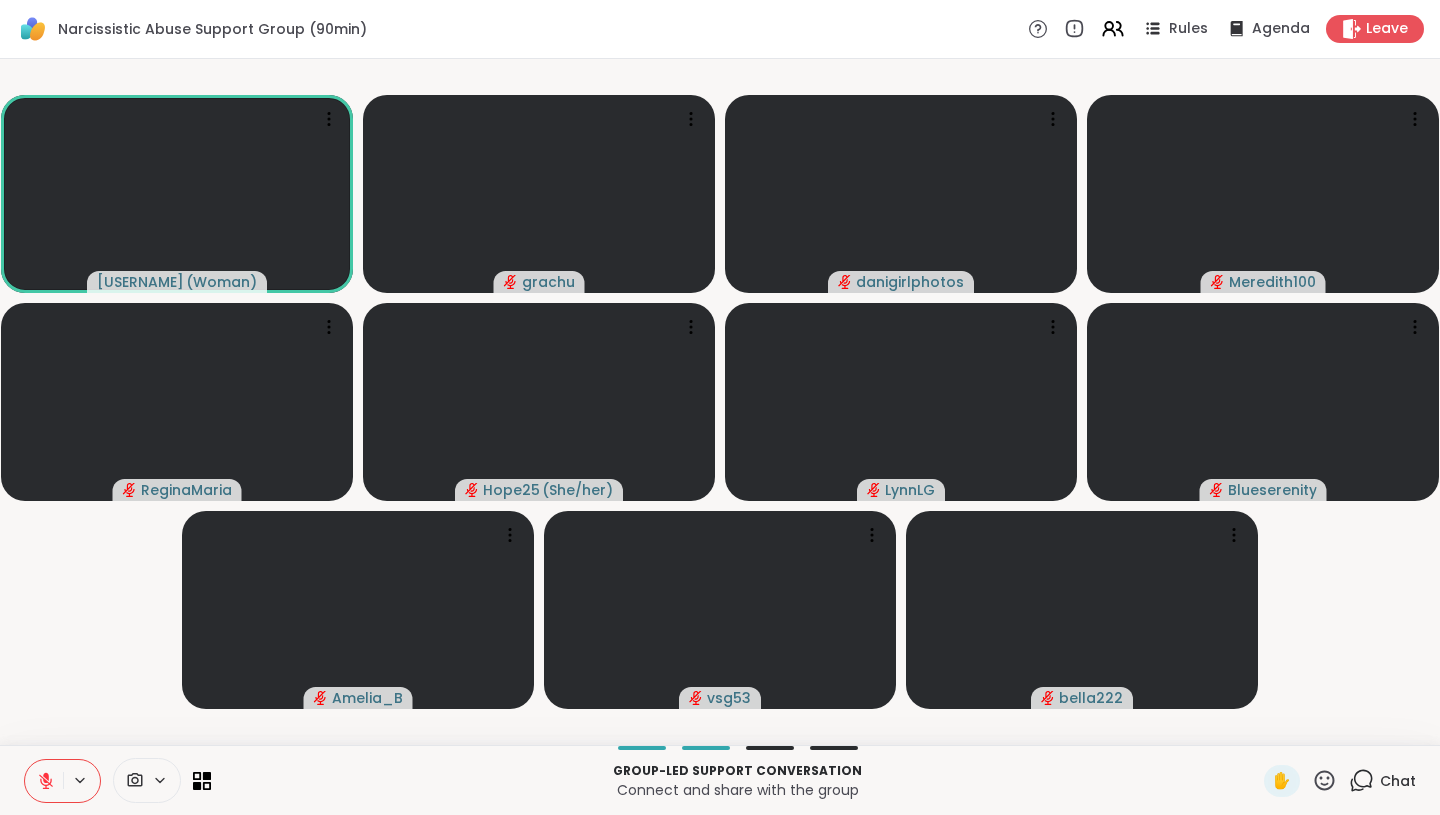 click 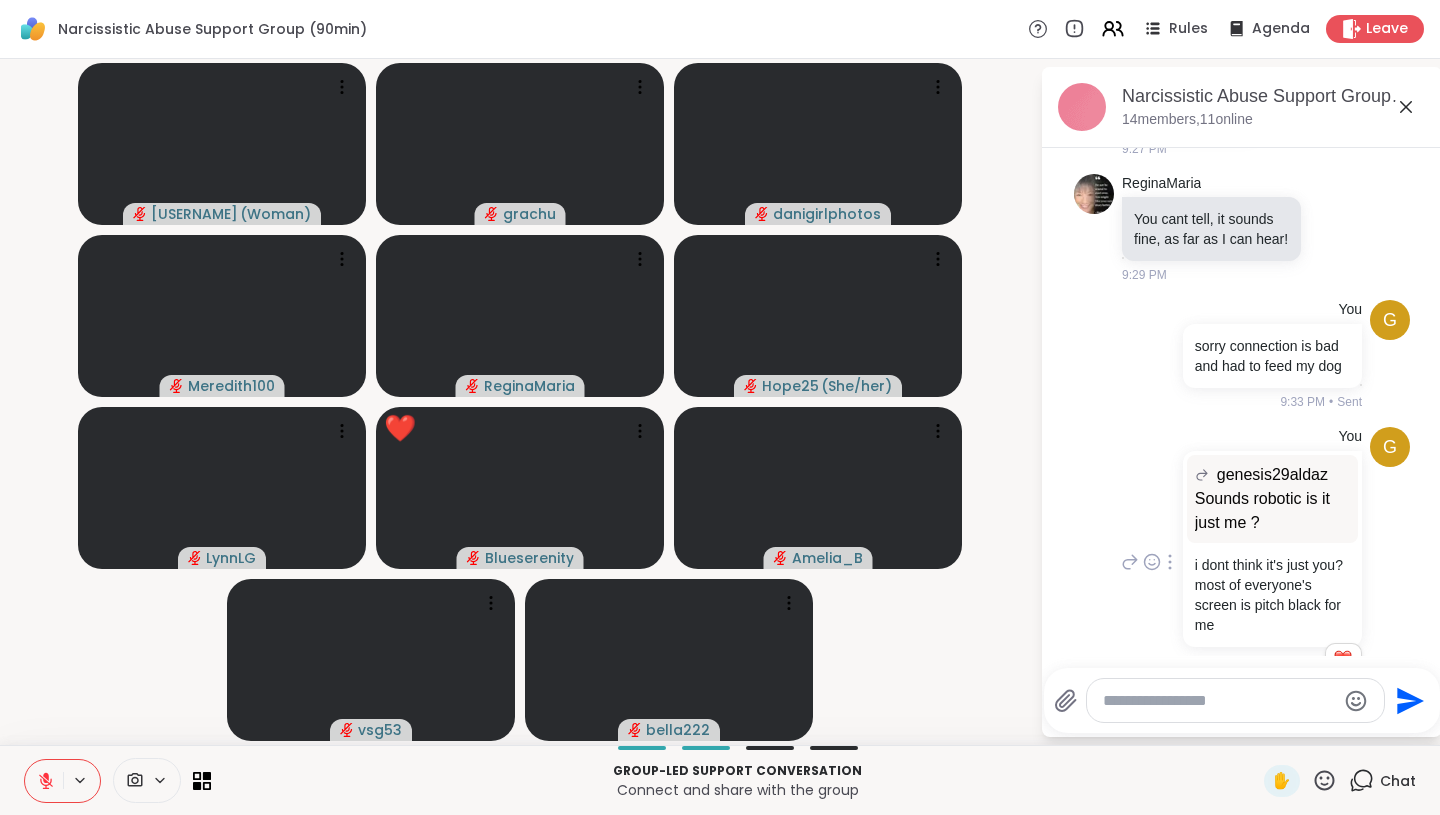 scroll, scrollTop: 465, scrollLeft: 0, axis: vertical 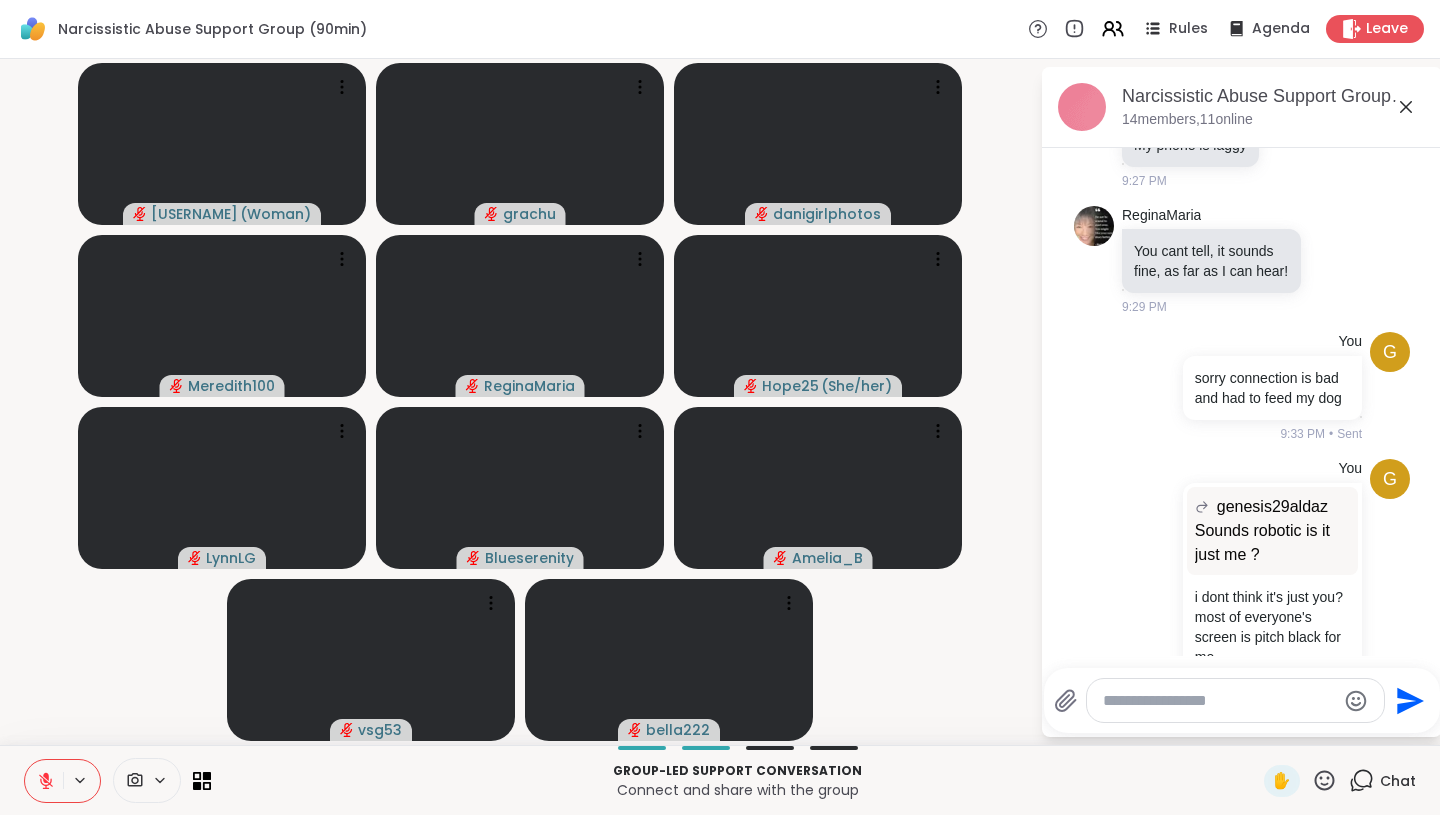 click 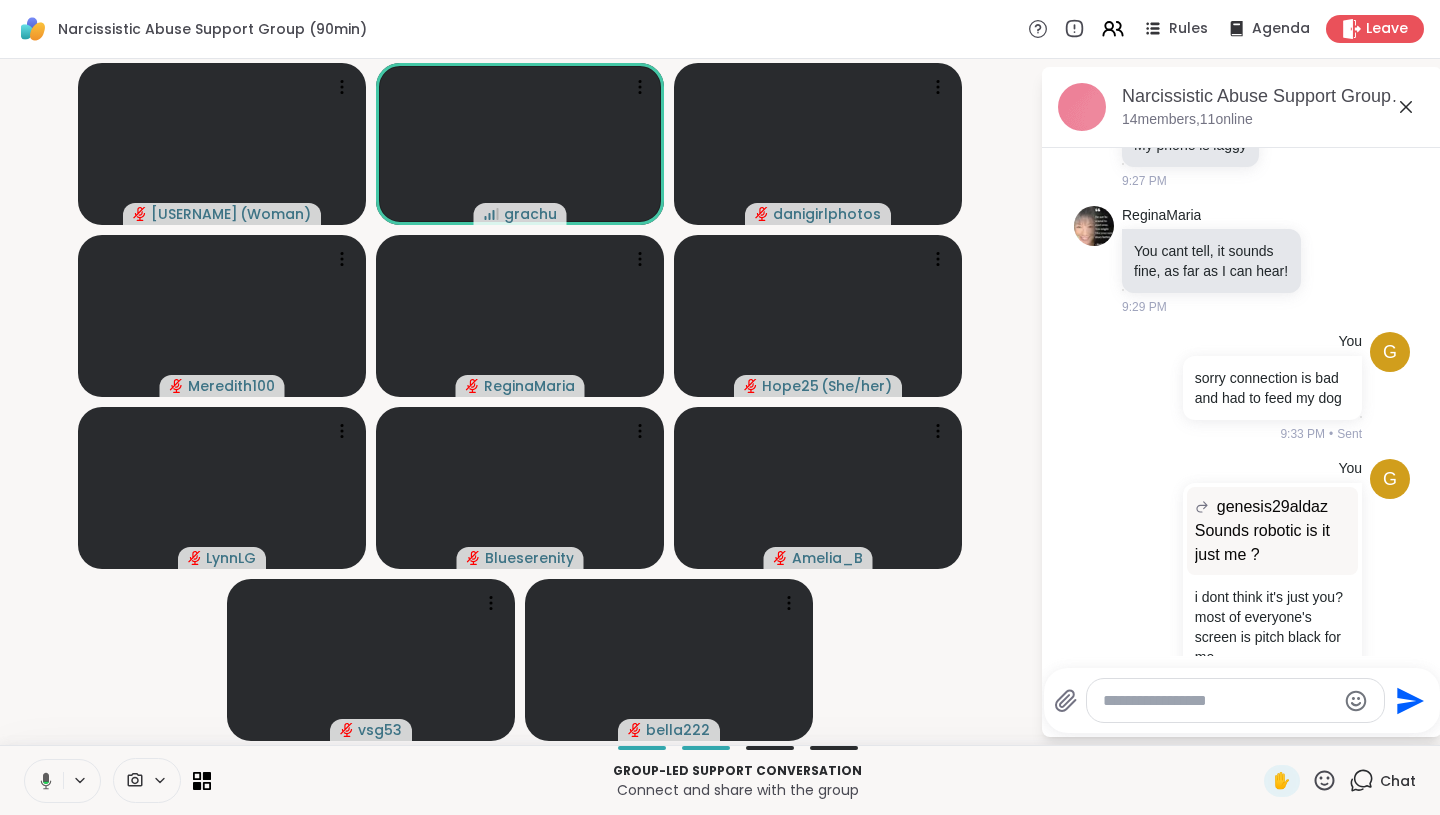 click 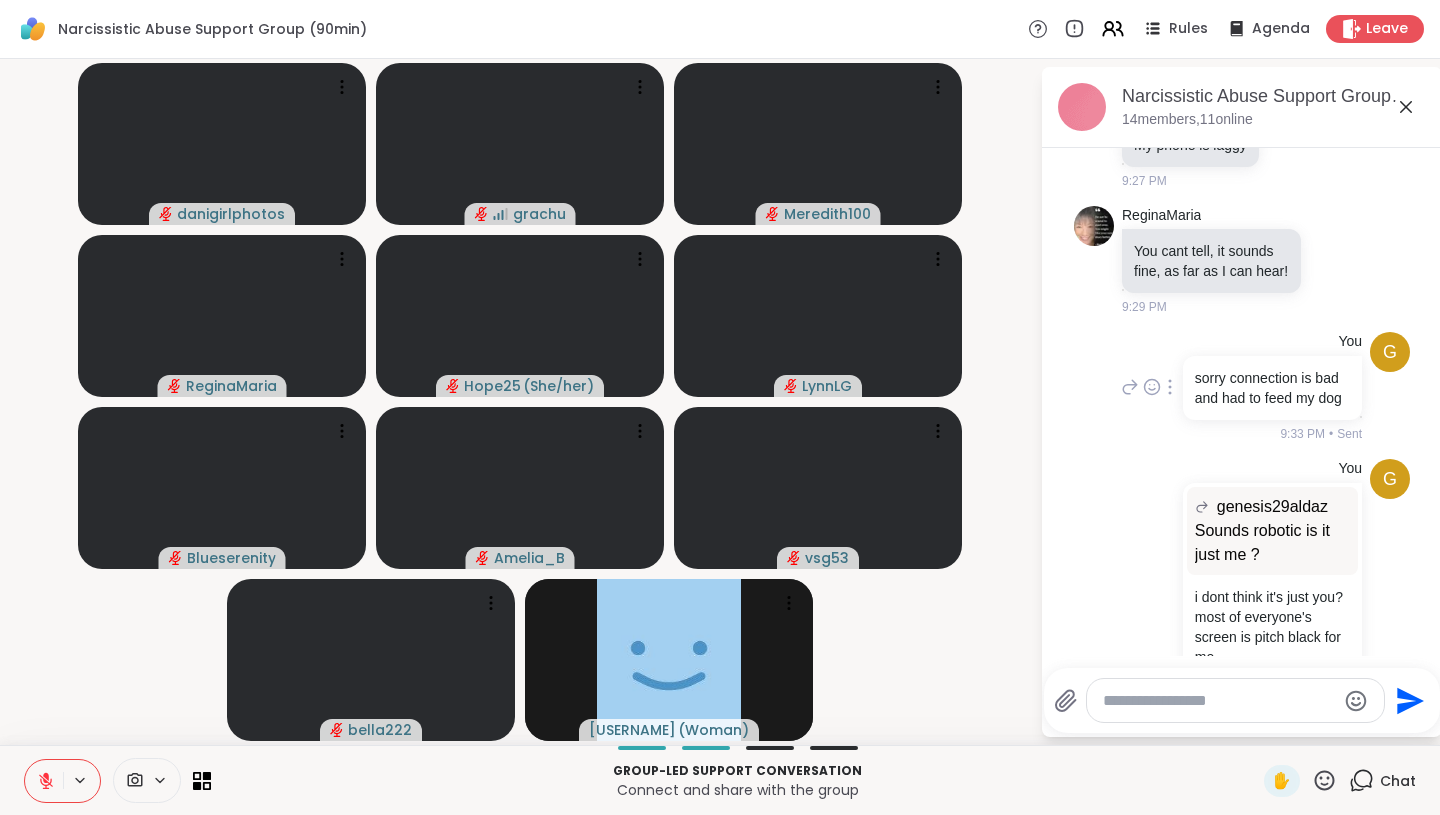 scroll, scrollTop: 547, scrollLeft: 0, axis: vertical 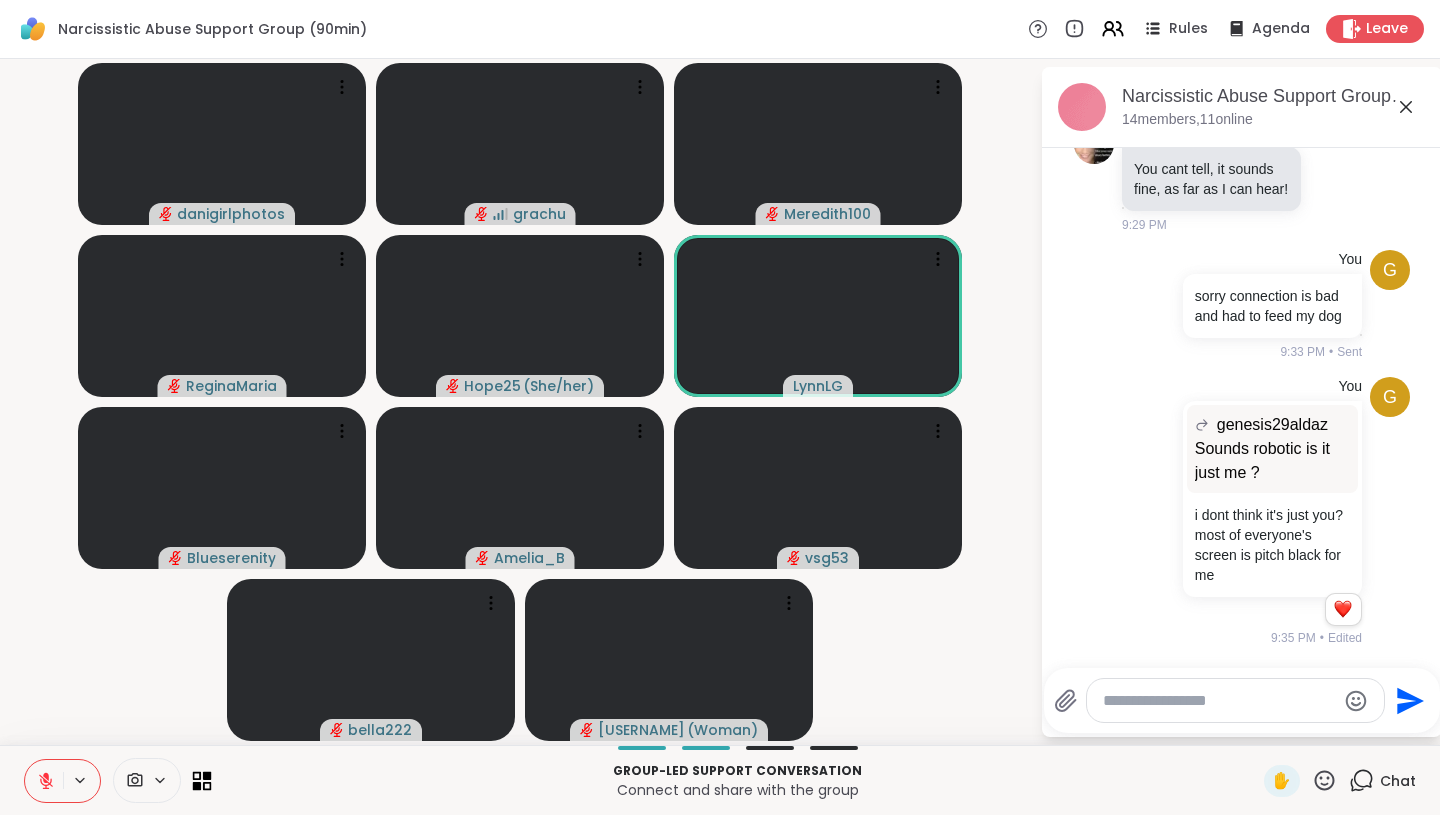 click 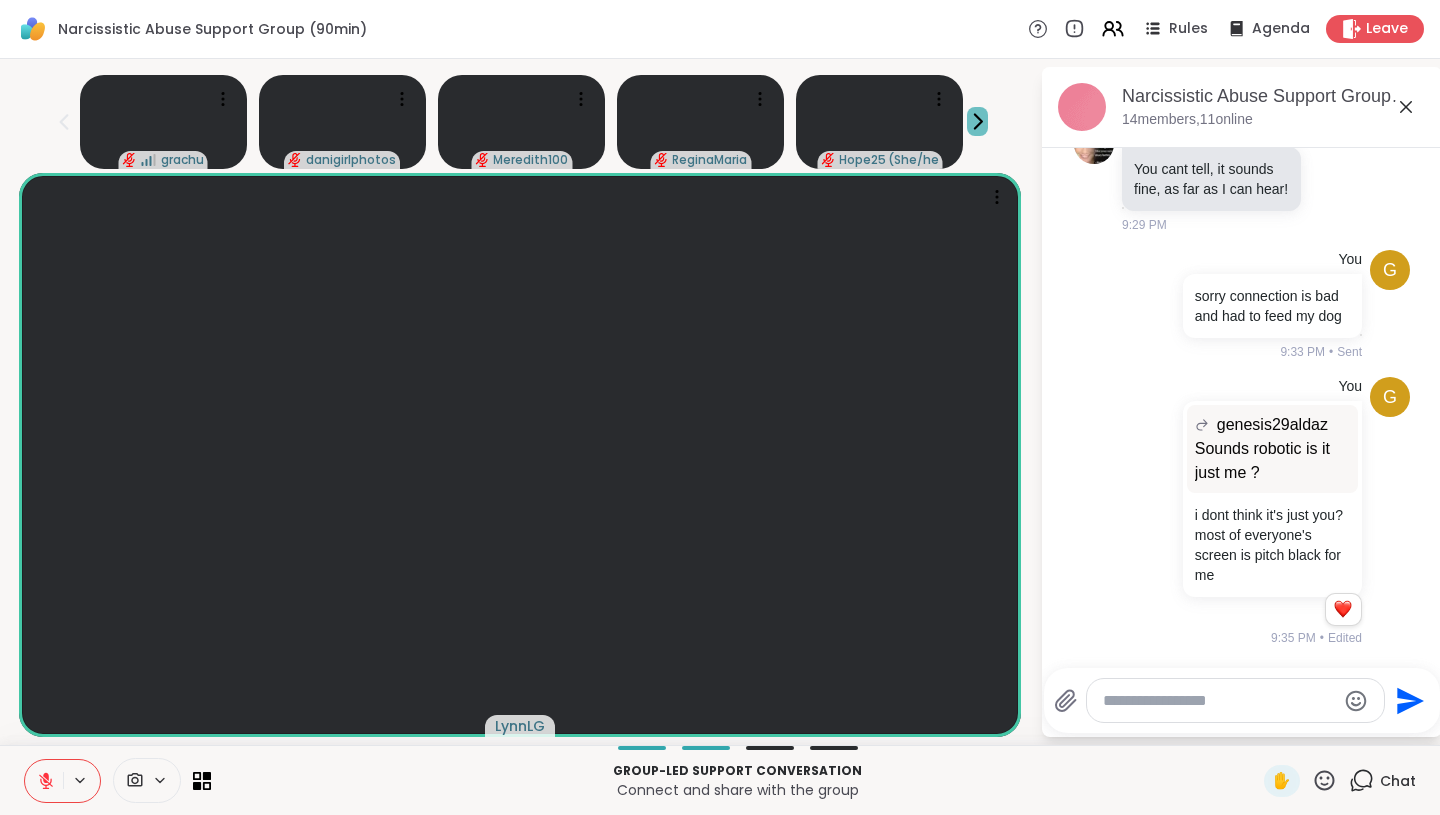 click 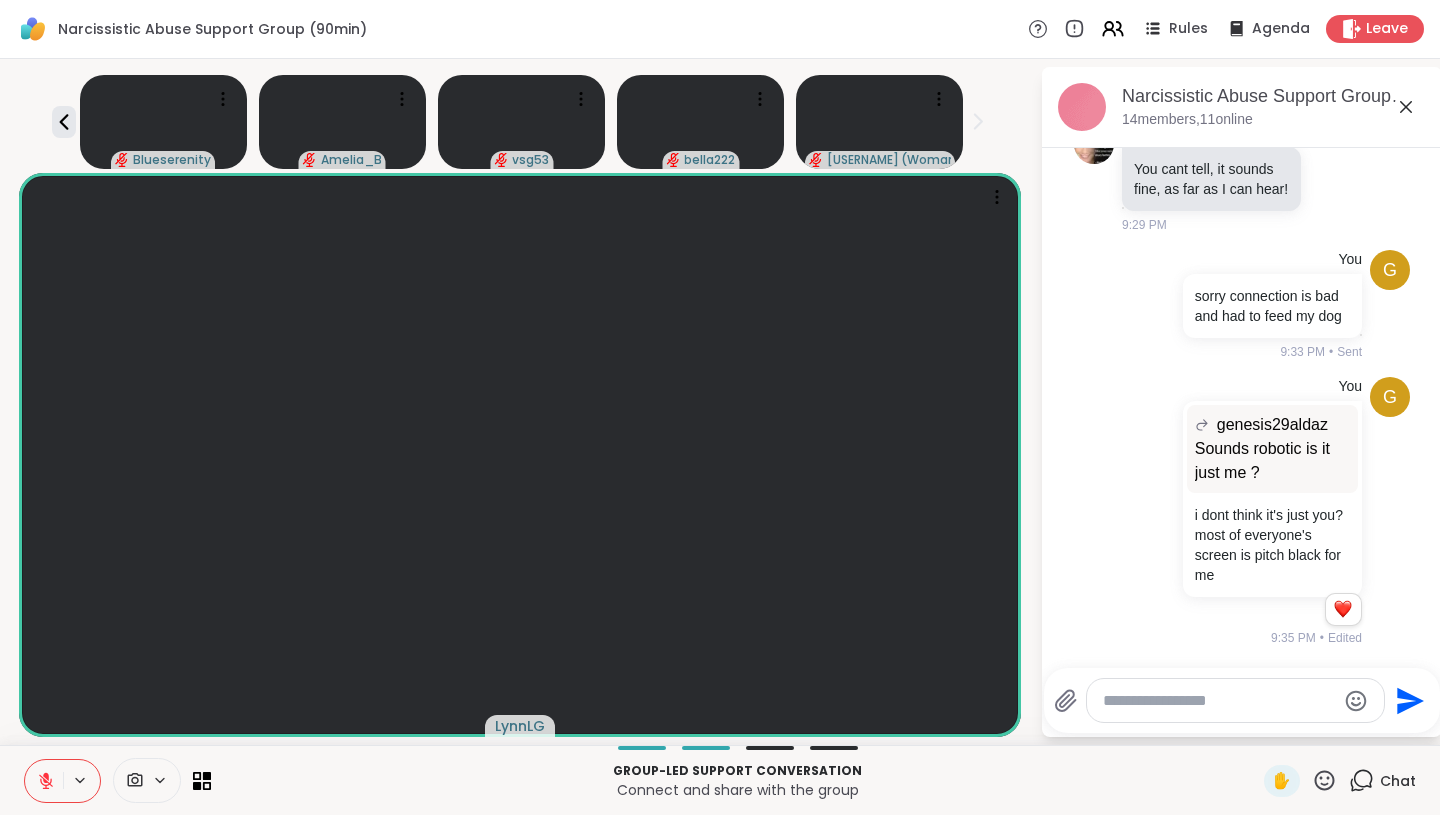 click 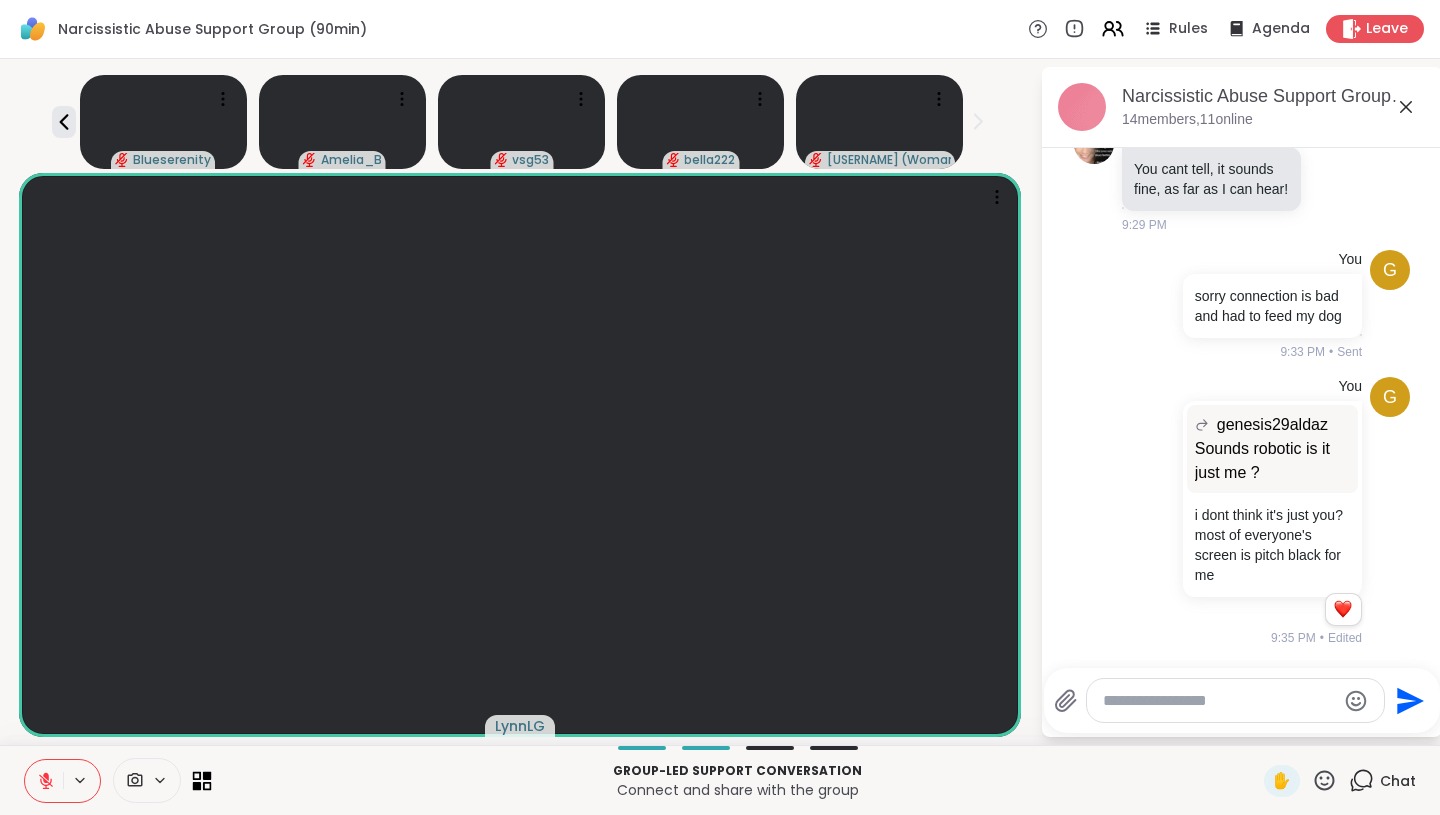 click 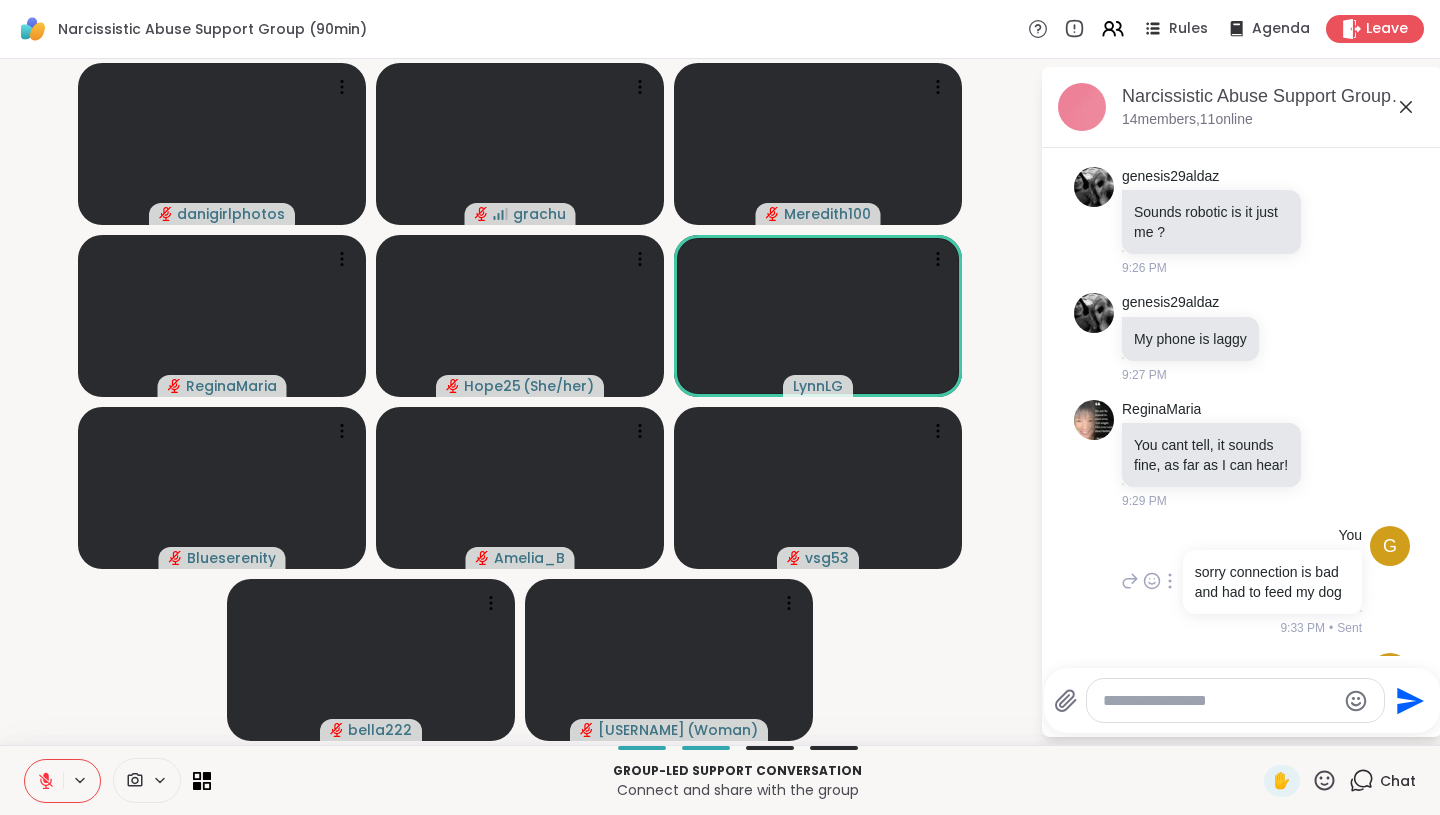 scroll, scrollTop: 226, scrollLeft: 0, axis: vertical 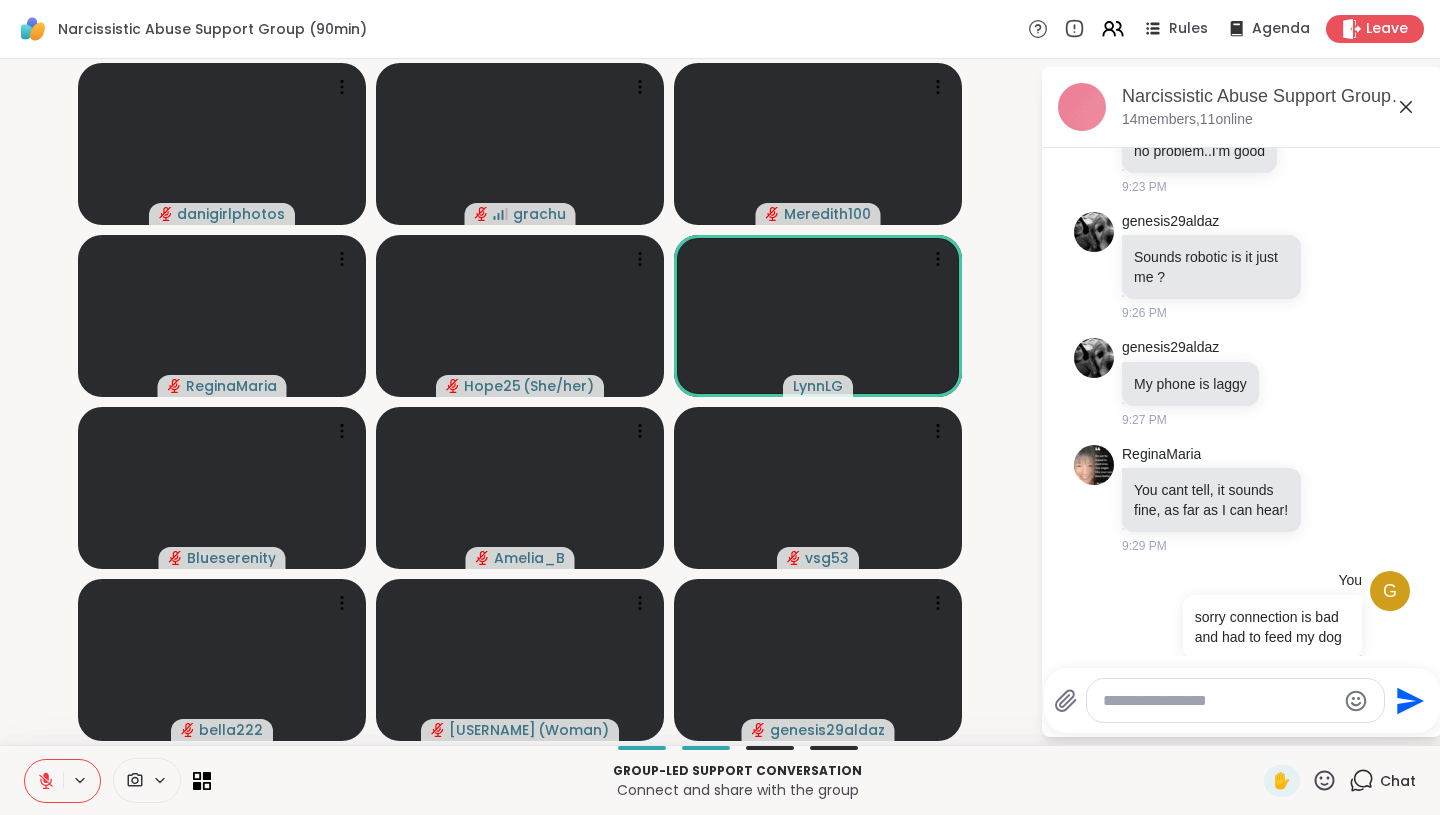 click 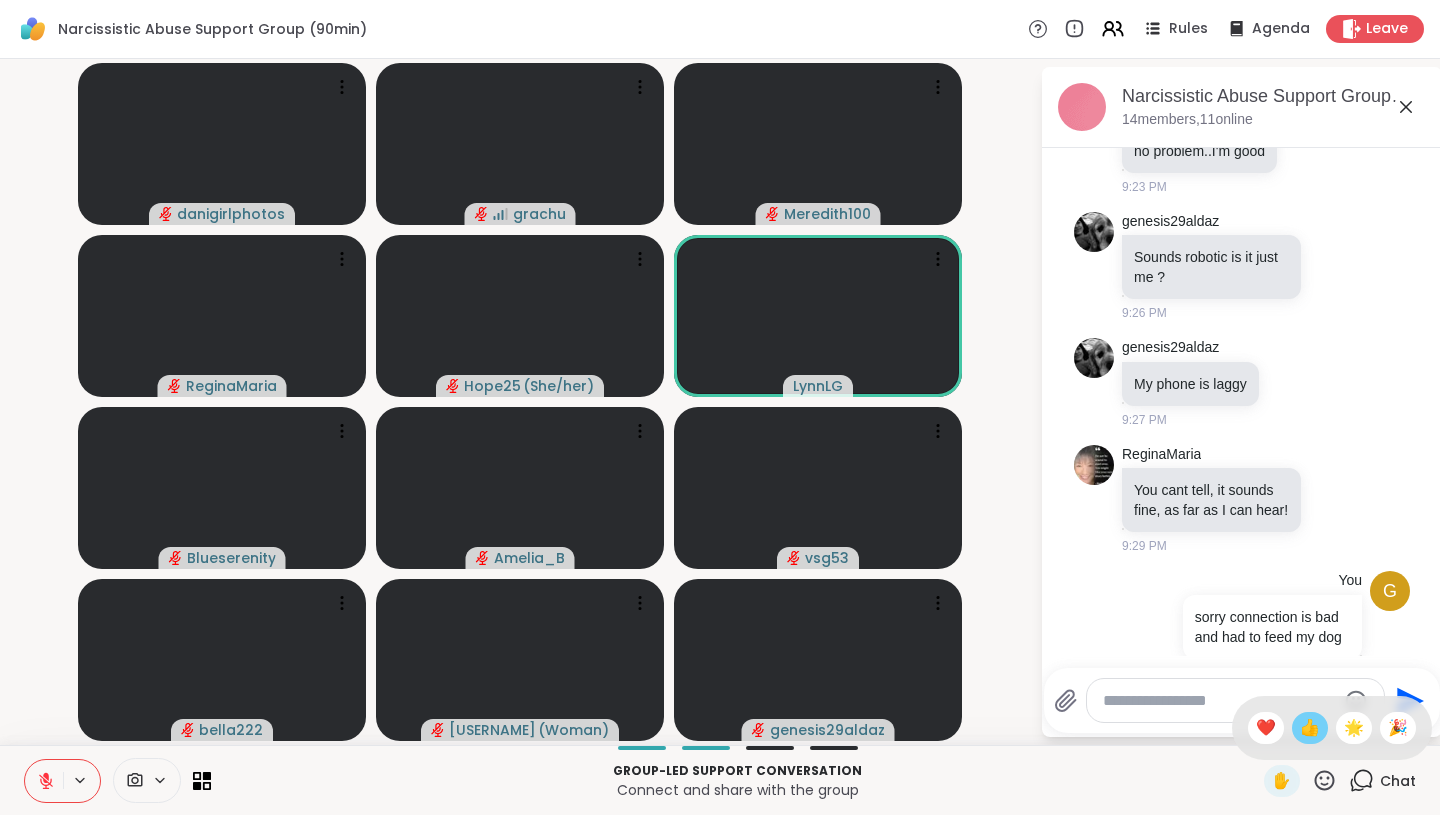 click on "👍" at bounding box center (1310, 728) 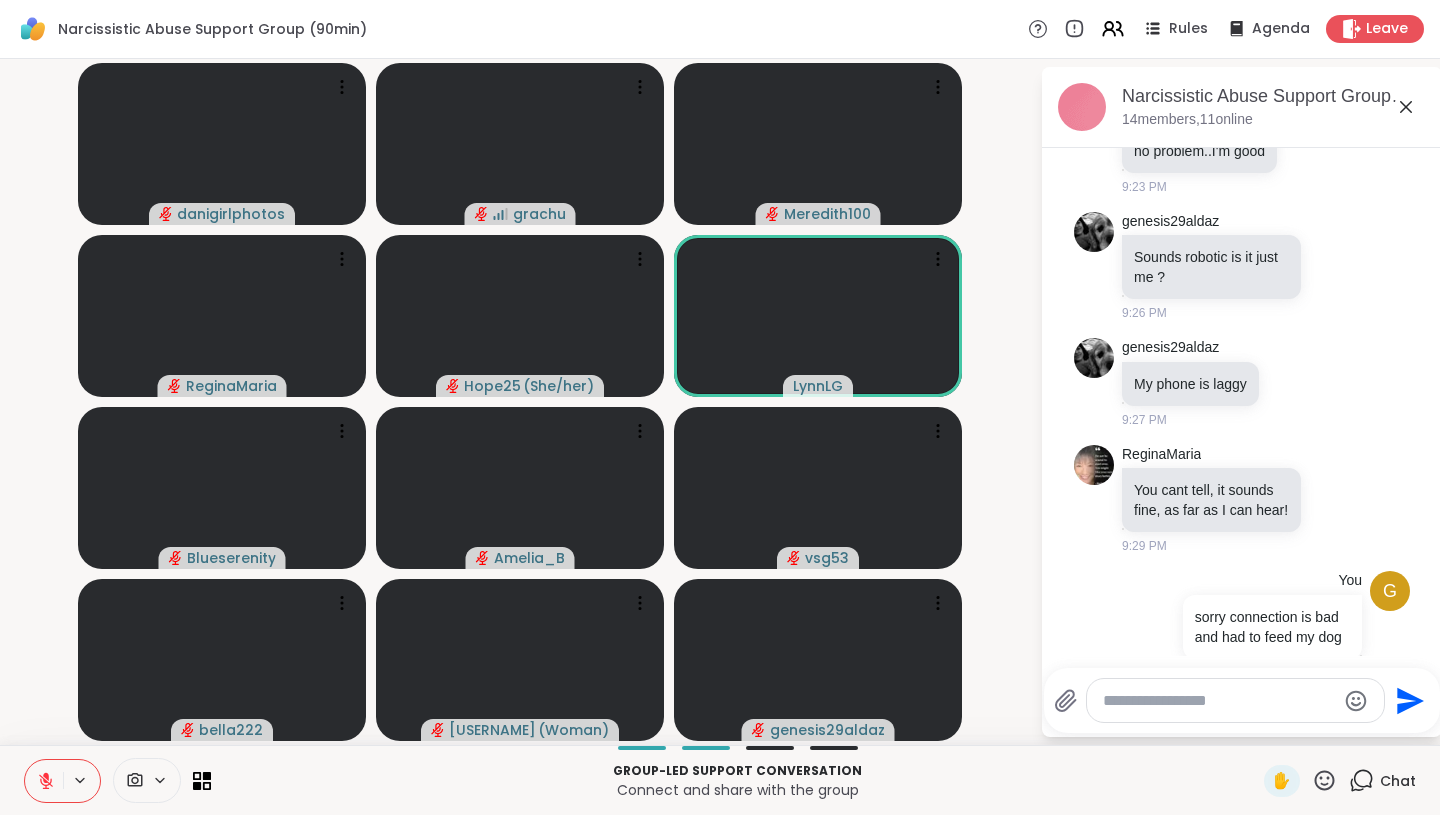 click 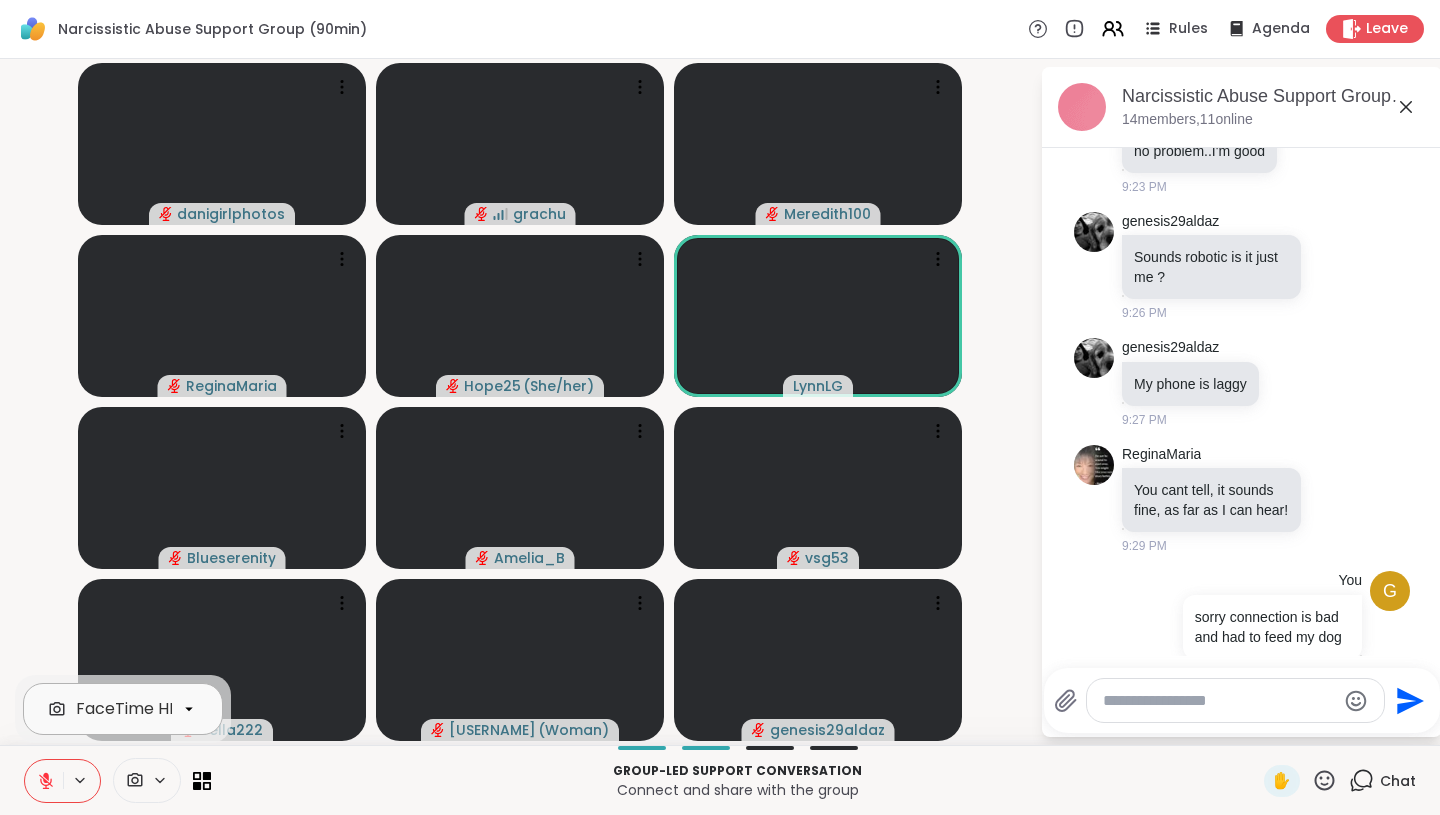 click at bounding box center (189, 709) 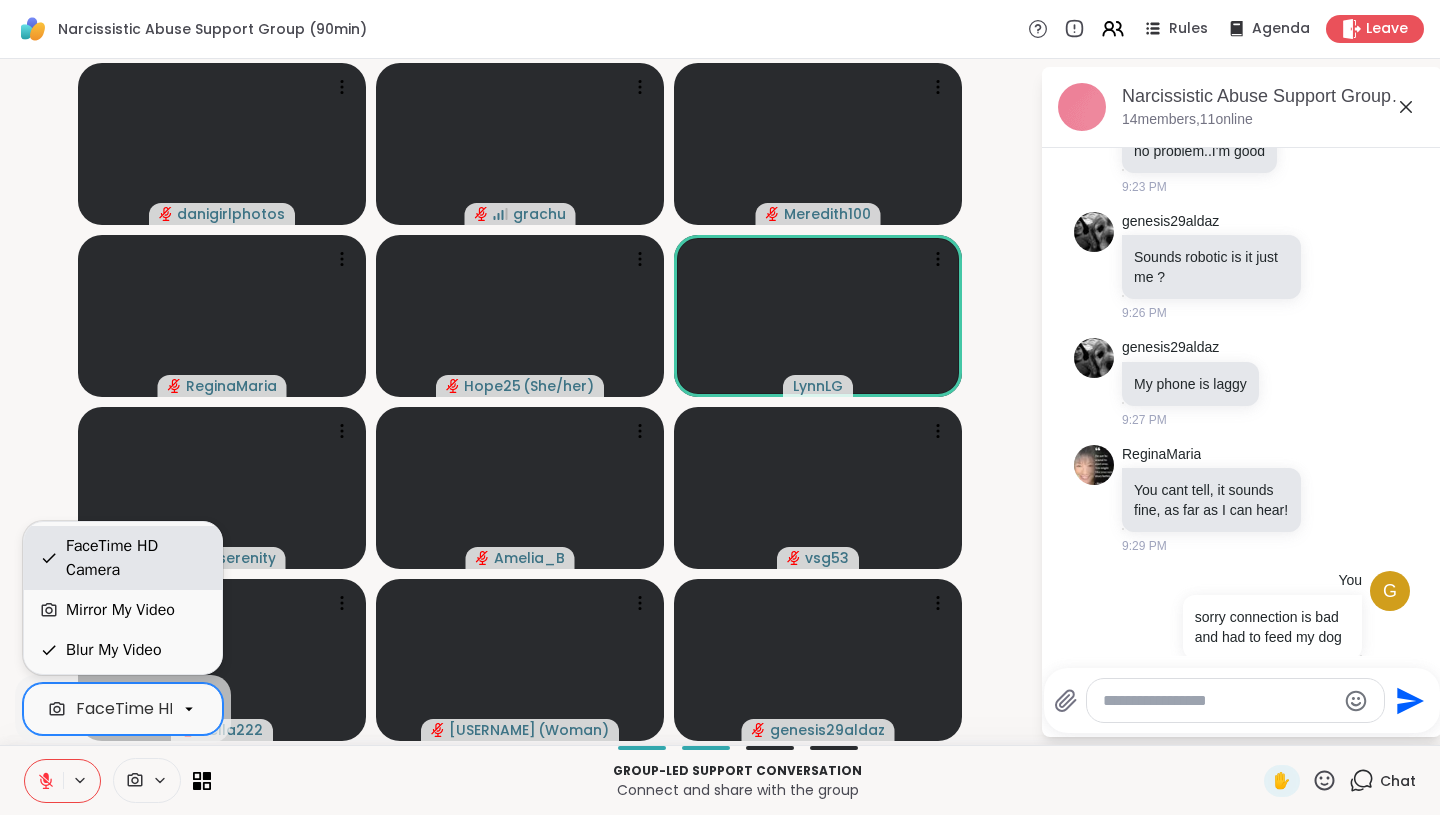 click on "FaceTime HD Camera" at bounding box center (136, 558) 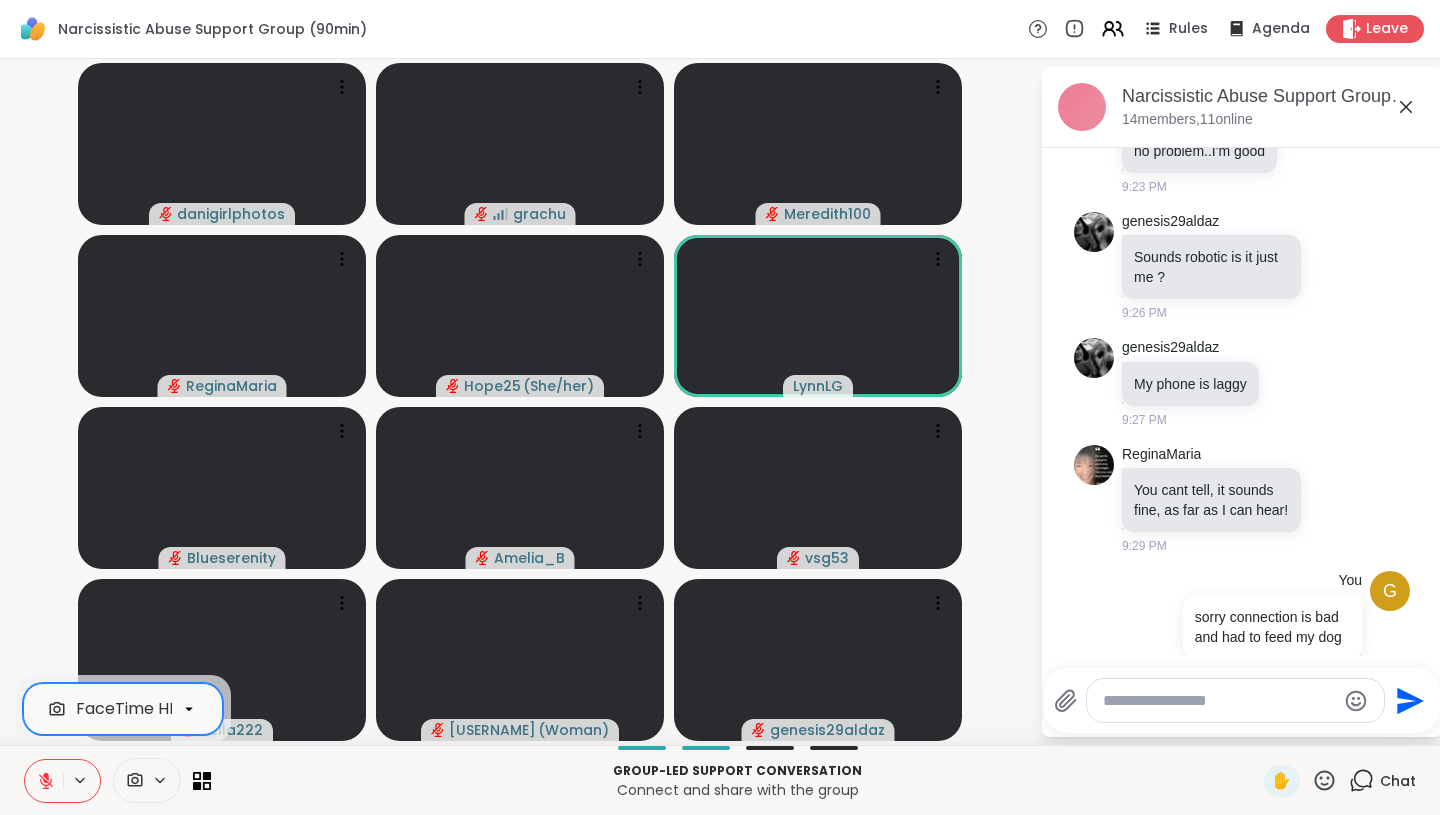 click at bounding box center [133, 780] 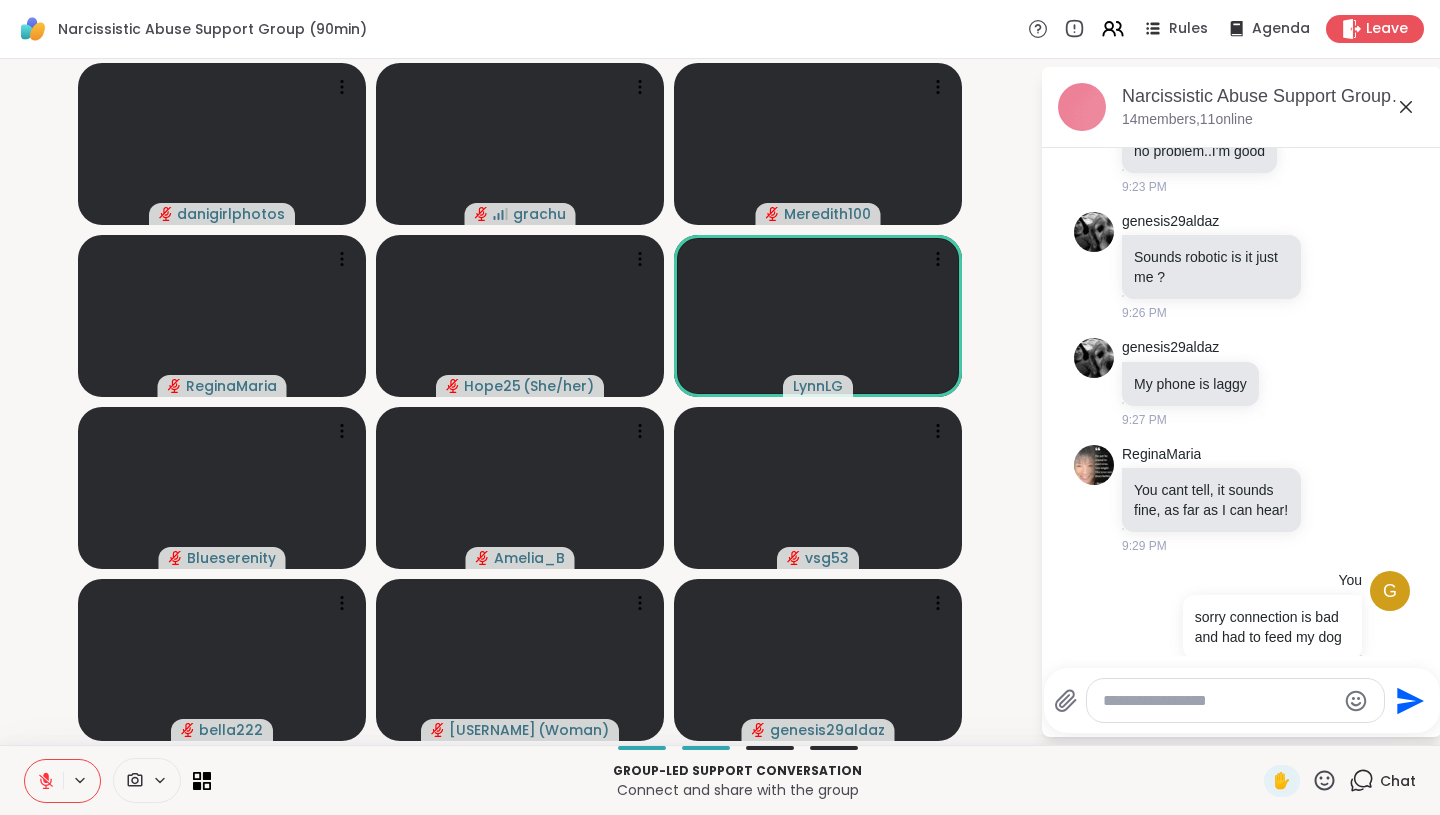 click 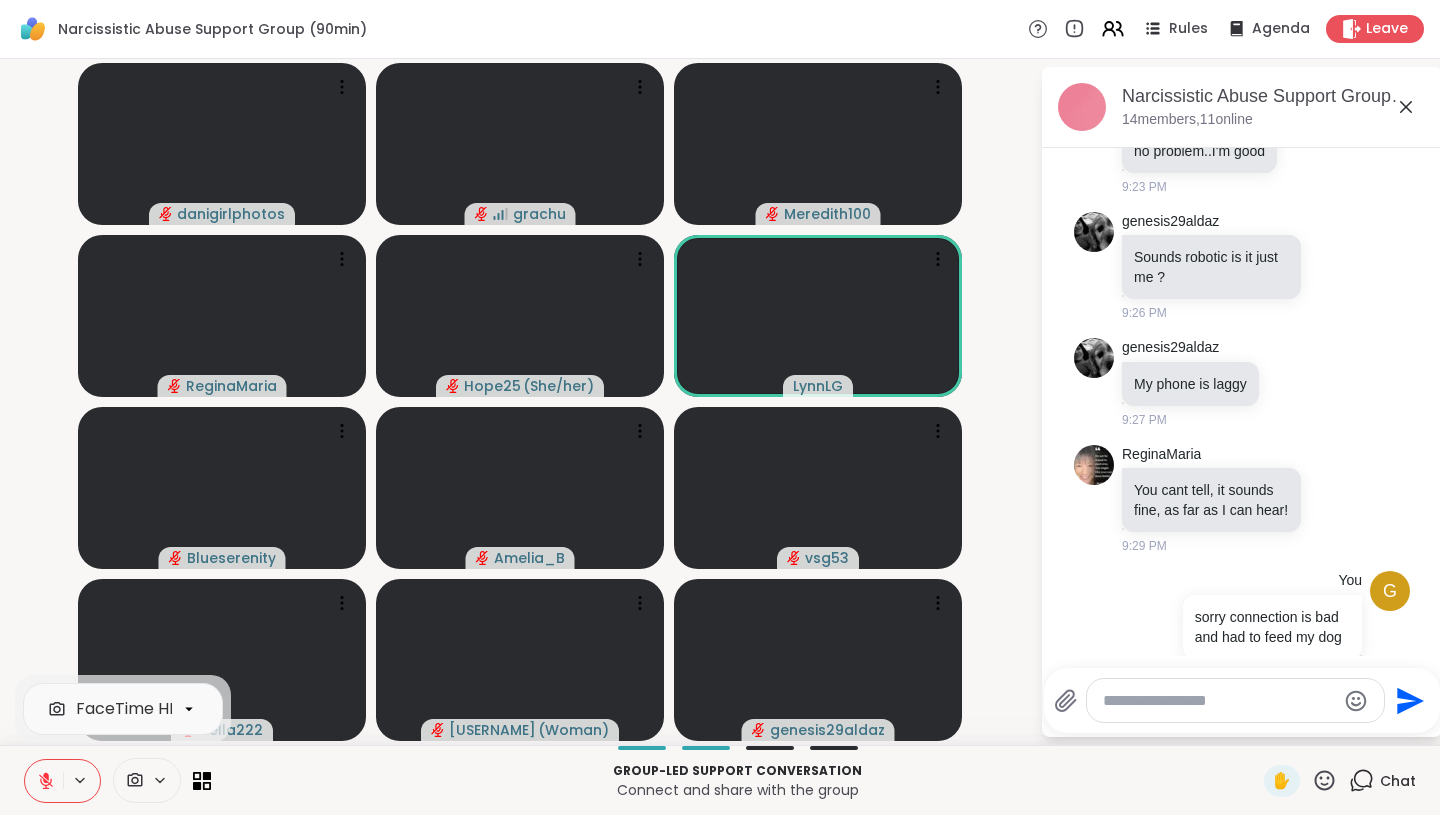 click 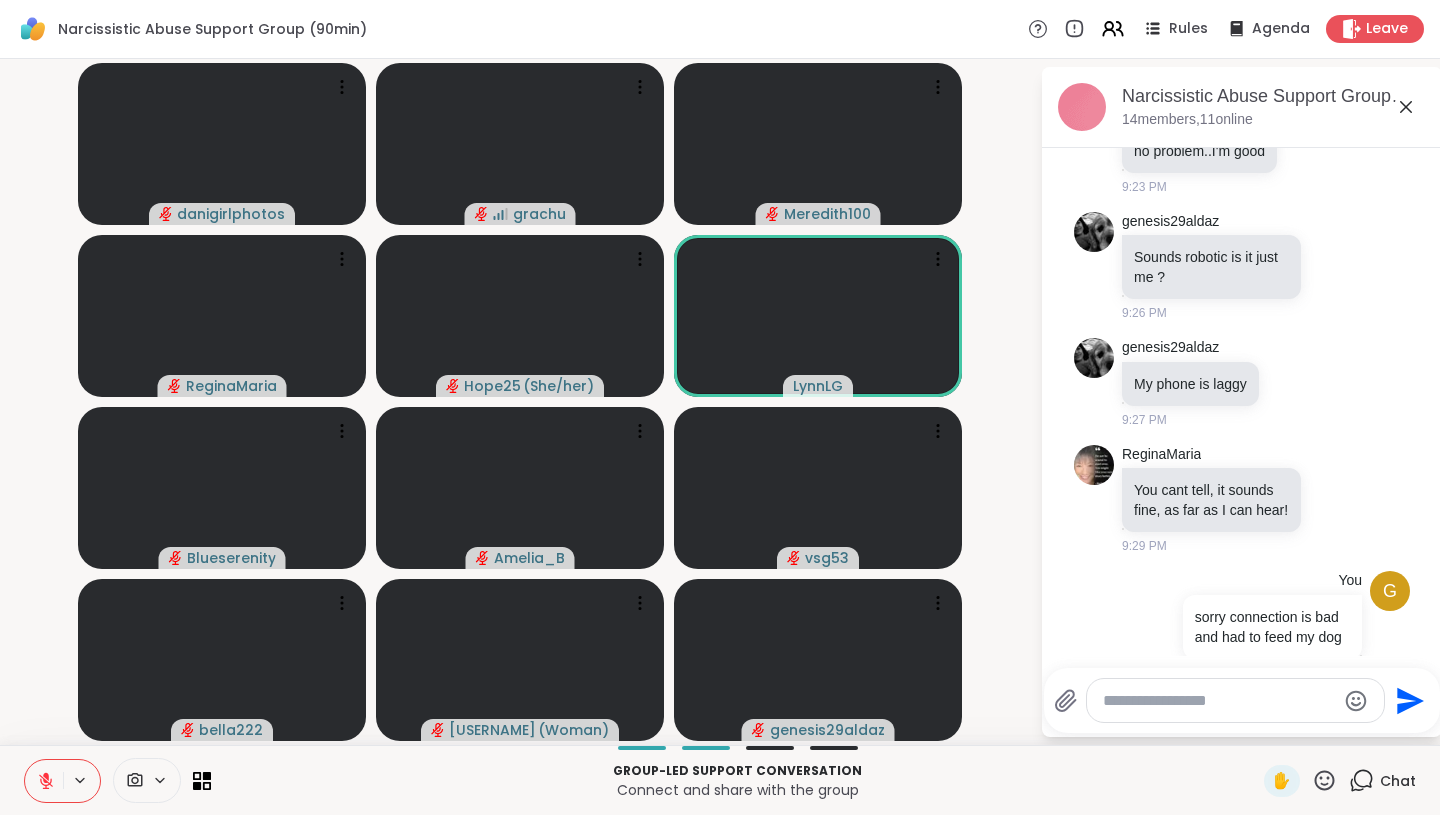 click 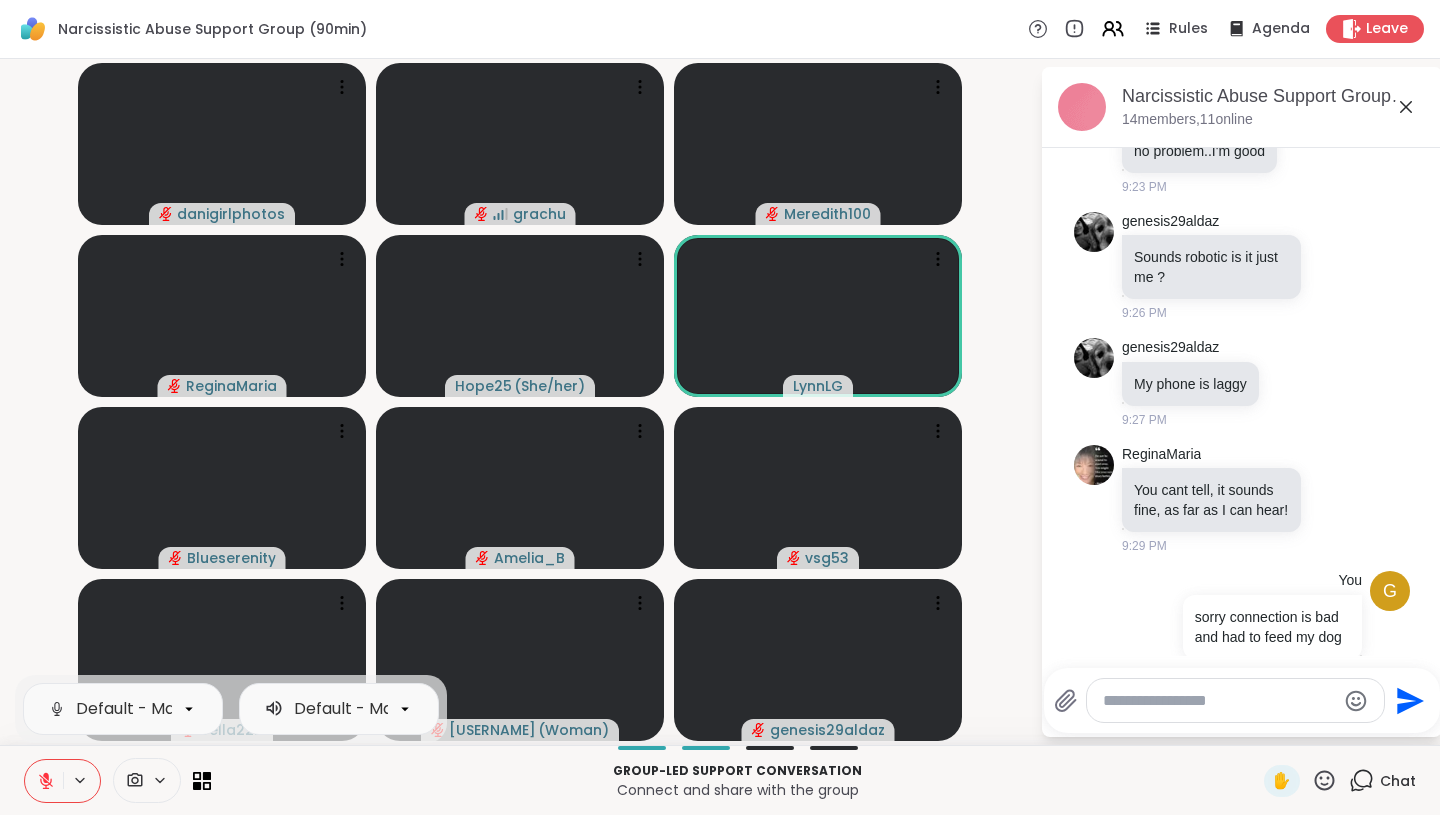 click 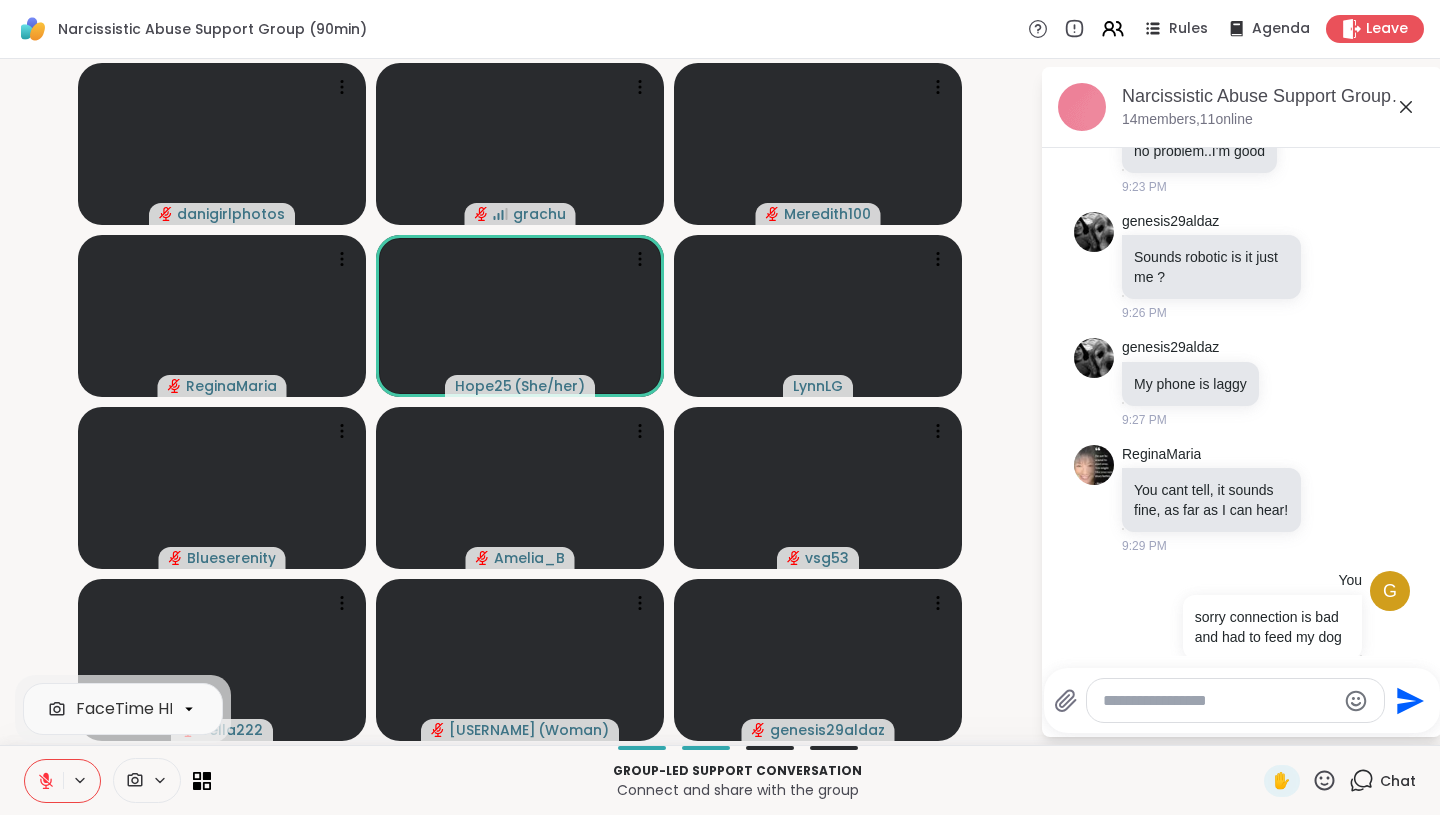 click 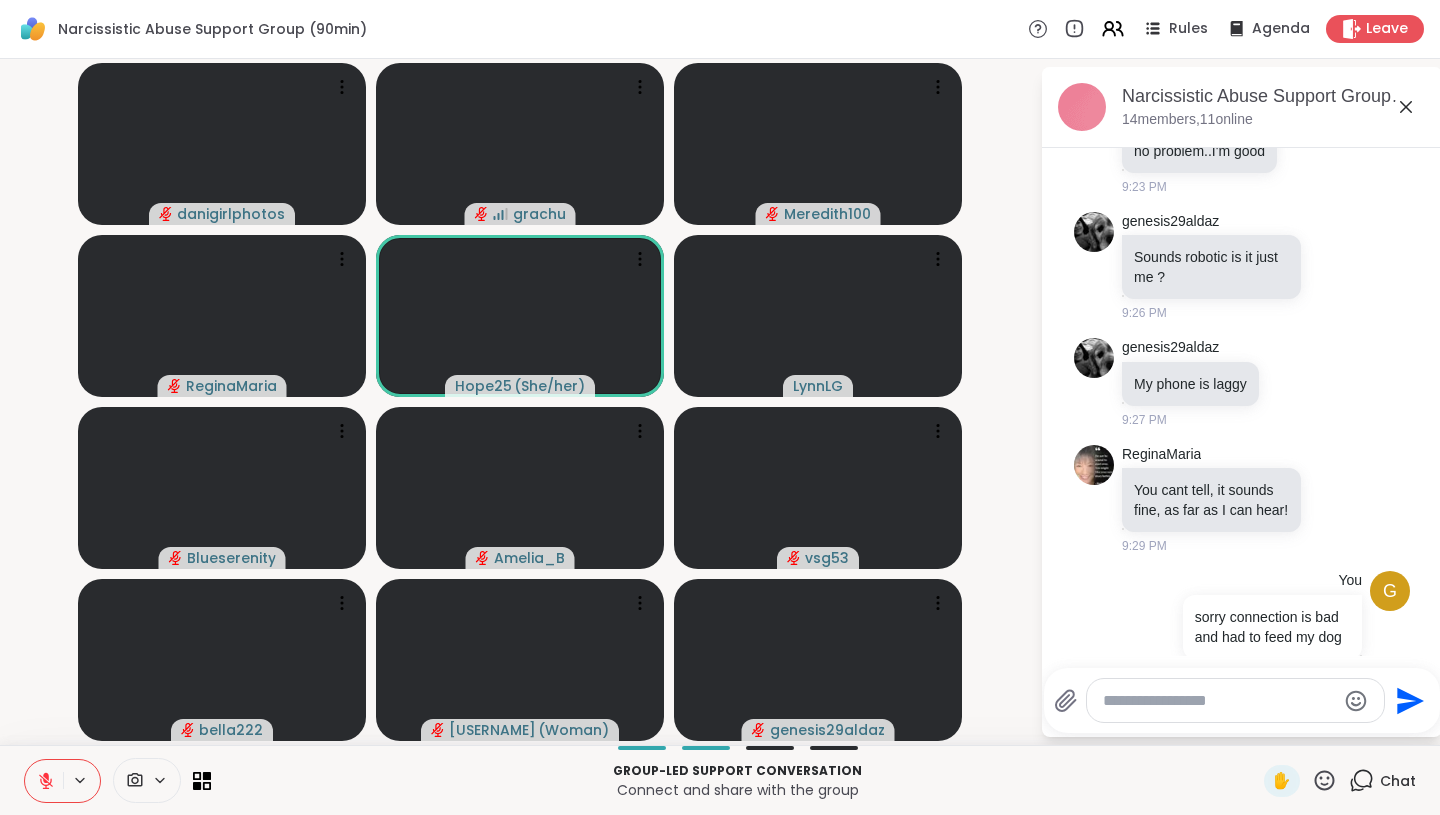 click at bounding box center [133, 780] 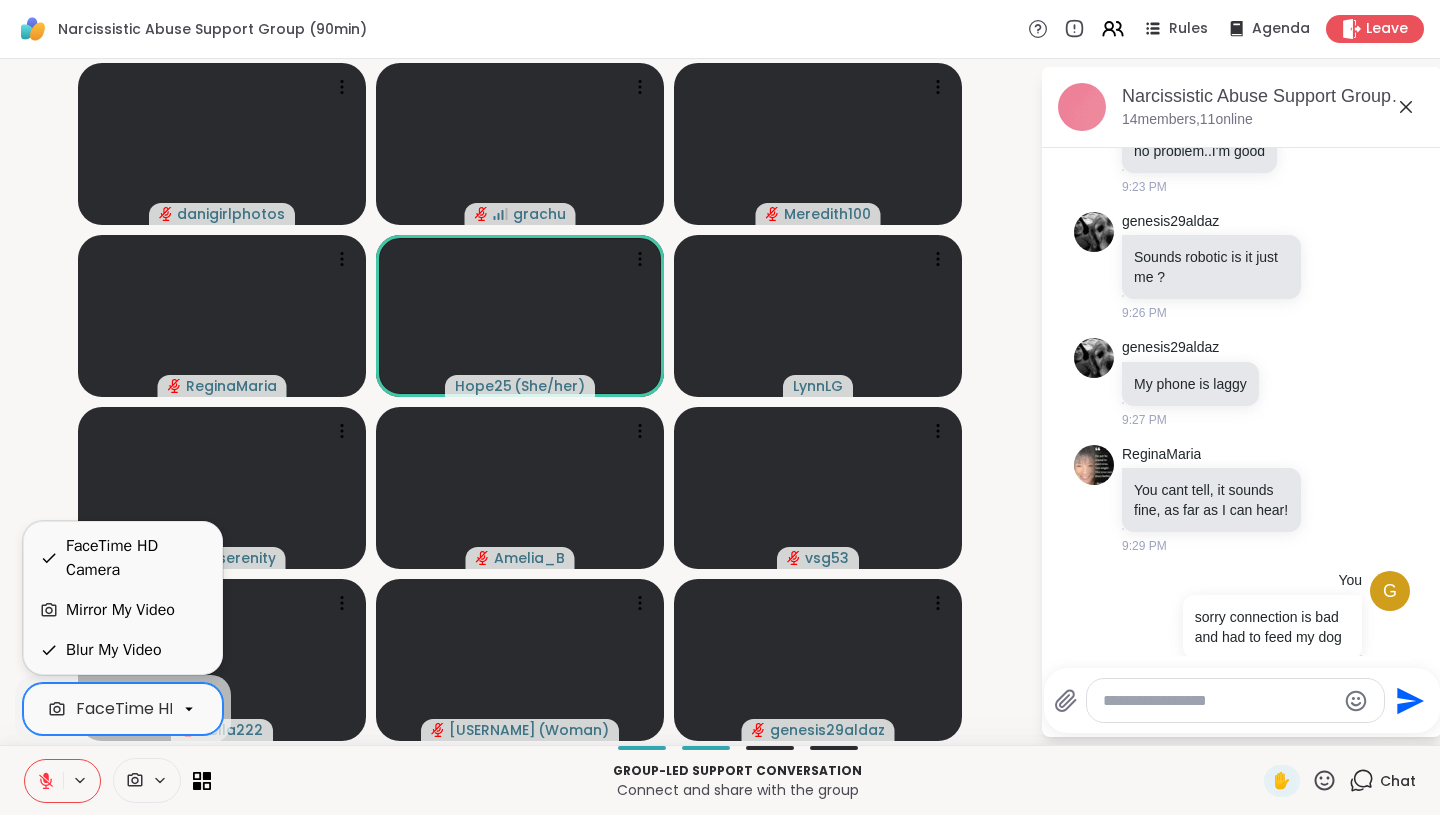 click on "FaceTime HD Camera" at bounding box center (163, 709) 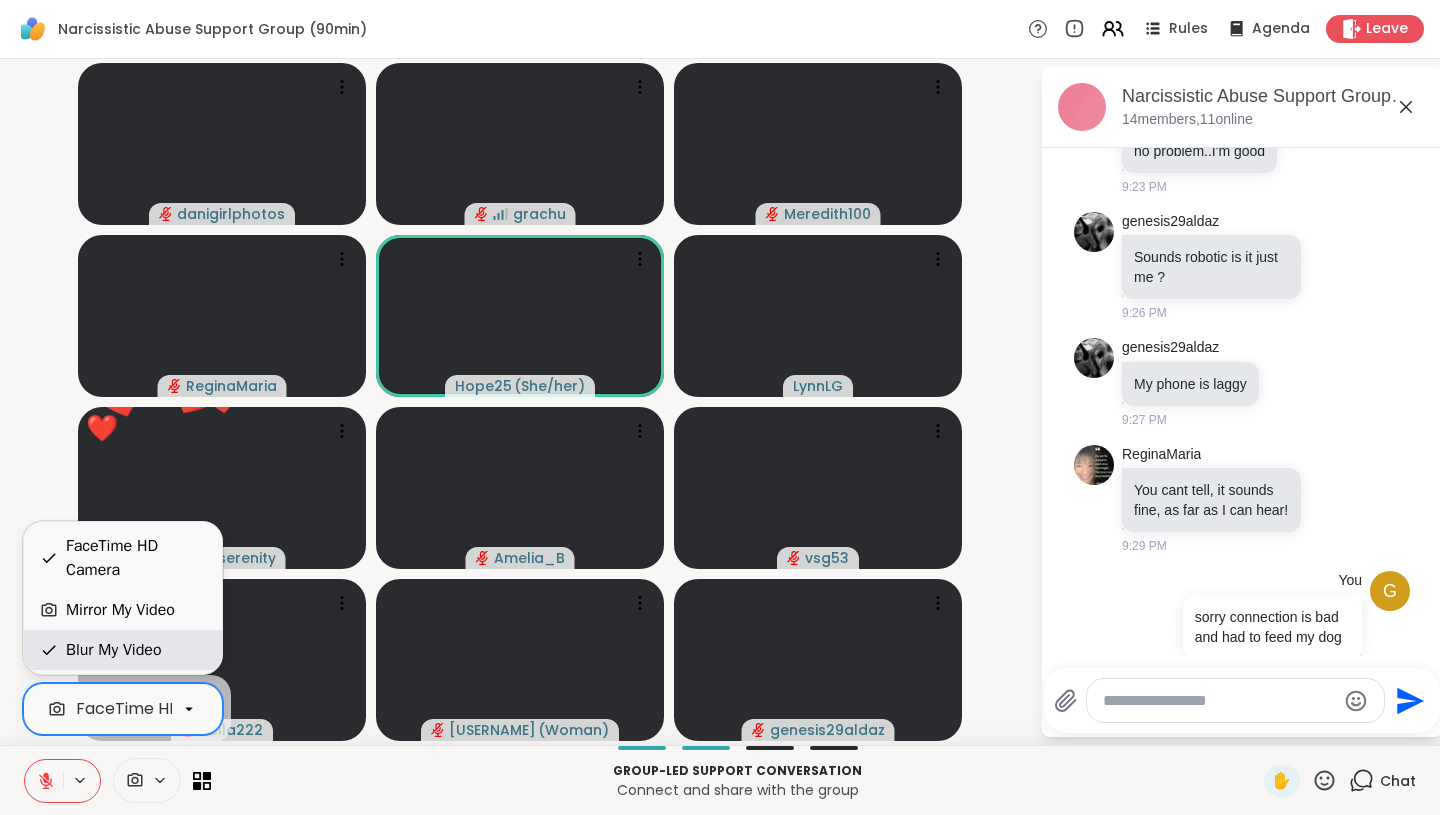 click on "Blur My Video" at bounding box center [114, 650] 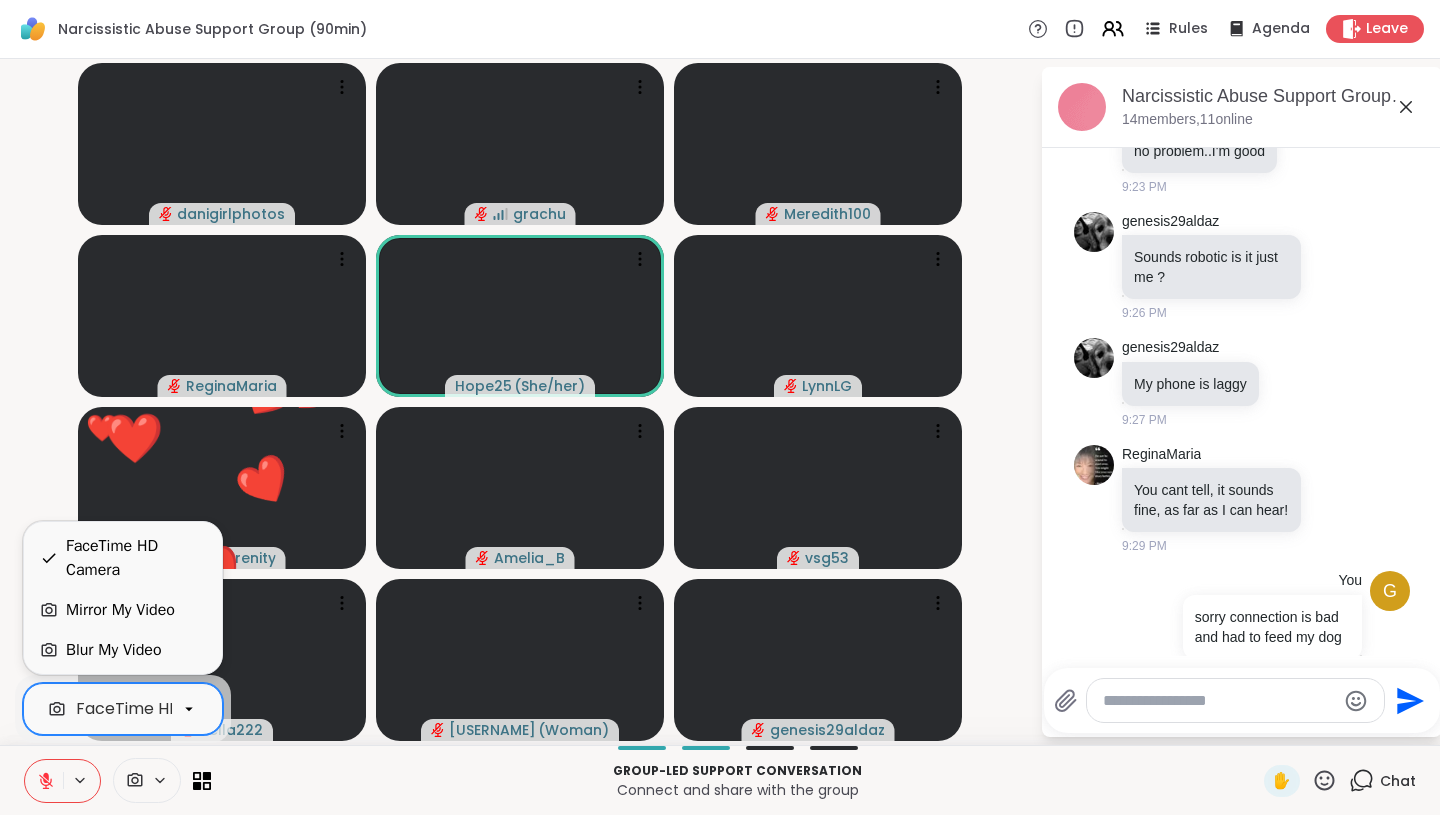 click on "FaceTime HD Camera" at bounding box center (163, 709) 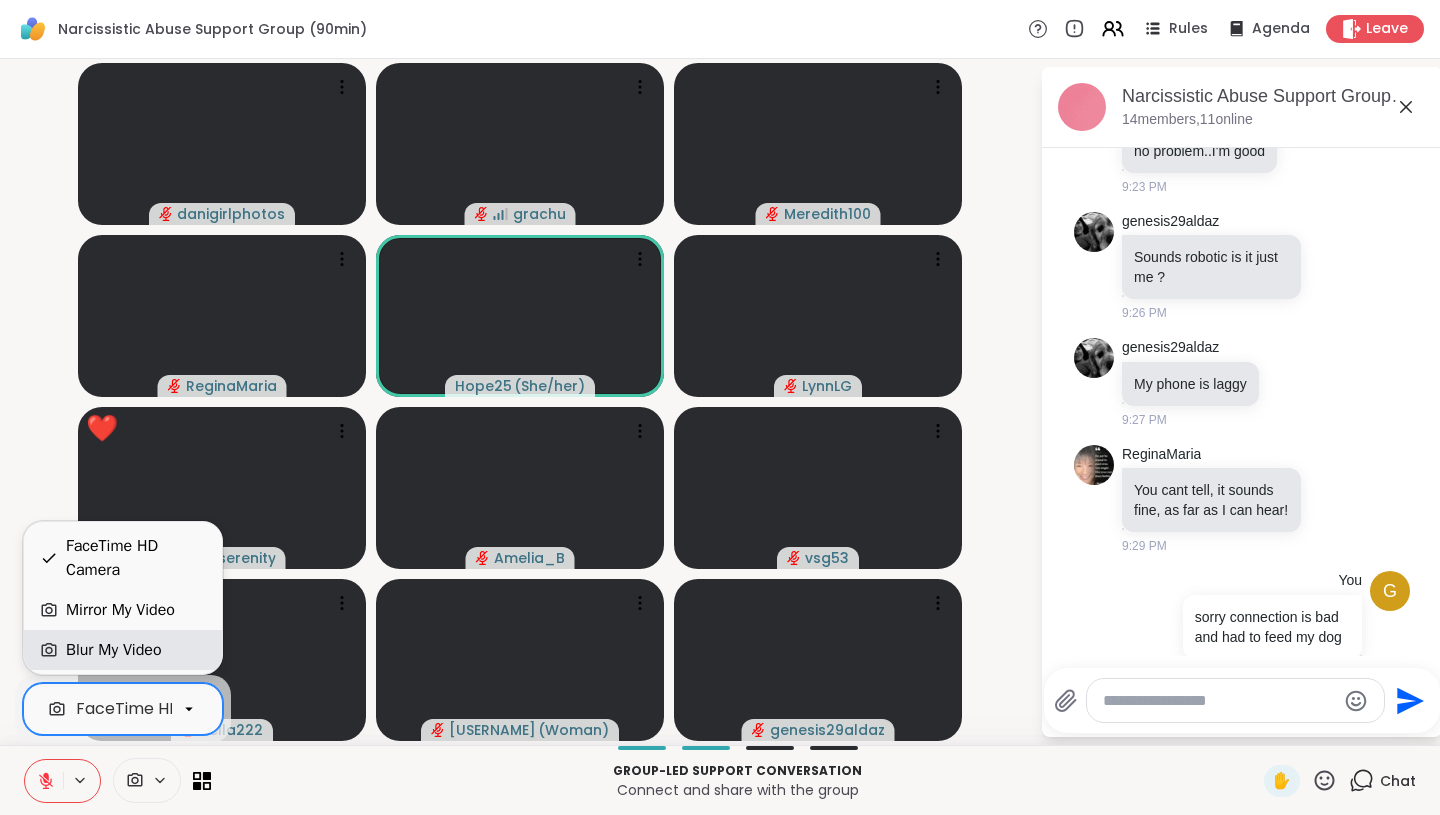 click on "Blur My Video" at bounding box center (114, 650) 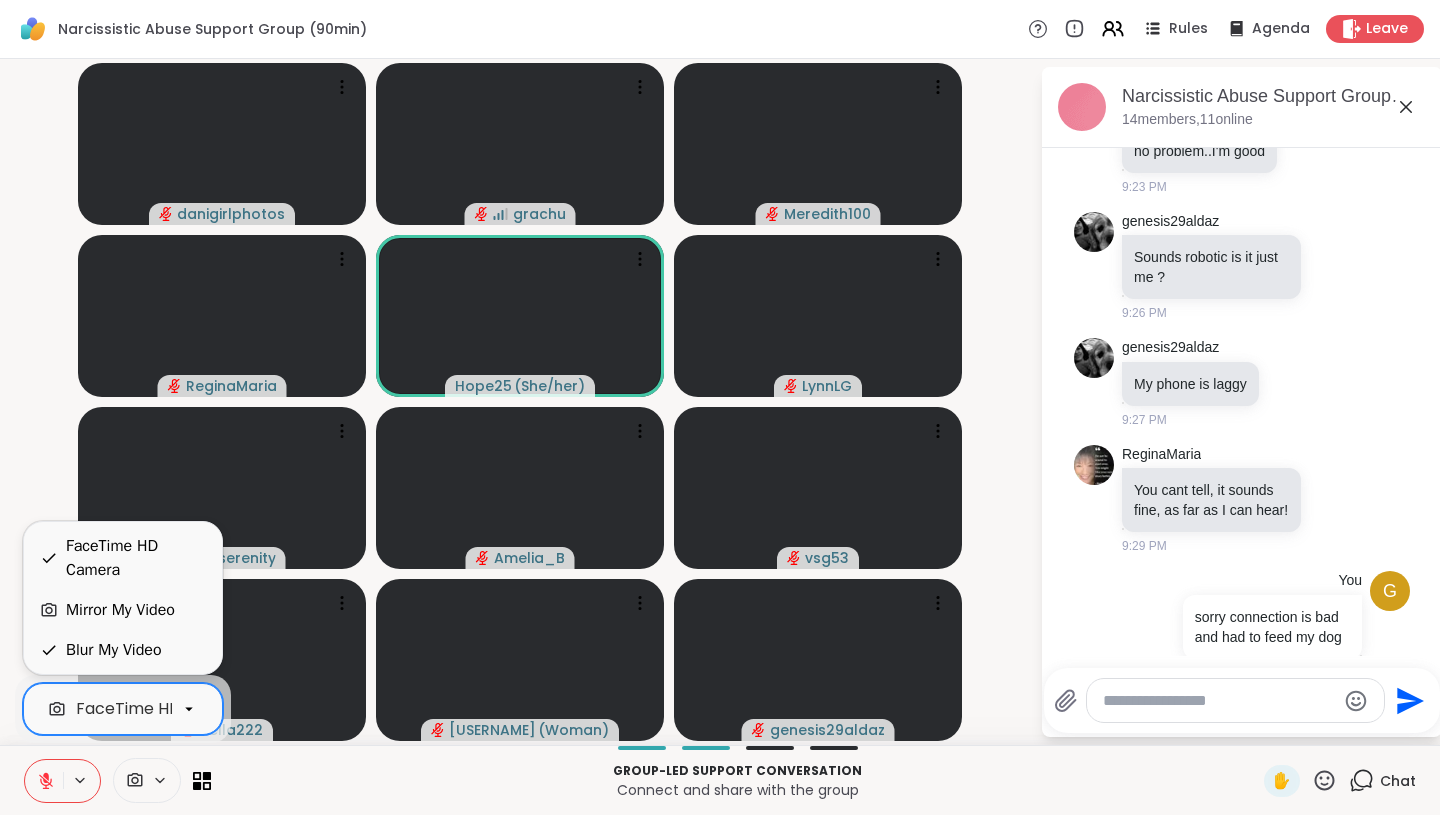 click on "FaceTime HD Camera" at bounding box center (163, 709) 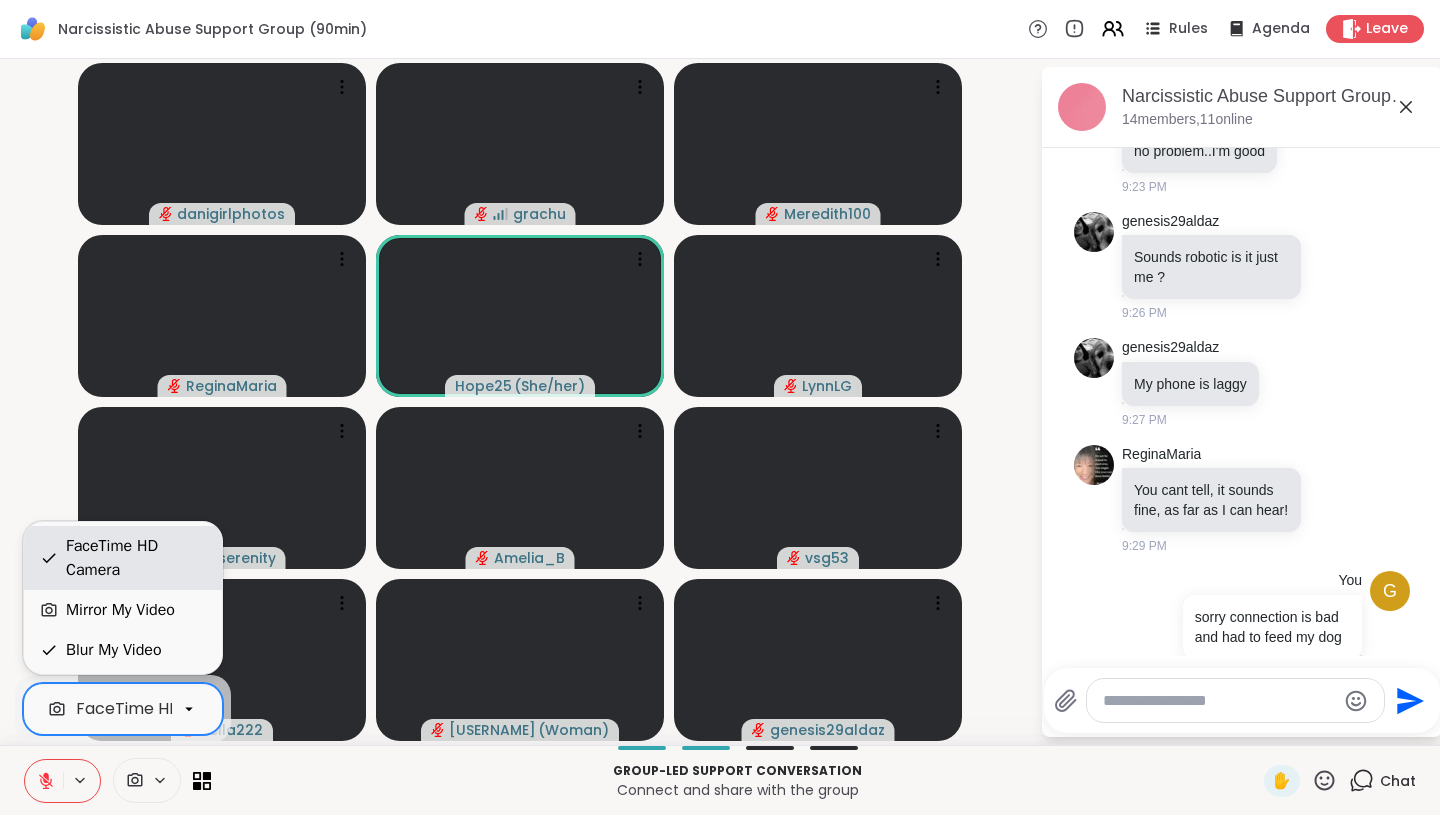 click on "FaceTime HD Camera" at bounding box center (136, 558) 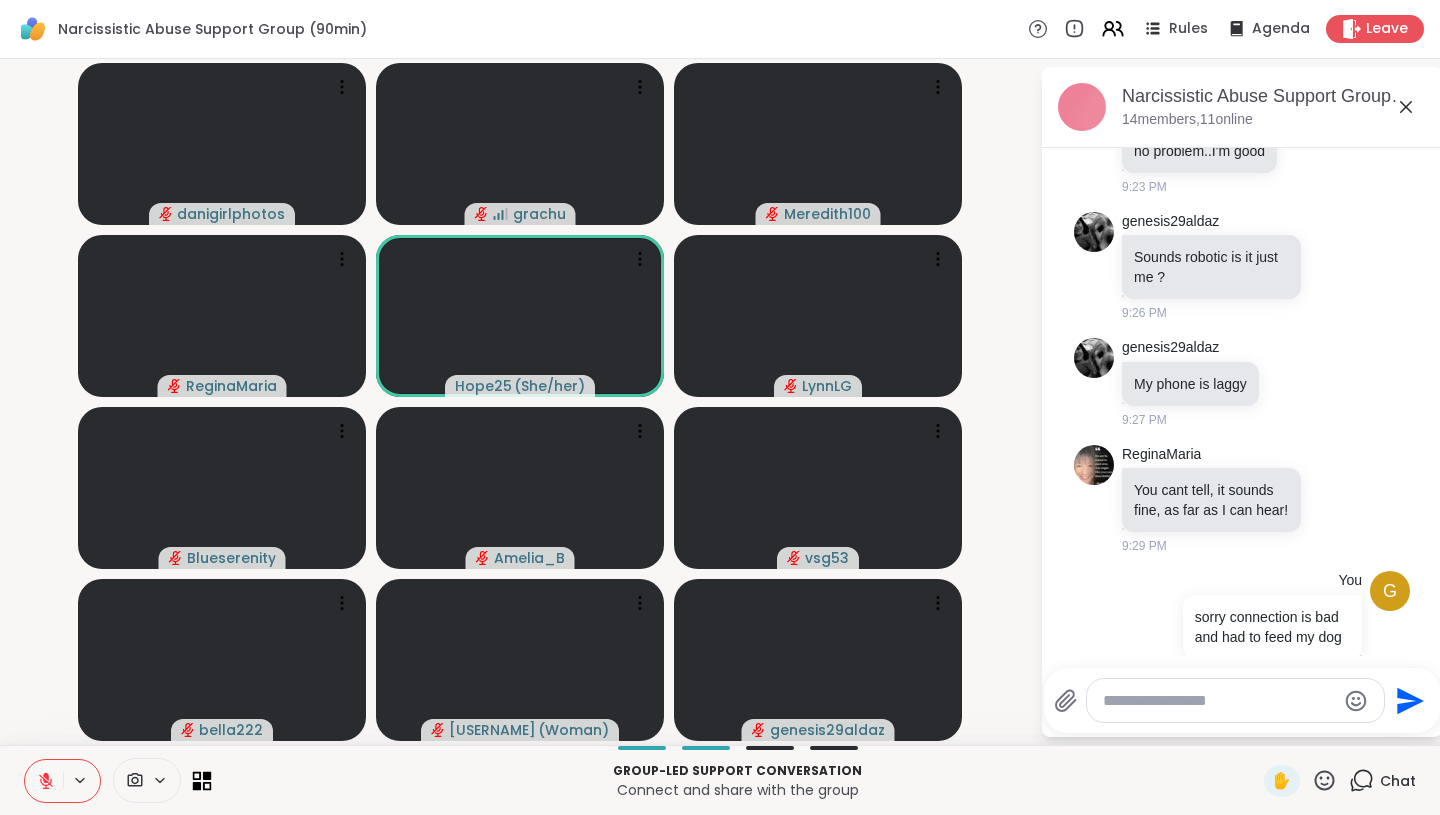 click 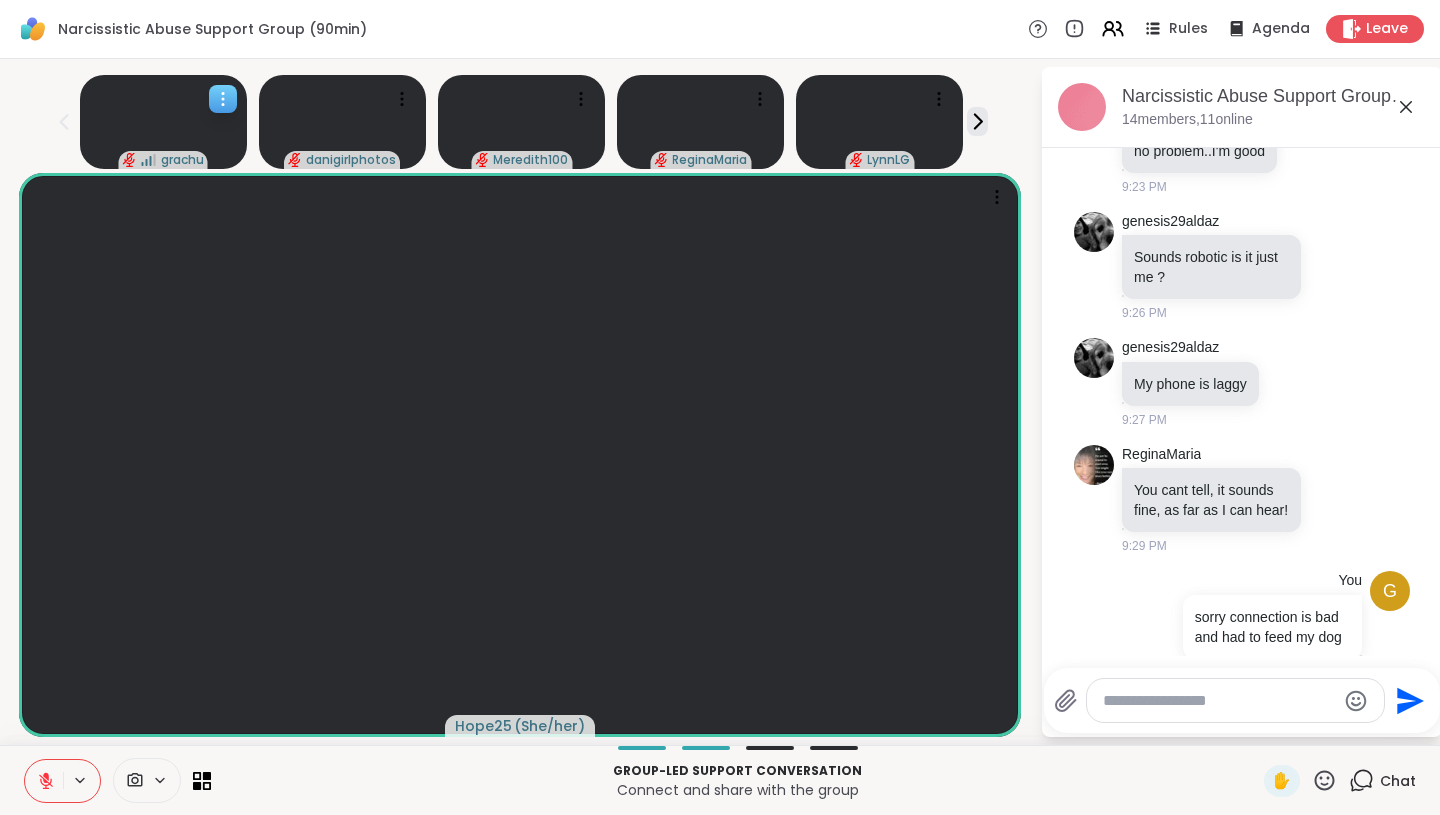 click 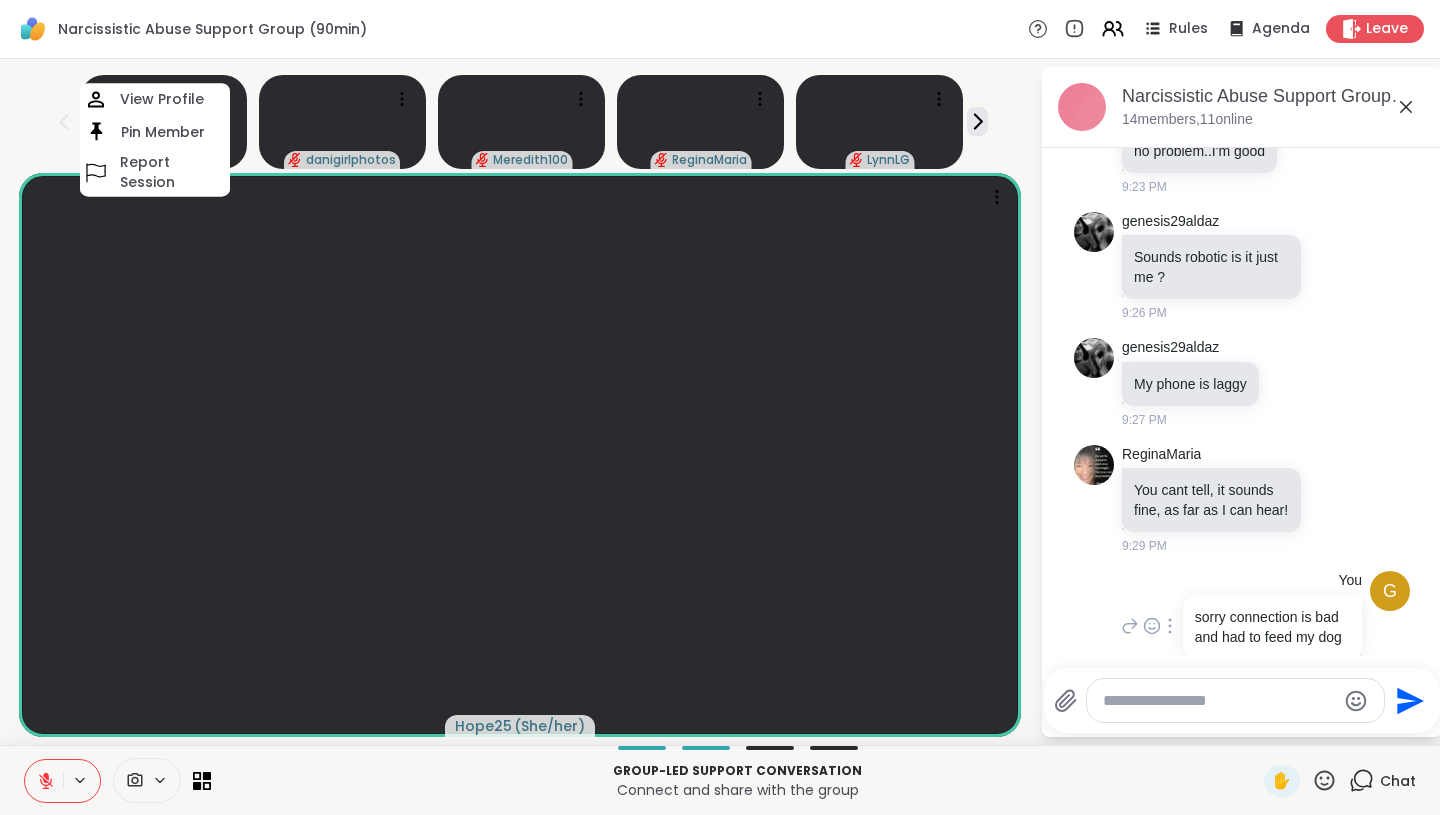 click on "You sorry connection is bad and had to feed my dog 9:33 PM • Sent" at bounding box center (1239, 626) 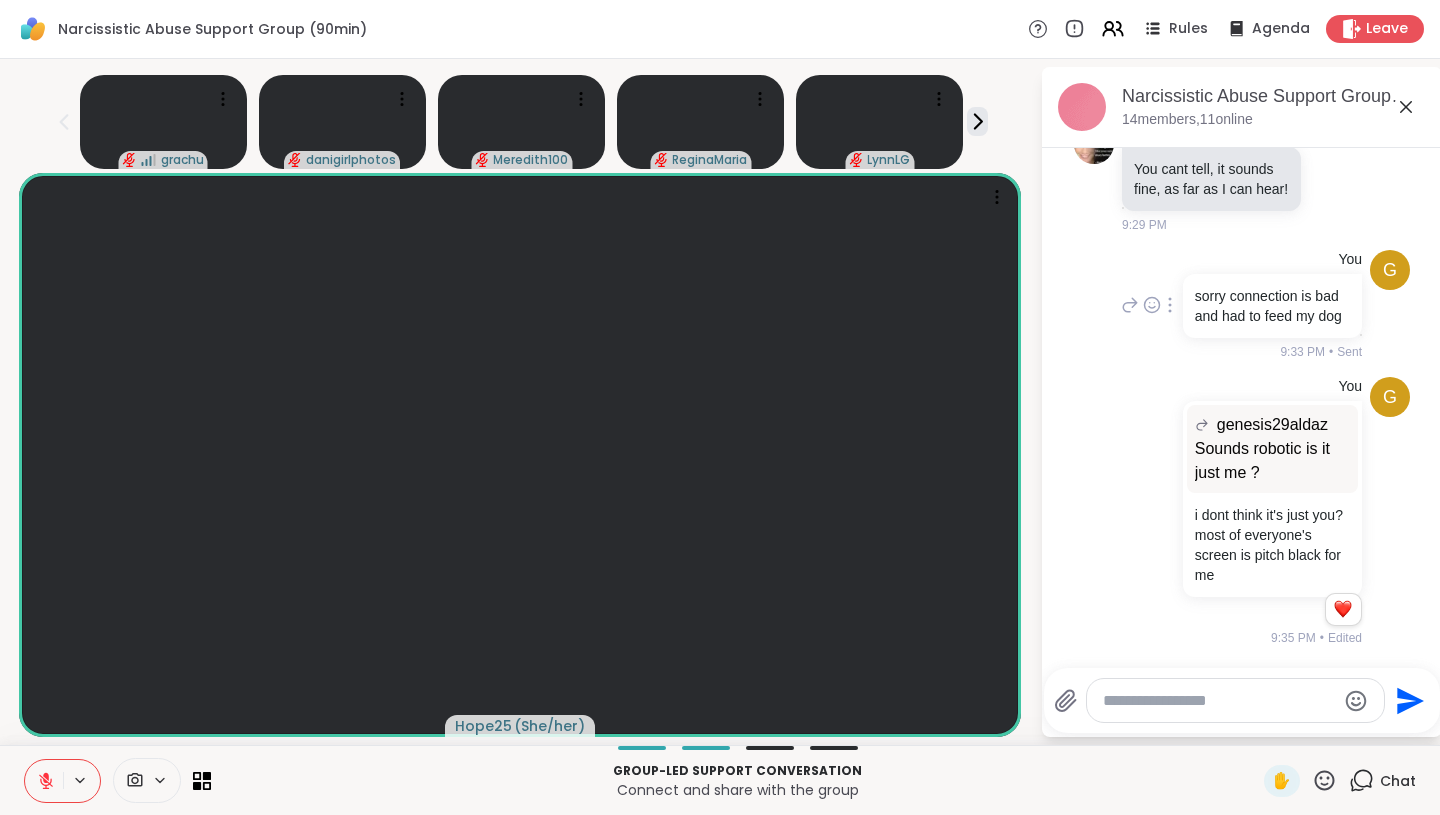scroll, scrollTop: 544, scrollLeft: 0, axis: vertical 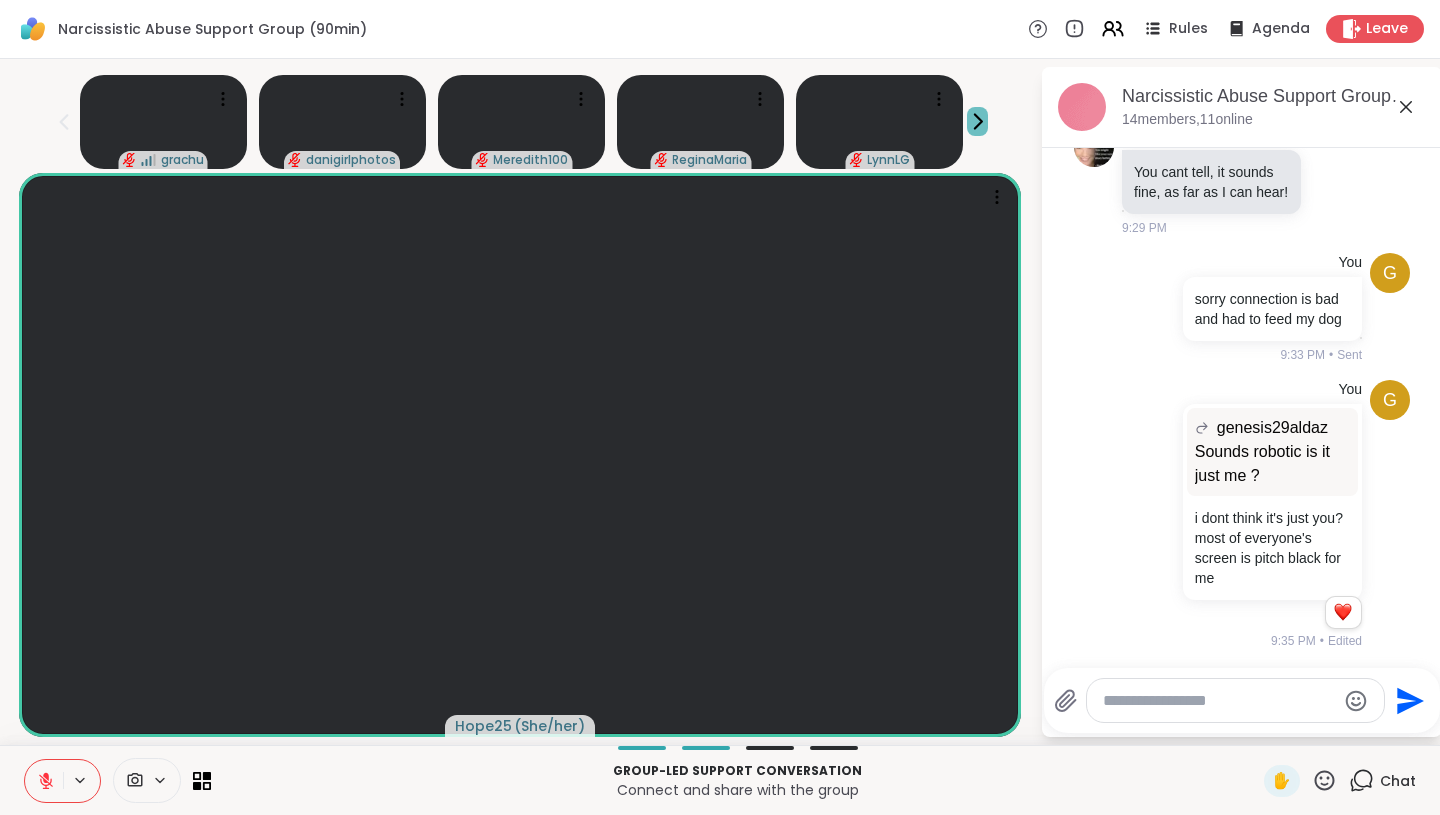 click 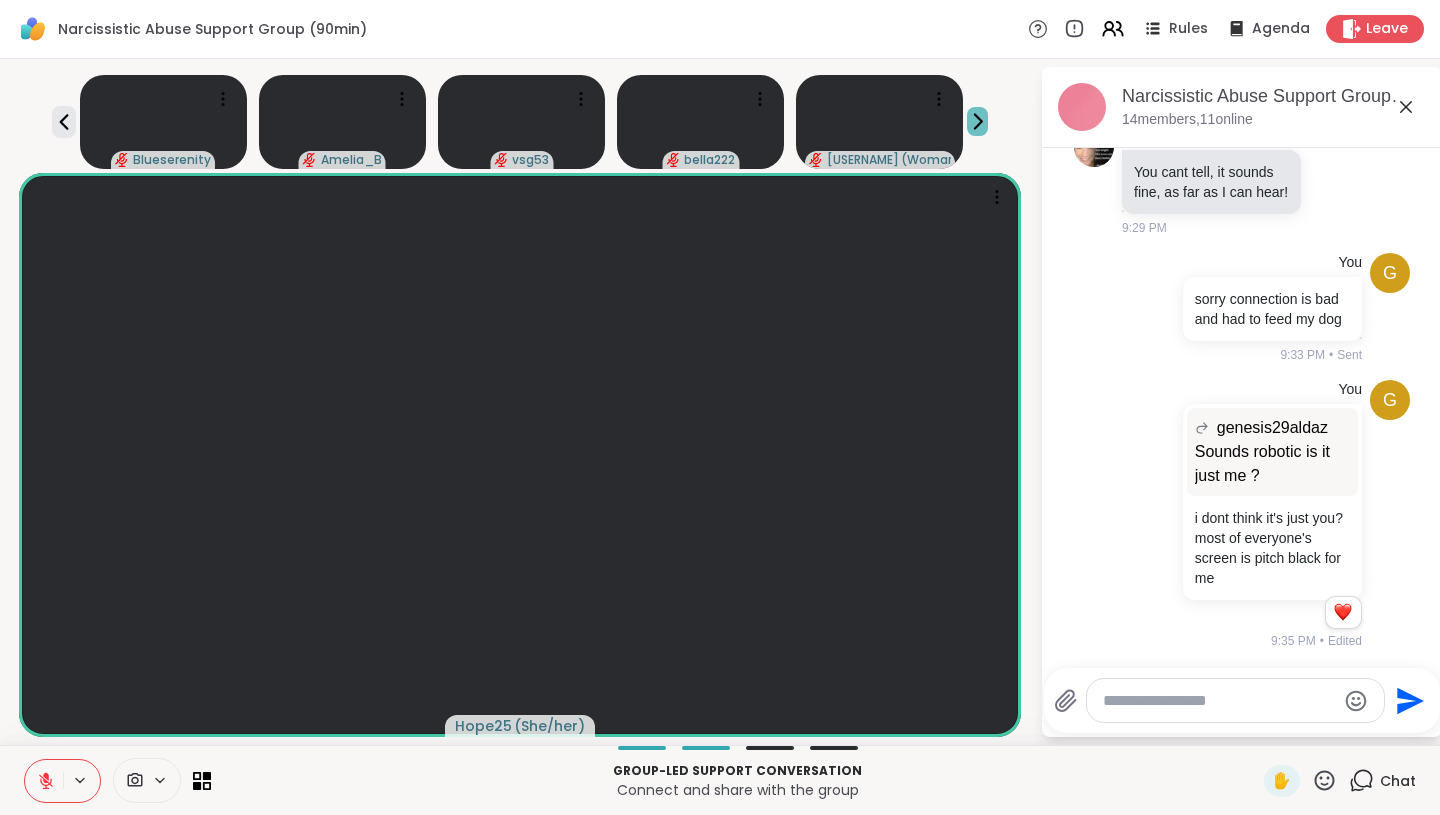 click 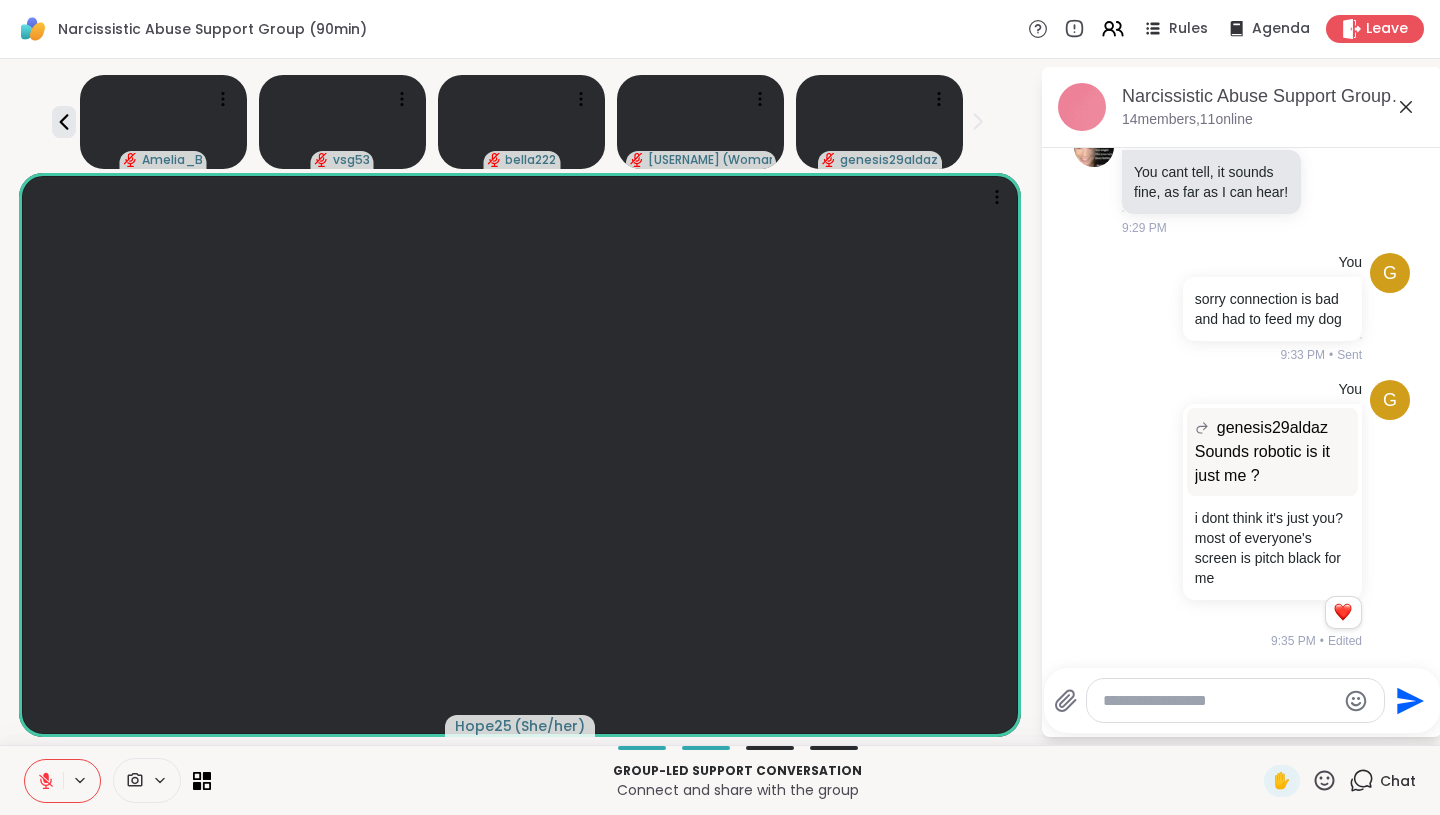 click 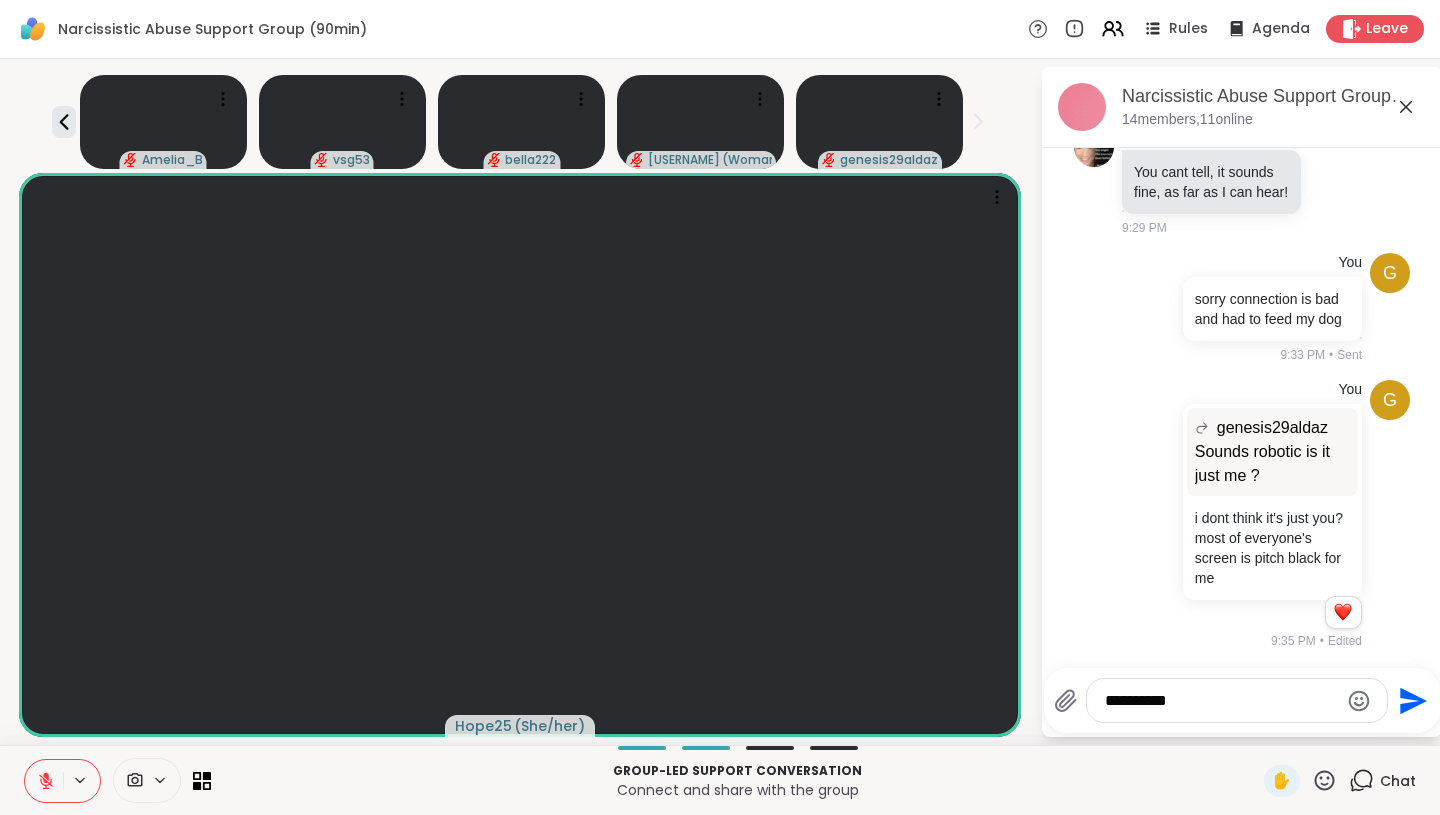 type on "*********" 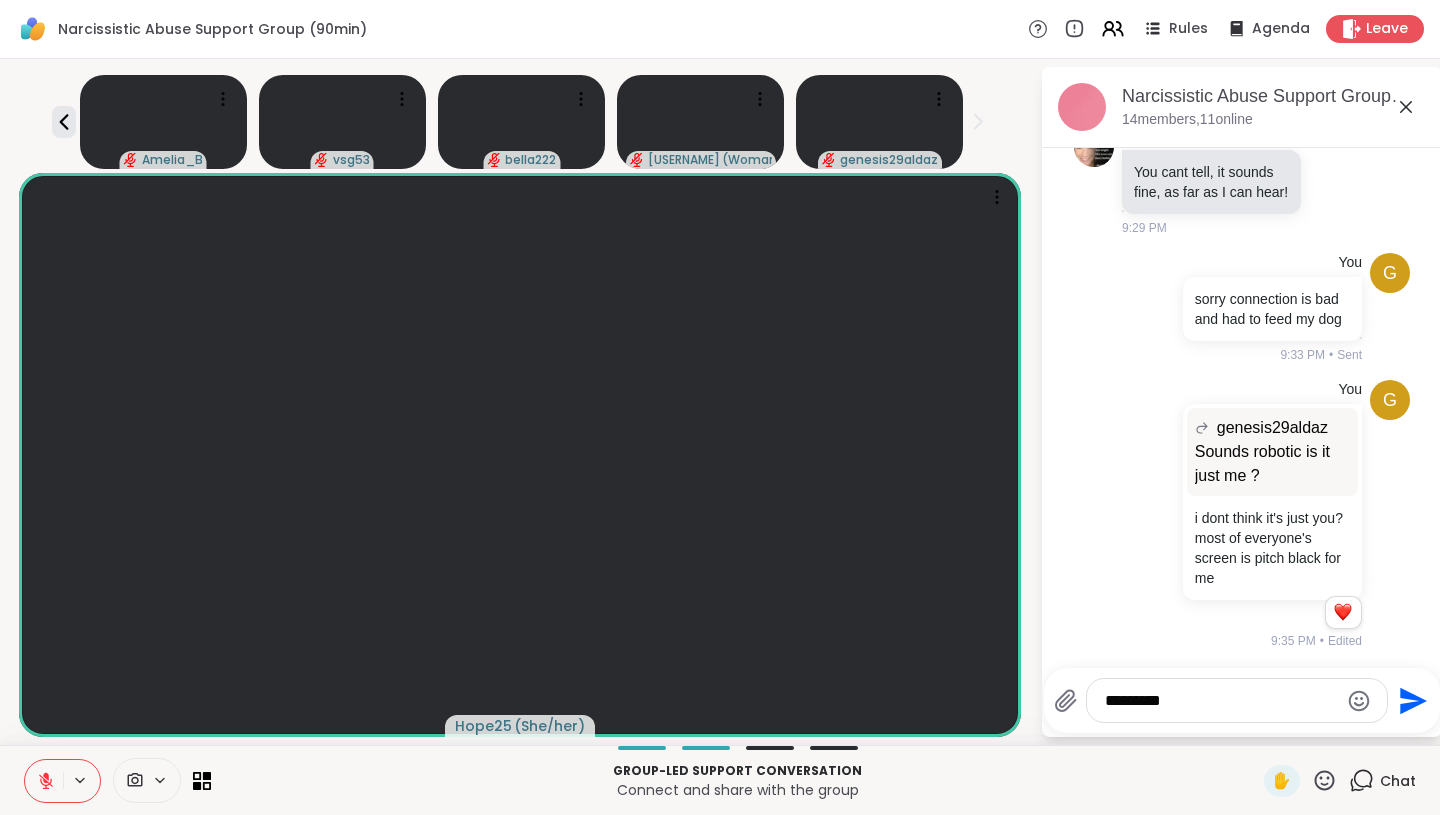 type 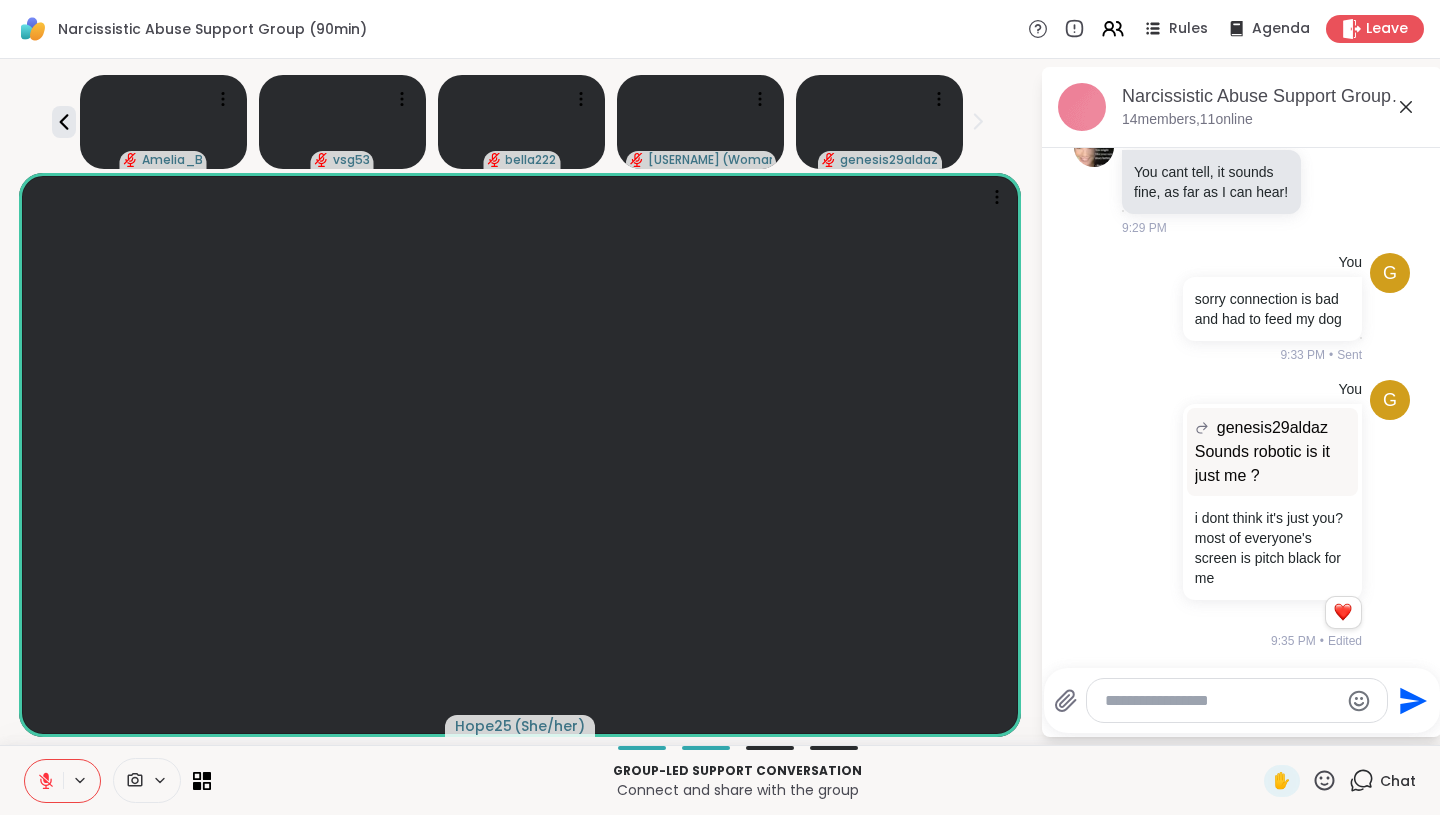 scroll, scrollTop: 654, scrollLeft: 0, axis: vertical 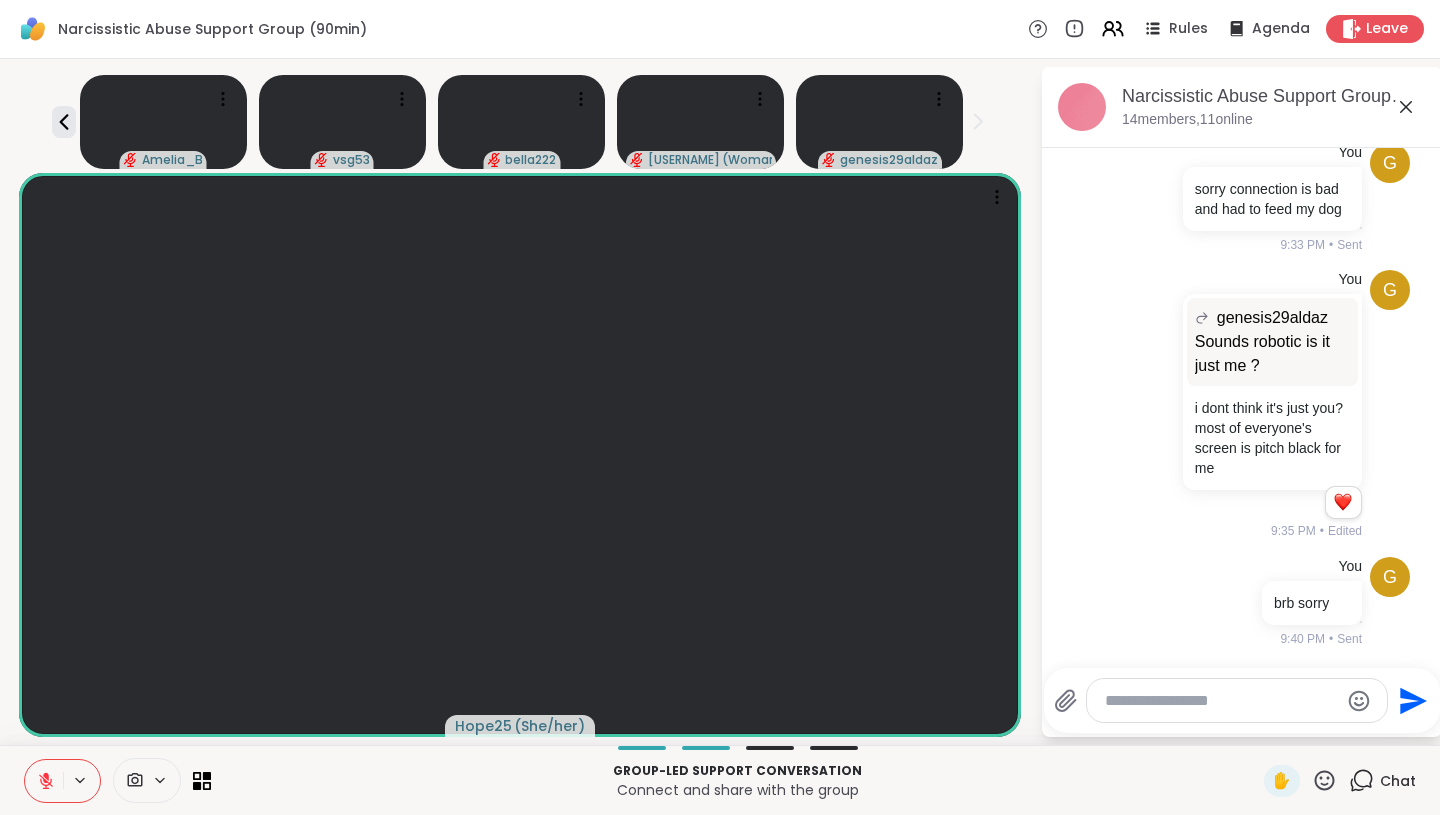 click on "[USERNAME] vsg53 [USERNAME] [USERNAME] [USERNAME] ( Woman  ) [USERNAME] [USERNAME] Hope25 ( She/her ) Narcissistic Abuse Support Group (90min), Aug 06 14  members,  11  online Today [USERNAME] Sorry [USERNAME] didn’t see your hand   1 1 9:23 PM • Edited [USERNAME] no problem..I'm good 9:23 PM [USERNAME] Sounds robotic is it just me ? 9:26 PM [USERNAME] My phone is laggy 9:27 PM [USERNAME] You cant tell, it sounds fine, as far as I can hear! 9:29 PM g You sorry connection is bad and had to feed my dog 9:33 PM • Sent g You [USERNAME] Sounds robotic is it just me ?  Sounds robotic is it just me ? i dont think it's just you? most of everyone's screen is pitch black for me   1 1 9:35 PM • Edited g You brb sorry 9:40 PM • Sent Send" at bounding box center (720, 402) 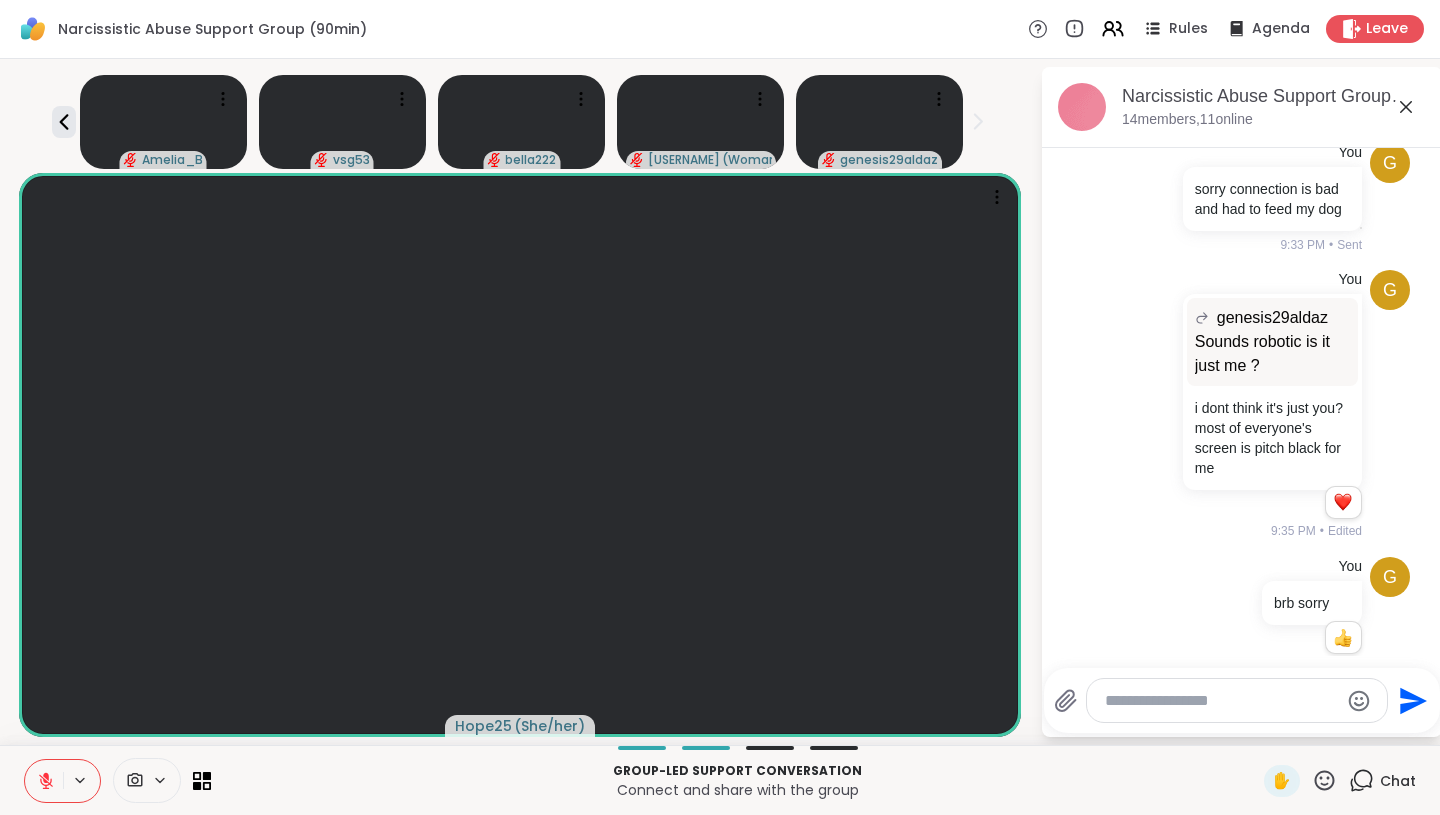 scroll, scrollTop: 682, scrollLeft: 0, axis: vertical 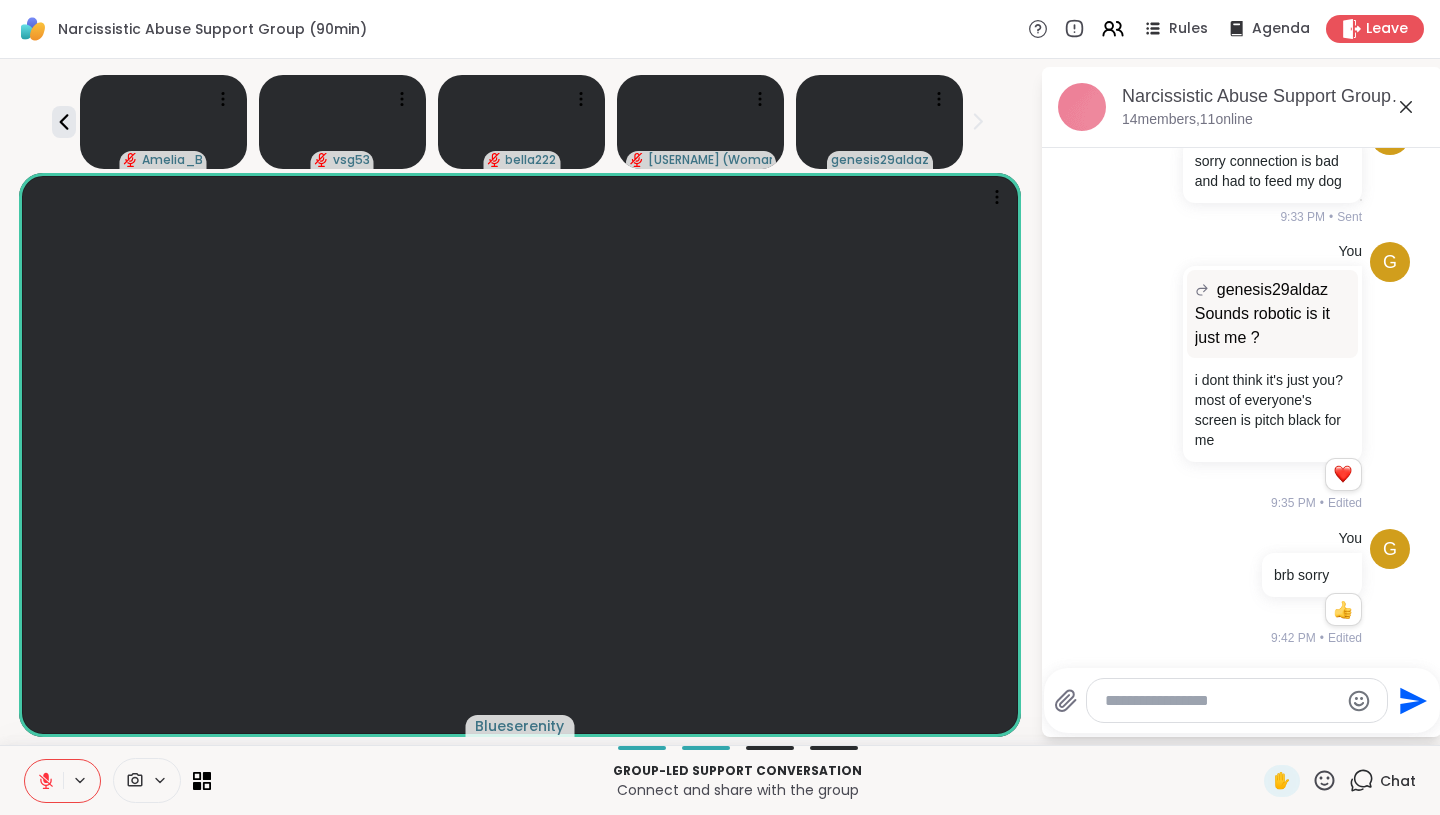 click at bounding box center [117, 780] 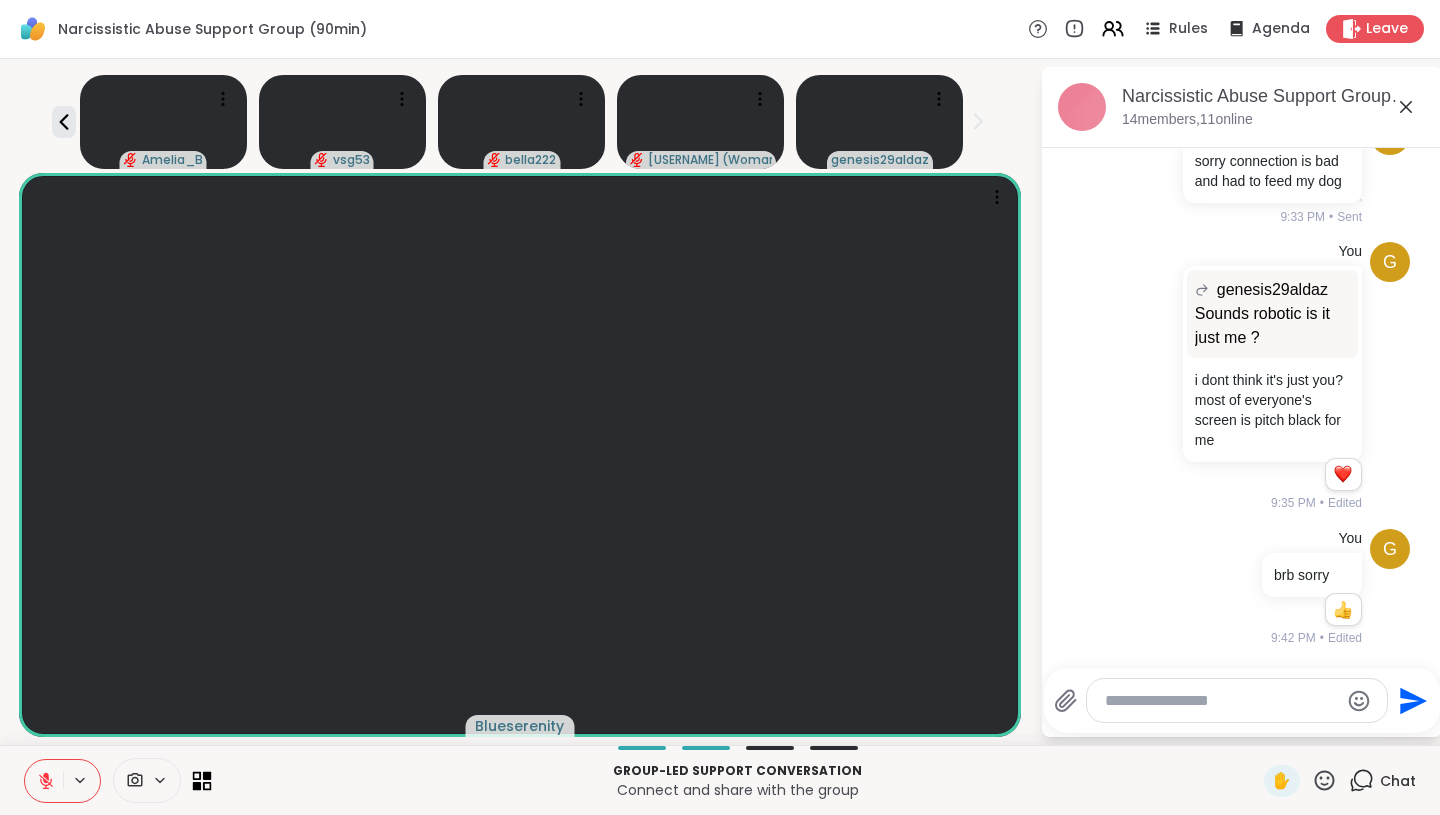click 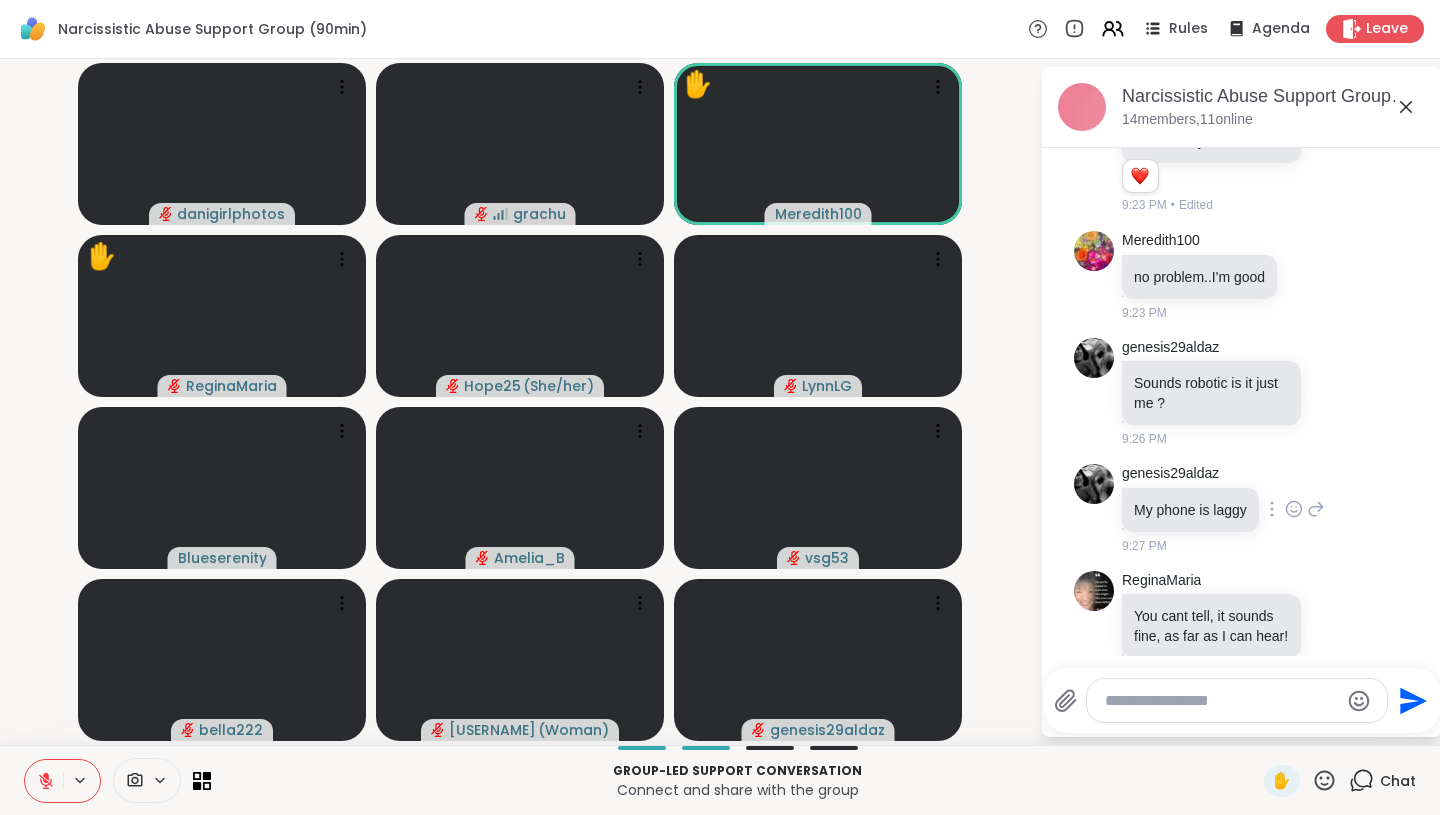 scroll, scrollTop: 0, scrollLeft: 0, axis: both 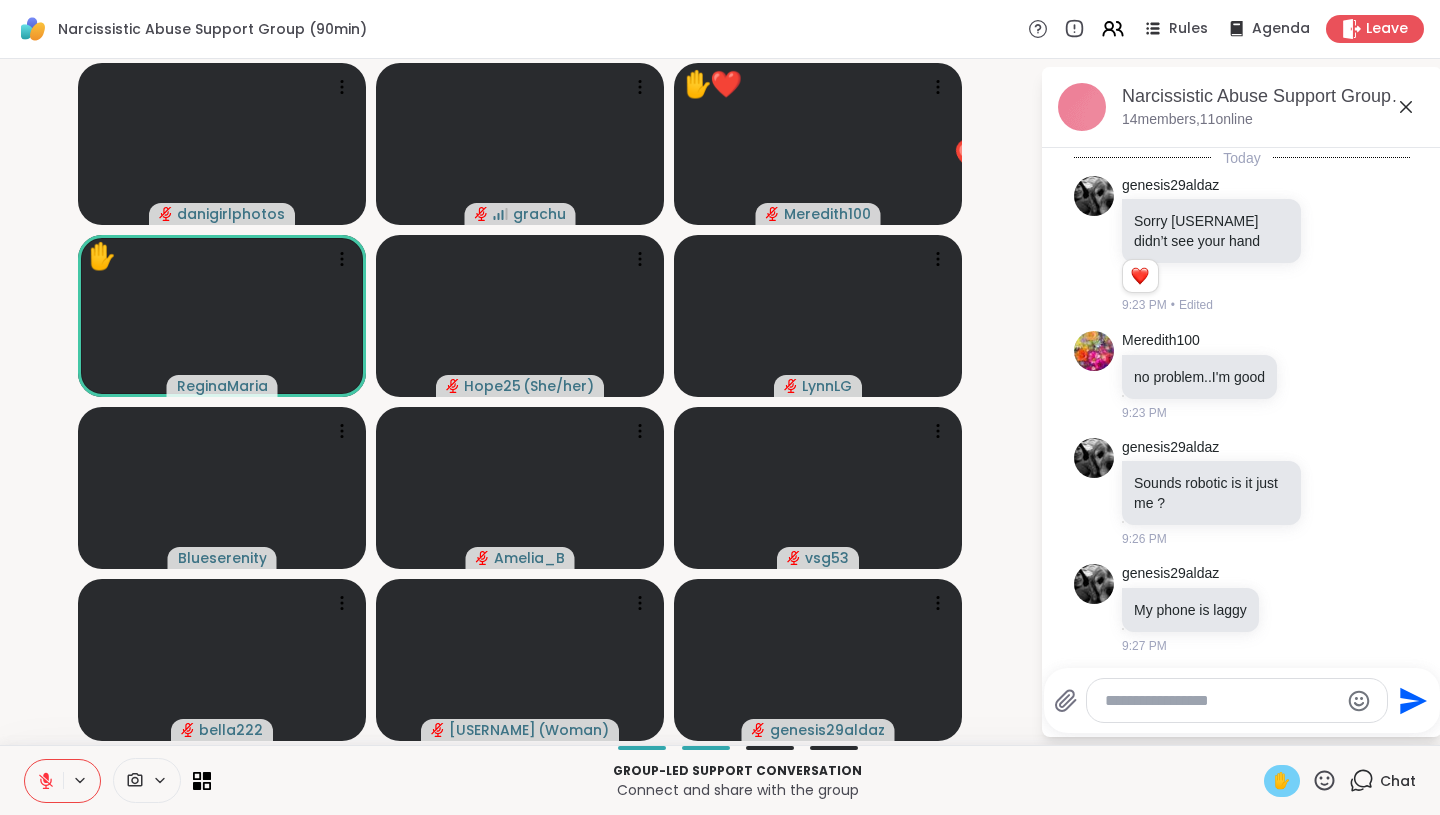 click on "✋" at bounding box center (1282, 781) 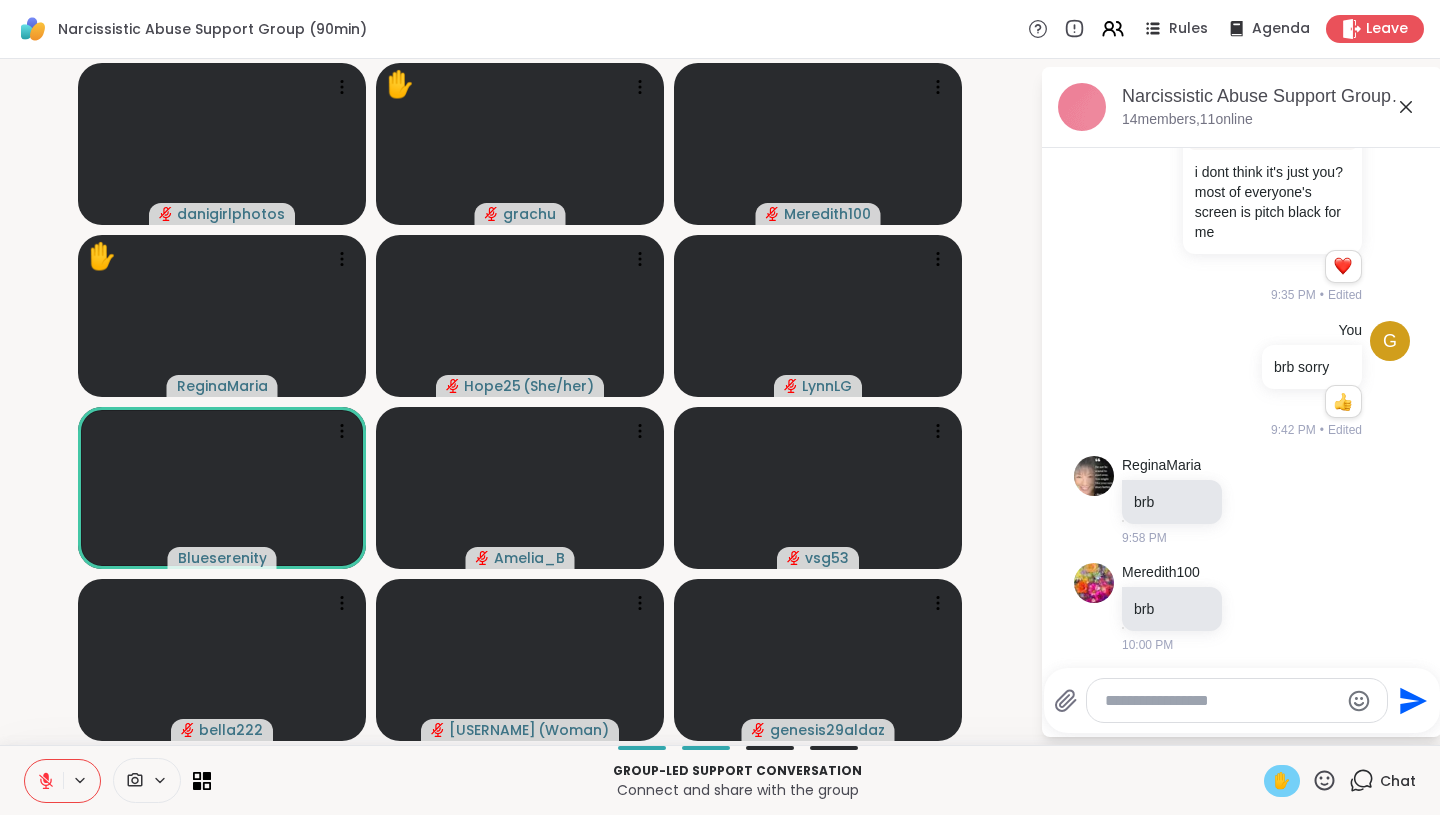 scroll, scrollTop: 895, scrollLeft: 0, axis: vertical 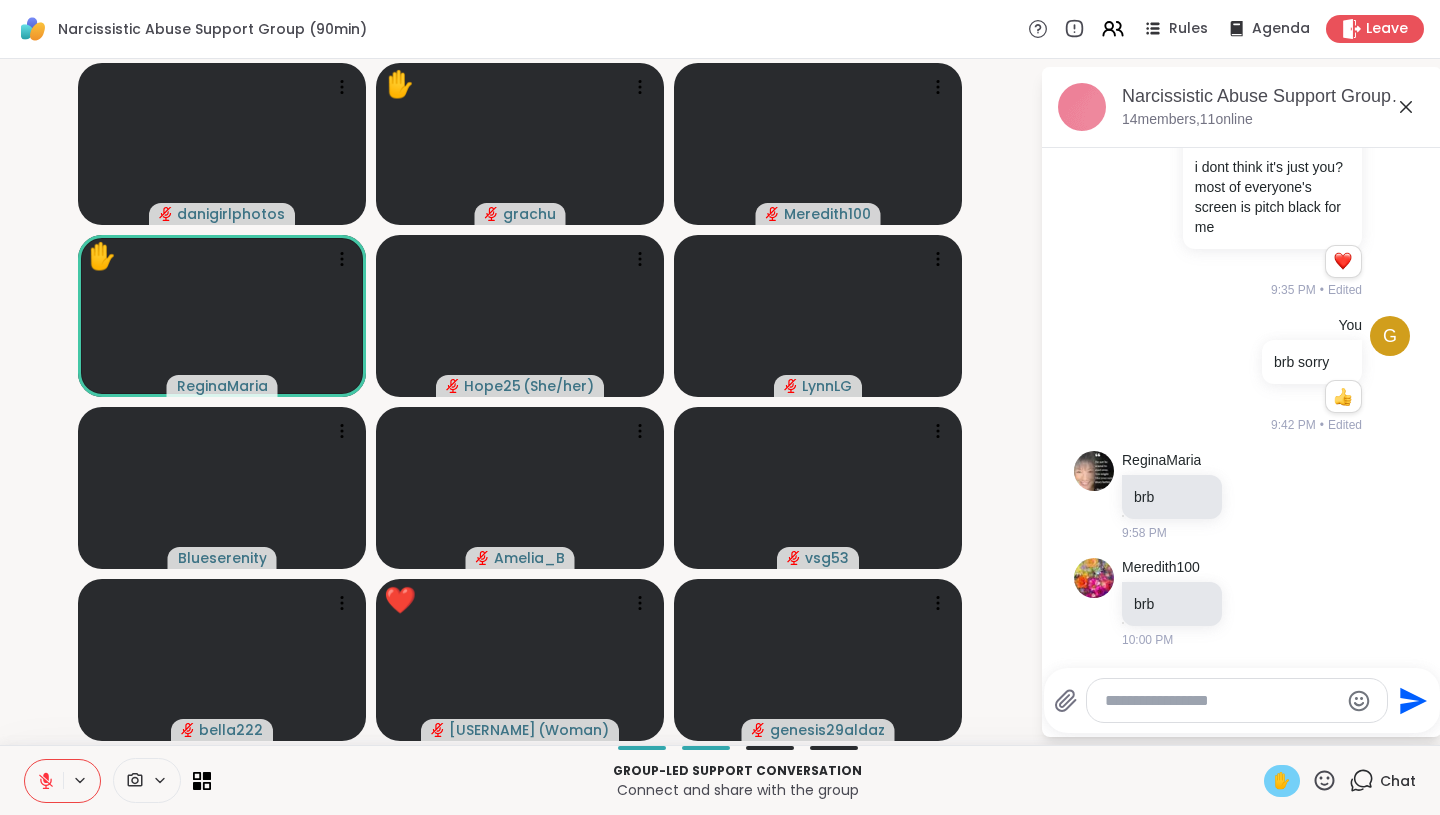 click 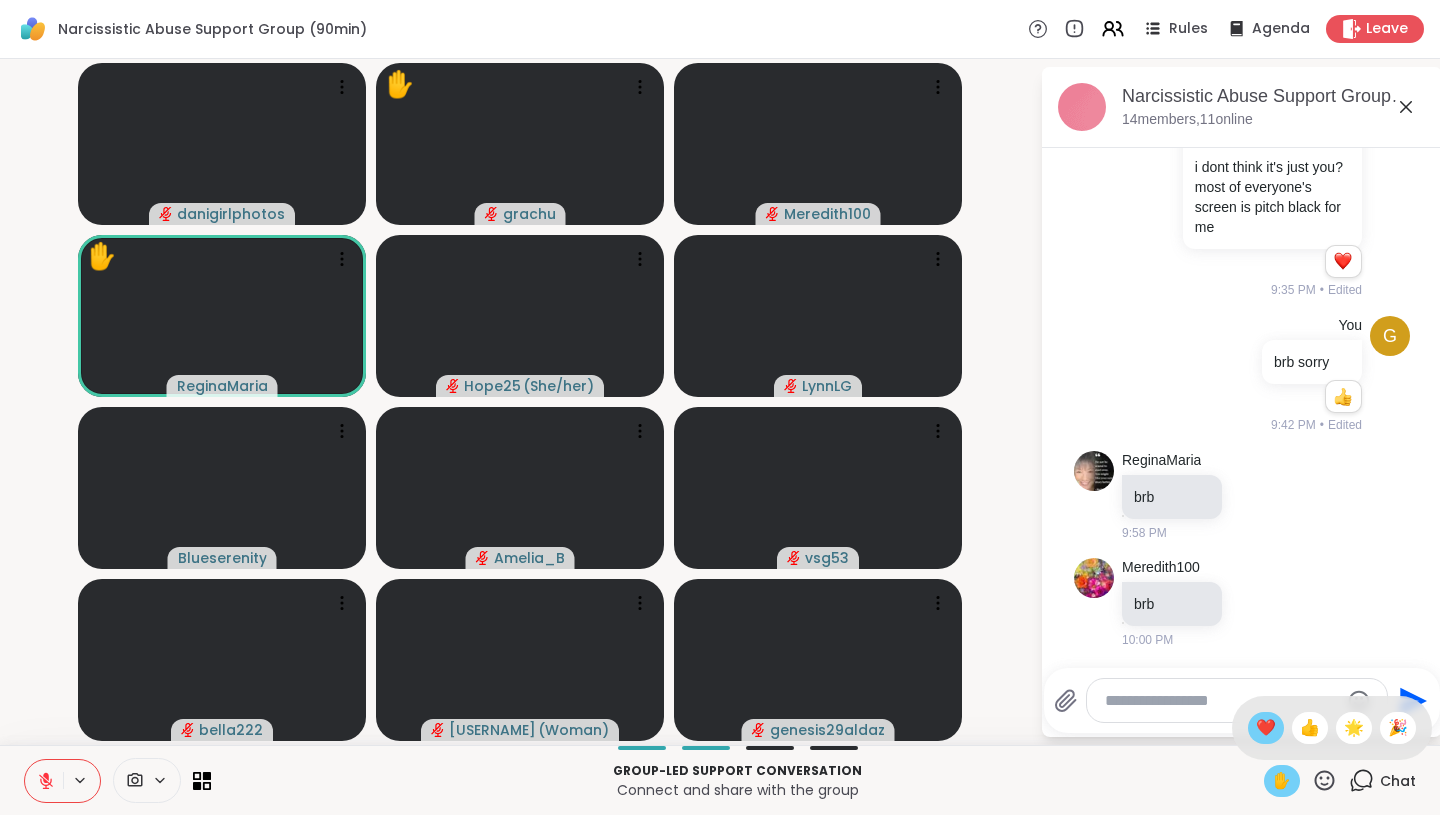 click on "❤️" at bounding box center (1266, 728) 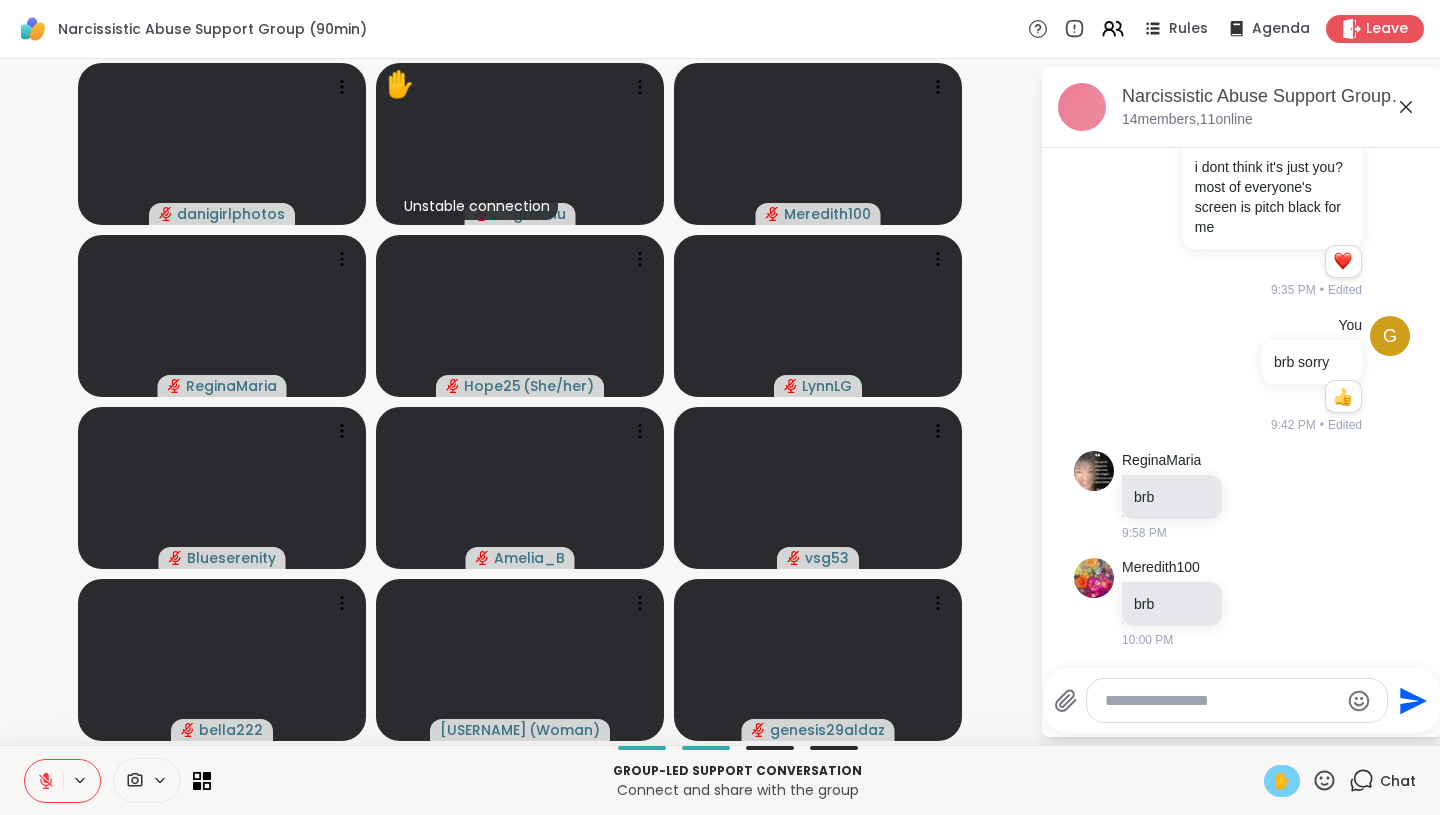 click on "✋" at bounding box center (1282, 781) 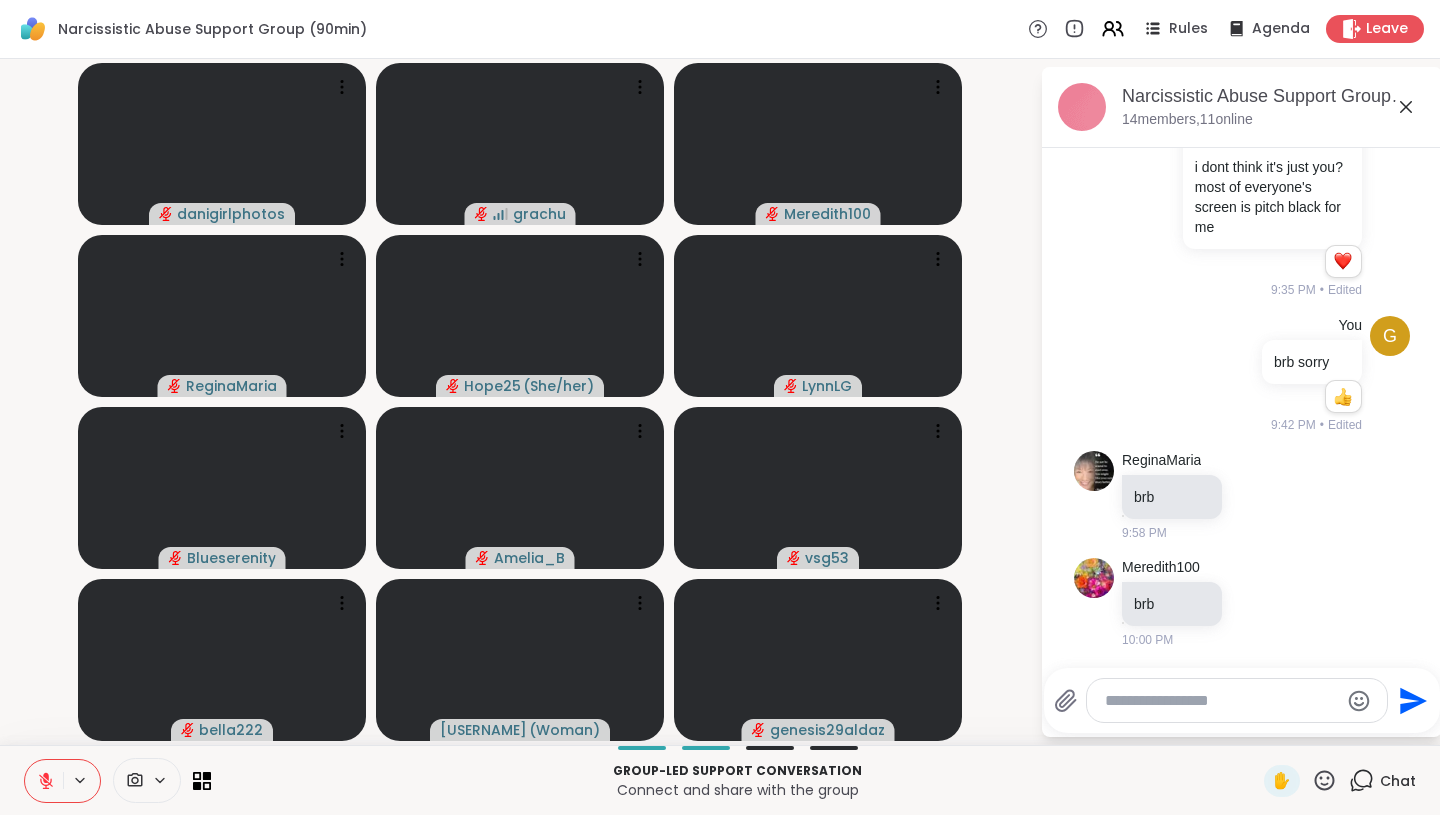 click at bounding box center [44, 781] 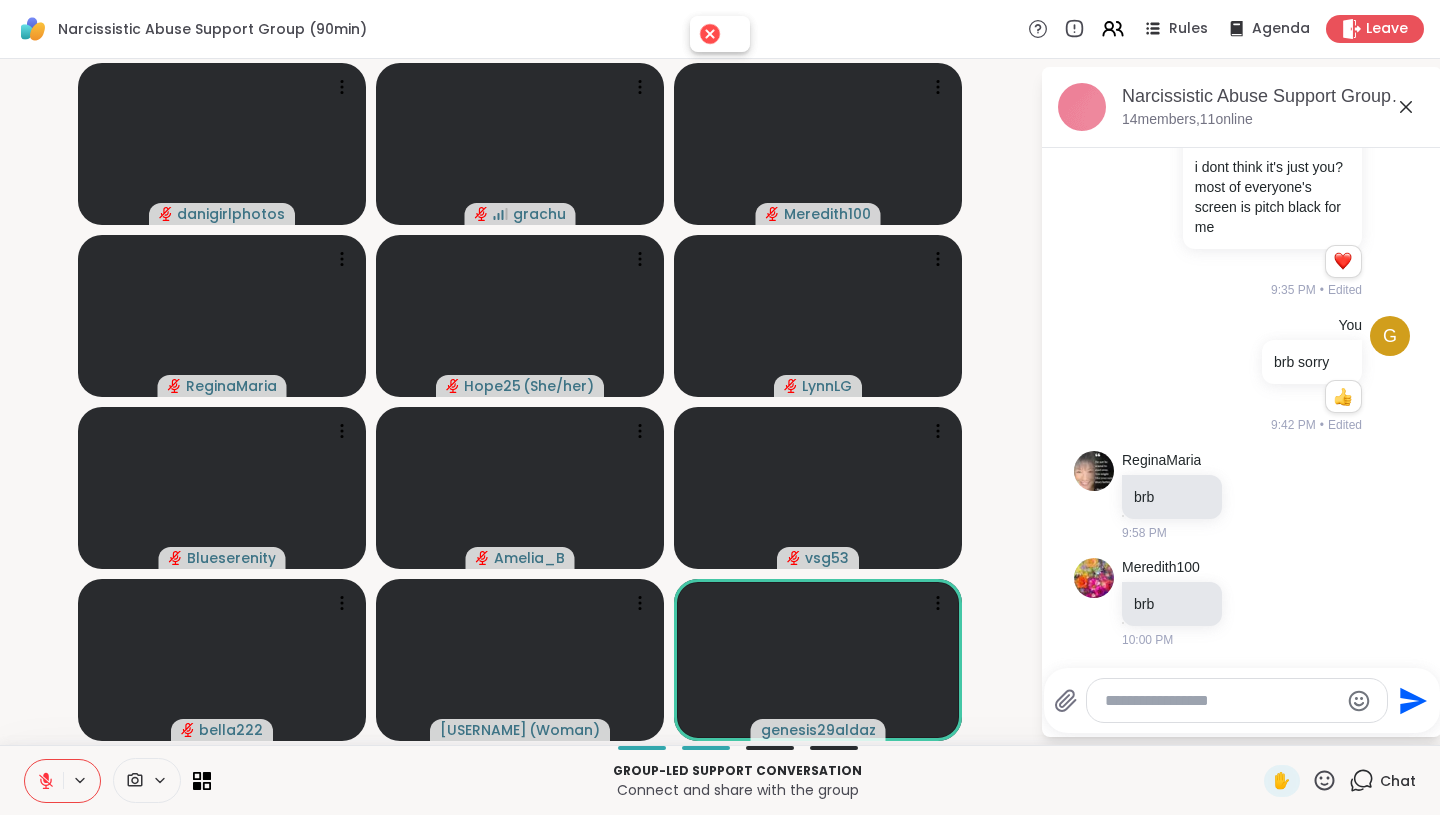 click 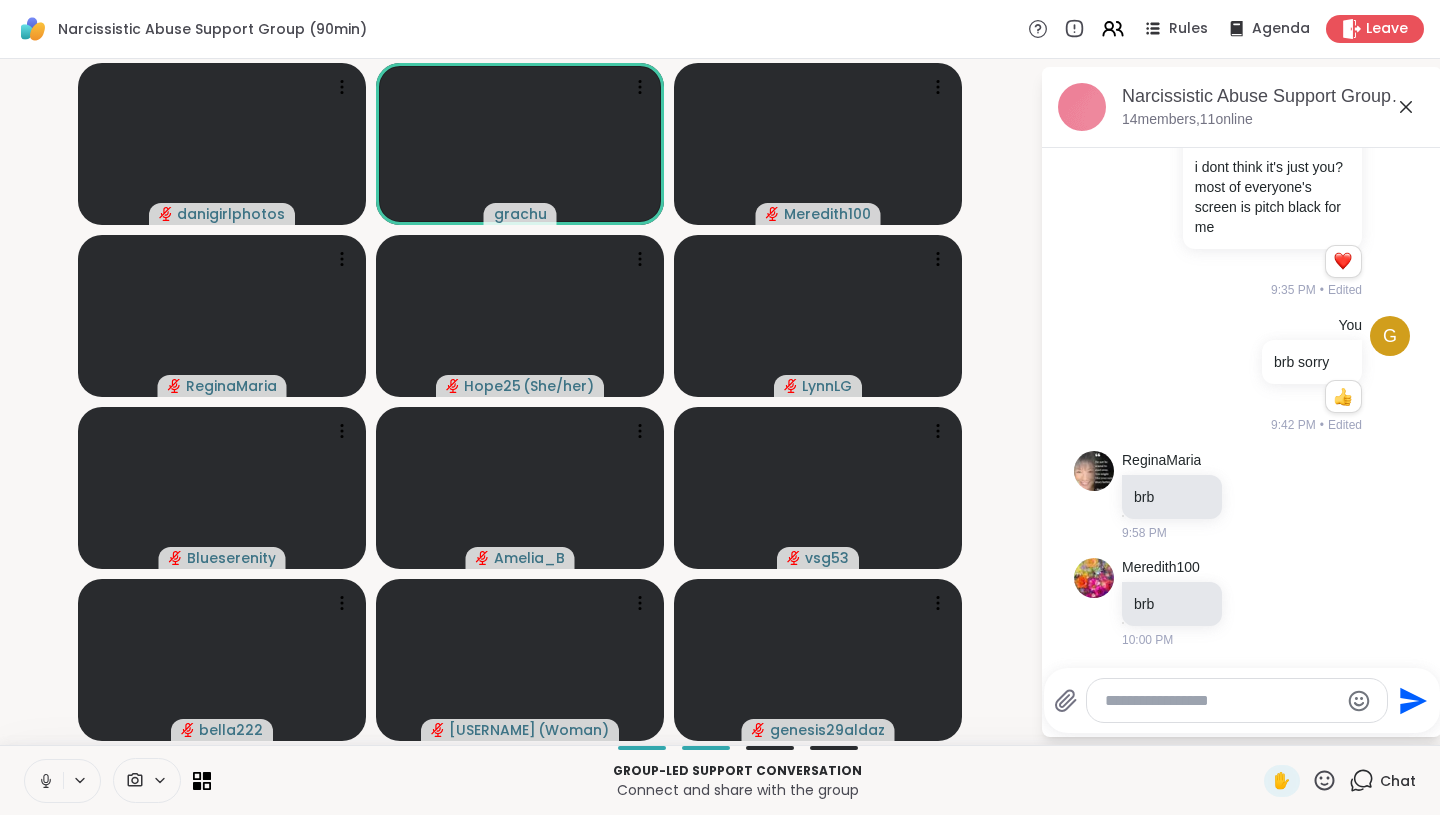 click at bounding box center (44, 781) 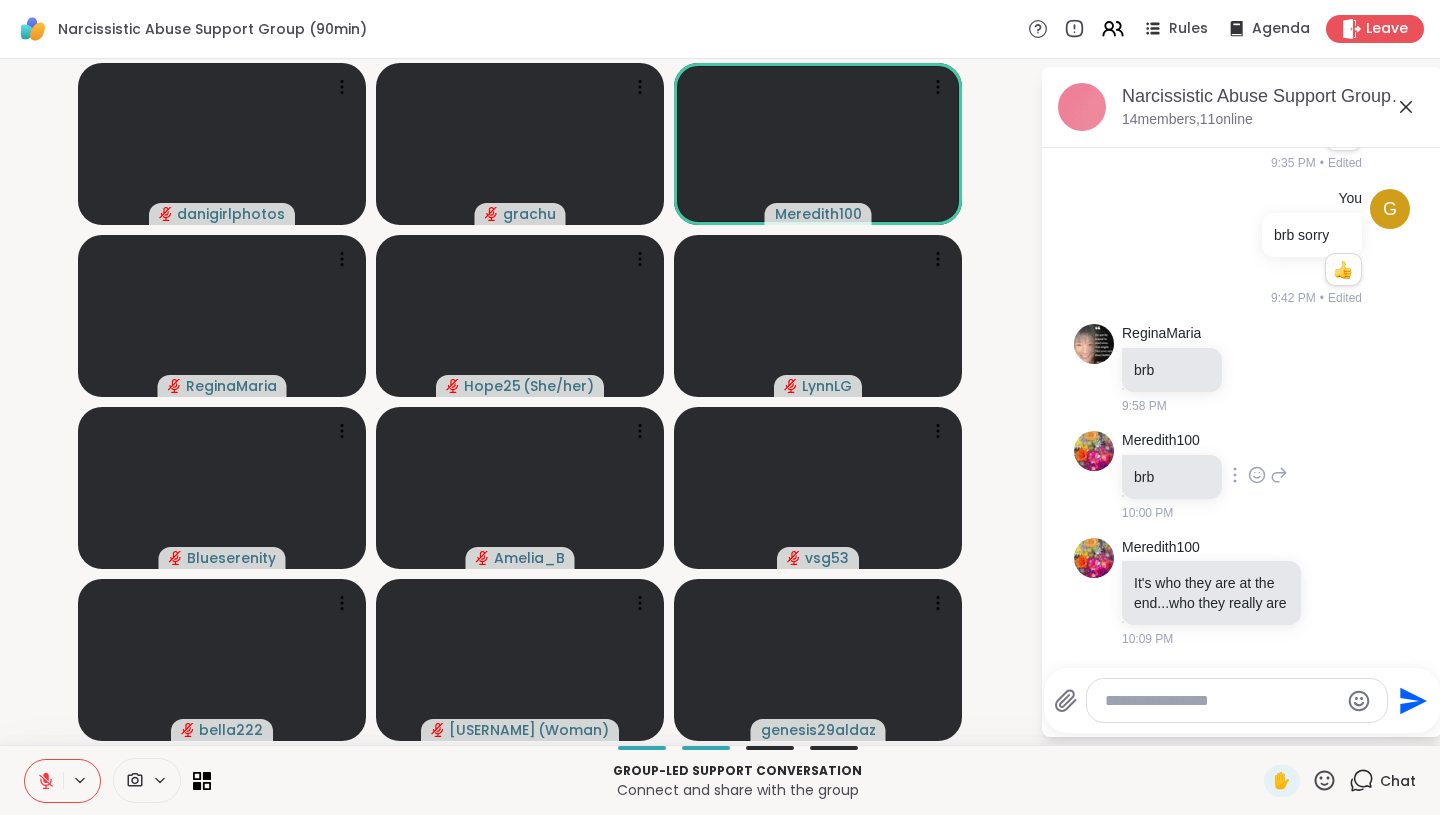scroll, scrollTop: 1022, scrollLeft: 0, axis: vertical 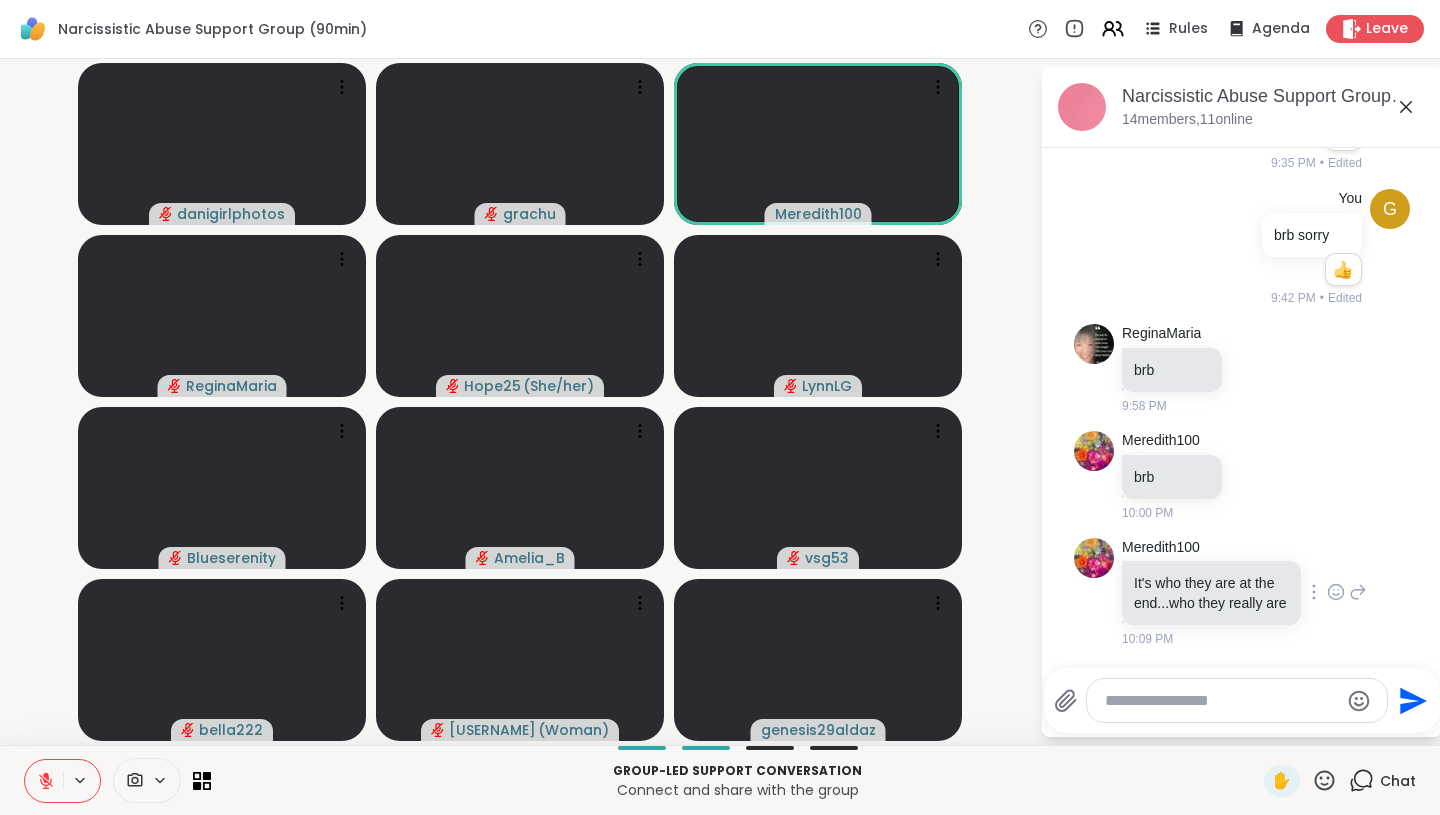click at bounding box center [1336, 592] 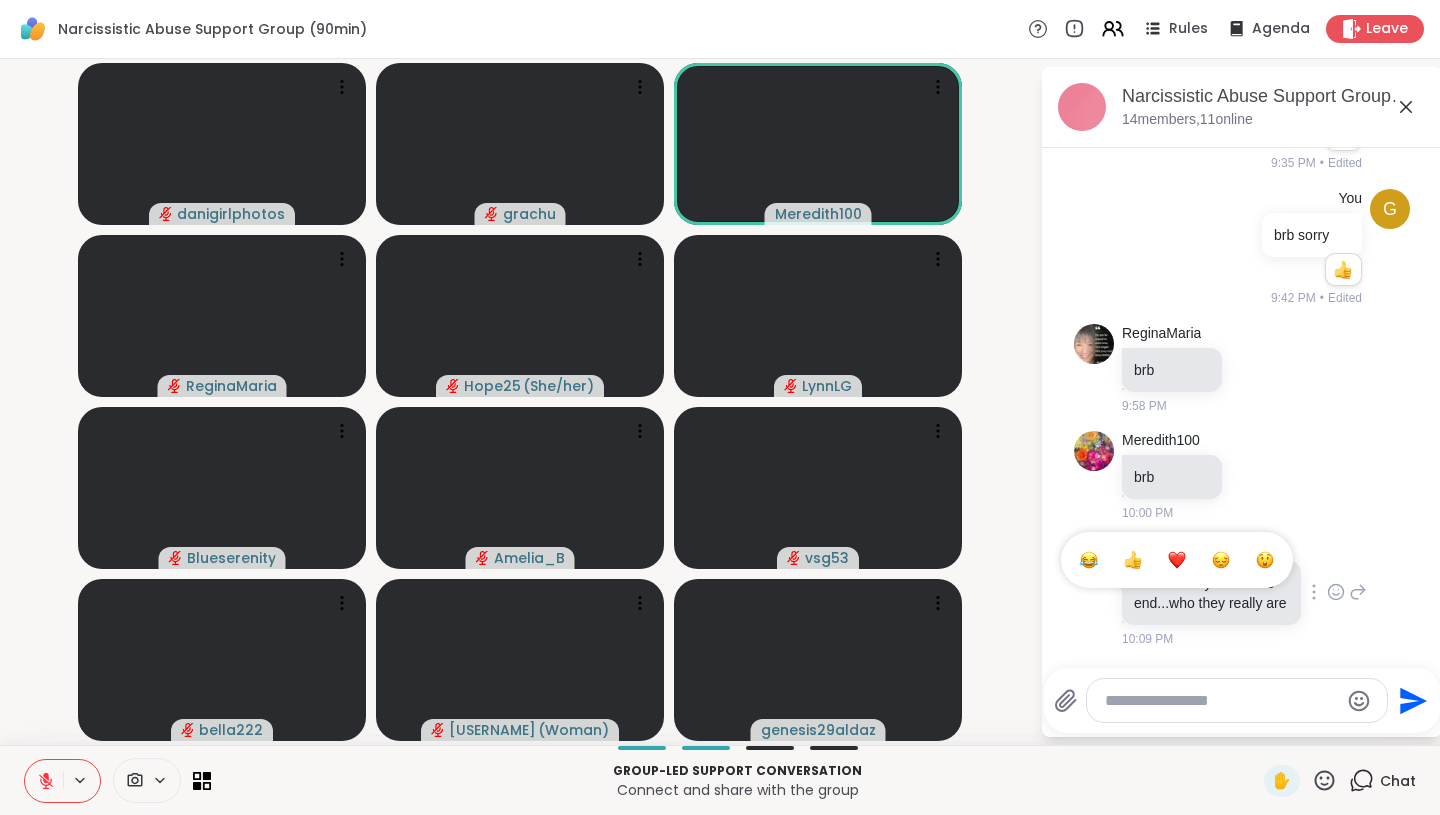 scroll, scrollTop: 1051, scrollLeft: 0, axis: vertical 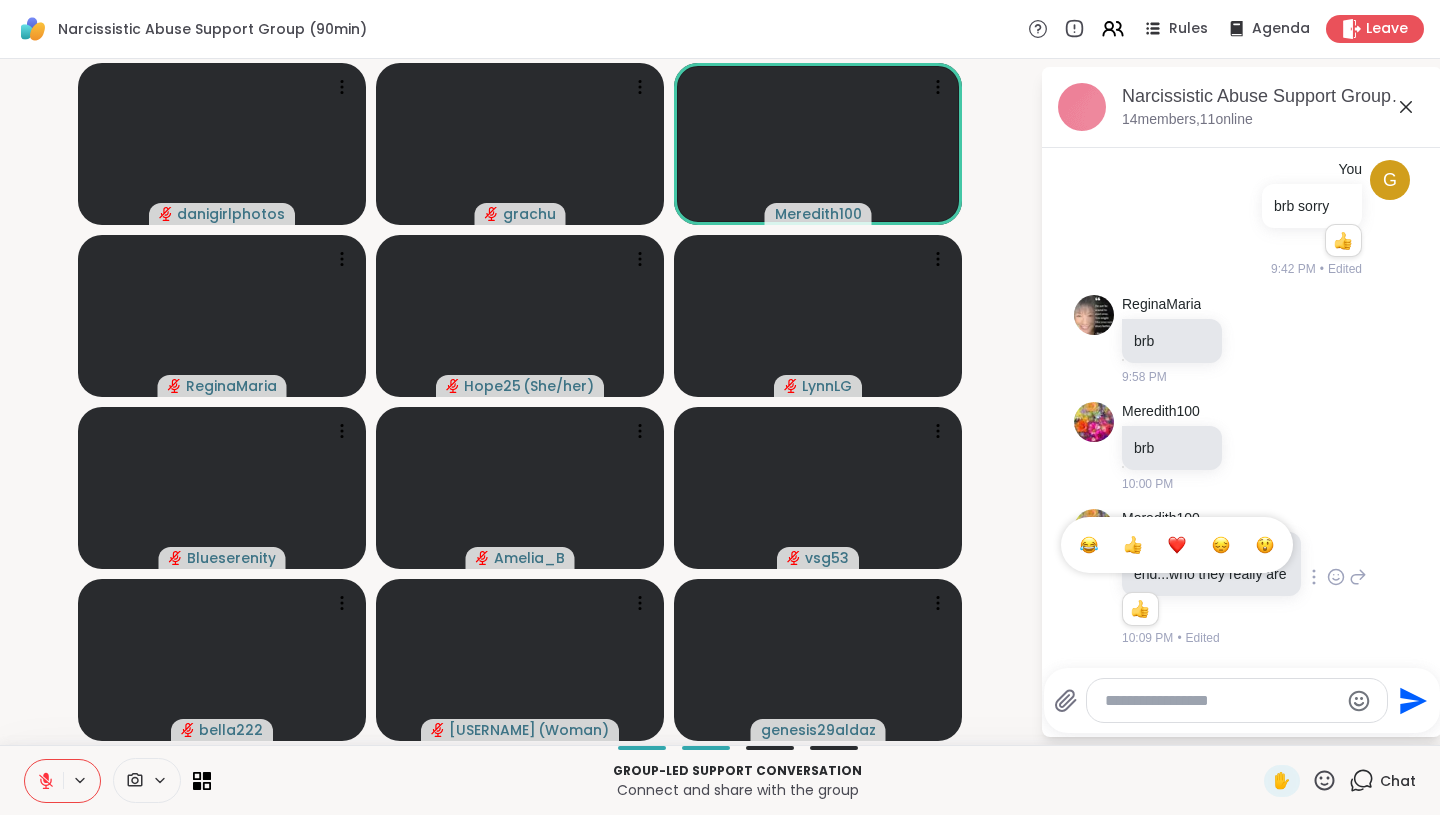 click at bounding box center [1133, 545] 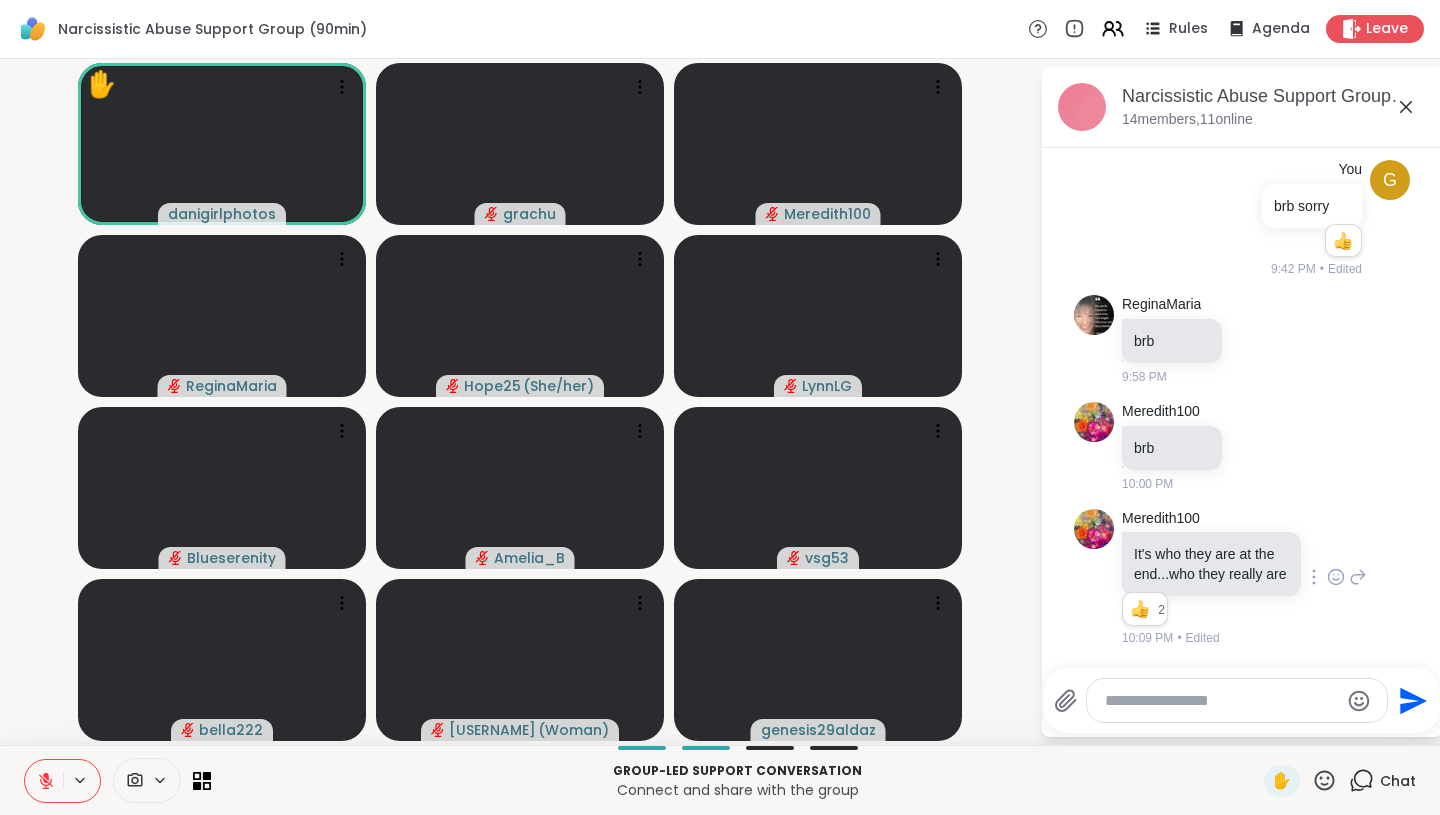 click 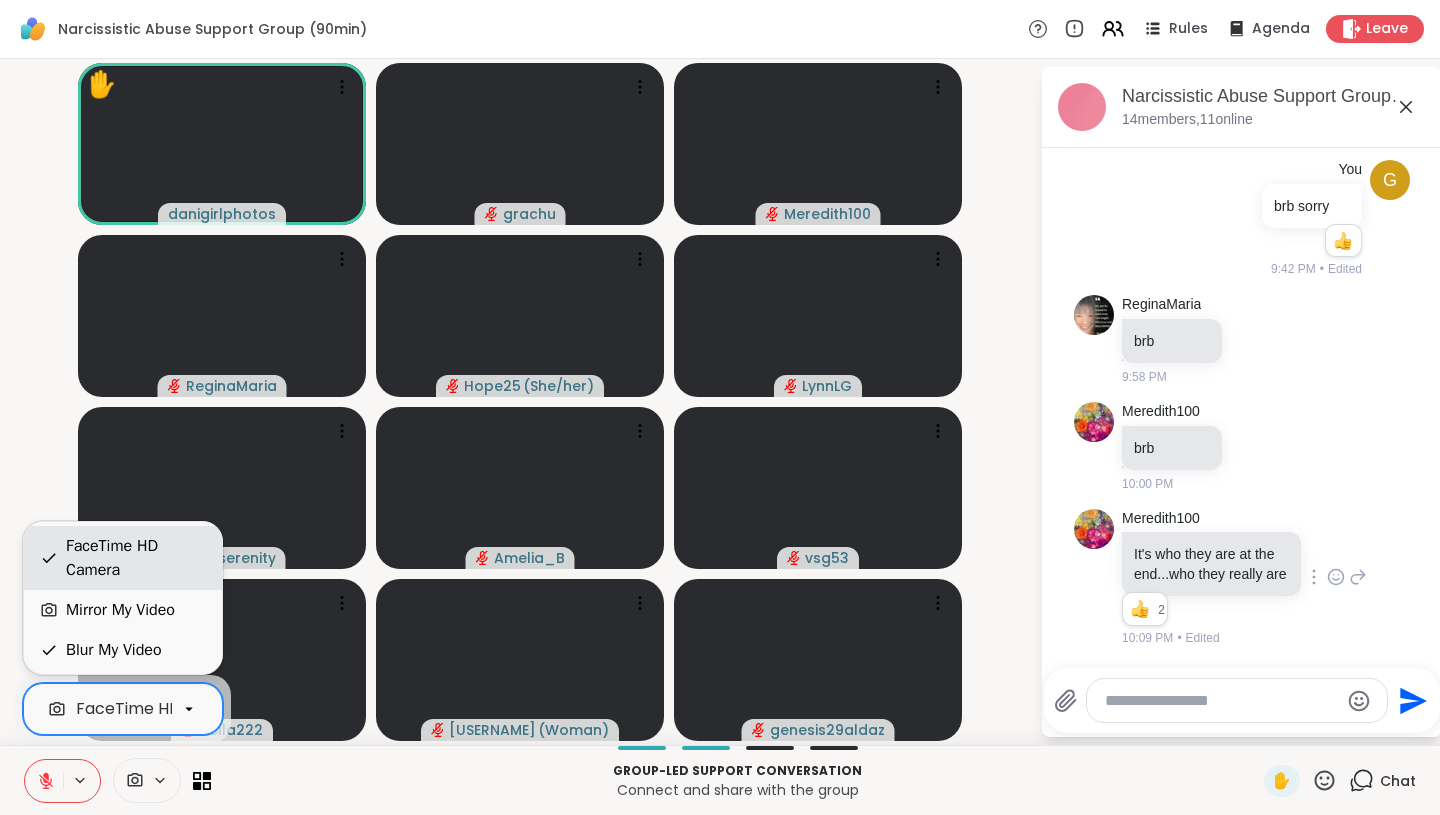 click on "FaceTime HD Camera" at bounding box center [136, 558] 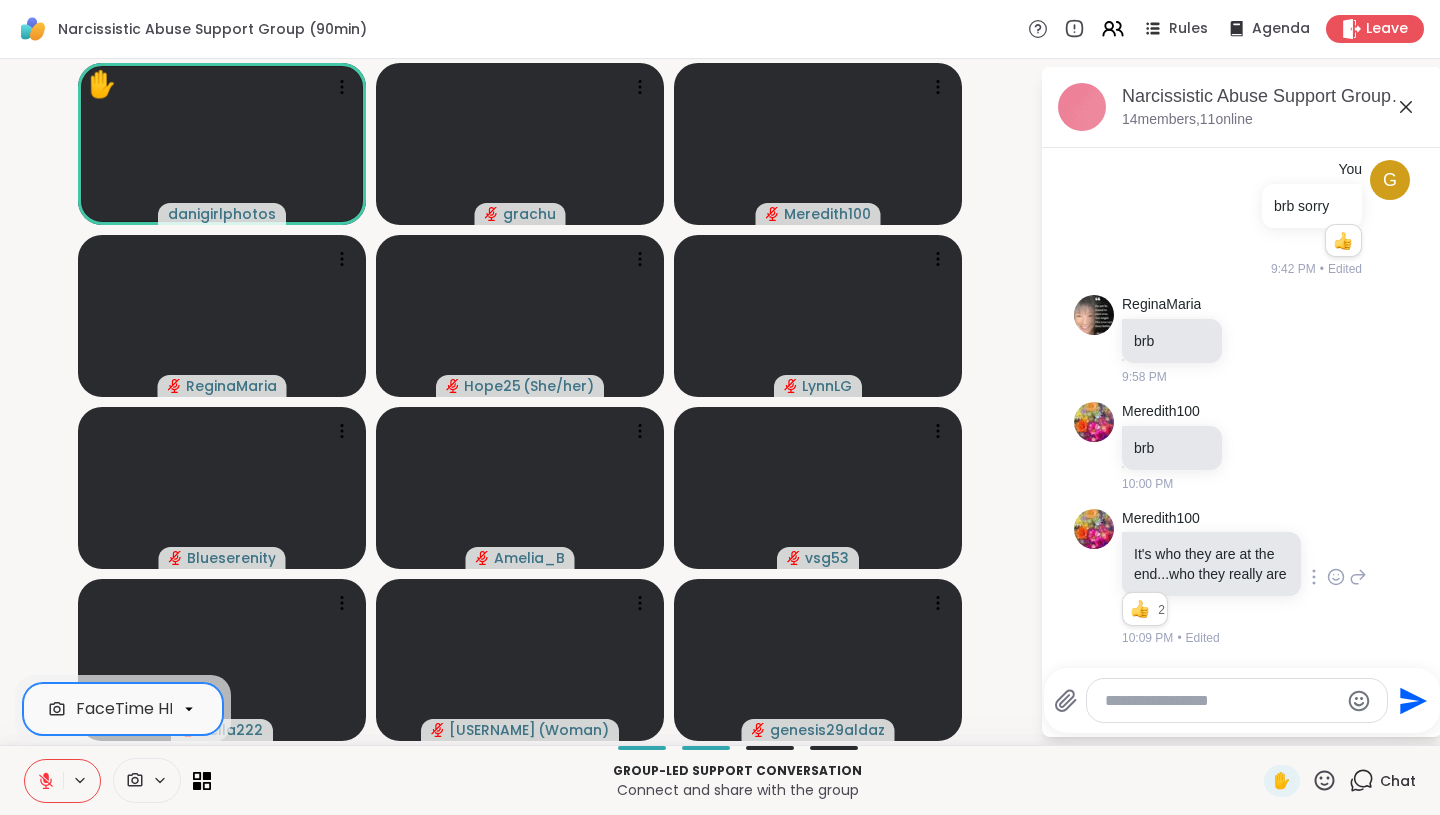 click at bounding box center [133, 780] 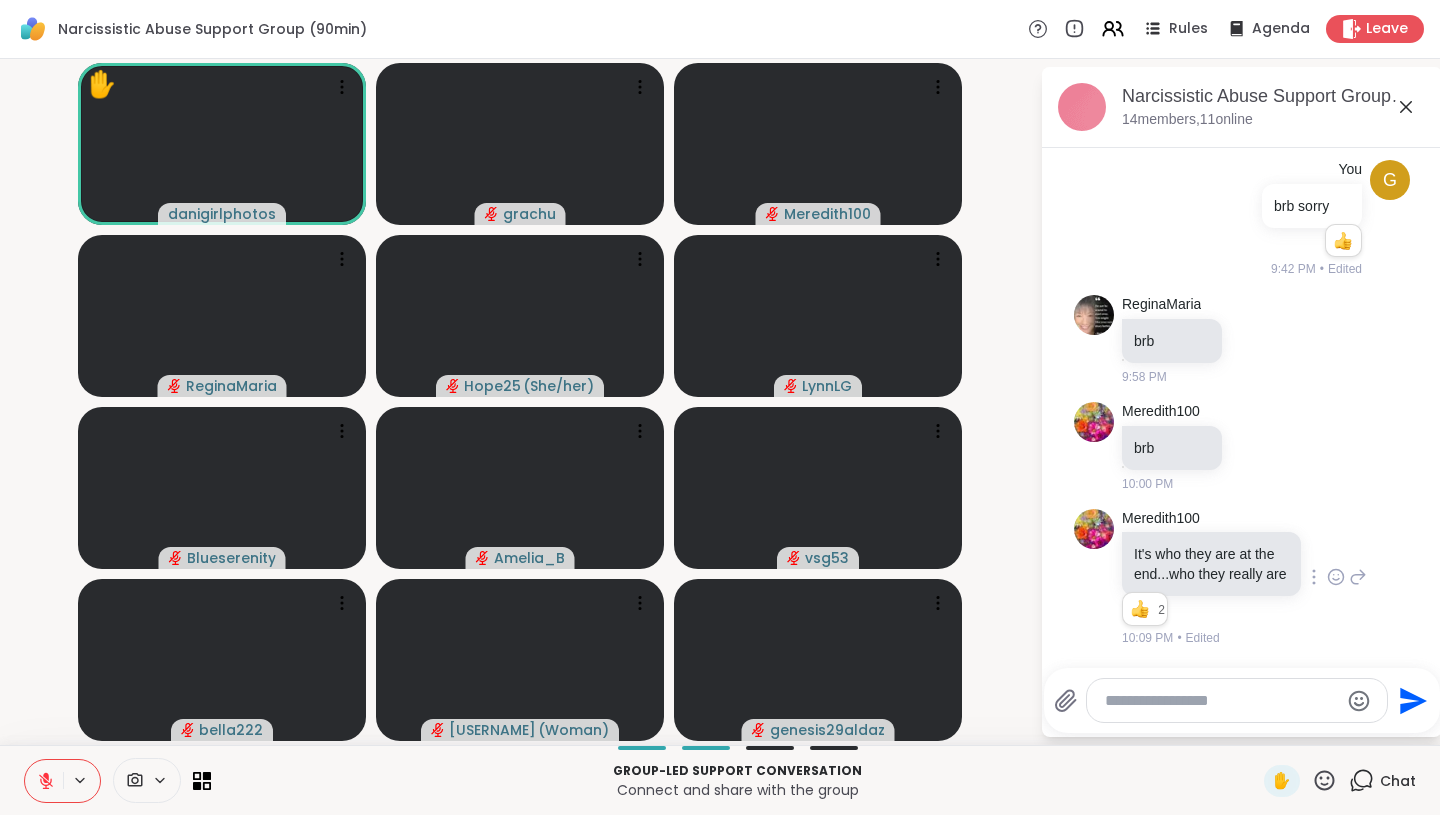click at bounding box center [133, 780] 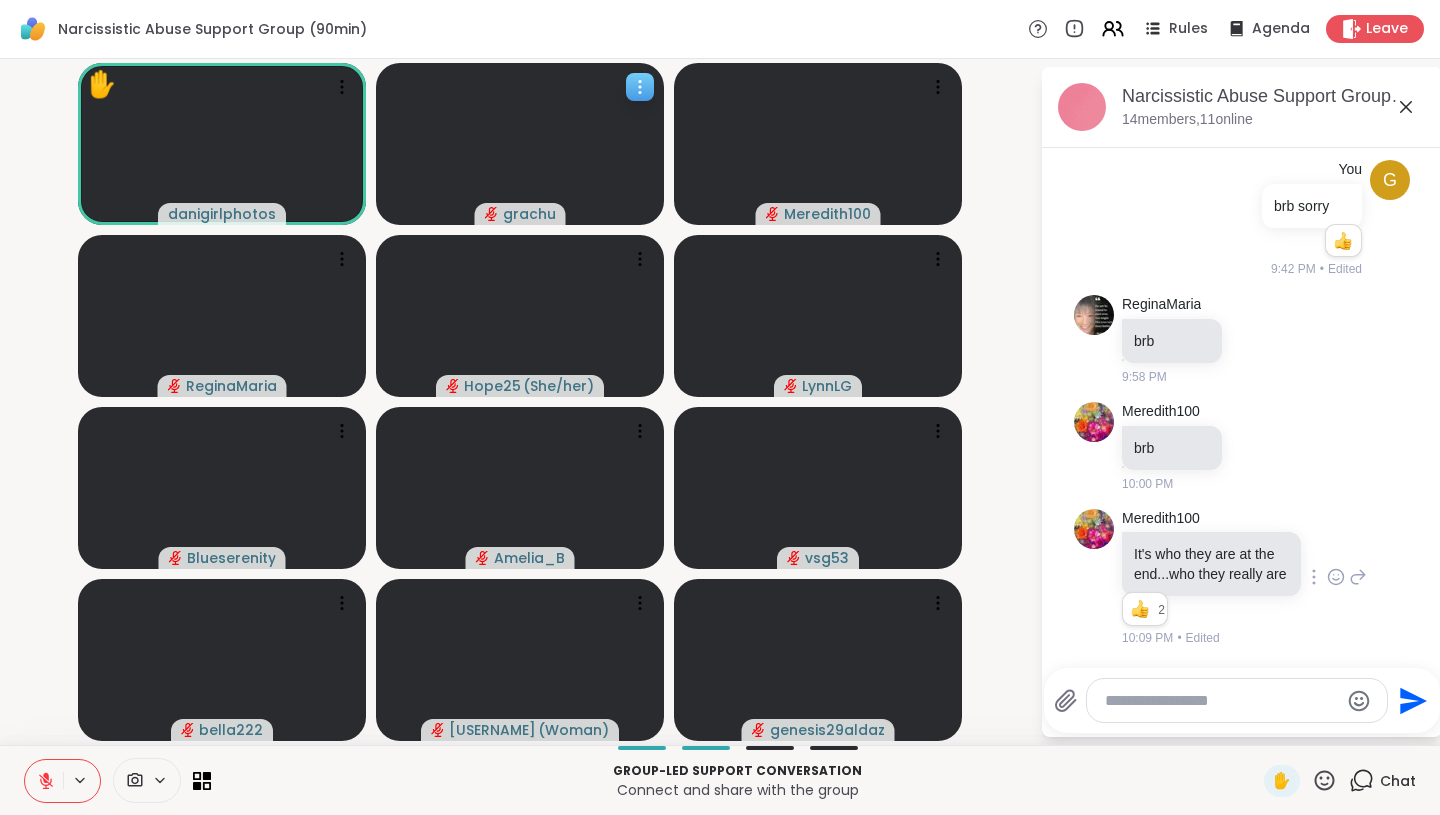 click at bounding box center [520, 144] 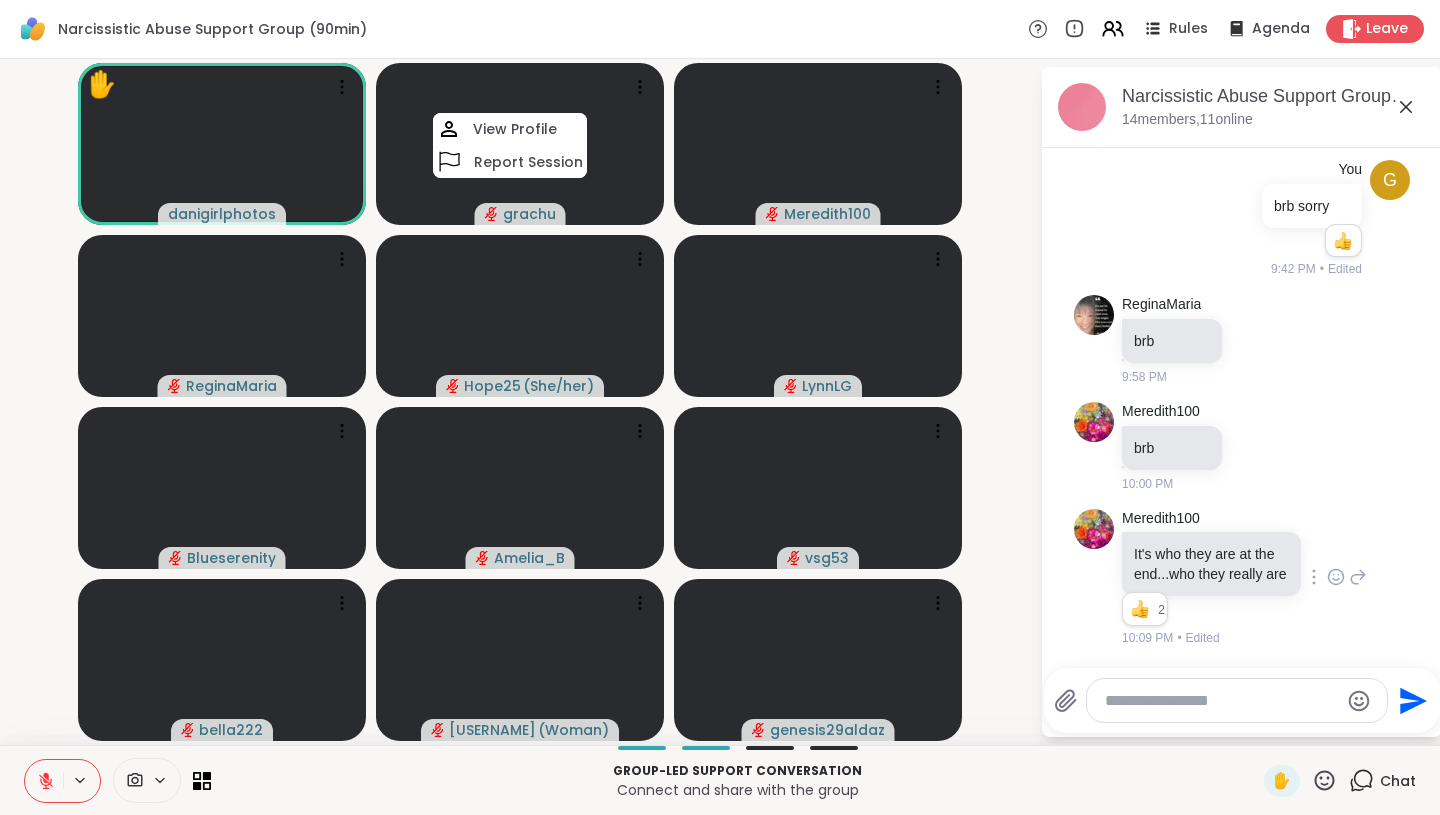 click on "✋ [USERNAME] [USERNAME] View Profile Report Session [USERNAME] [USERNAME] [USERNAME] ( She/her ) [USERNAME] [USERNAME] [USERNAME] [USERNAME] [USERNAME] ( Woman  ) [USERNAME] Narcissistic Abuse Support Group (90min), Aug 06 14  members,  11  online Today [USERNAME] Sorry [USERNAME] didn’t see your hand   1 1 9:23 PM • Edited [USERNAME] no problem..I'm good 9:23 PM [USERNAME] Sounds robotic is it just me ? 9:26 PM [USERNAME] My phone is laggy 9:27 PM [USERNAME] You cant tell, it sounds fine, as far as I can hear! 9:29 PM g You sorry connection is bad and had to feed my dog 9:33 PM • Sent g You [USERNAME] Sounds robotic is it just me ?  Sounds robotic is it just me ? i dont think it's just you? most of everyone's screen is pitch black for me   1 1 9:35 PM • Edited g You brb sorry   1 1 9:42 PM • Edited [USERNAME] brb 9:58 PM [USERNAME] brb 10:00 PM [USERNAME] It's who they are at the end...who they really are   2 2 2 10:09 PM • Edited Send" at bounding box center [720, 402] 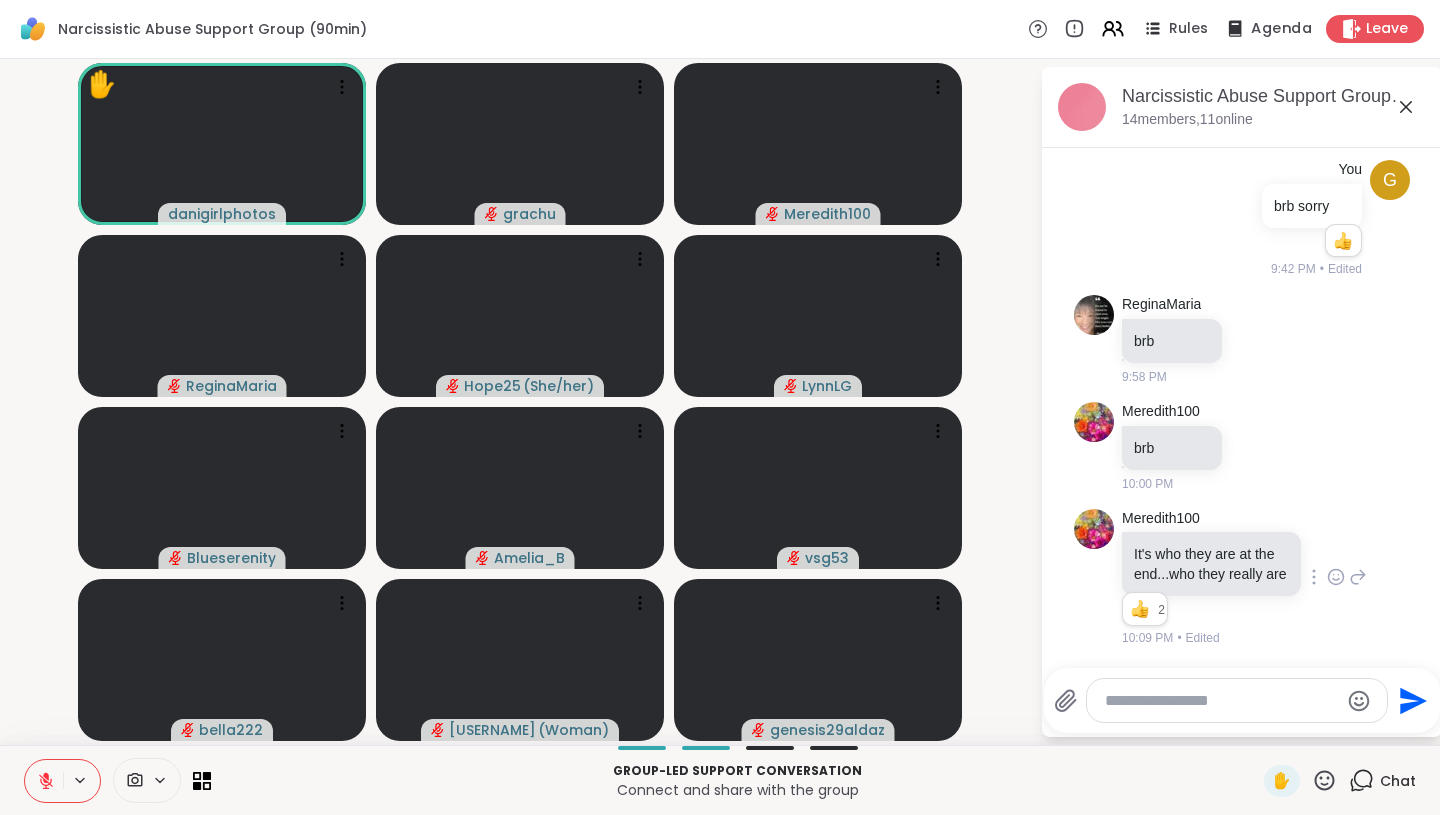 click on "Agenda" at bounding box center (1281, 29) 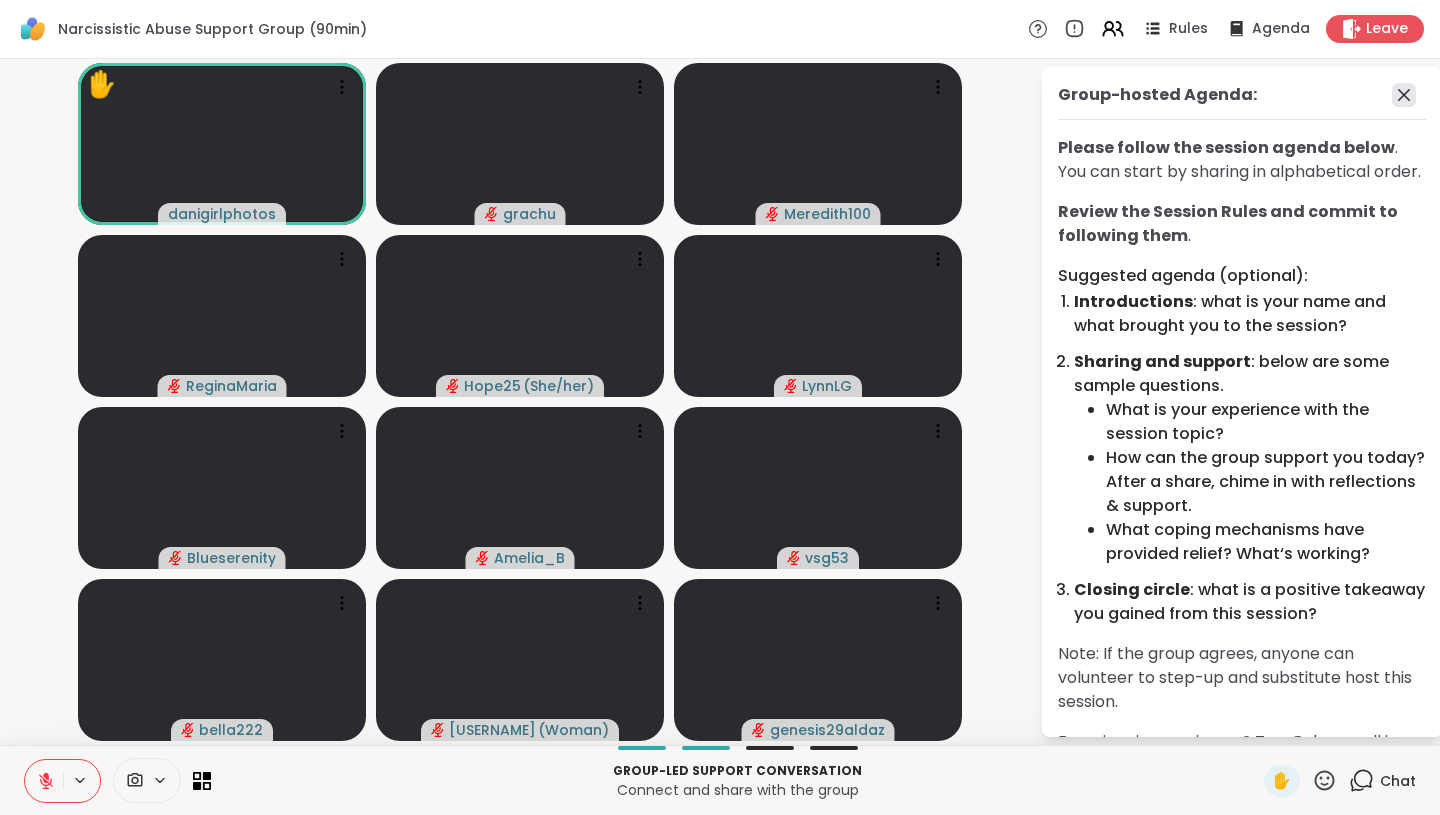 click 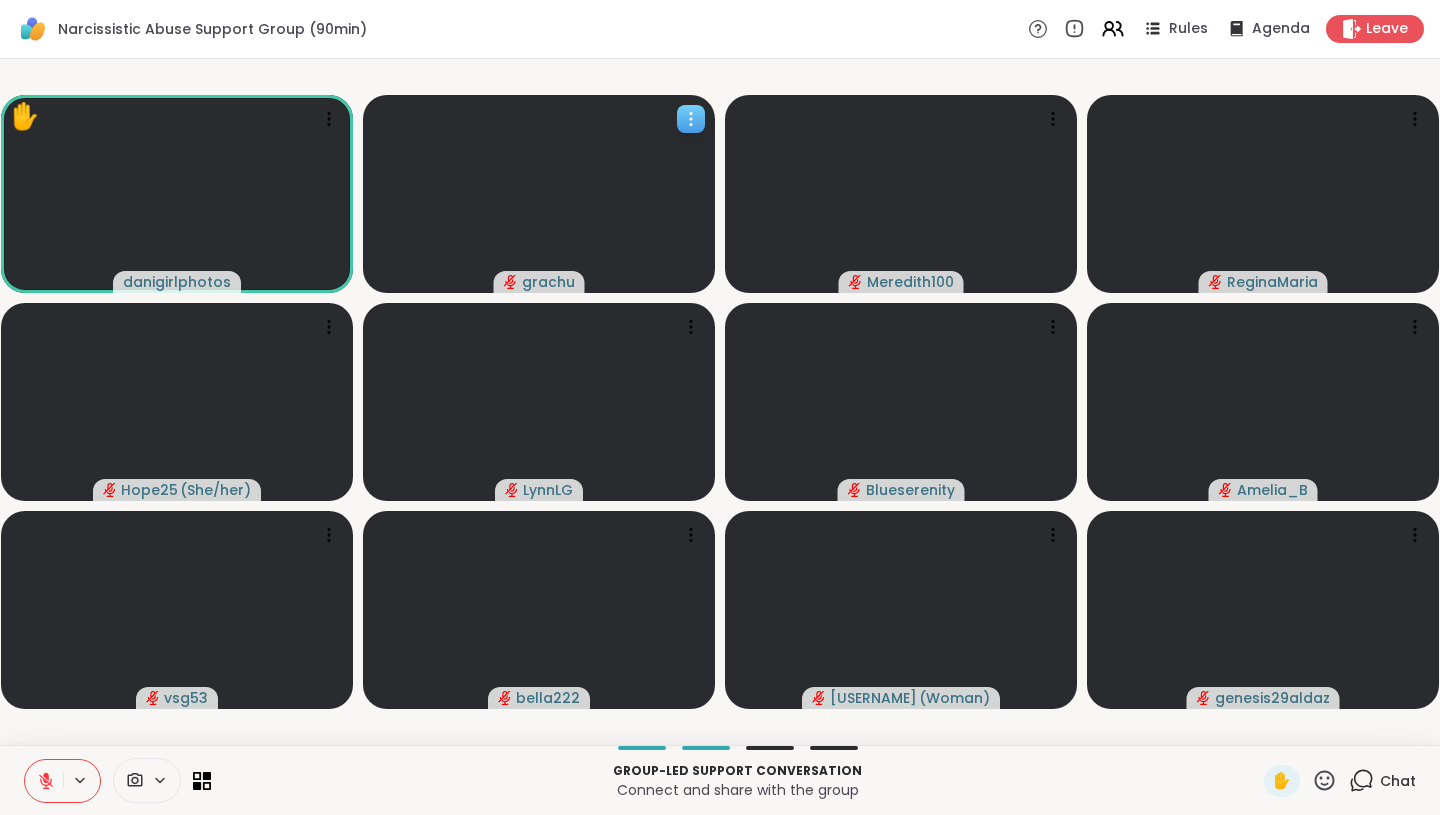 click 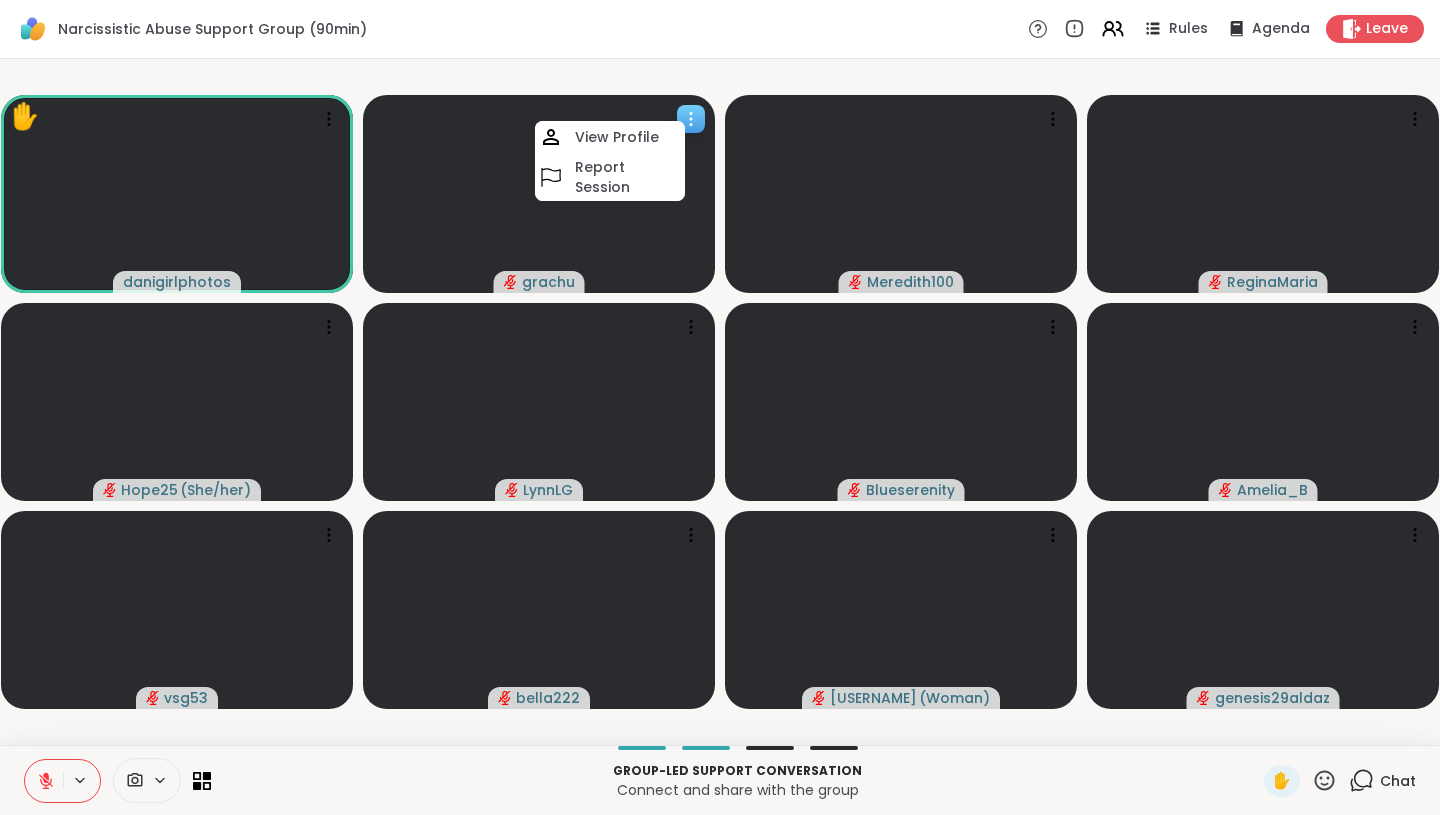 click at bounding box center (539, 194) 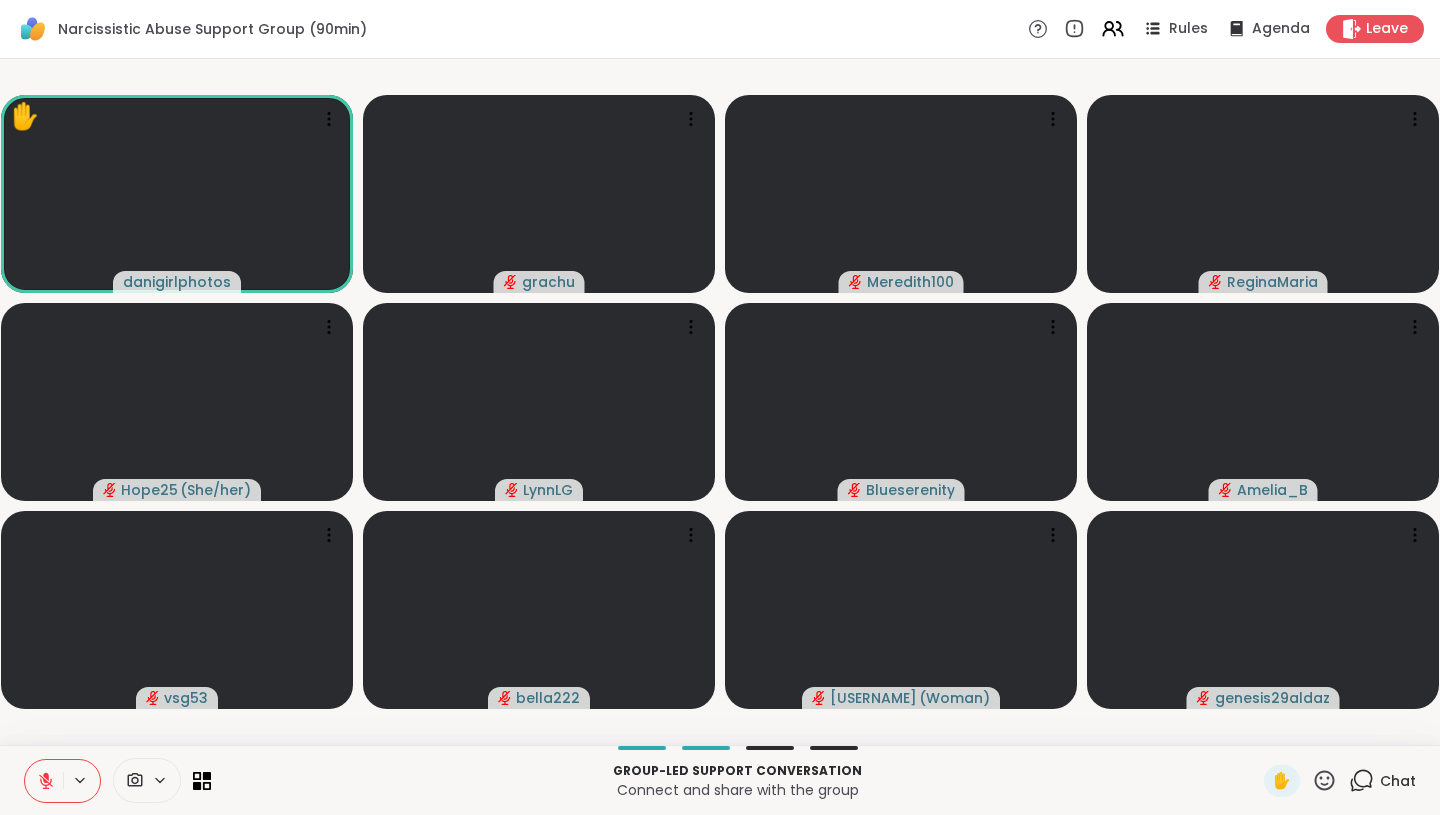 click 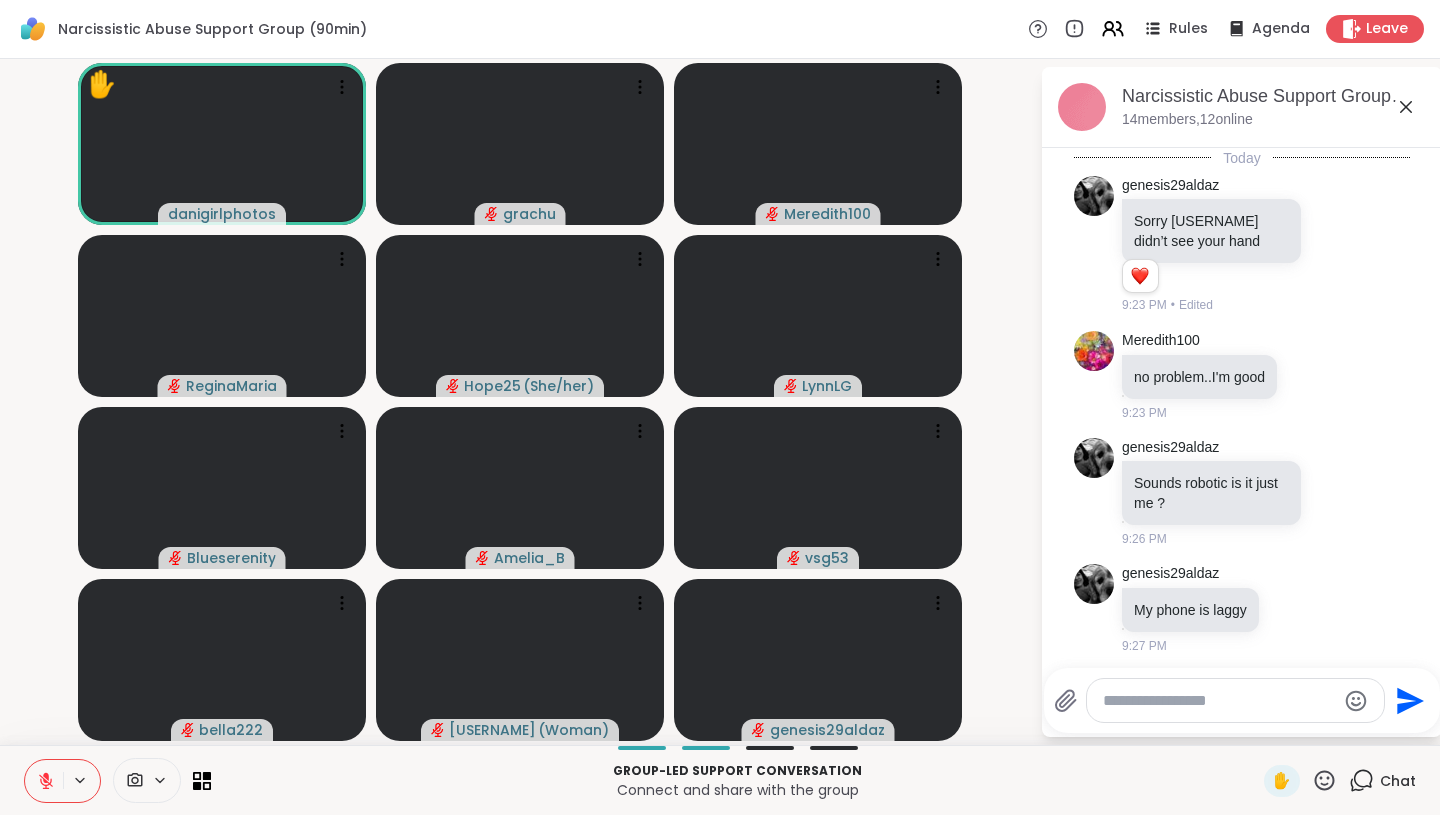 scroll, scrollTop: 1051, scrollLeft: 0, axis: vertical 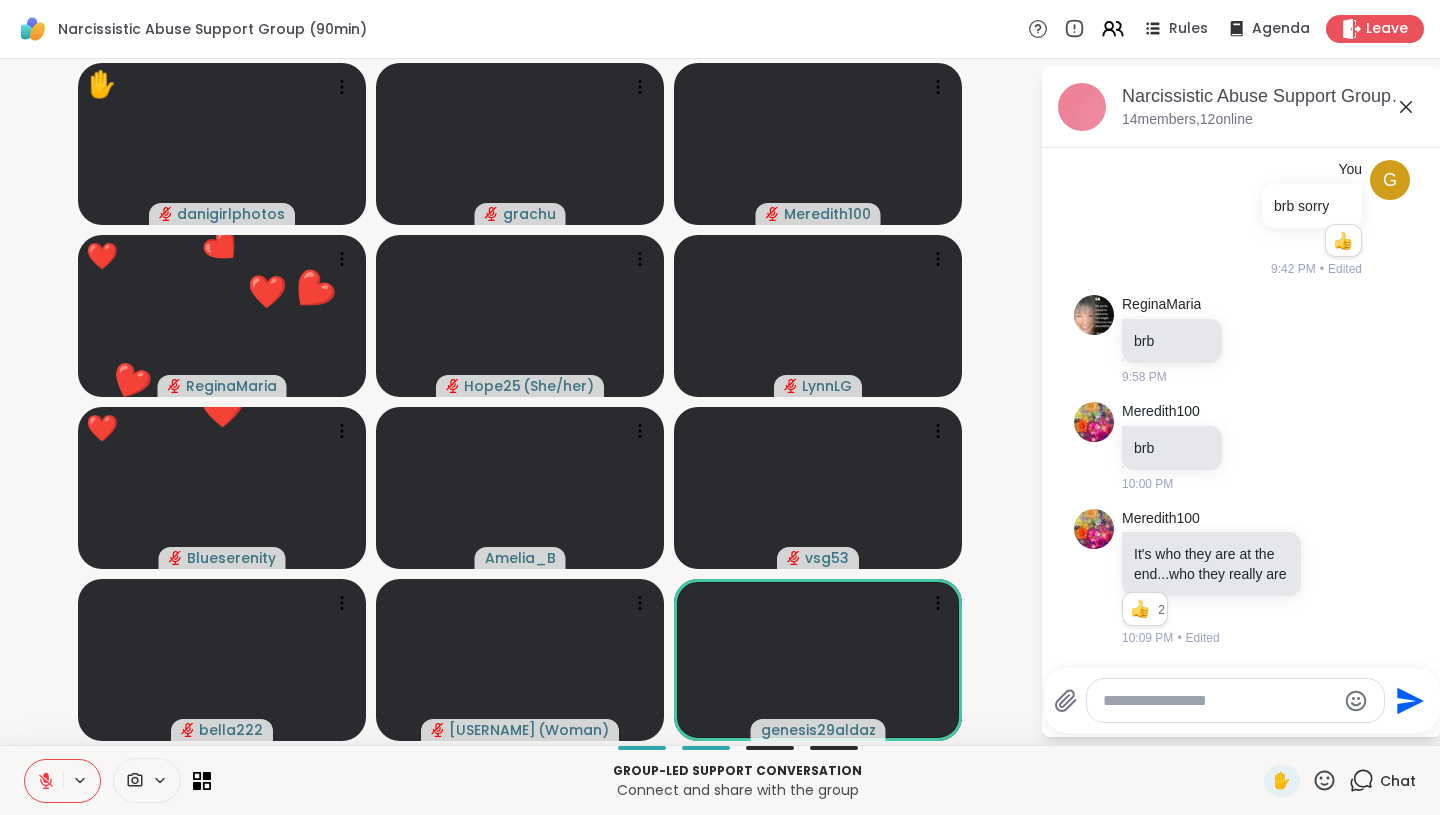 click 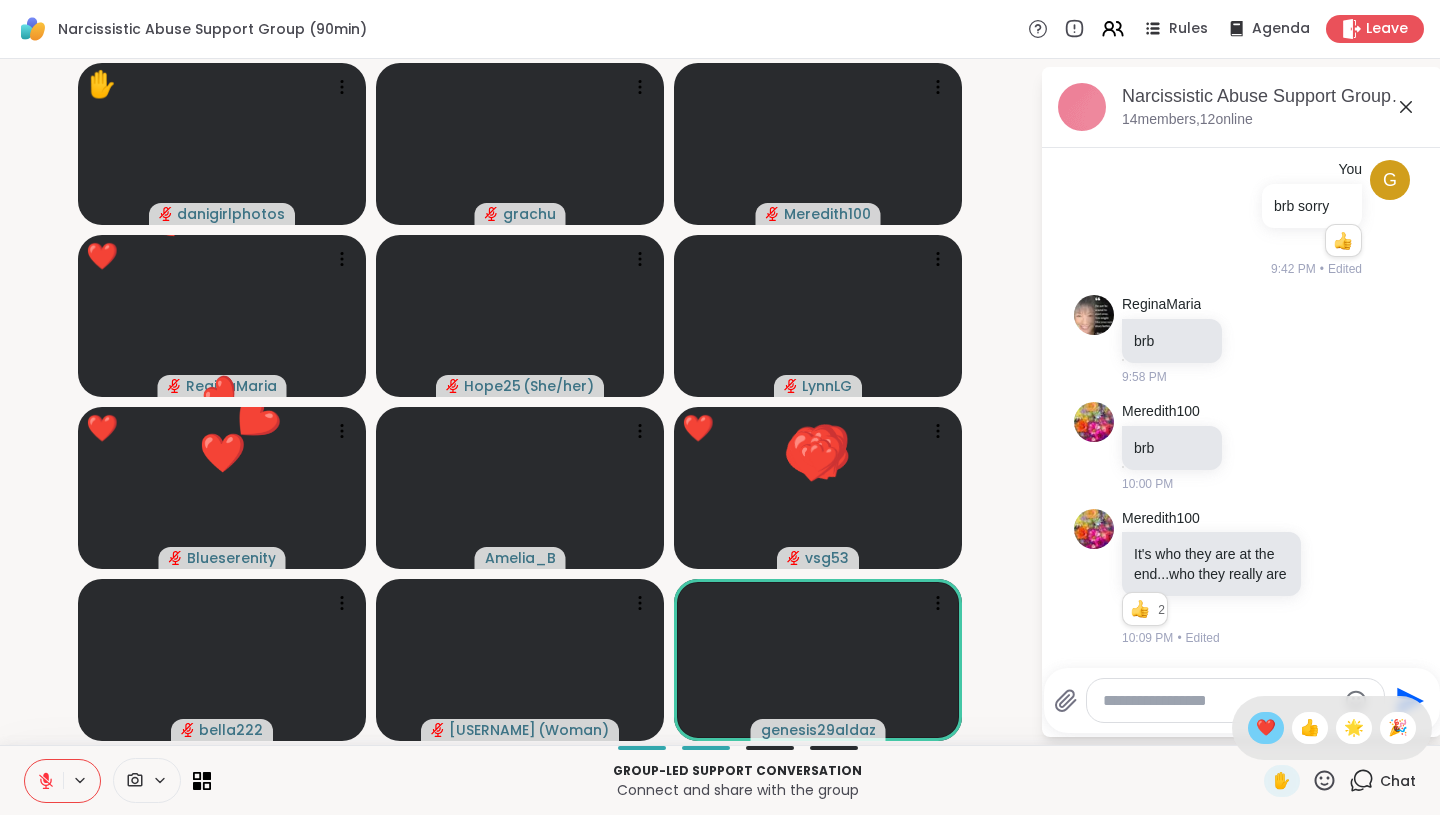 click on "❤️" at bounding box center (1266, 728) 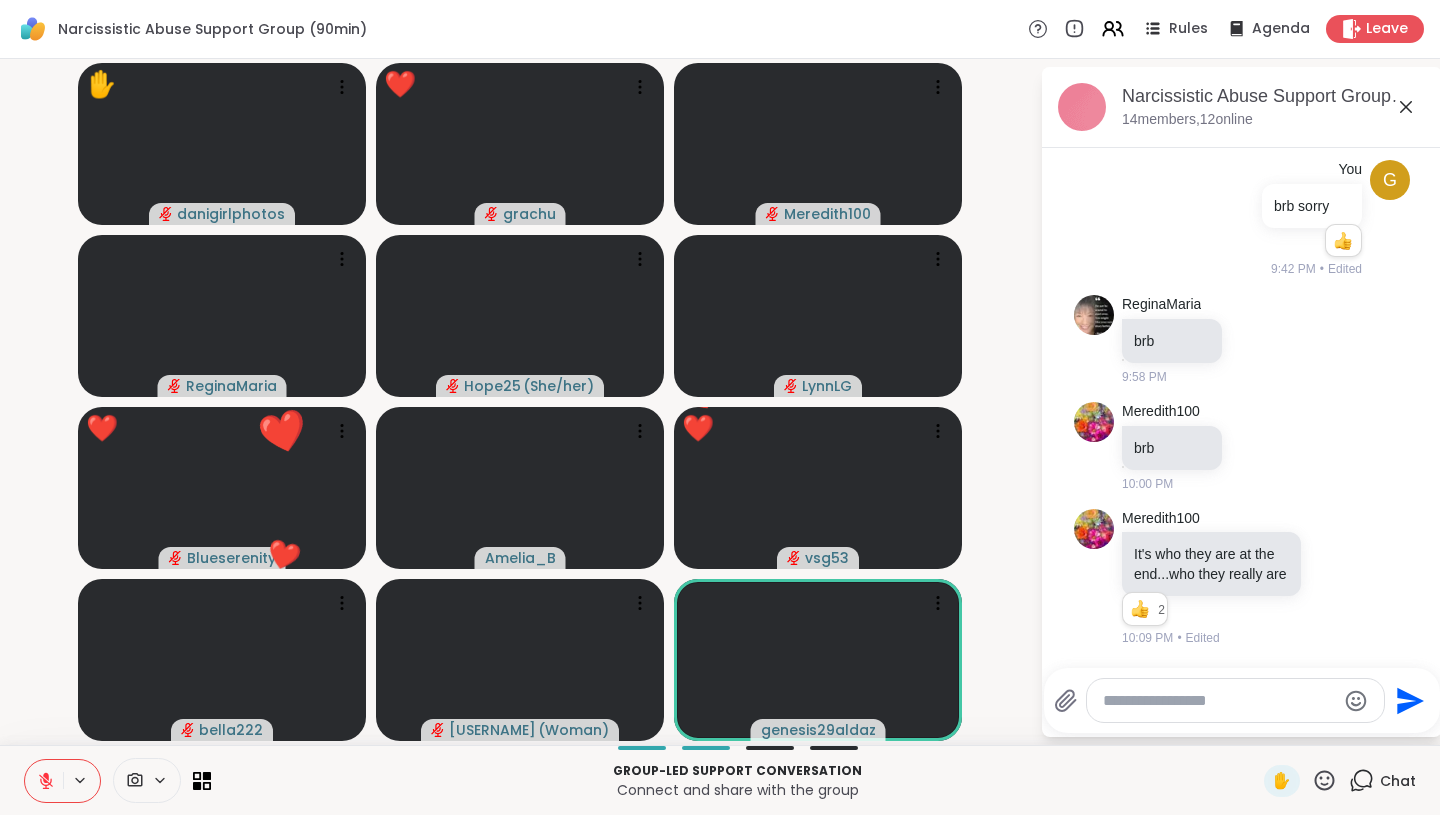 click 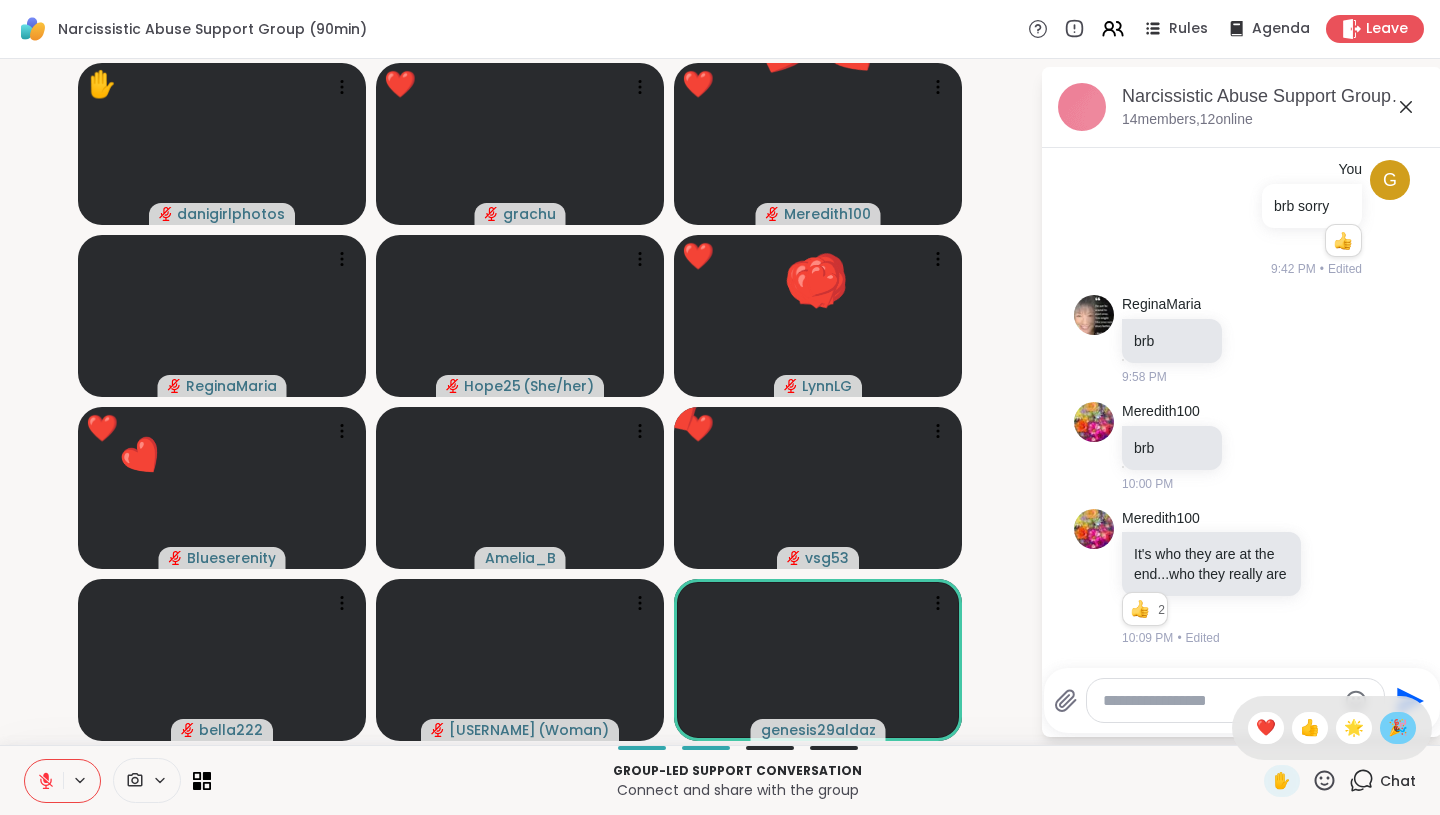 click on "🎉" at bounding box center (1398, 728) 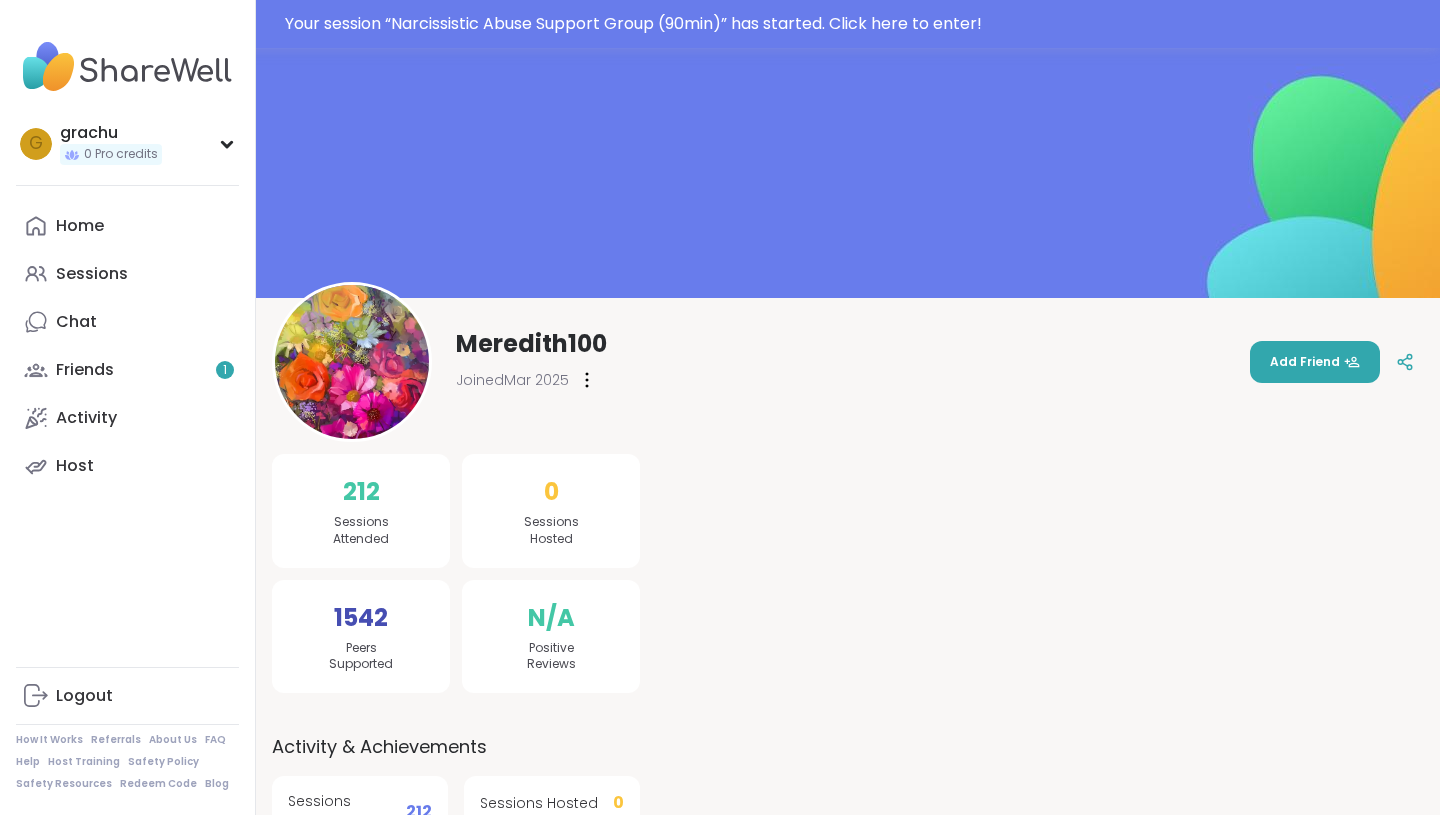 scroll, scrollTop: 0, scrollLeft: 0, axis: both 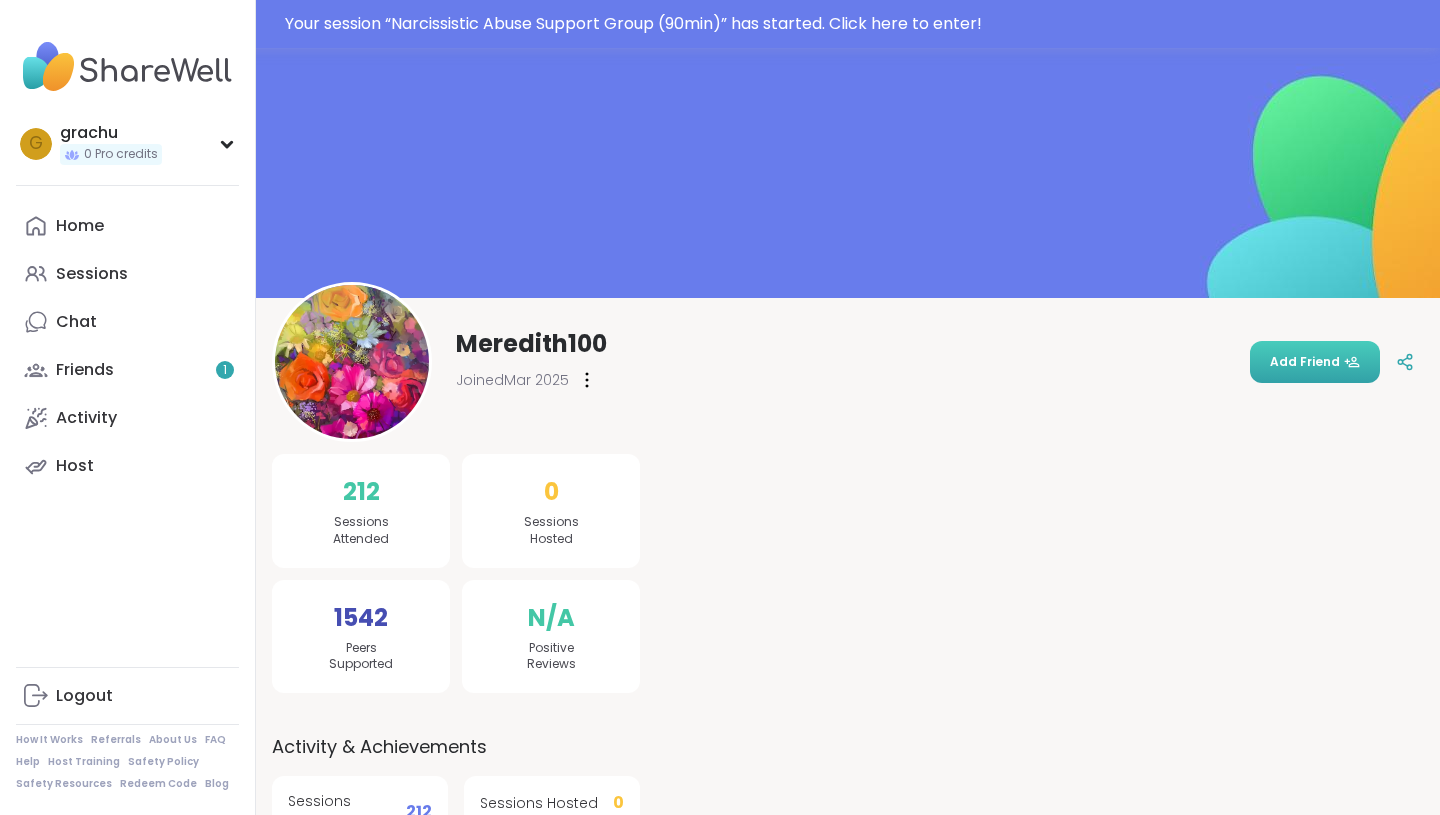 click on "Add Friend" at bounding box center (1315, 362) 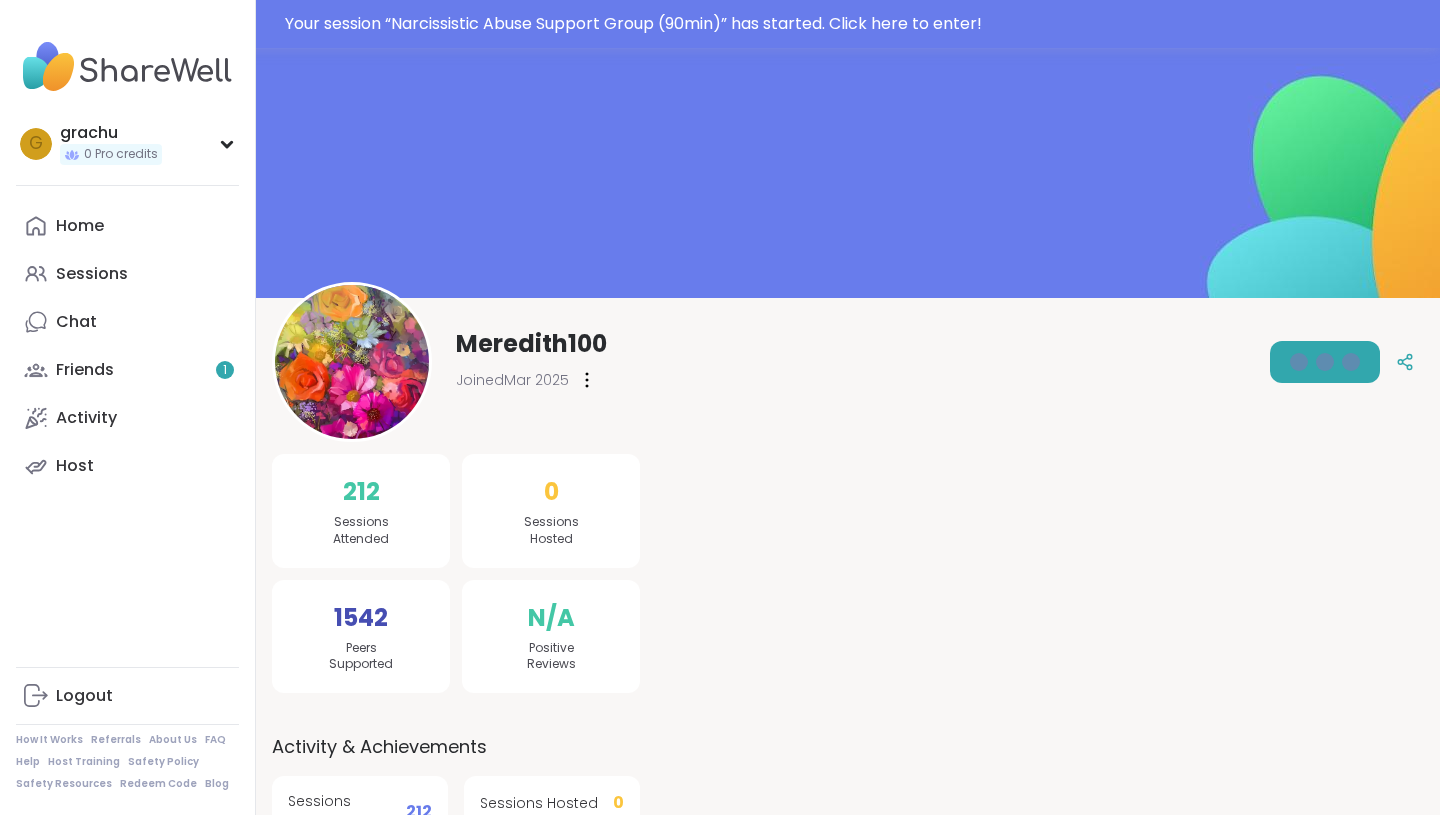 scroll, scrollTop: 0, scrollLeft: 0, axis: both 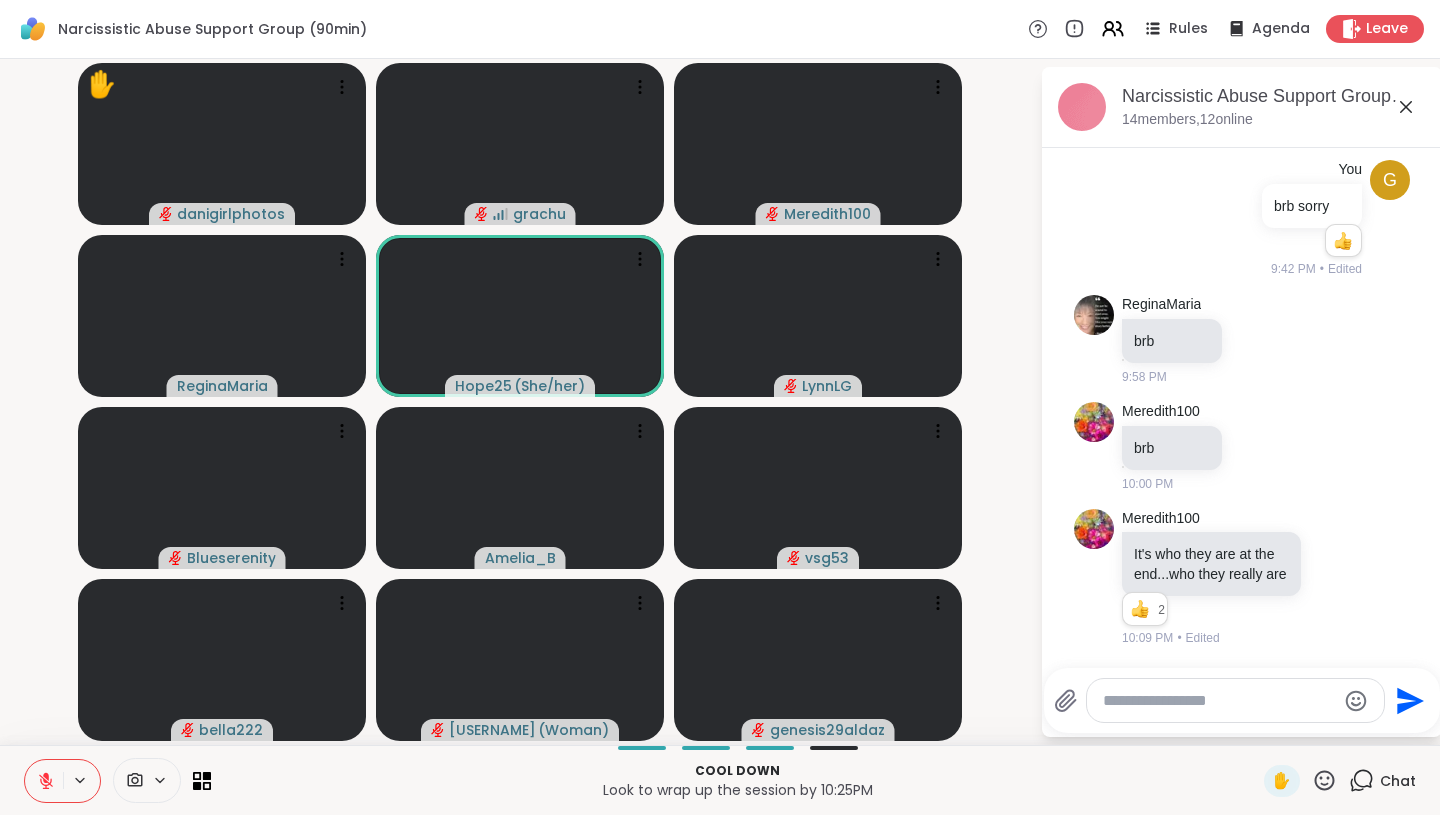 click at bounding box center [1219, 701] 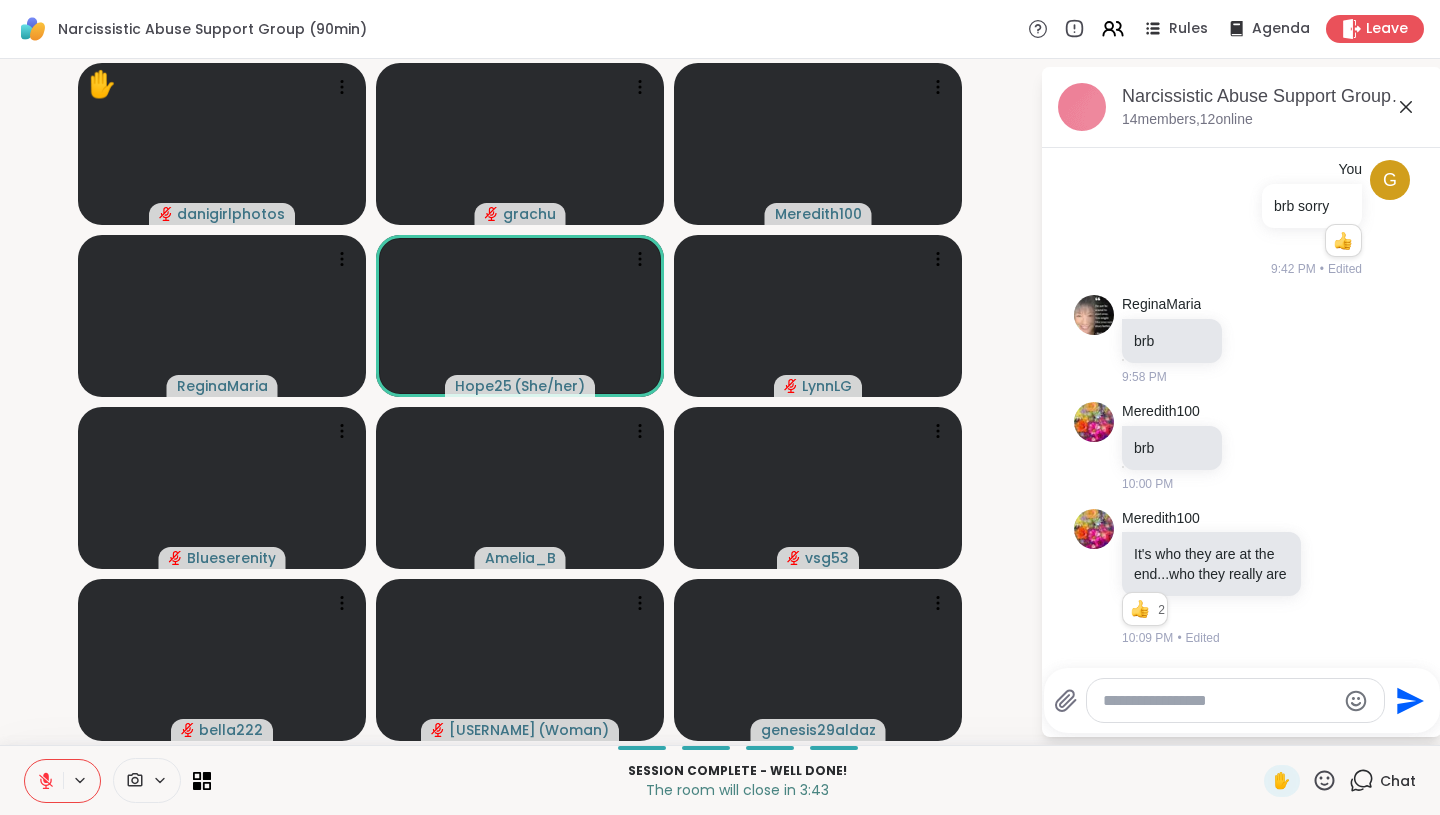 click 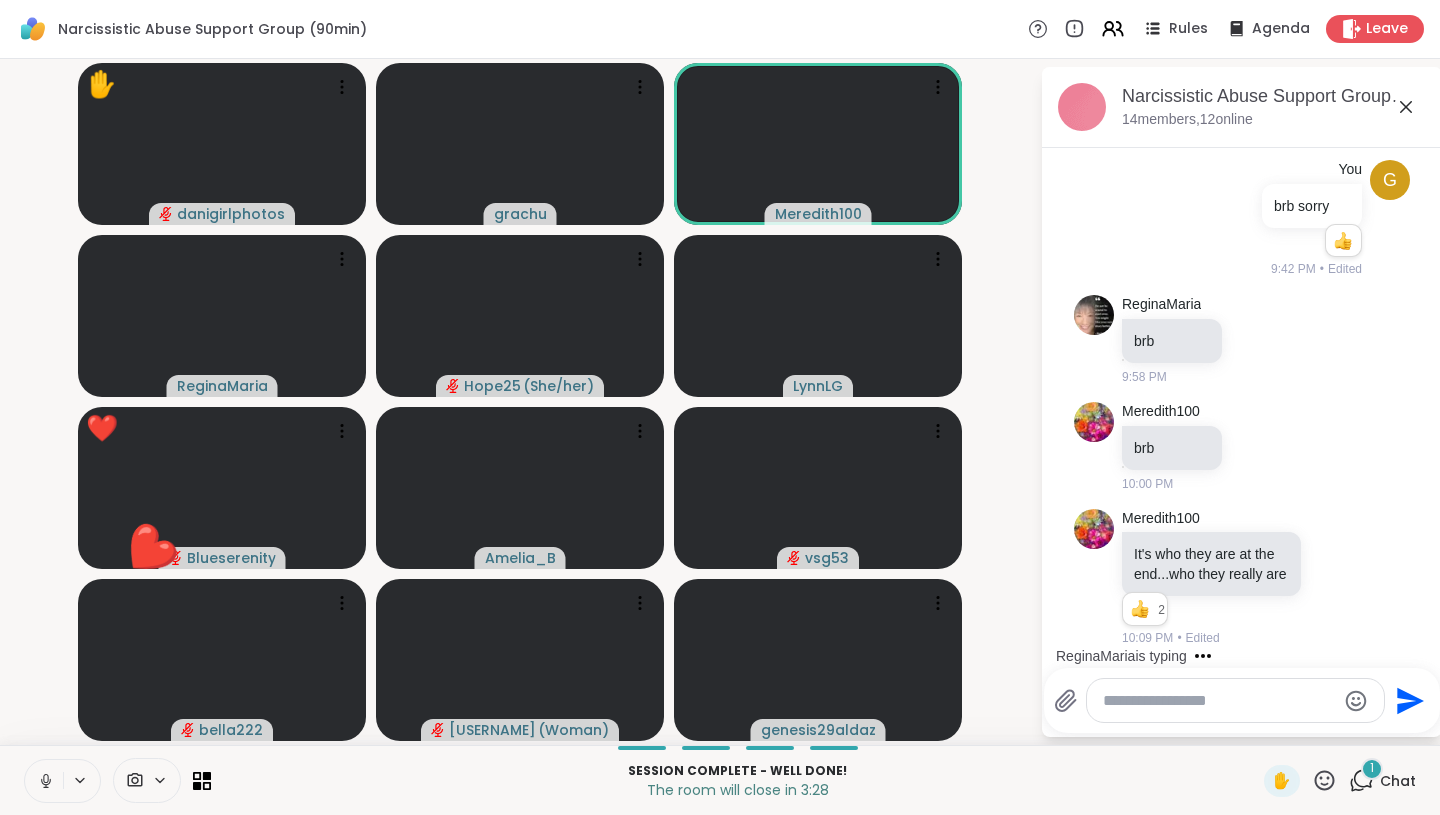 scroll, scrollTop: 1177, scrollLeft: 0, axis: vertical 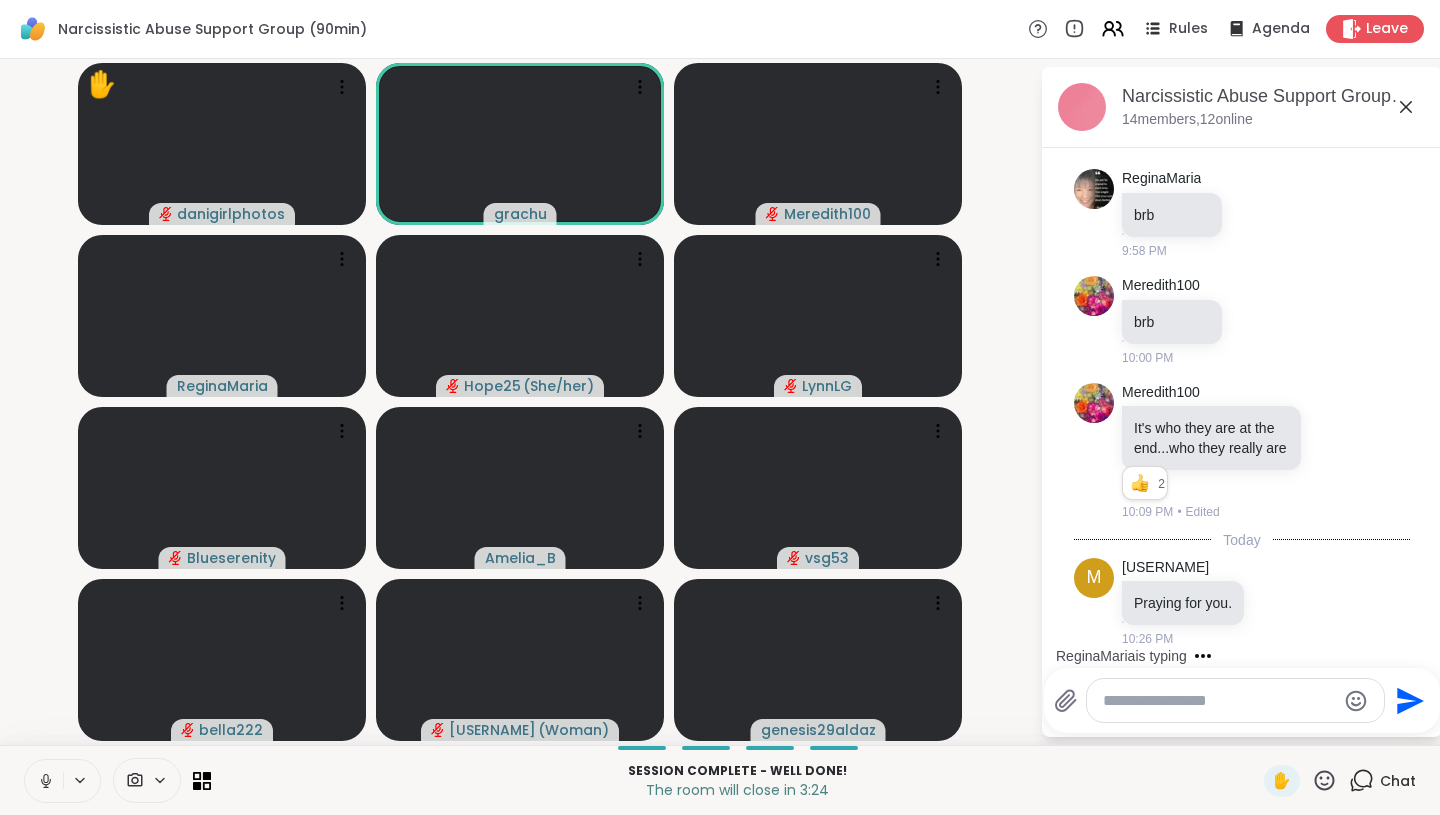 click 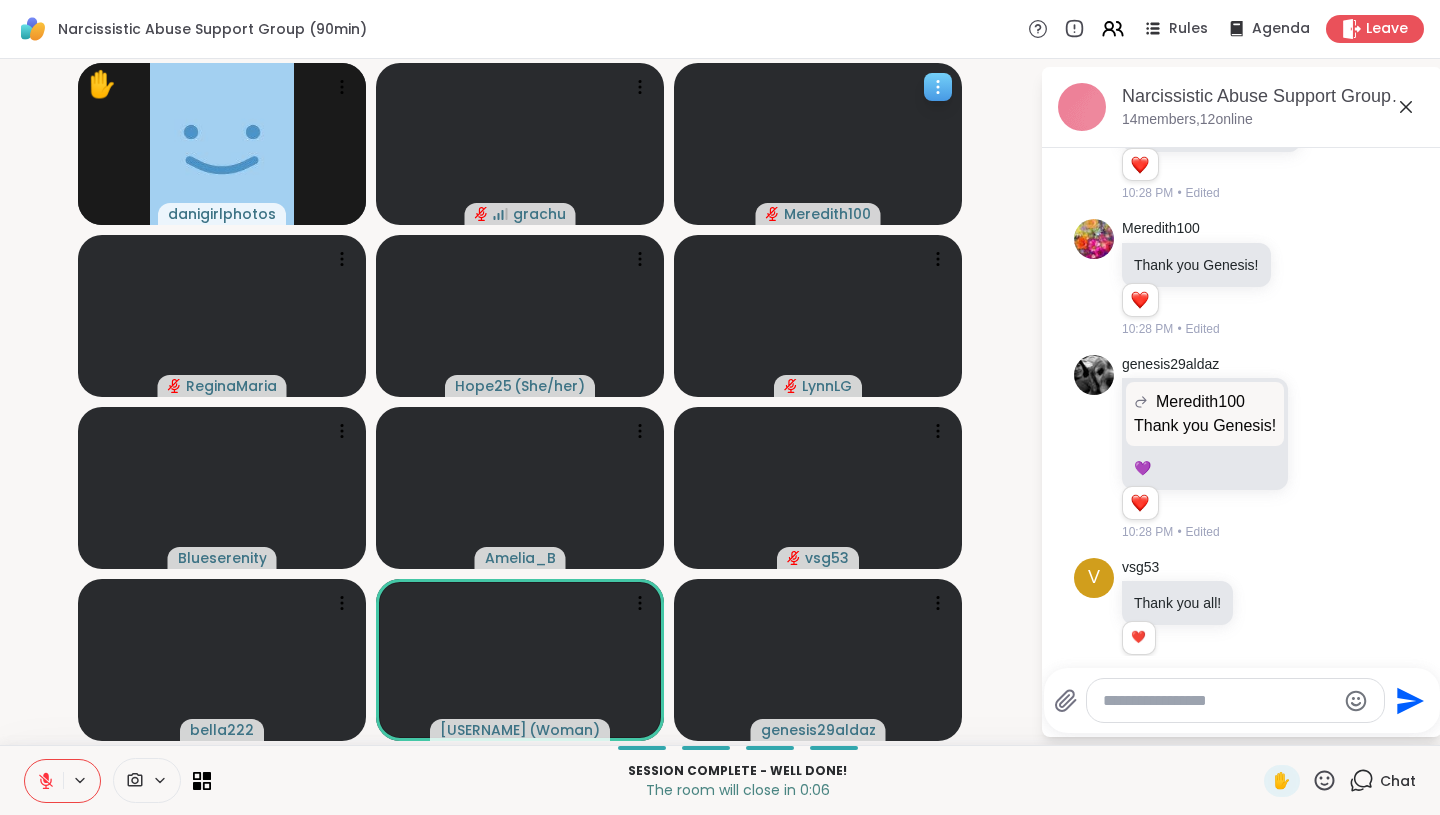 scroll, scrollTop: 2146, scrollLeft: 0, axis: vertical 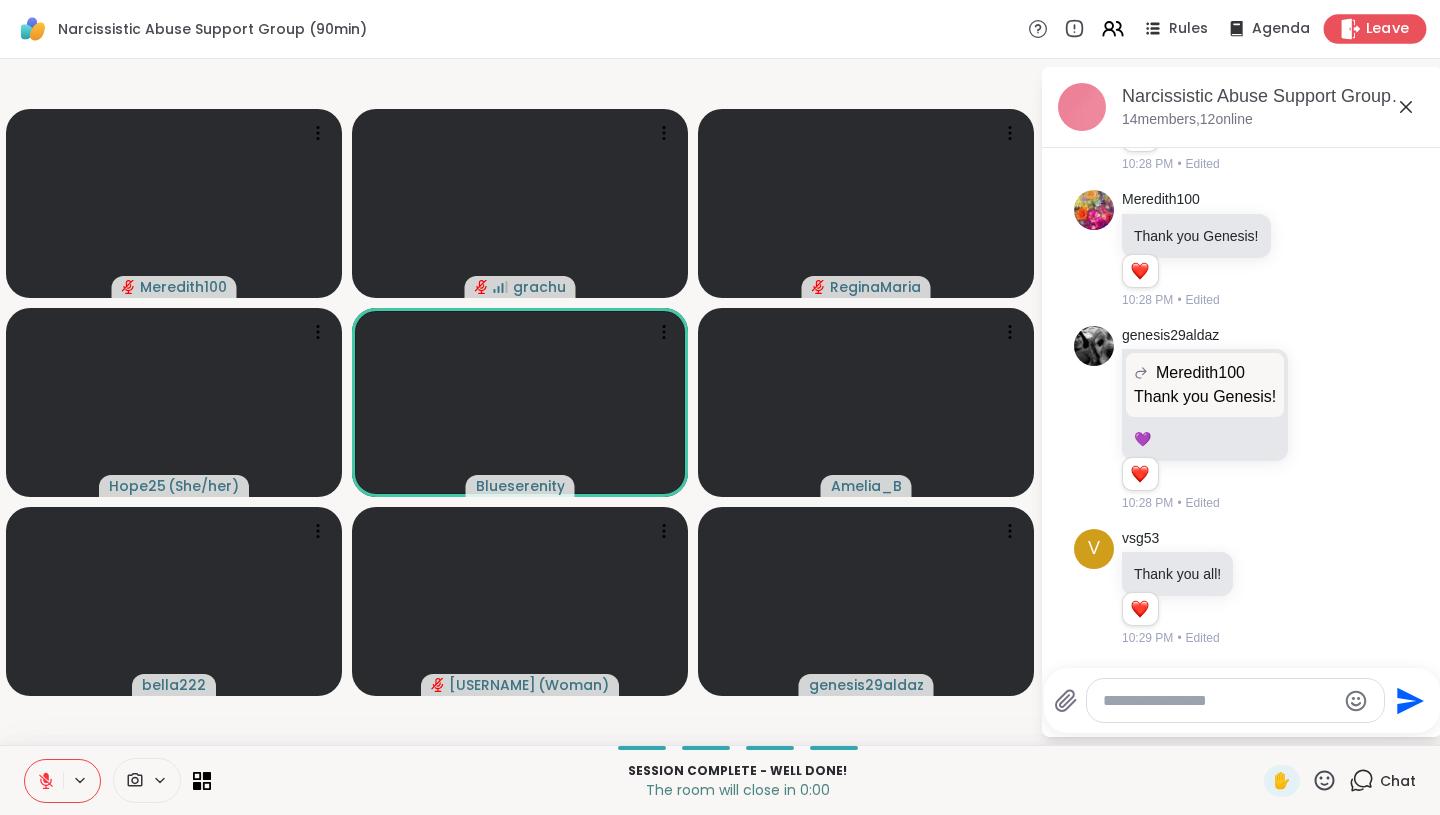 click on "Leave" at bounding box center [1388, 29] 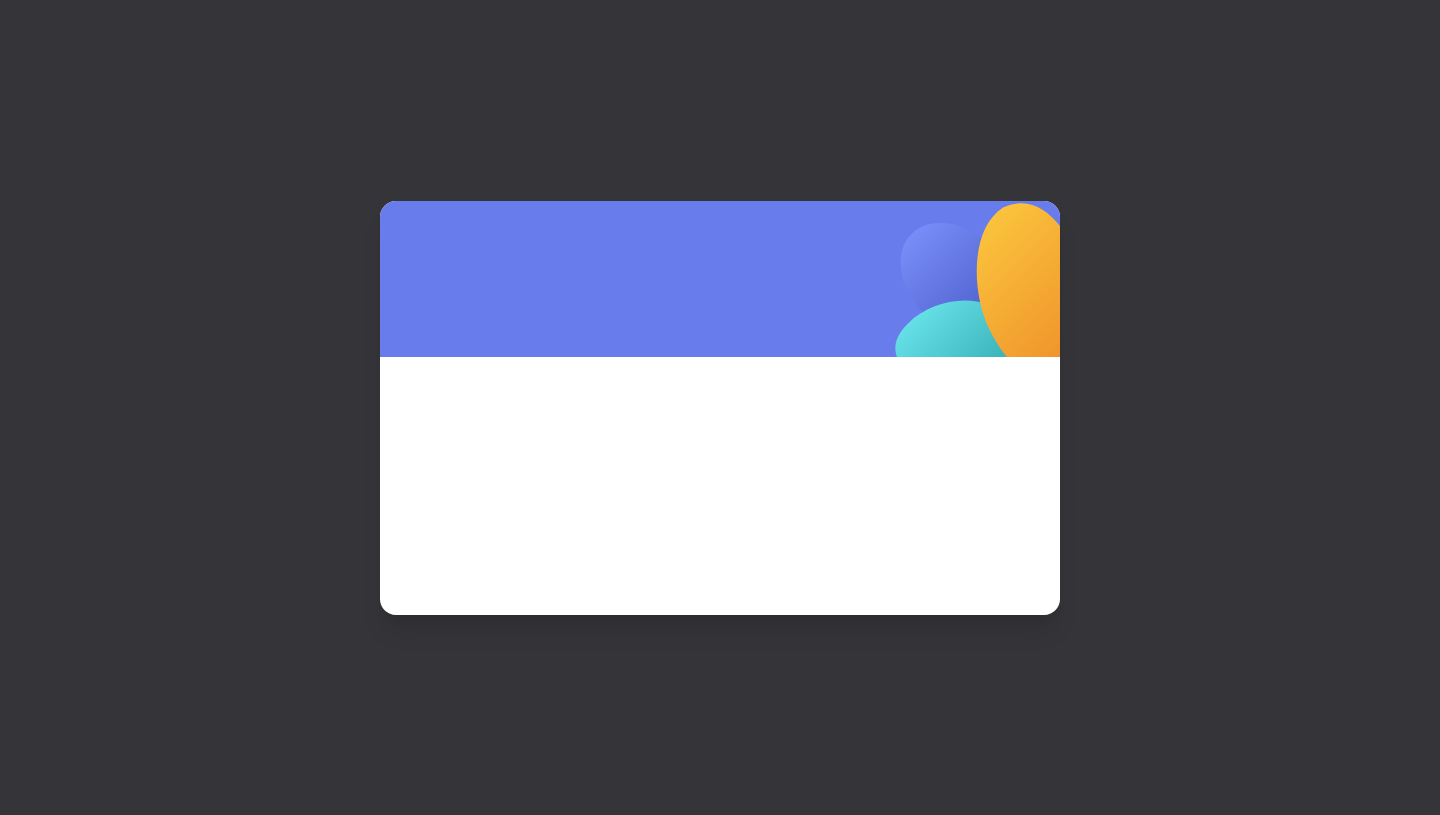 click at bounding box center [989, 302] 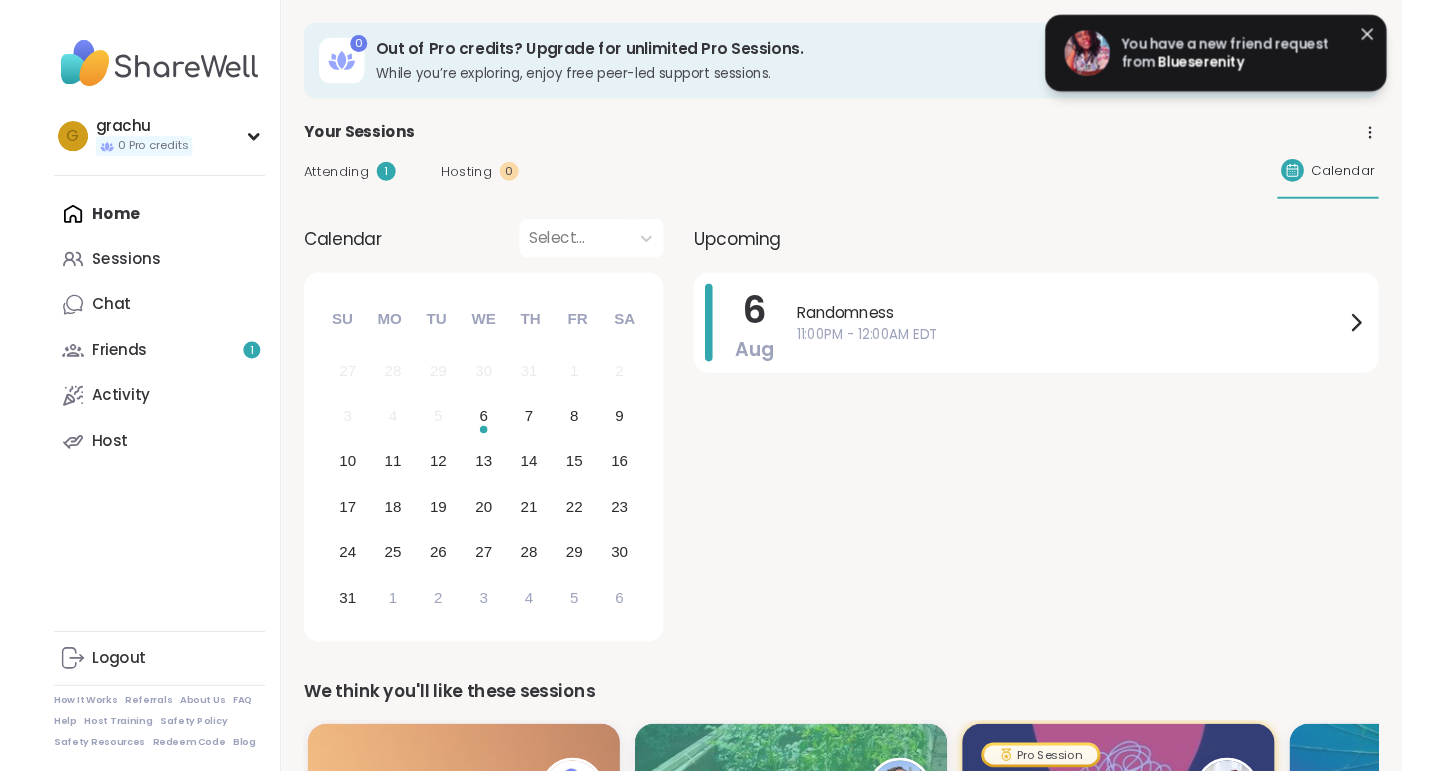 scroll, scrollTop: 0, scrollLeft: 0, axis: both 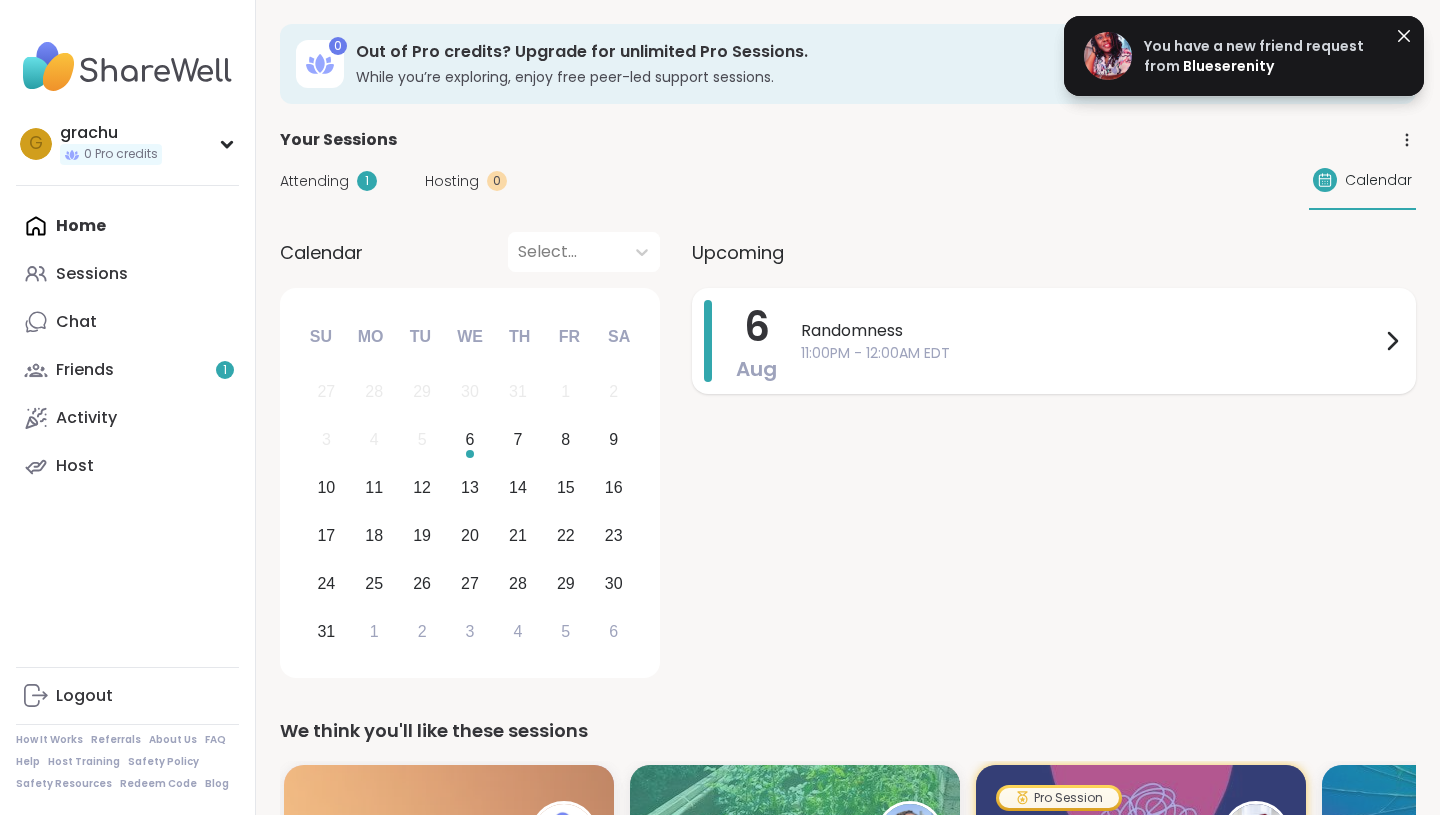 click on "Randomness" at bounding box center (1090, 331) 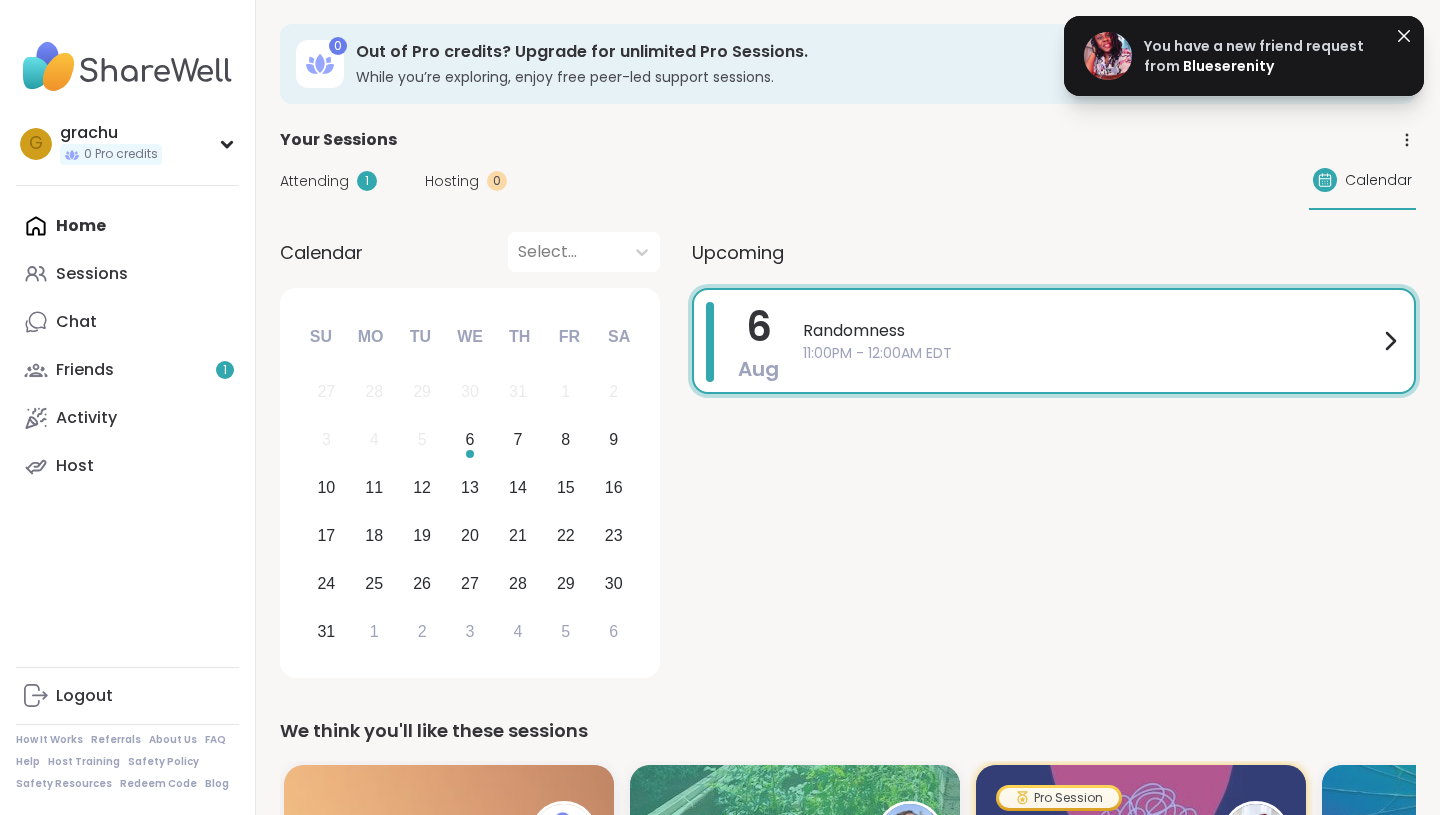 click on "You have a new friend request from" at bounding box center (1254, 56) 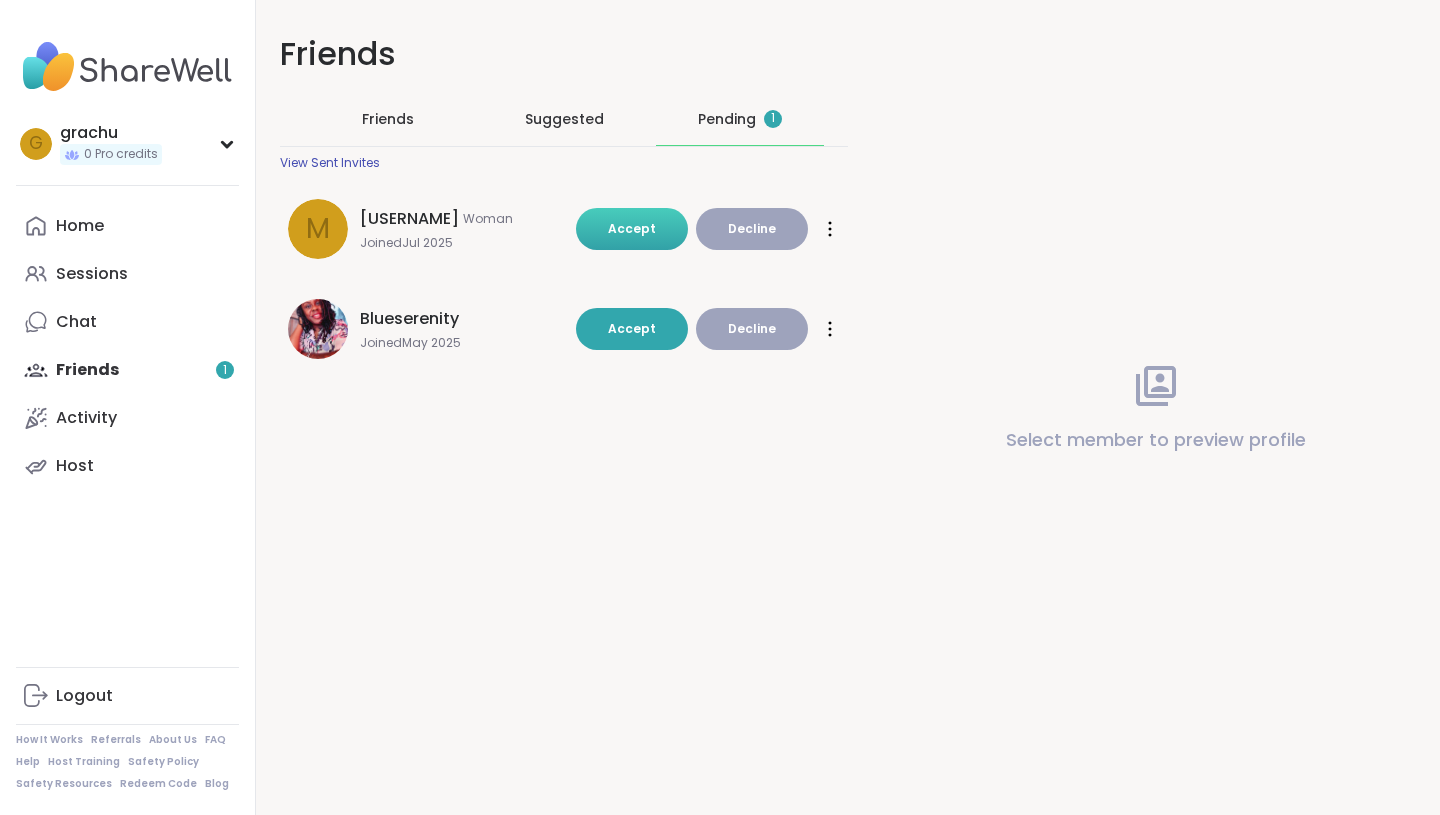 click on "Accept" at bounding box center [632, 228] 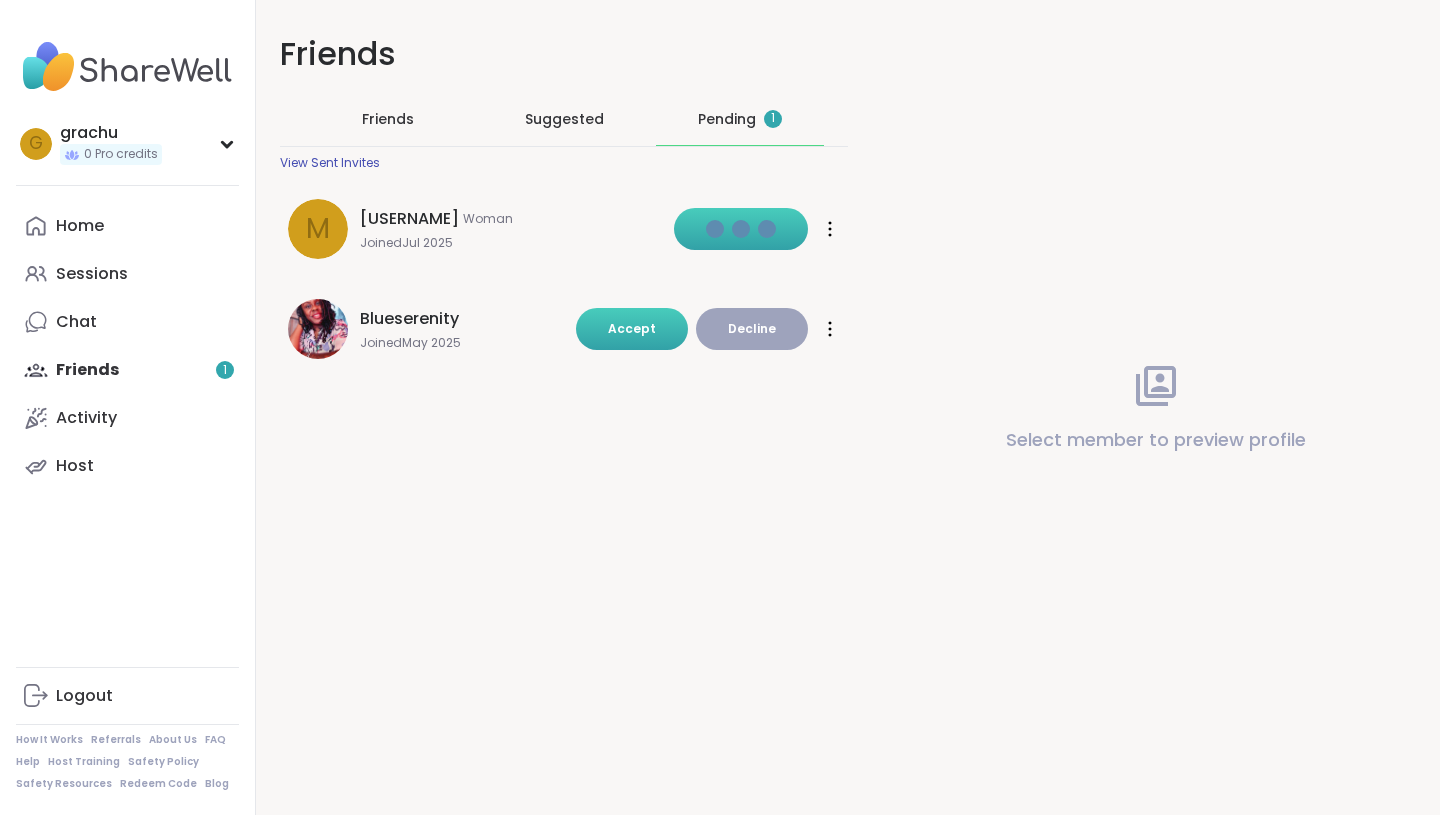 click on "Accept" at bounding box center [632, 329] 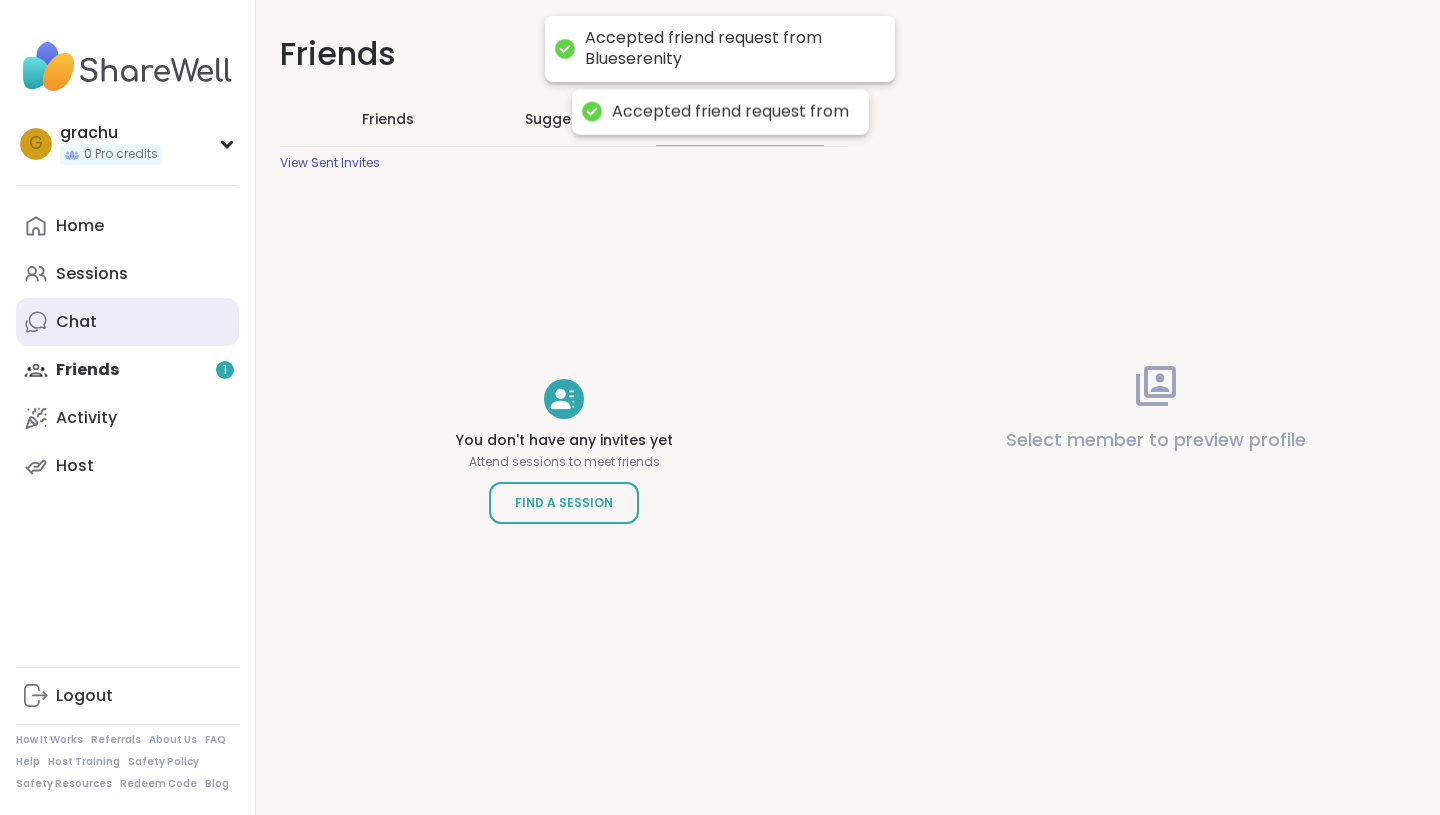 click on "Chat" at bounding box center (127, 322) 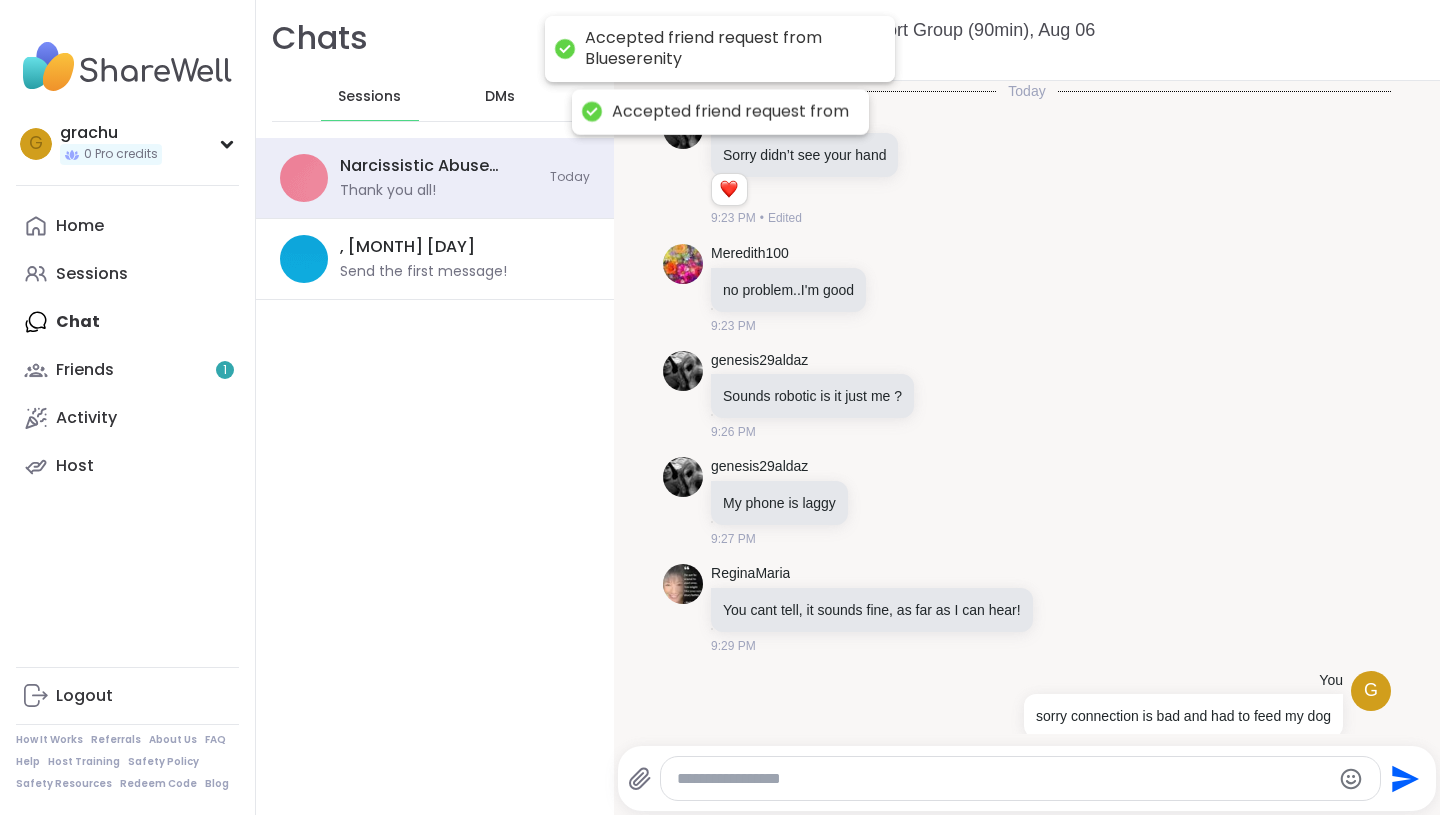 scroll, scrollTop: 1733, scrollLeft: 0, axis: vertical 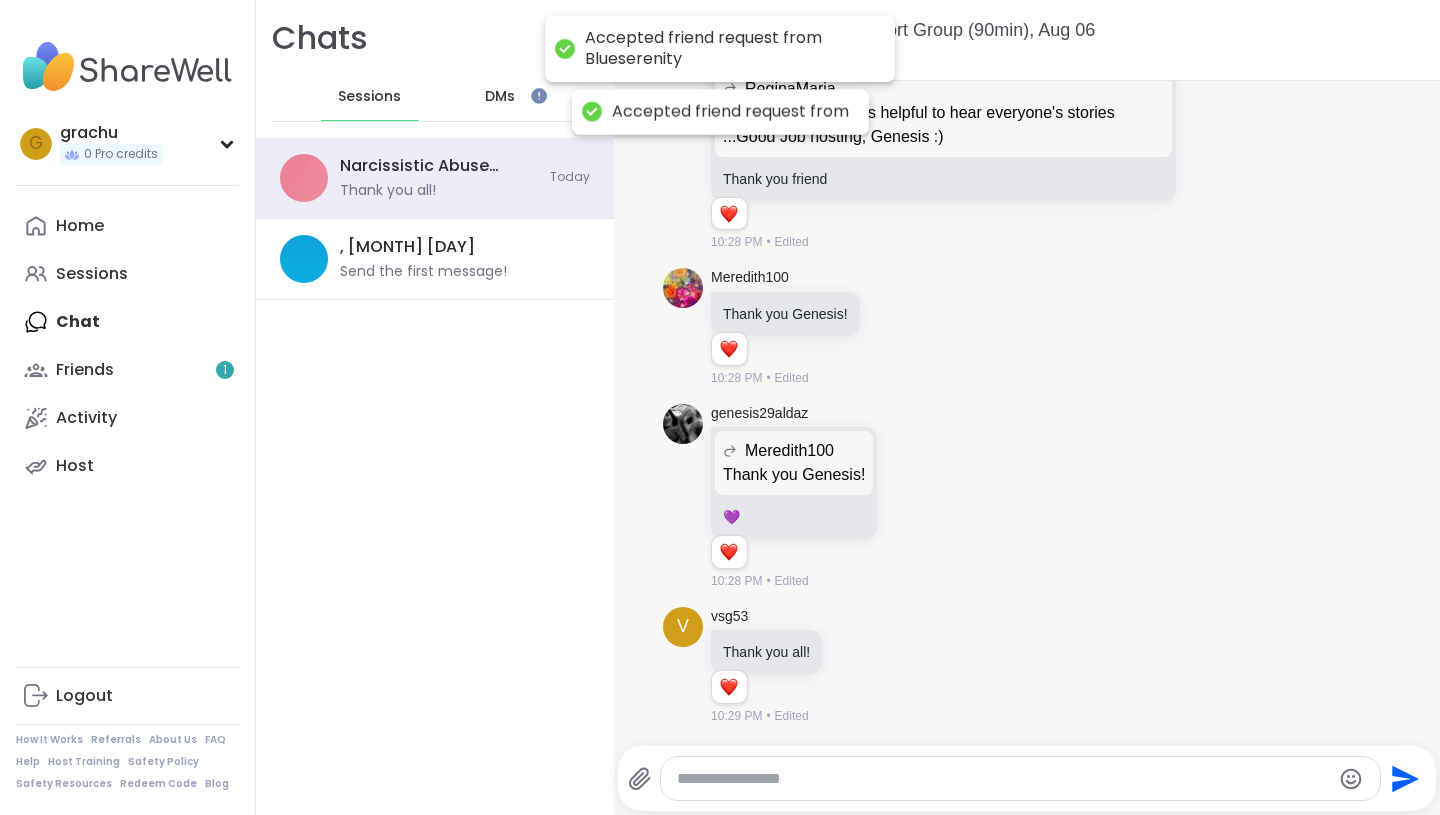 click on "Chats Sessions DMs Narcissistic Abuse Support Group (90min), Aug 06 @vsg53 - Thank you all! Today Randomness , Aug 06 Send the first message!" at bounding box center [435, 407] 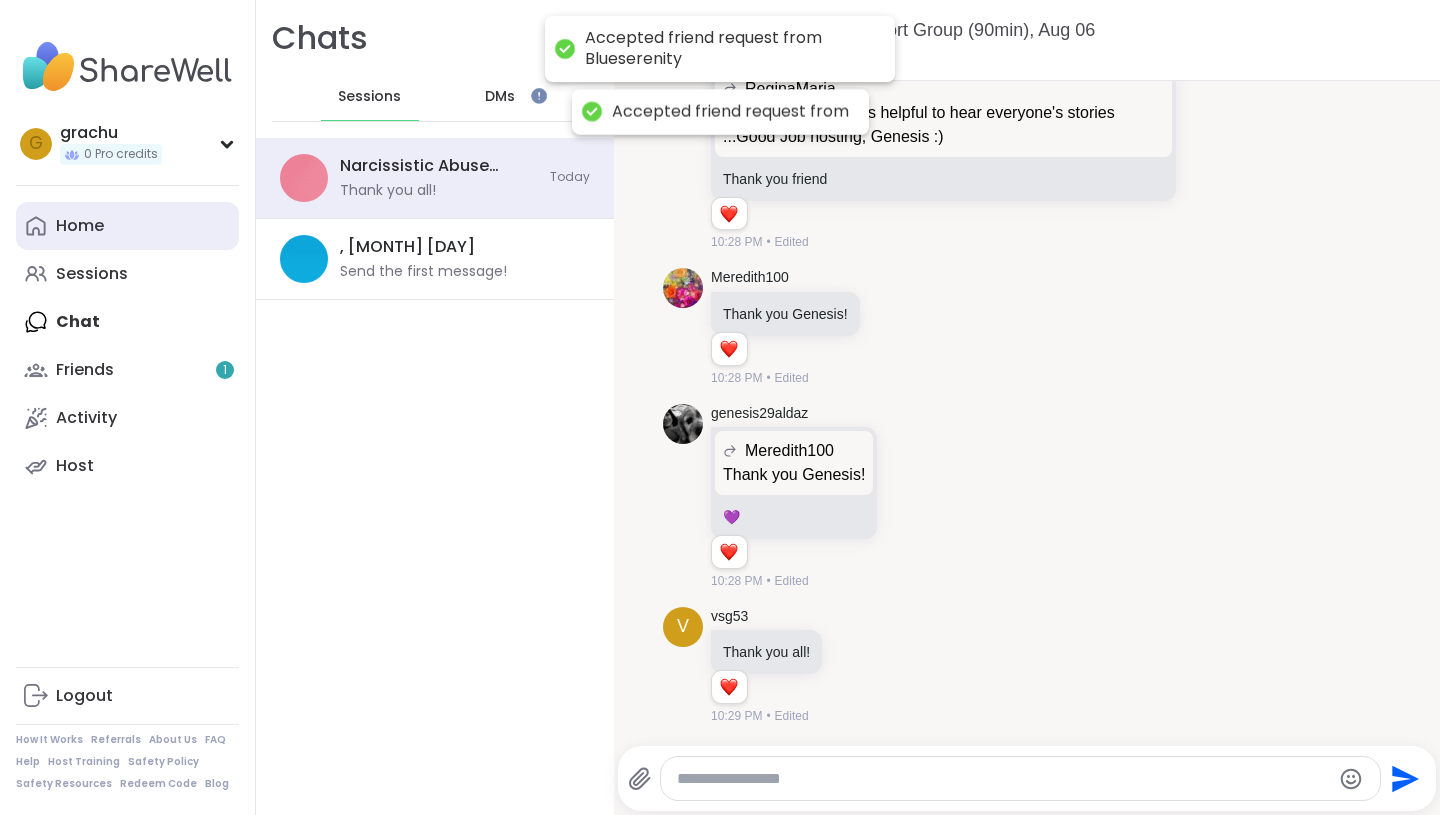 click on "Home" at bounding box center [127, 226] 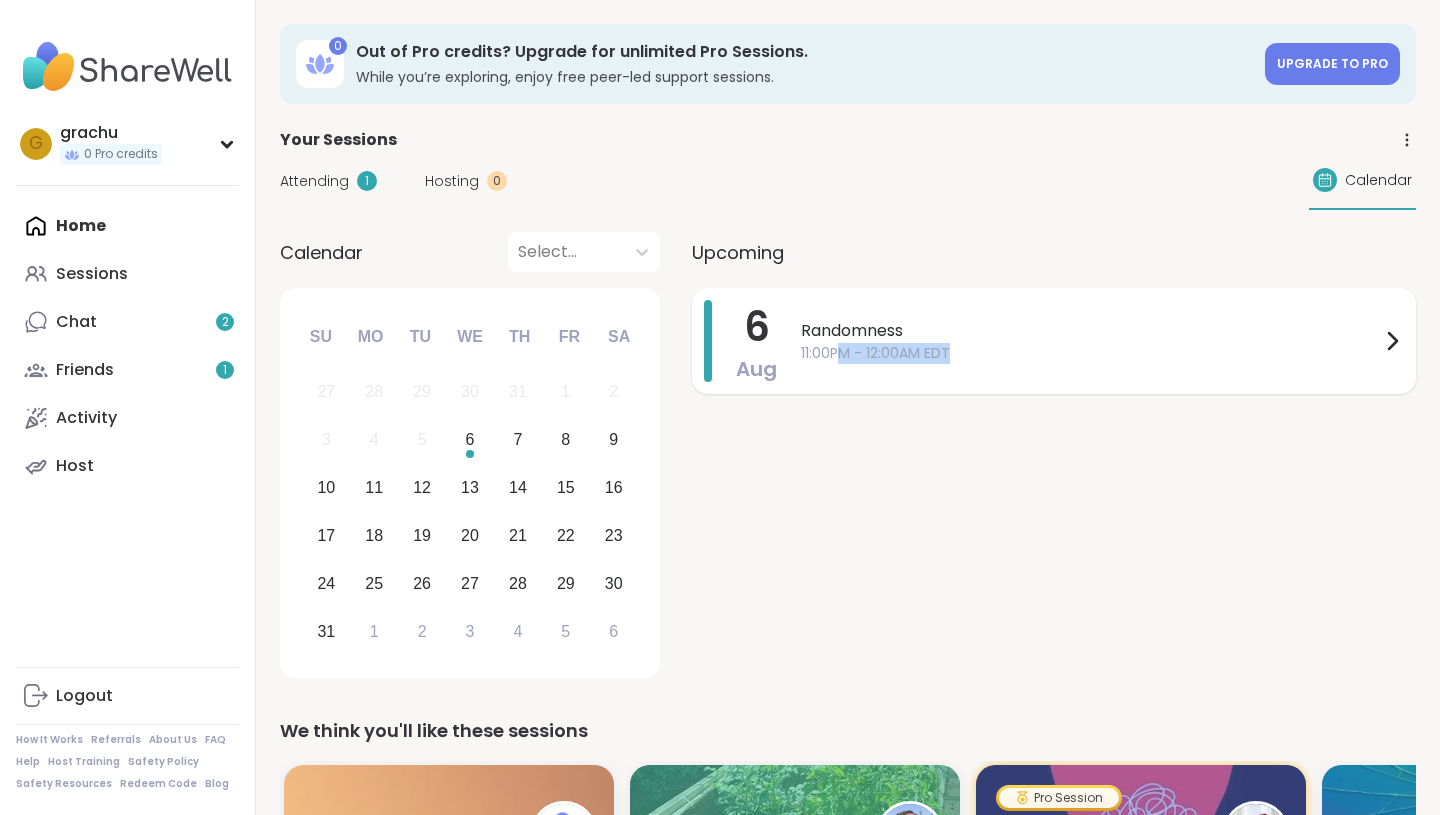 drag, startPoint x: 840, startPoint y: 361, endPoint x: 840, endPoint y: 387, distance: 26 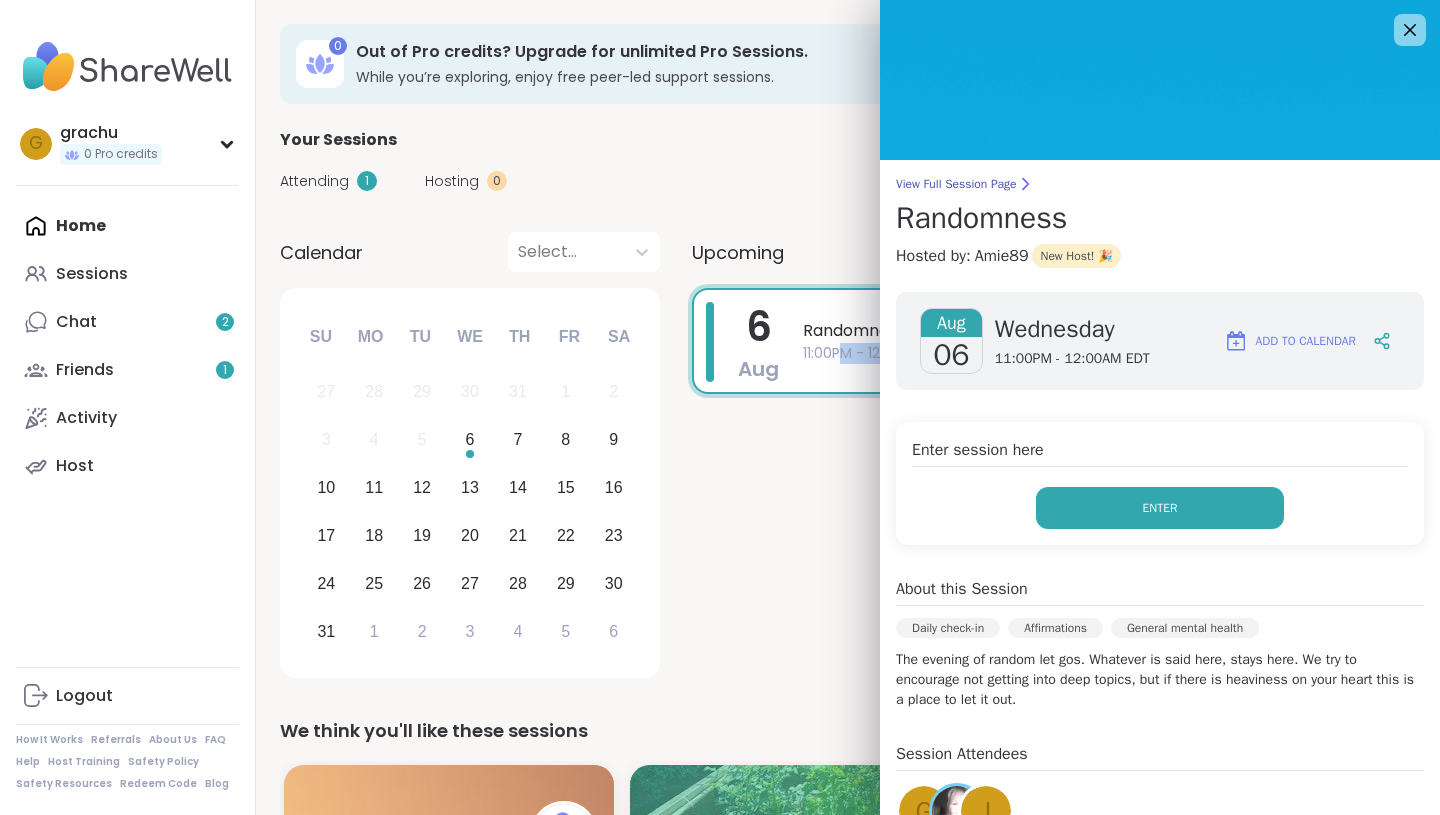 click on "Enter" at bounding box center (1160, 508) 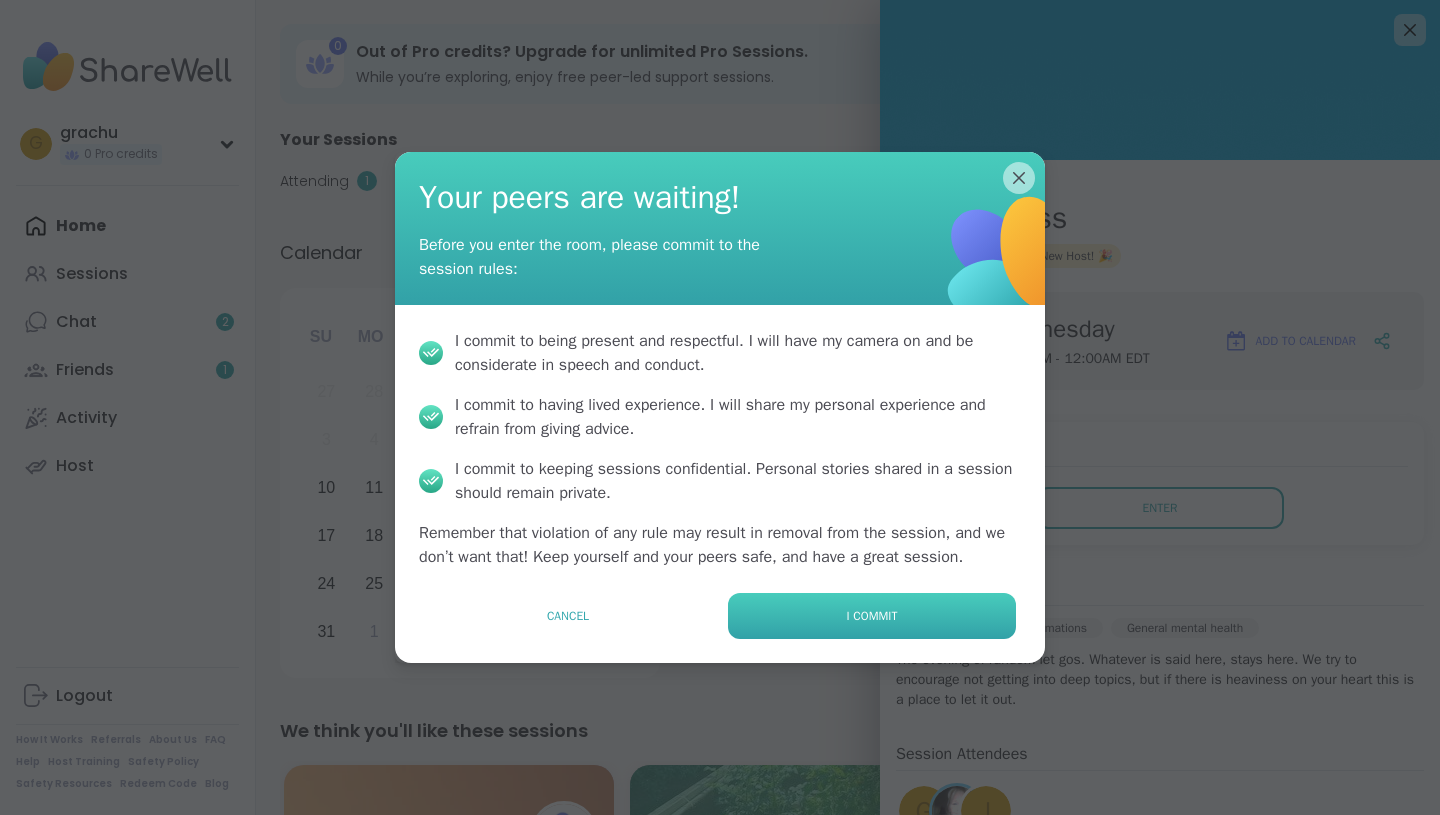 click on "I commit" at bounding box center (872, 616) 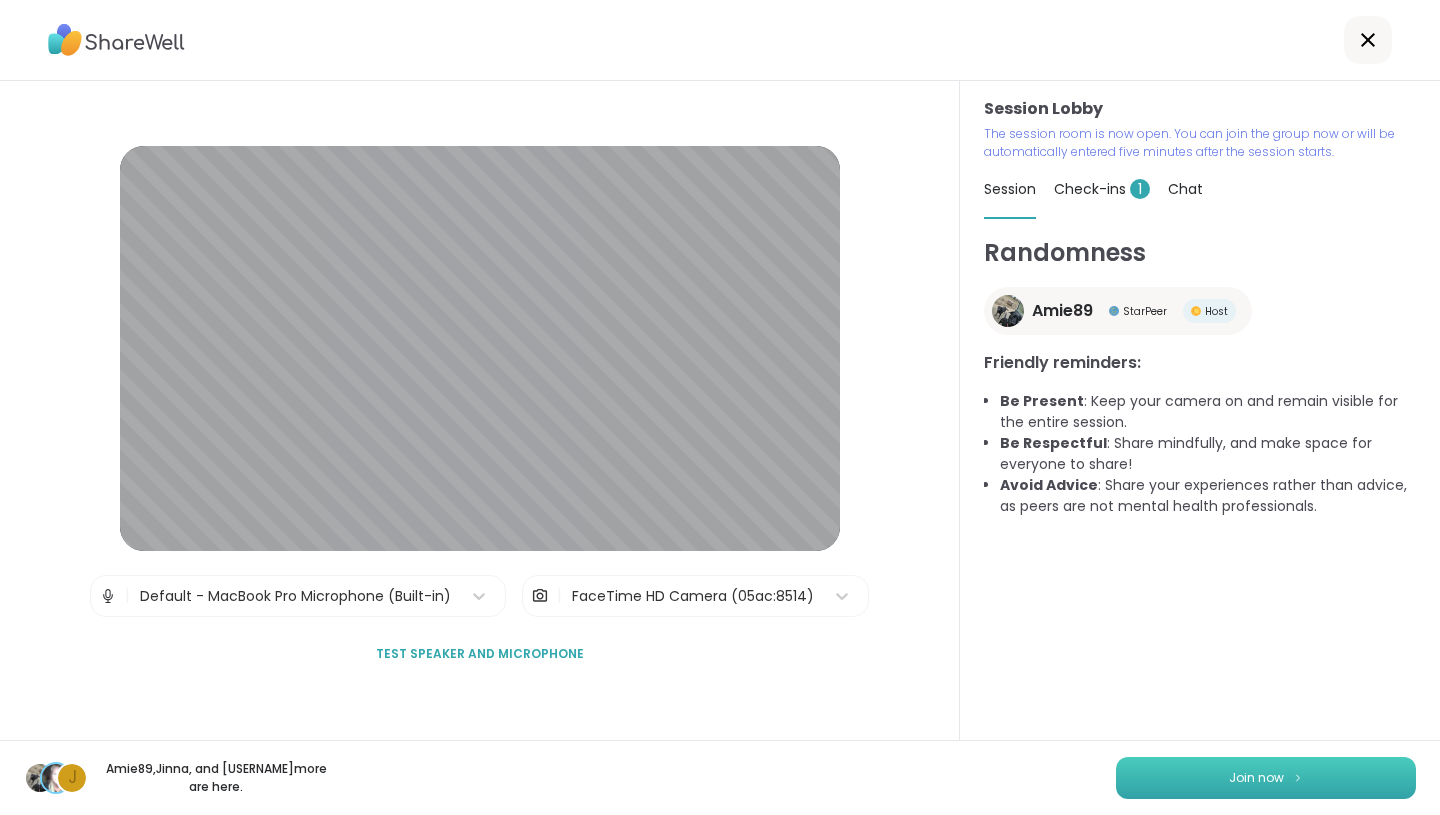 click on "Join now" at bounding box center [1256, 778] 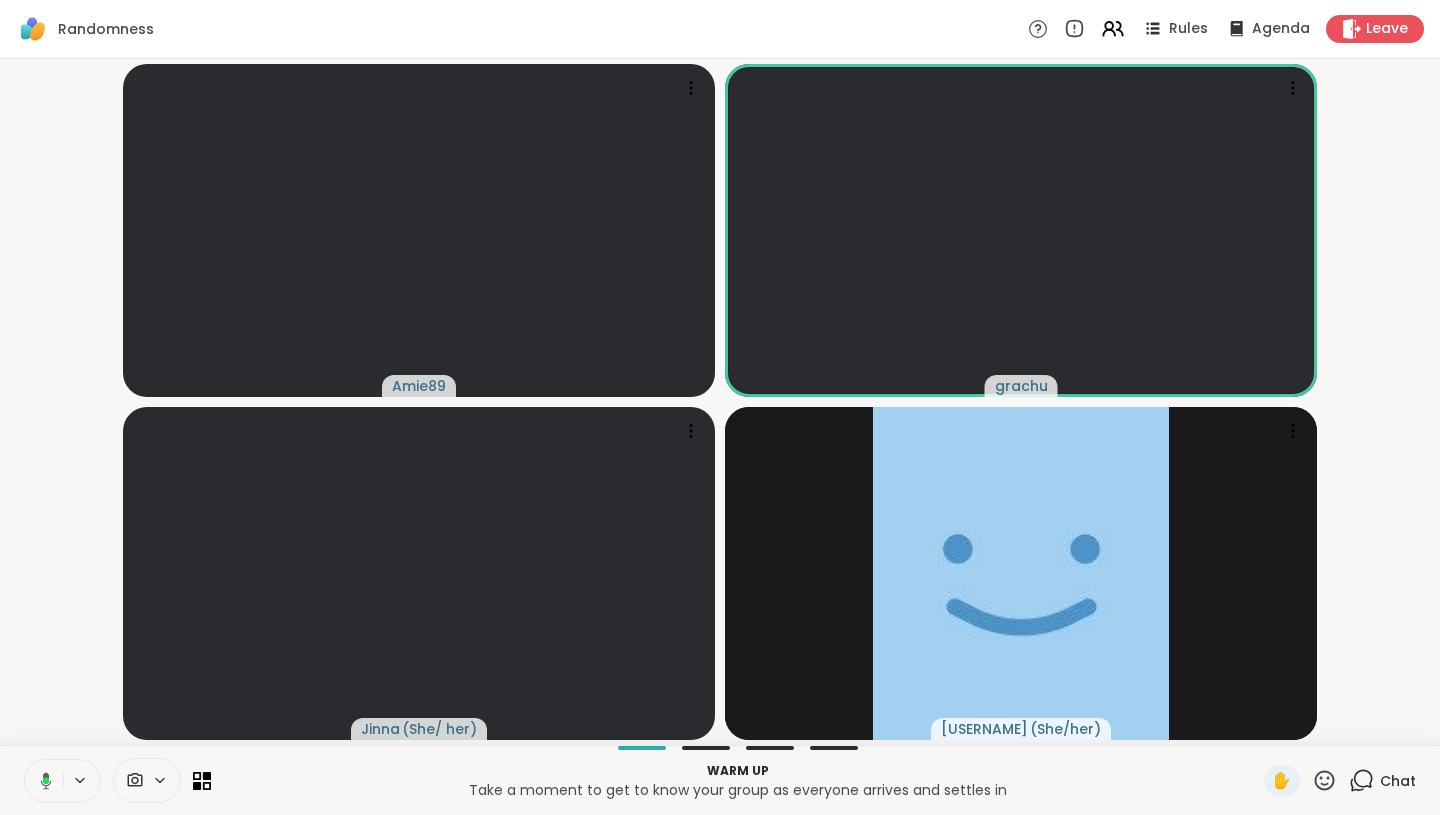 click at bounding box center (42, 781) 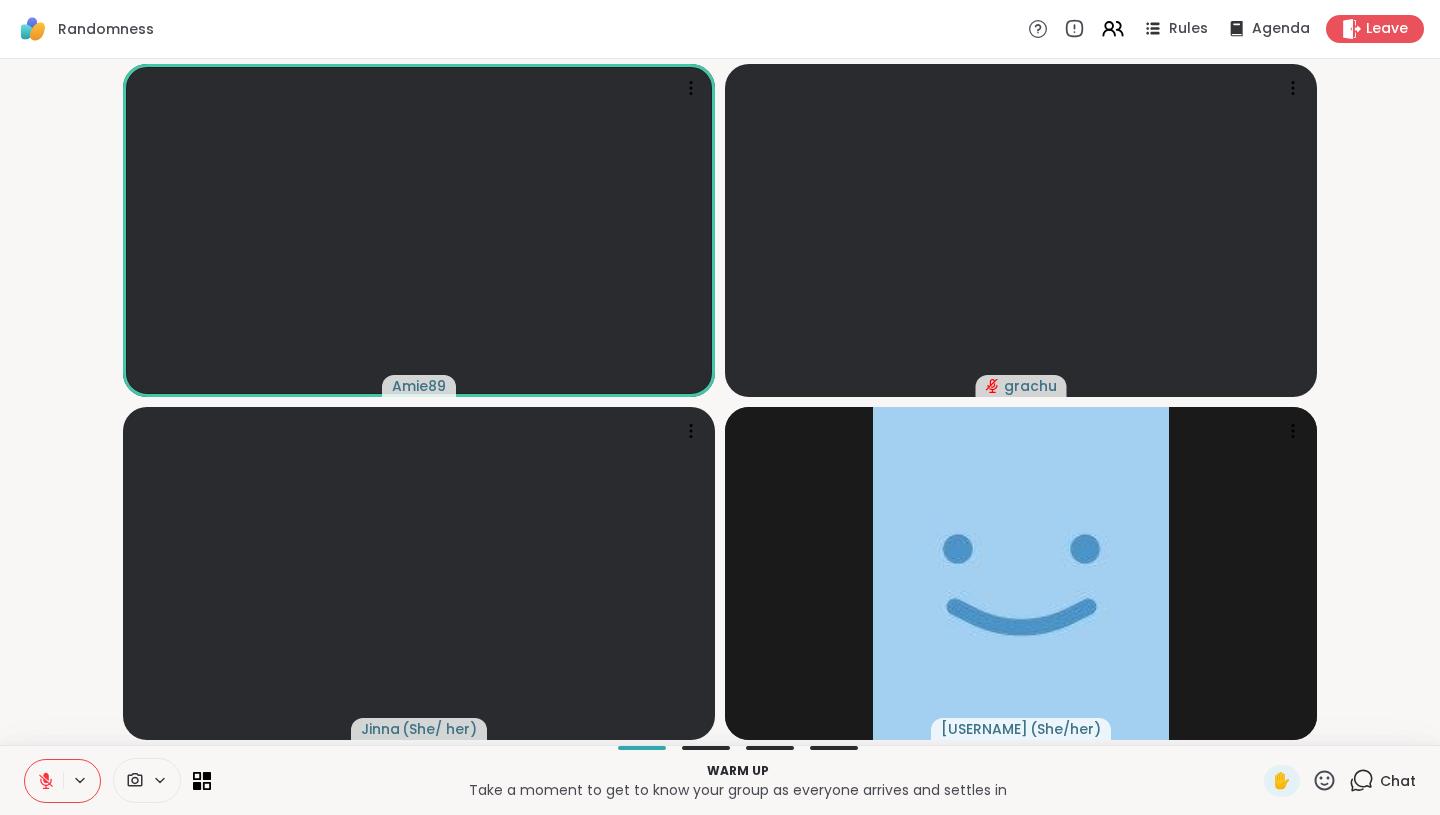 click on "Rules Agenda Leave" at bounding box center [1226, 29] 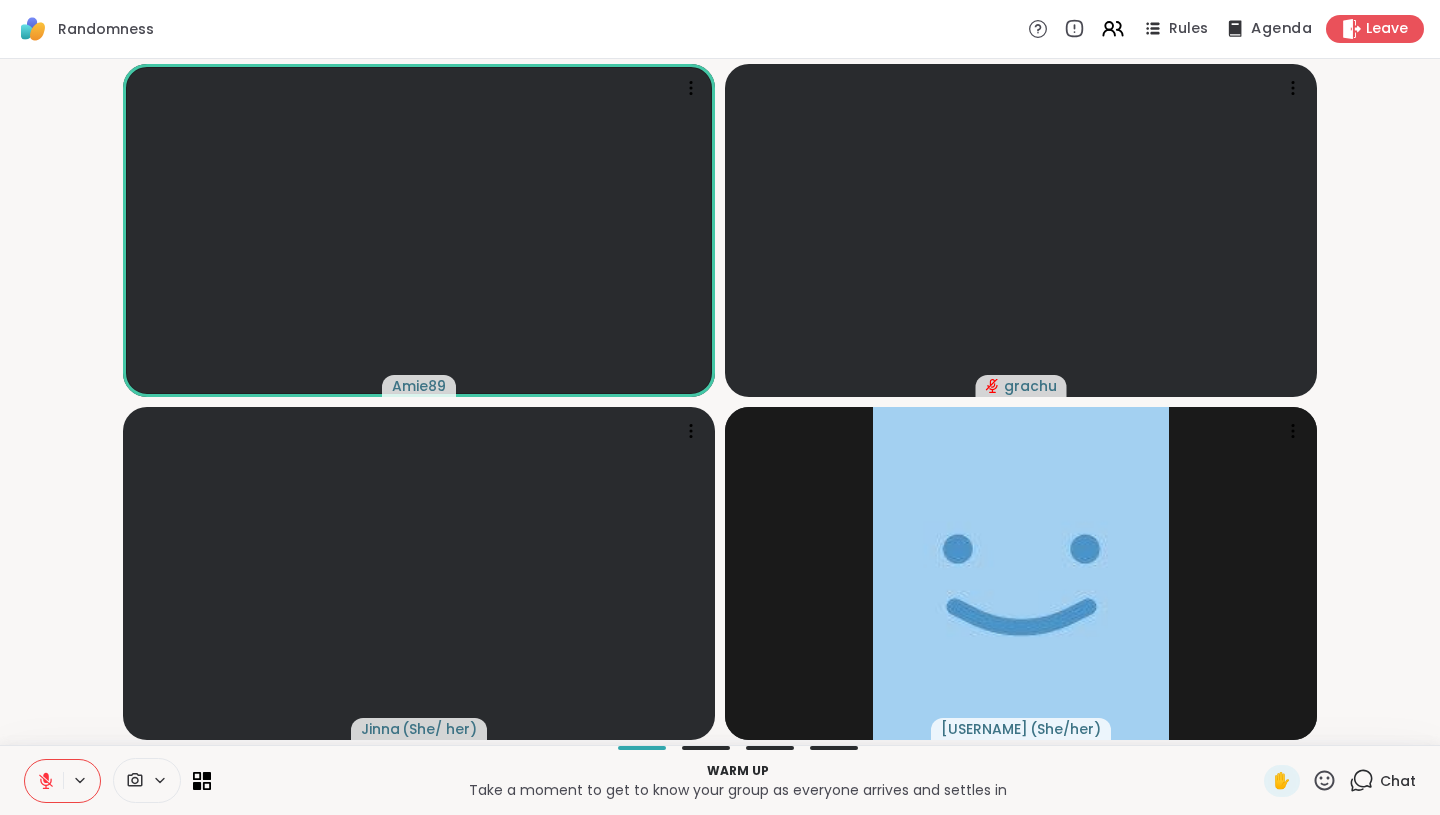 click on "Agenda" at bounding box center (1281, 29) 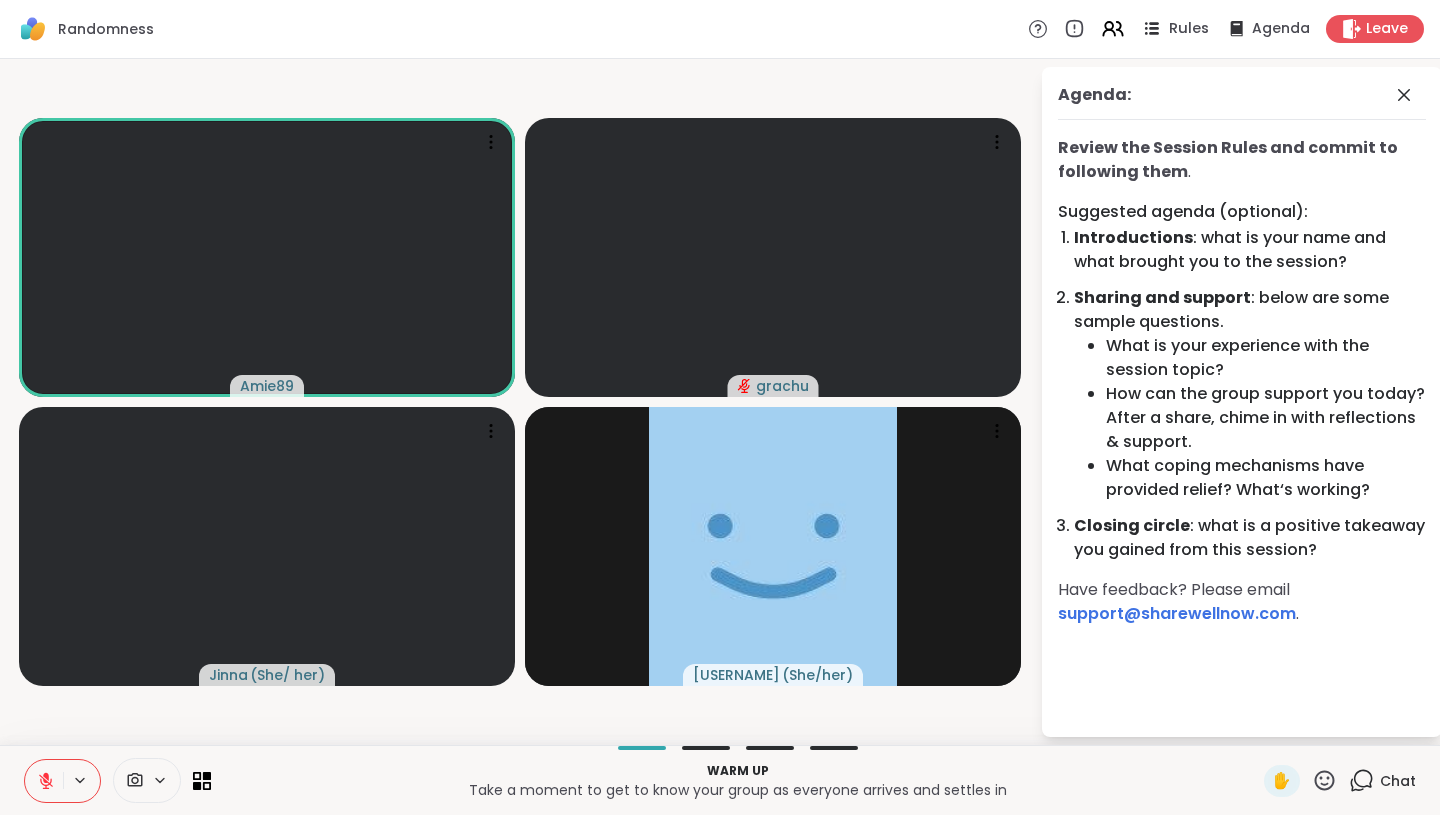 click on "Rules" at bounding box center (1174, 28) 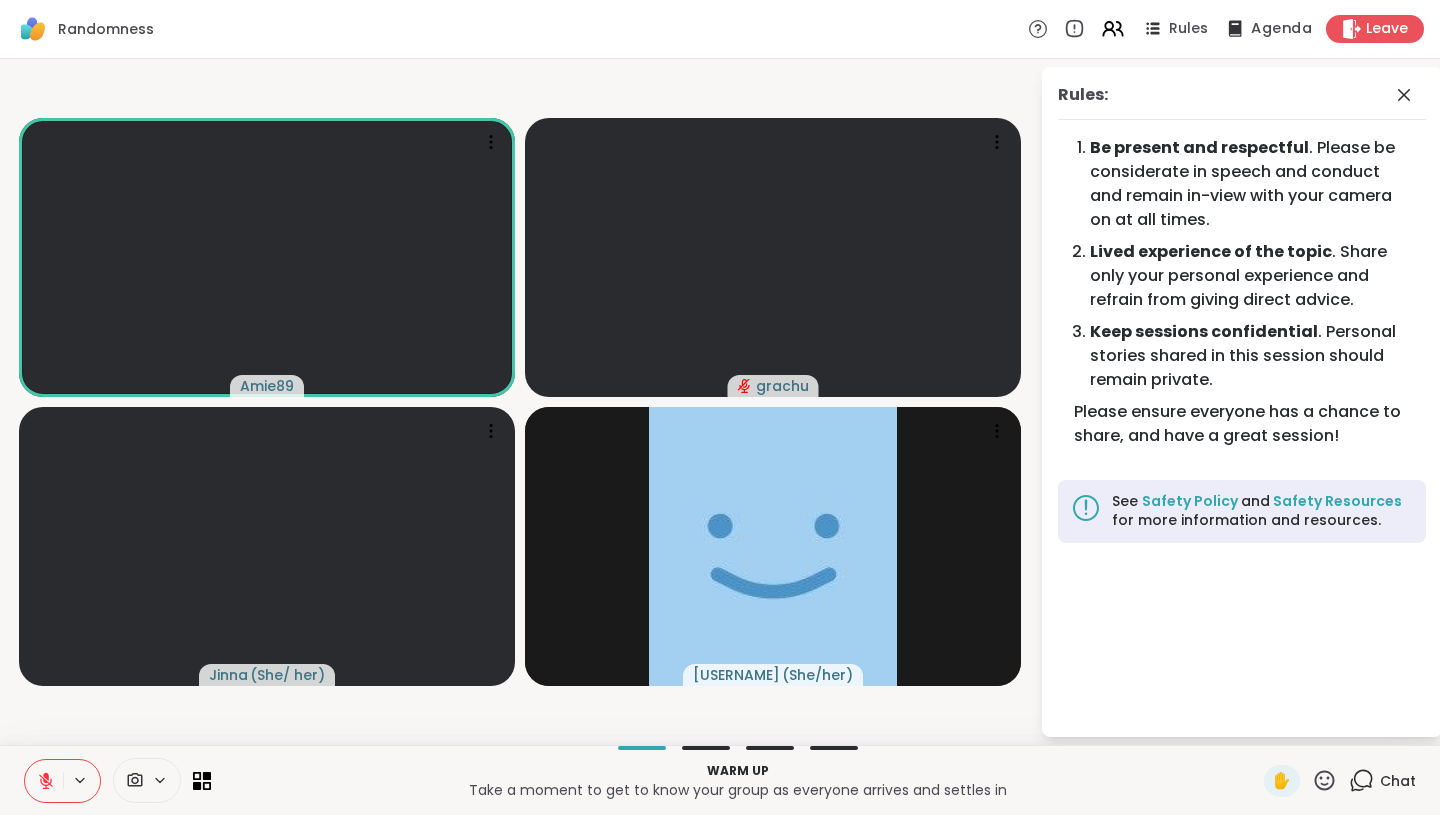 click 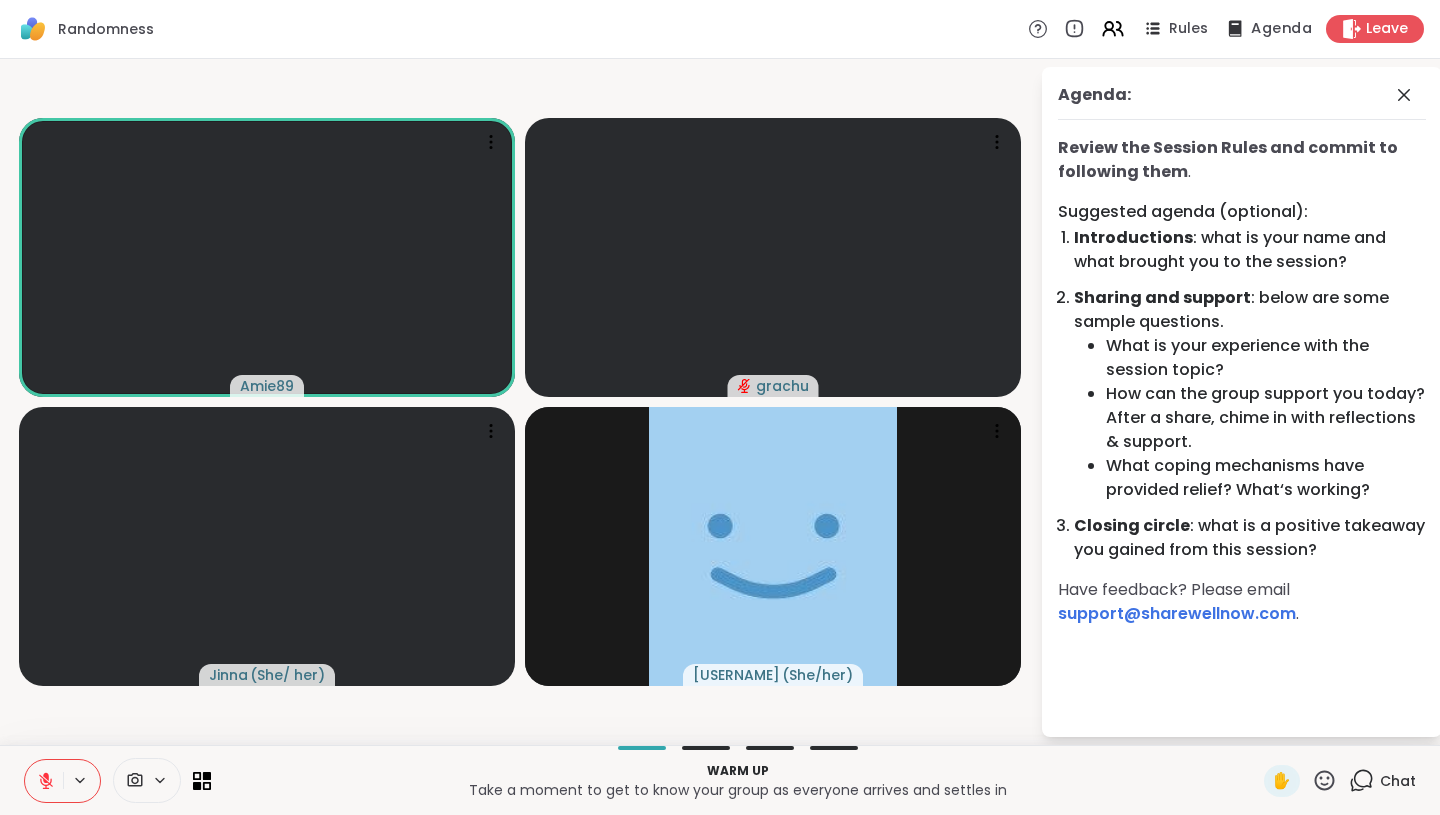 click 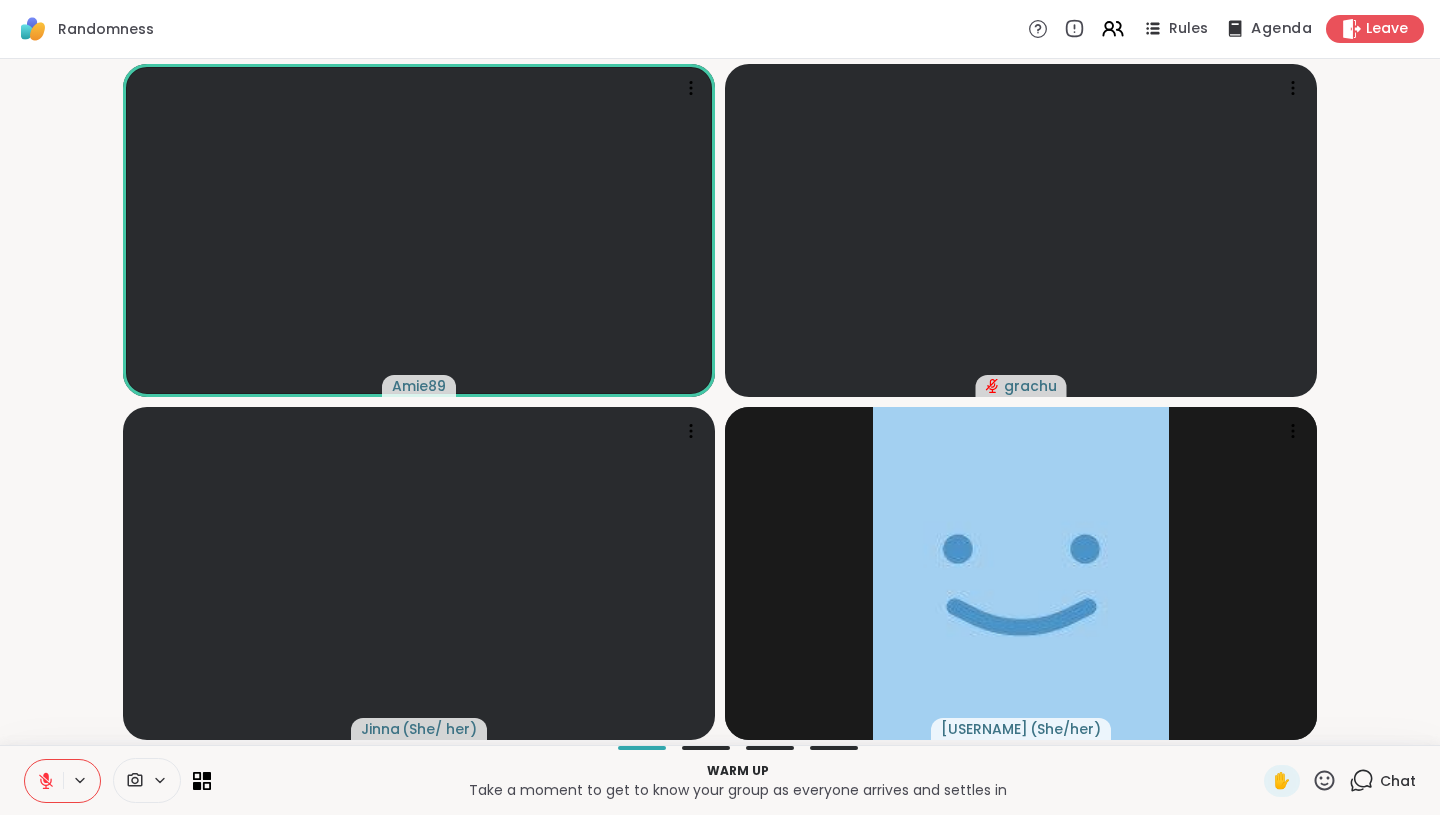 click 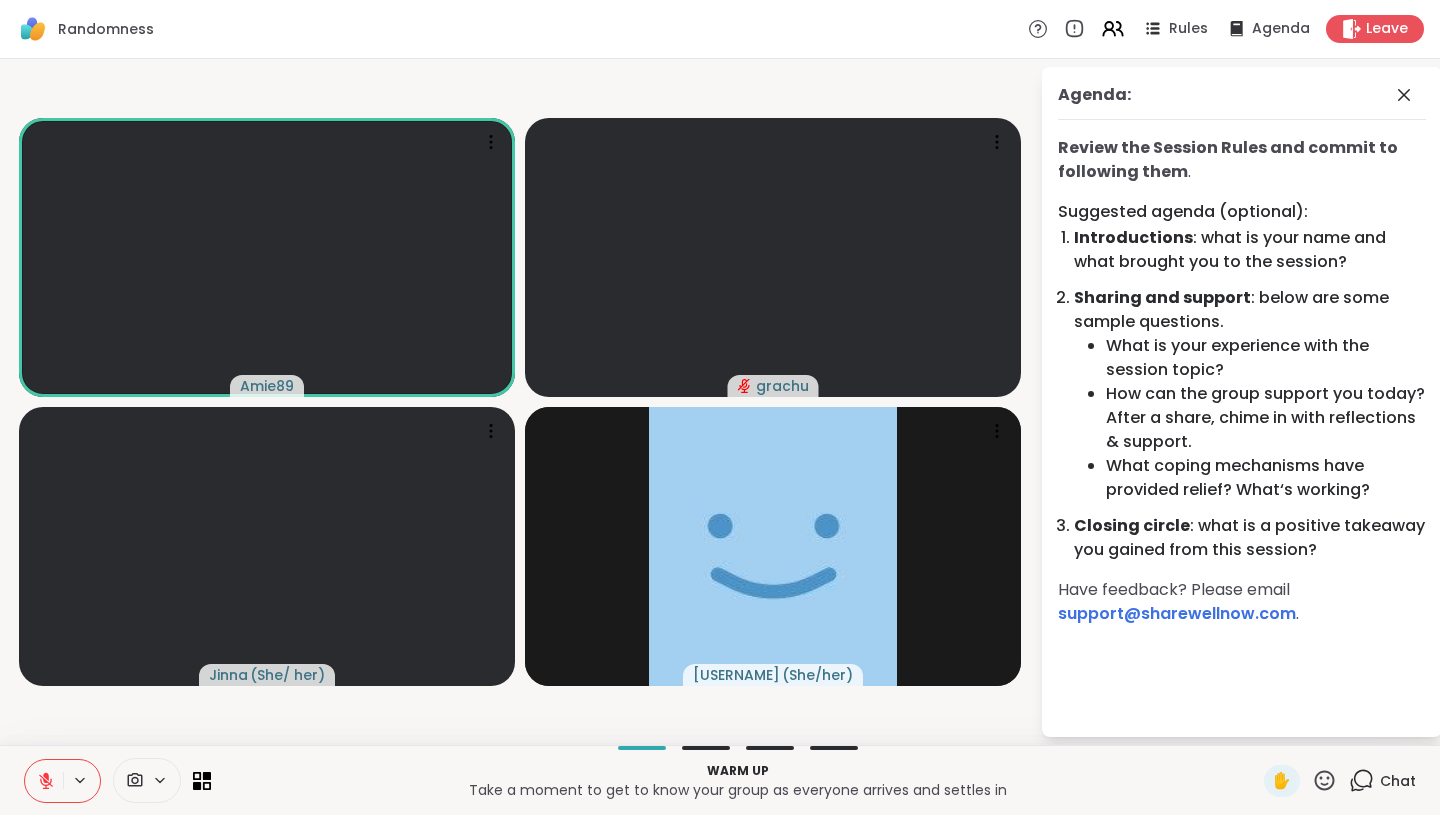 click on "Agenda:" at bounding box center (1242, 101) 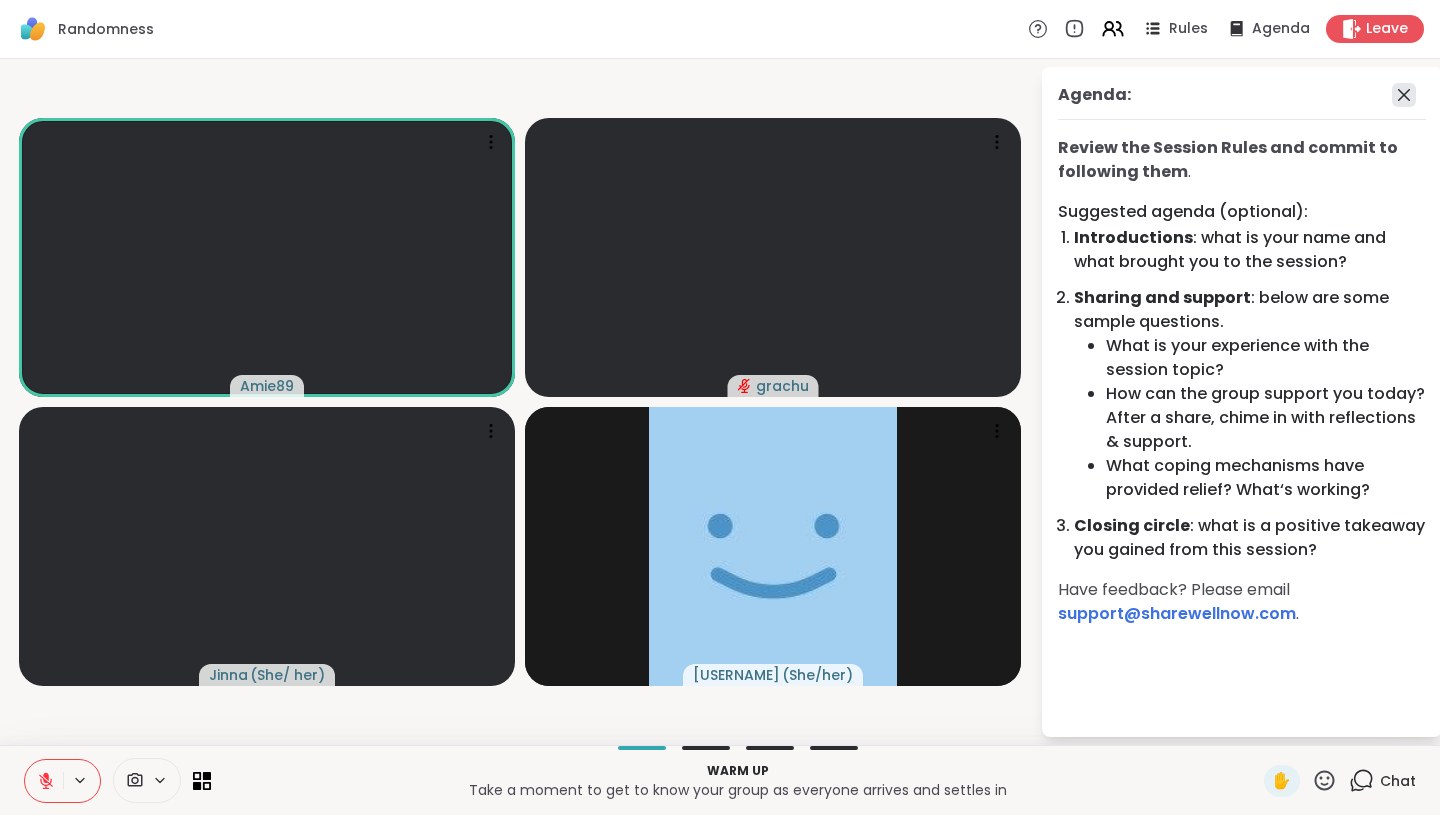 click 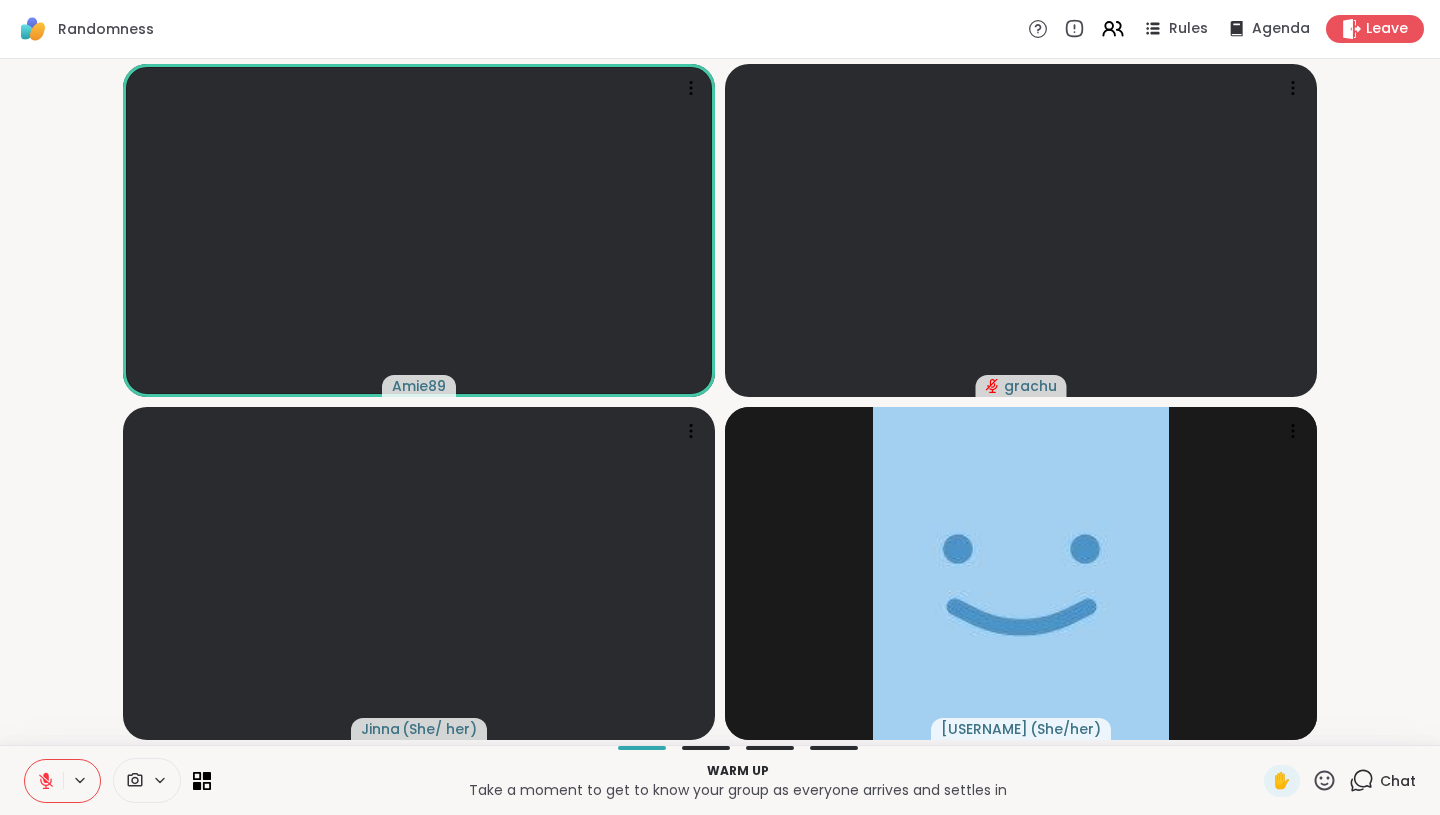 click on "Randomness" at bounding box center (106, 29) 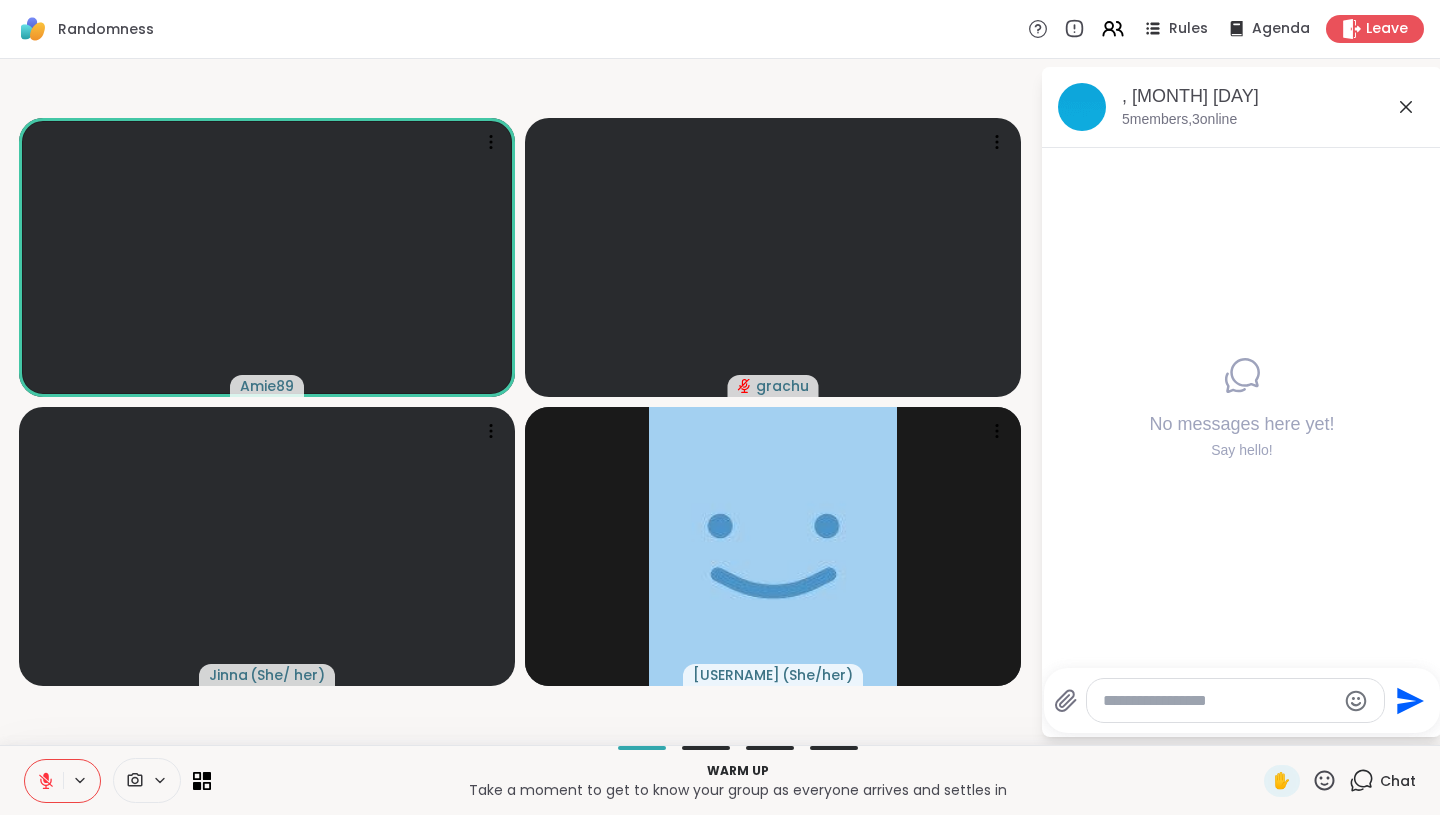 click 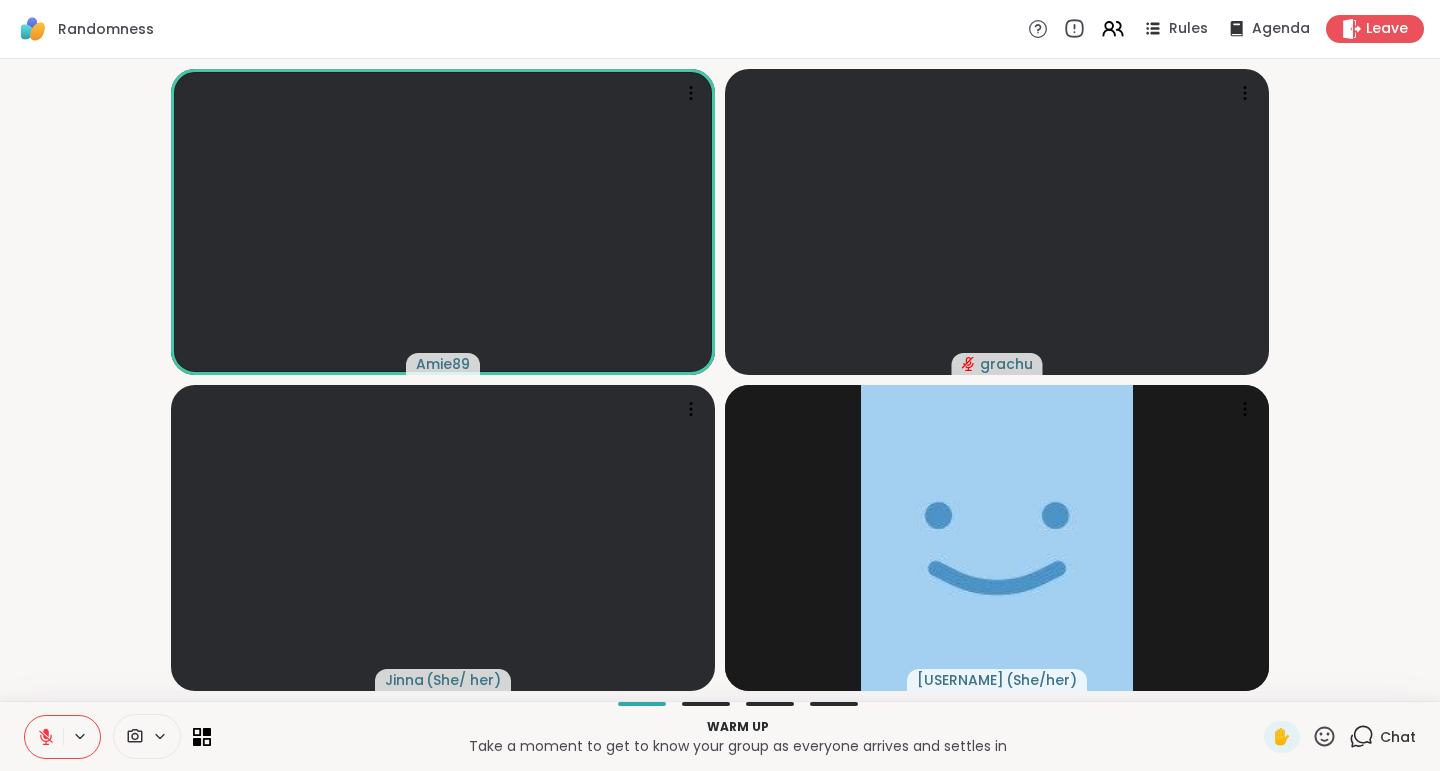 click 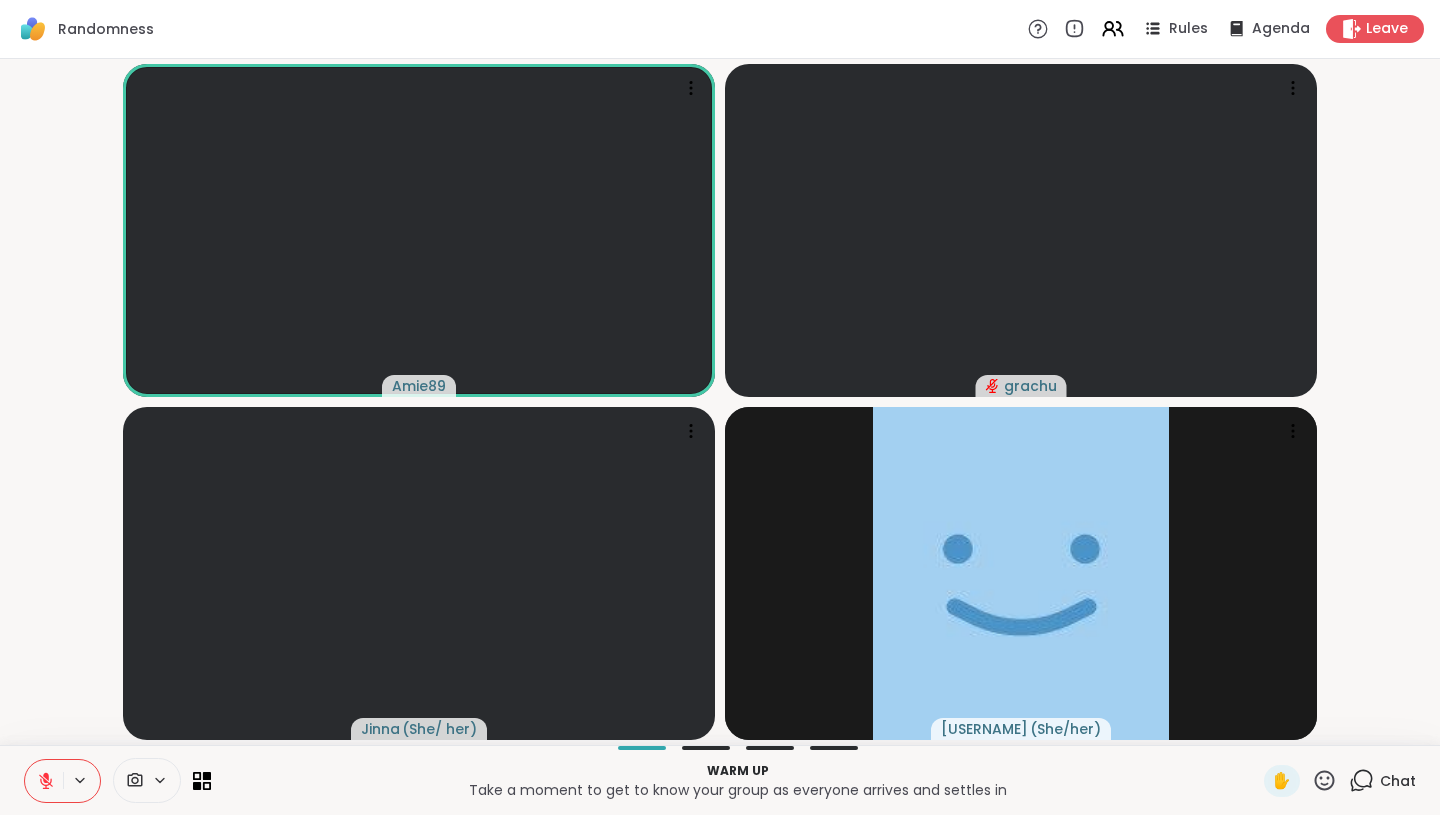 click 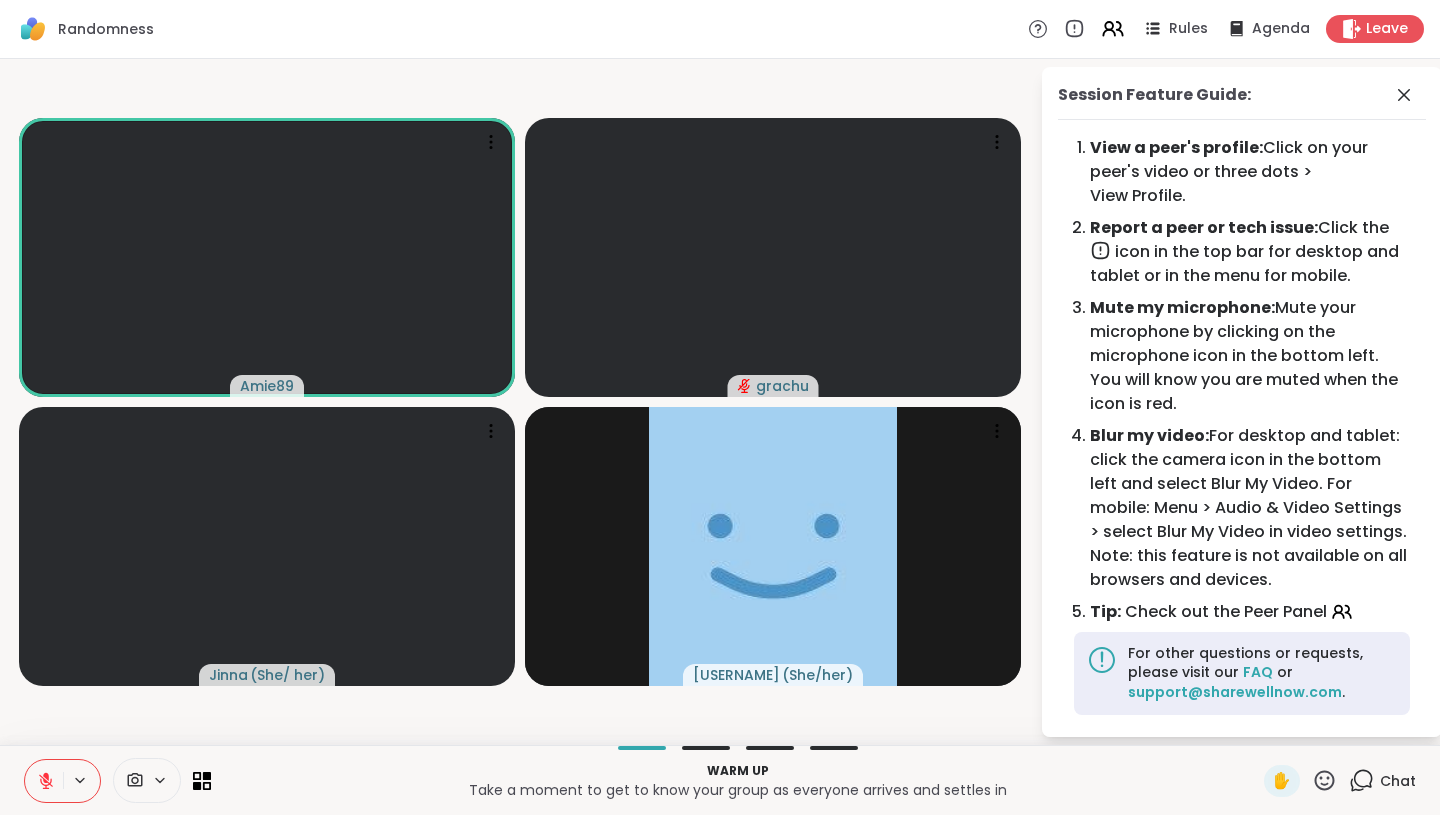 click on "Session Feature Guide:" at bounding box center [1242, 101] 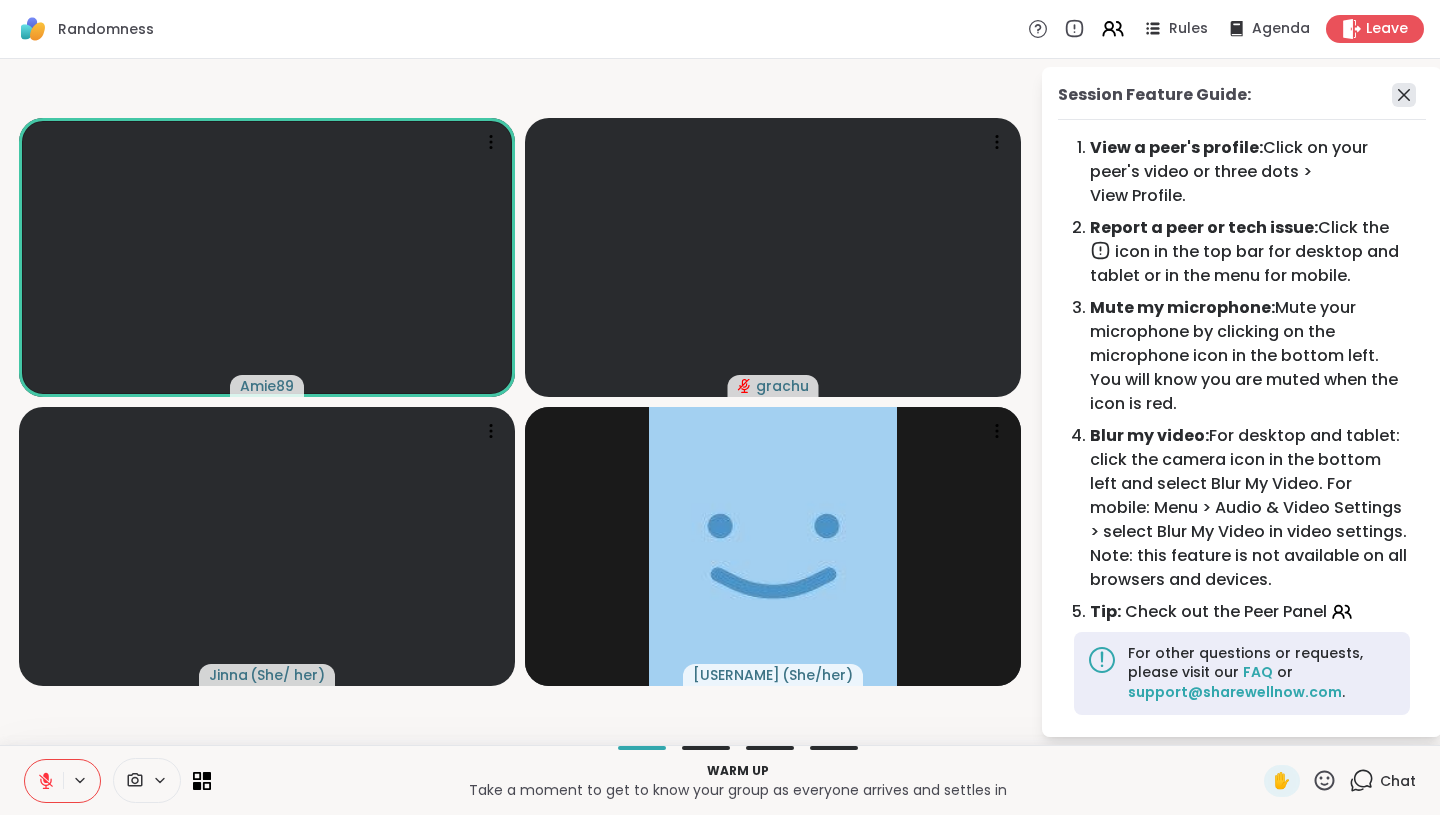 click 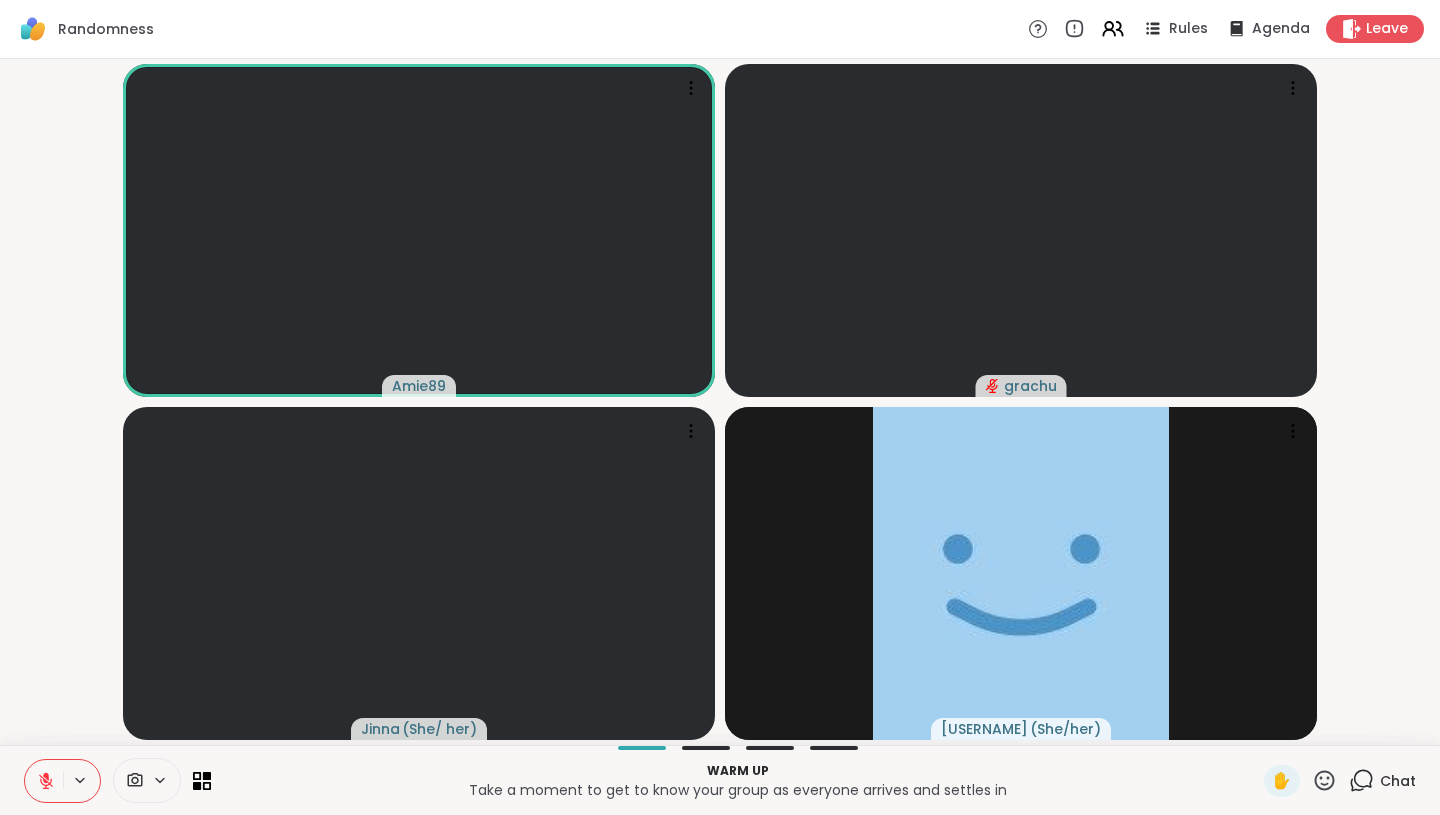 click on "Warm up Take a moment to get to know your group as everyone arrives and settles in ✋ Chat" at bounding box center [720, 780] 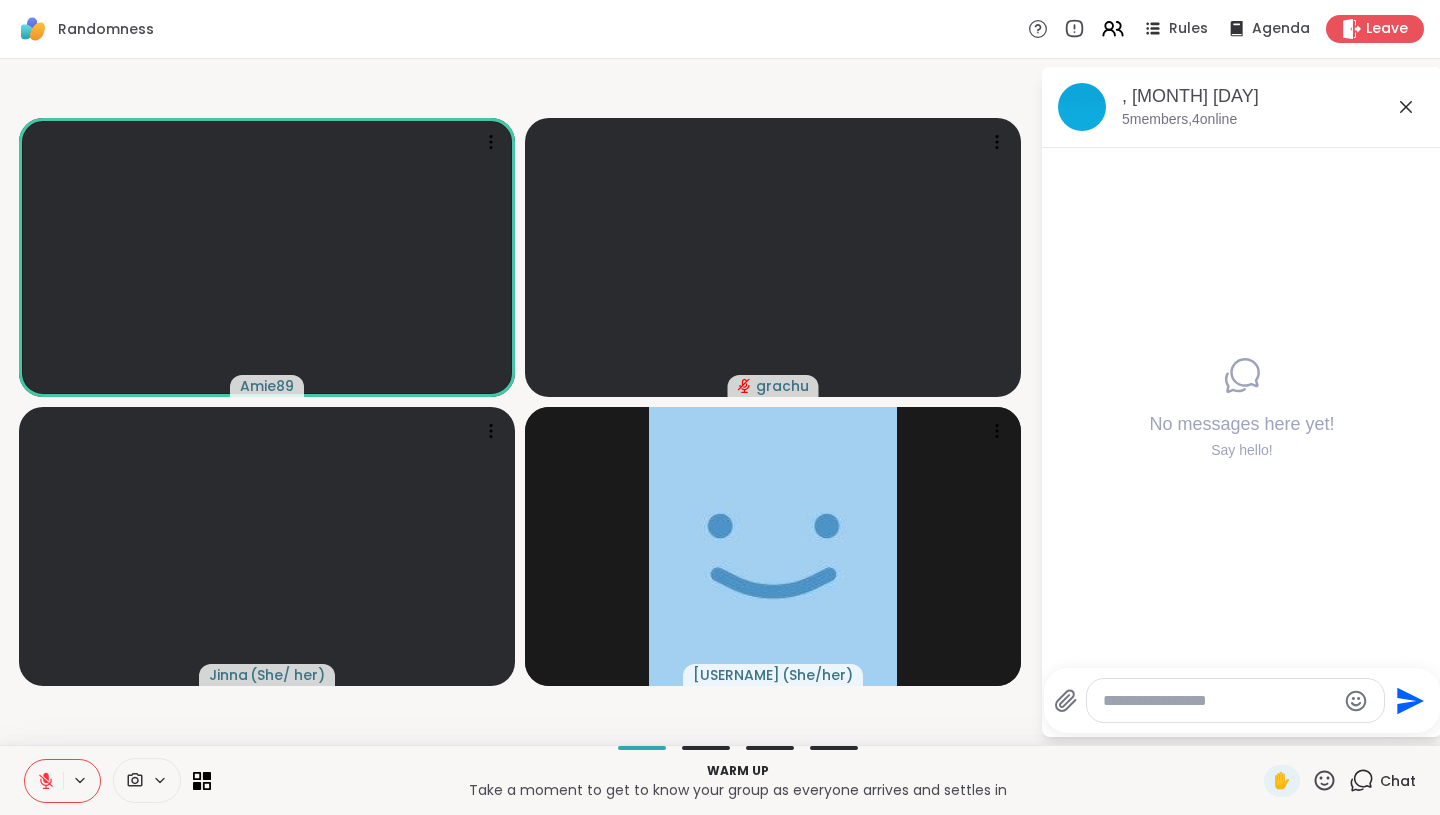 click on "Randomness , Aug 06" at bounding box center (1274, 96) 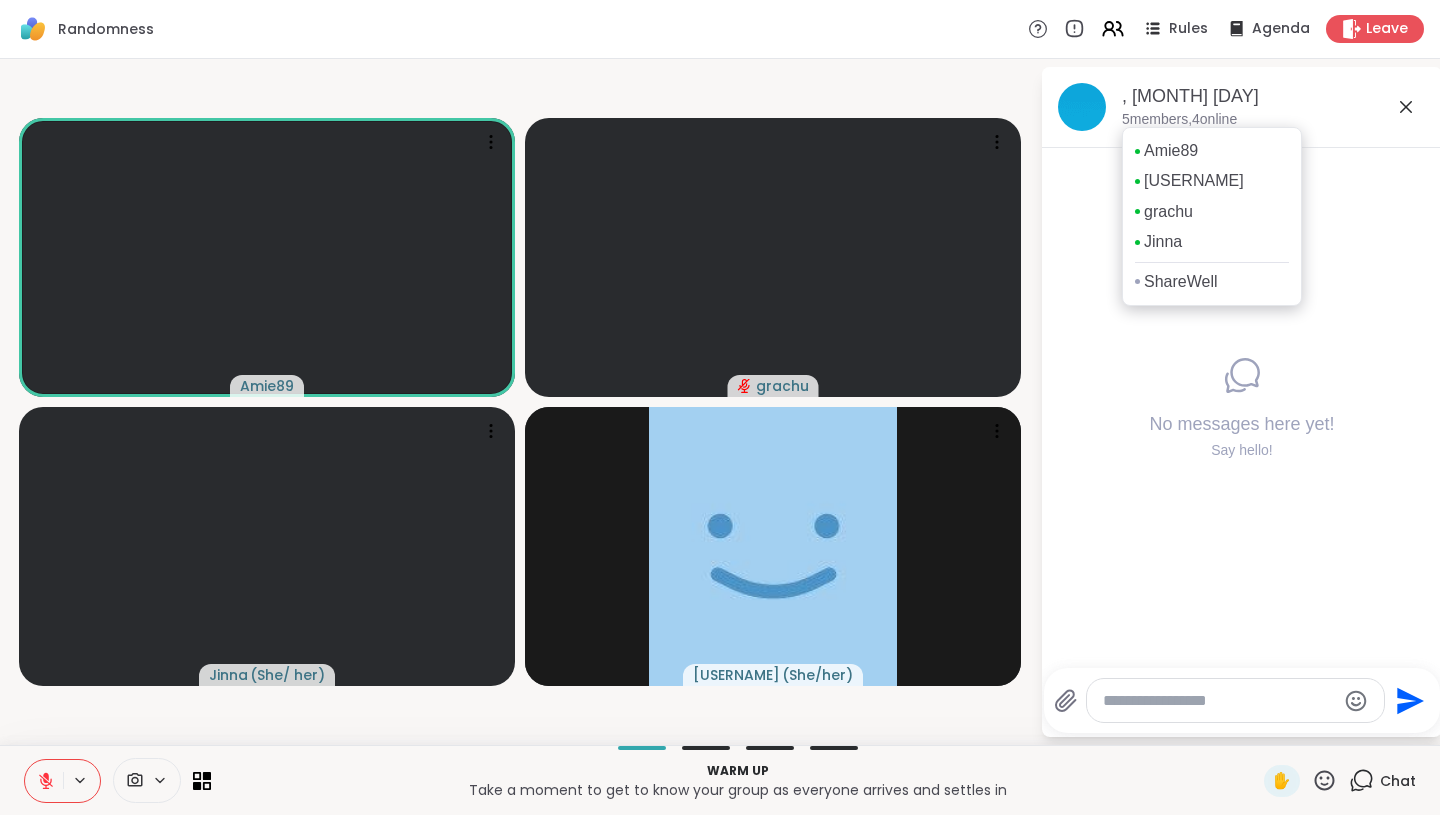 click on "Amie89 Joy_aloha grachu Jinna ShareWell" at bounding box center [1212, 216] 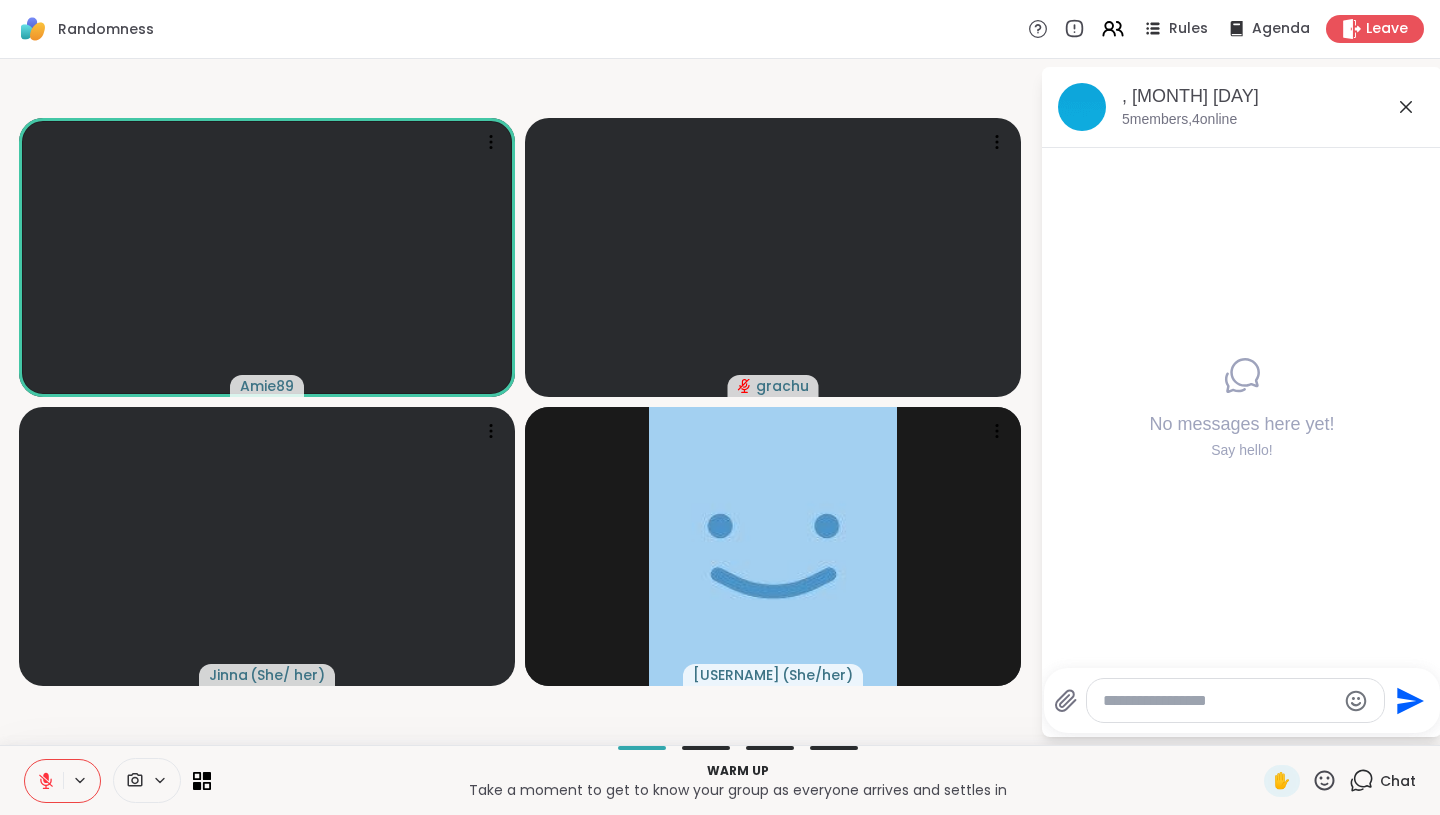 click 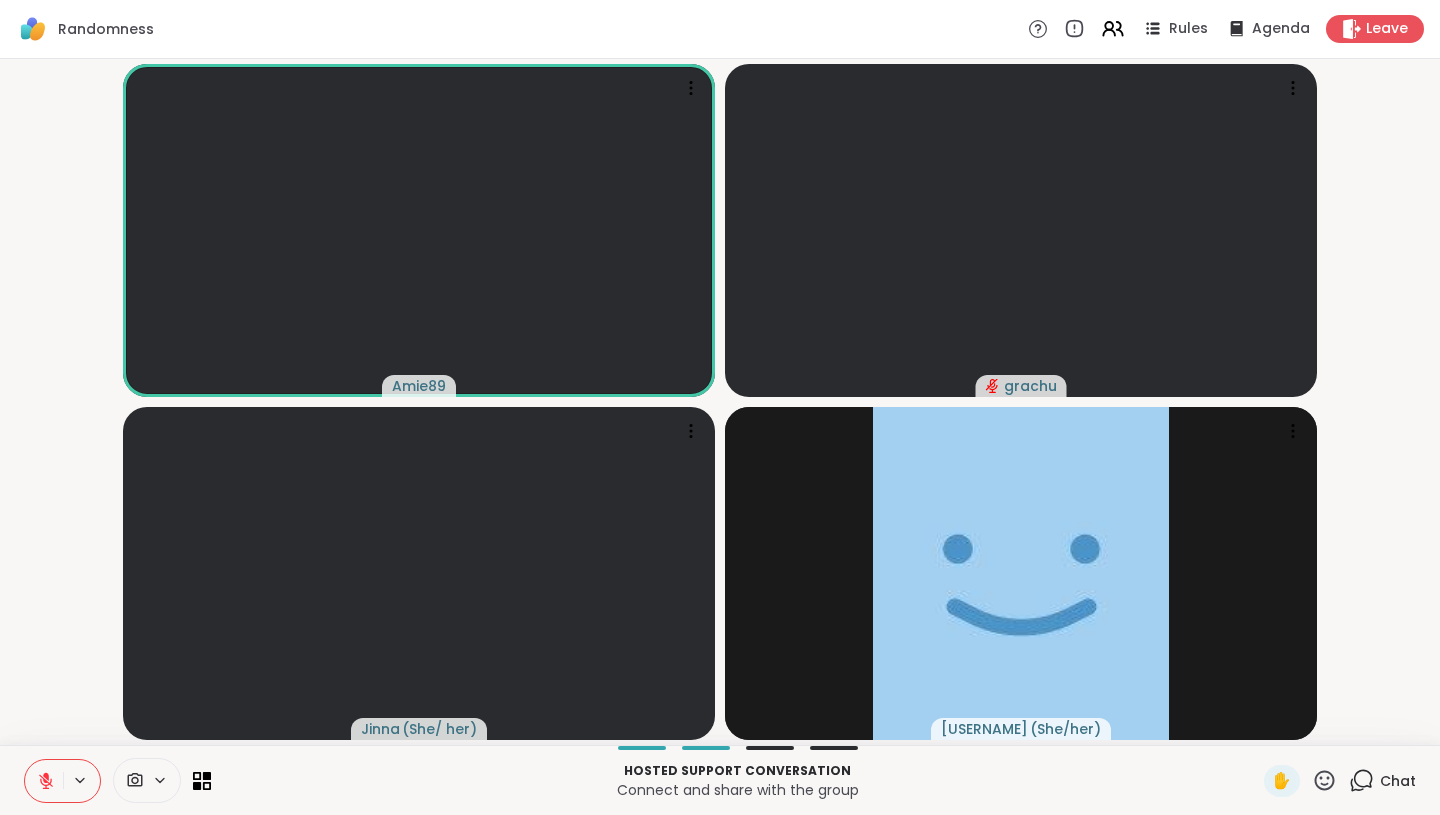click at bounding box center (770, 748) 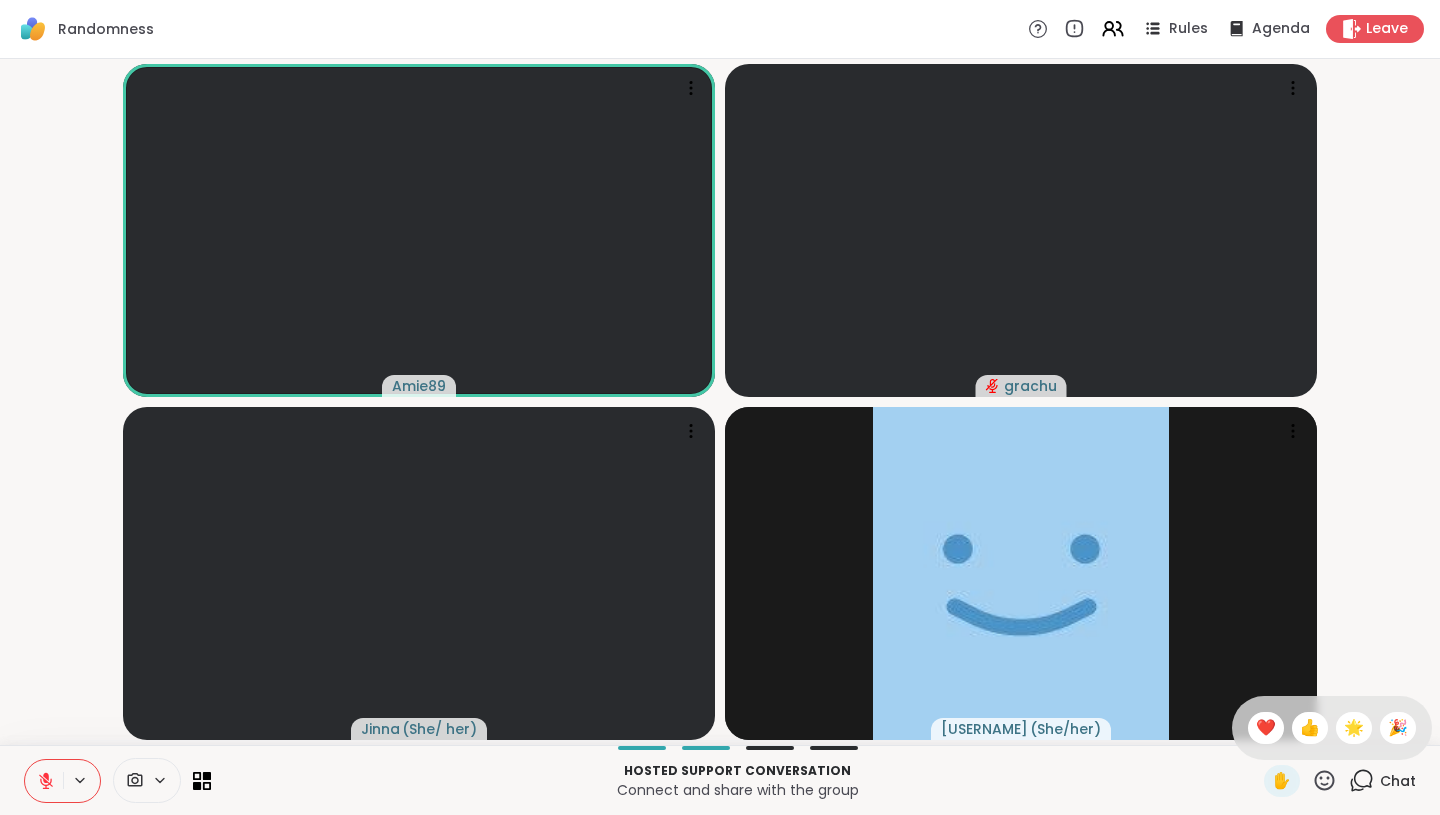 click 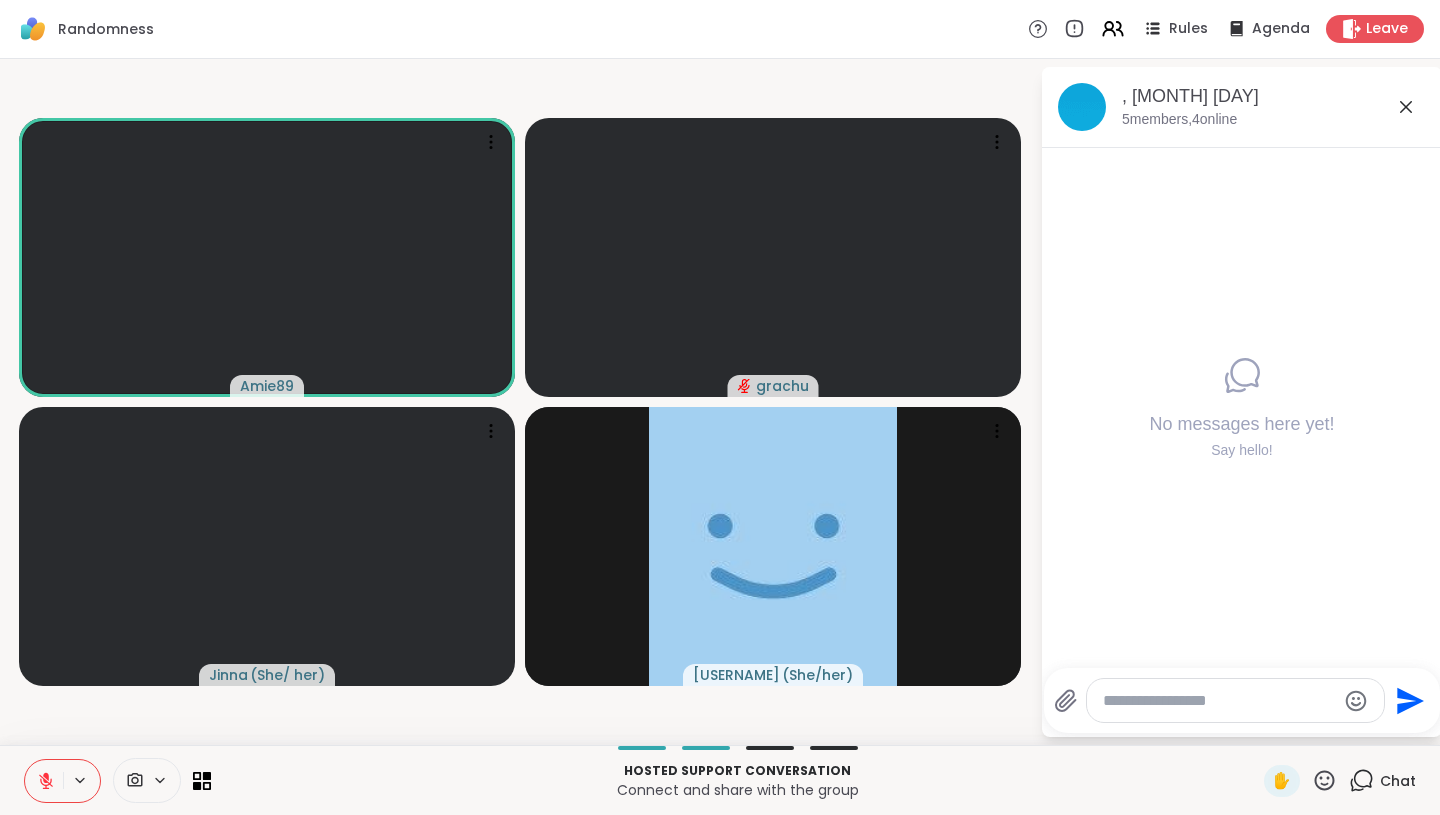 click 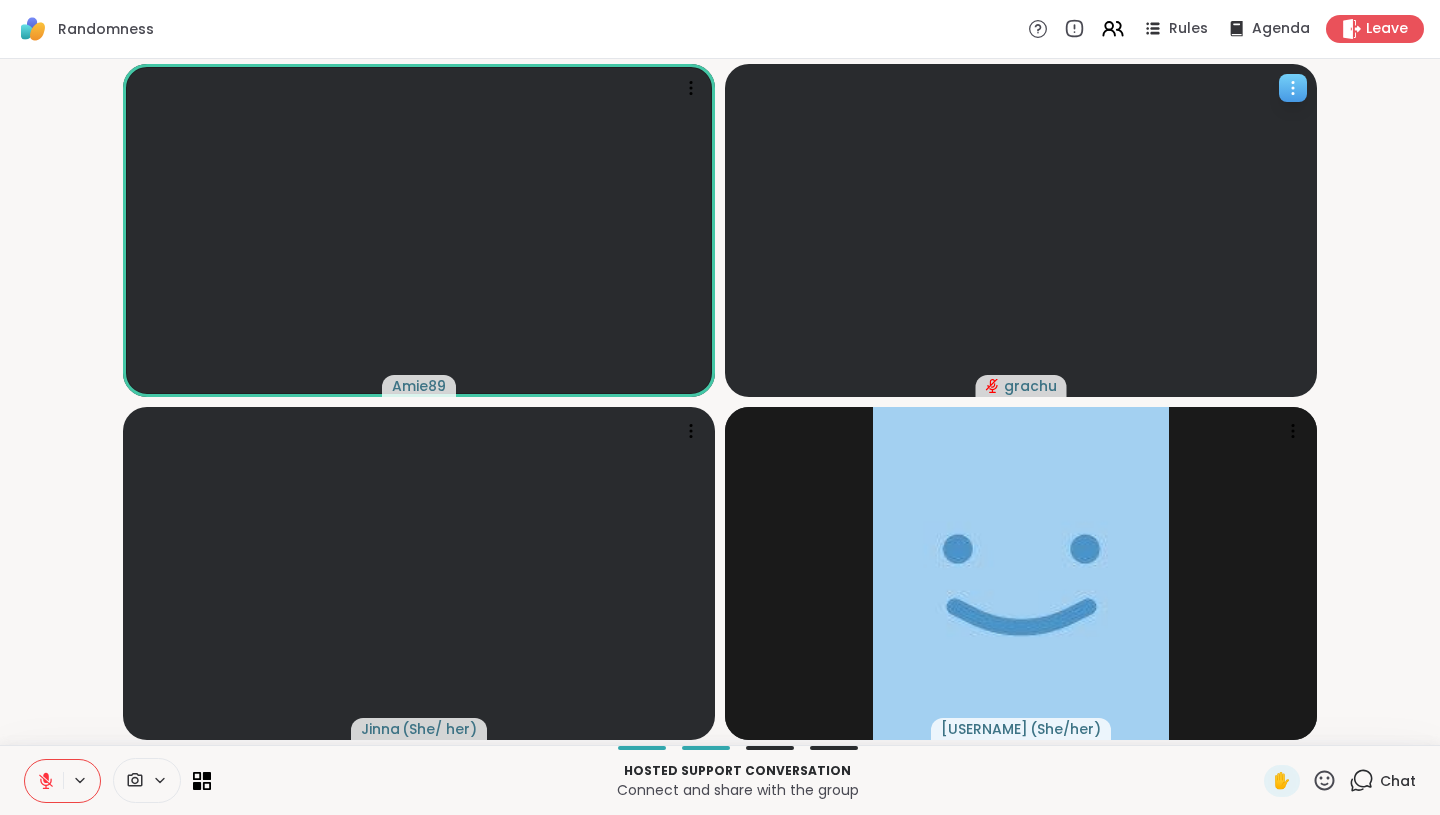 click 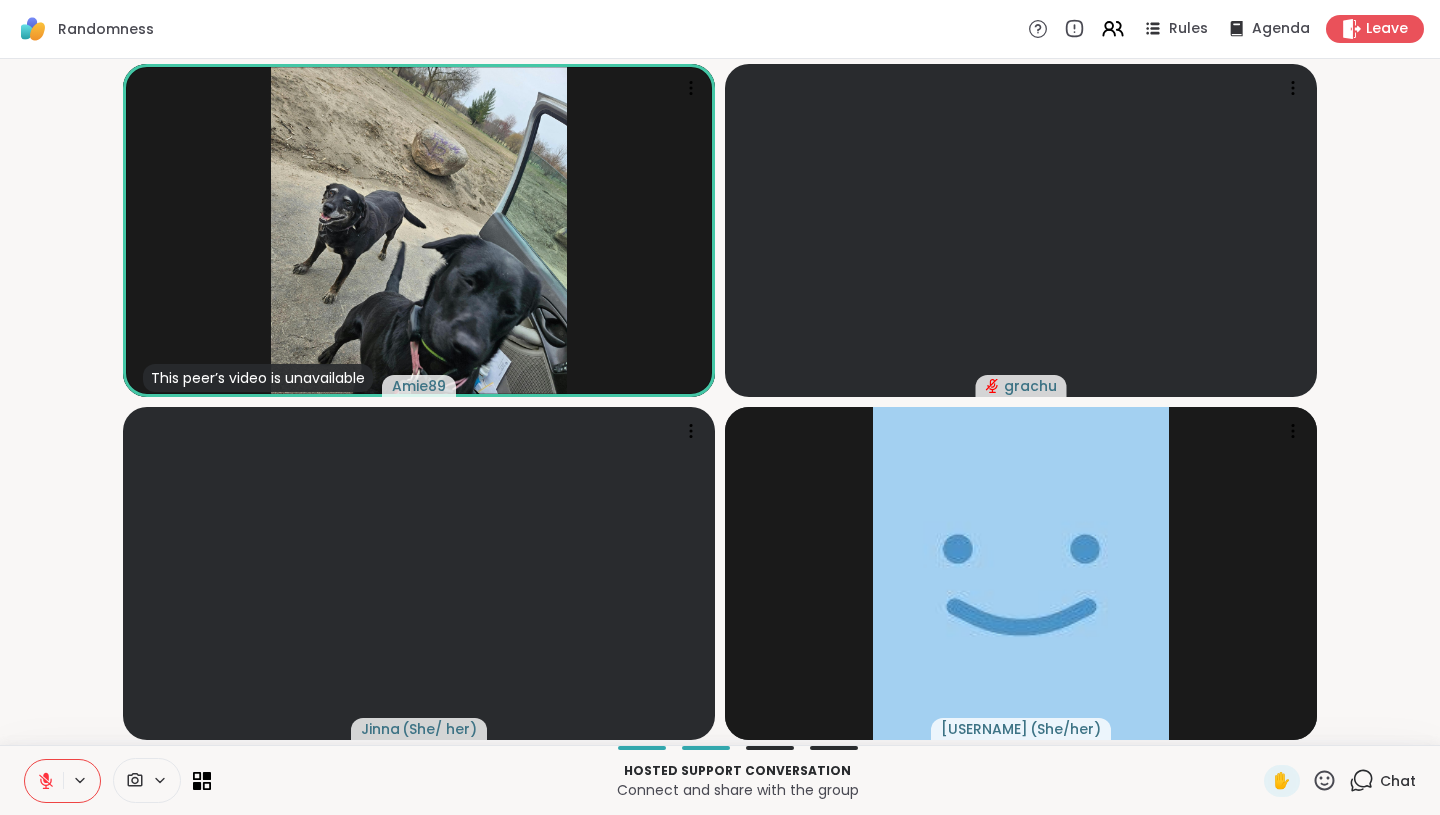 click 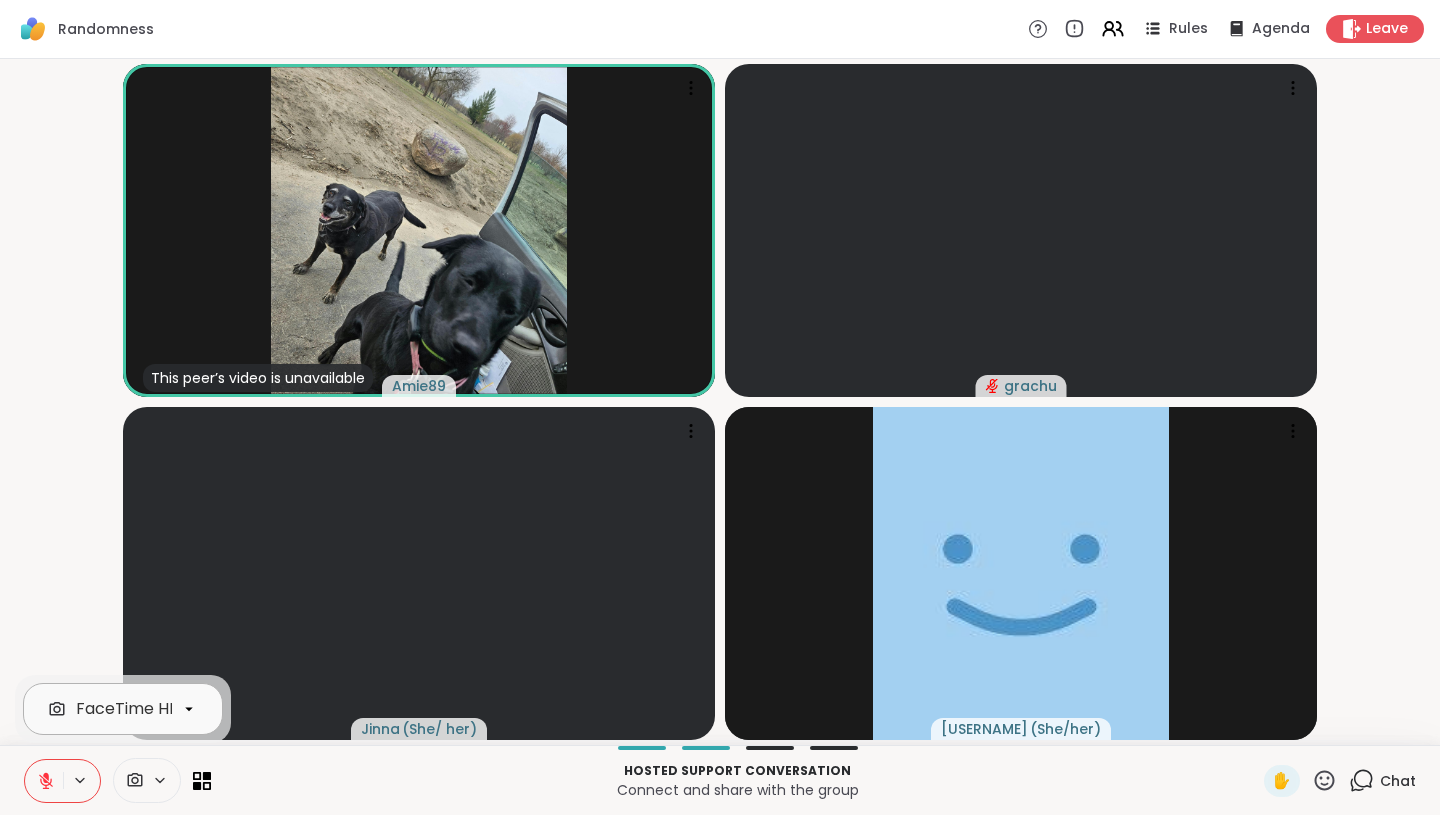 click at bounding box center [189, 709] 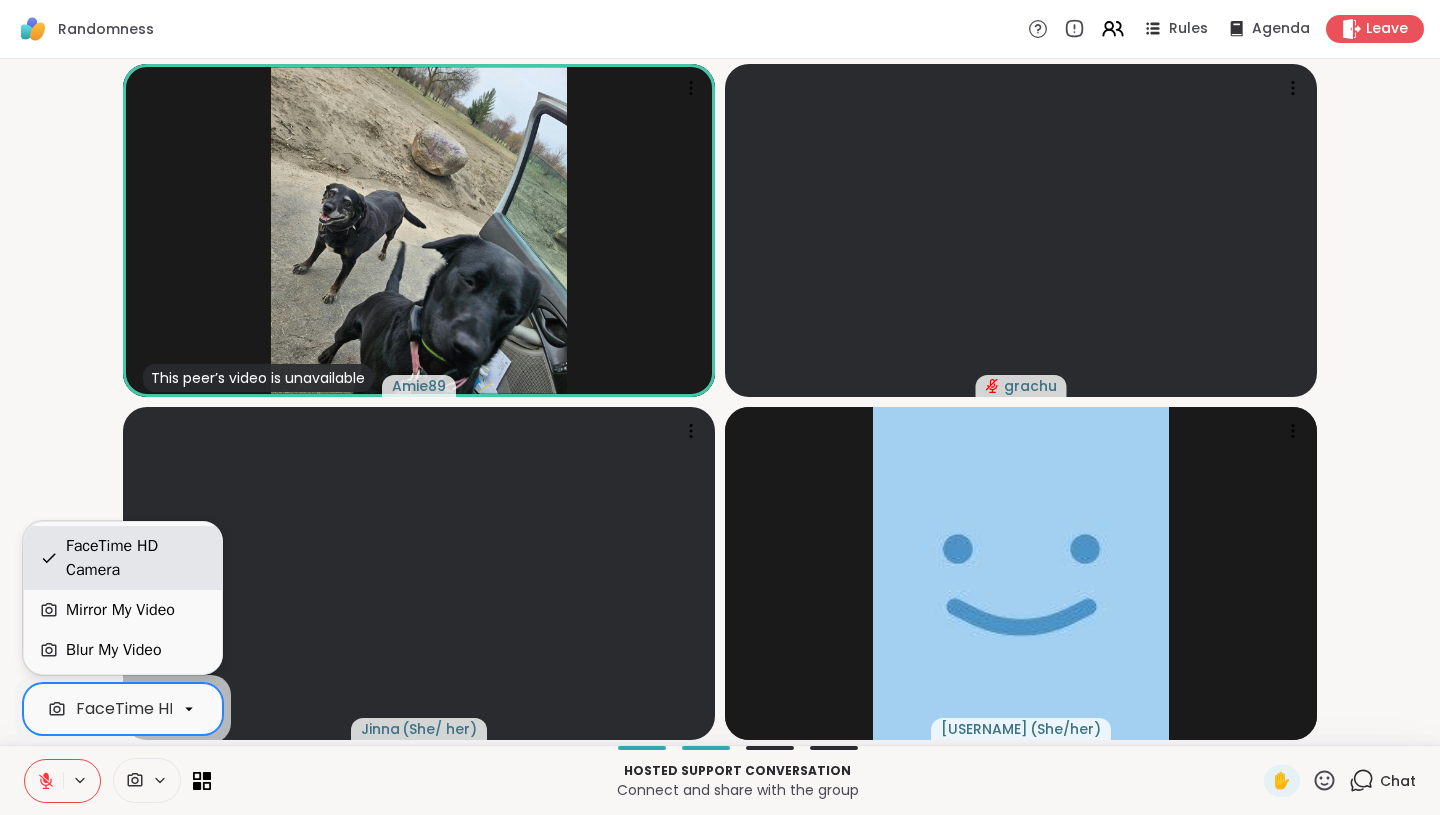 click on "FaceTime HD Camera" at bounding box center (136, 558) 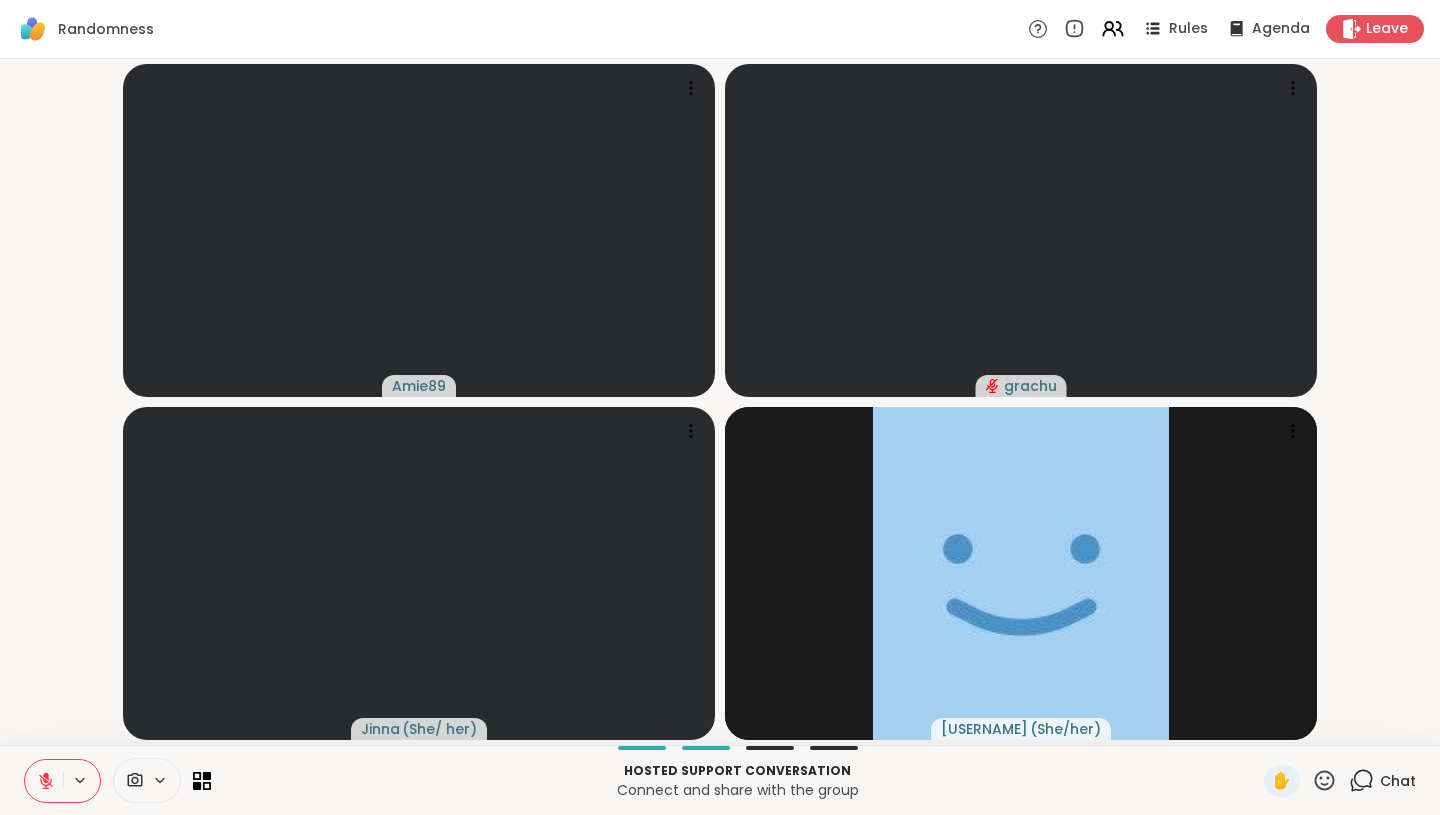 click 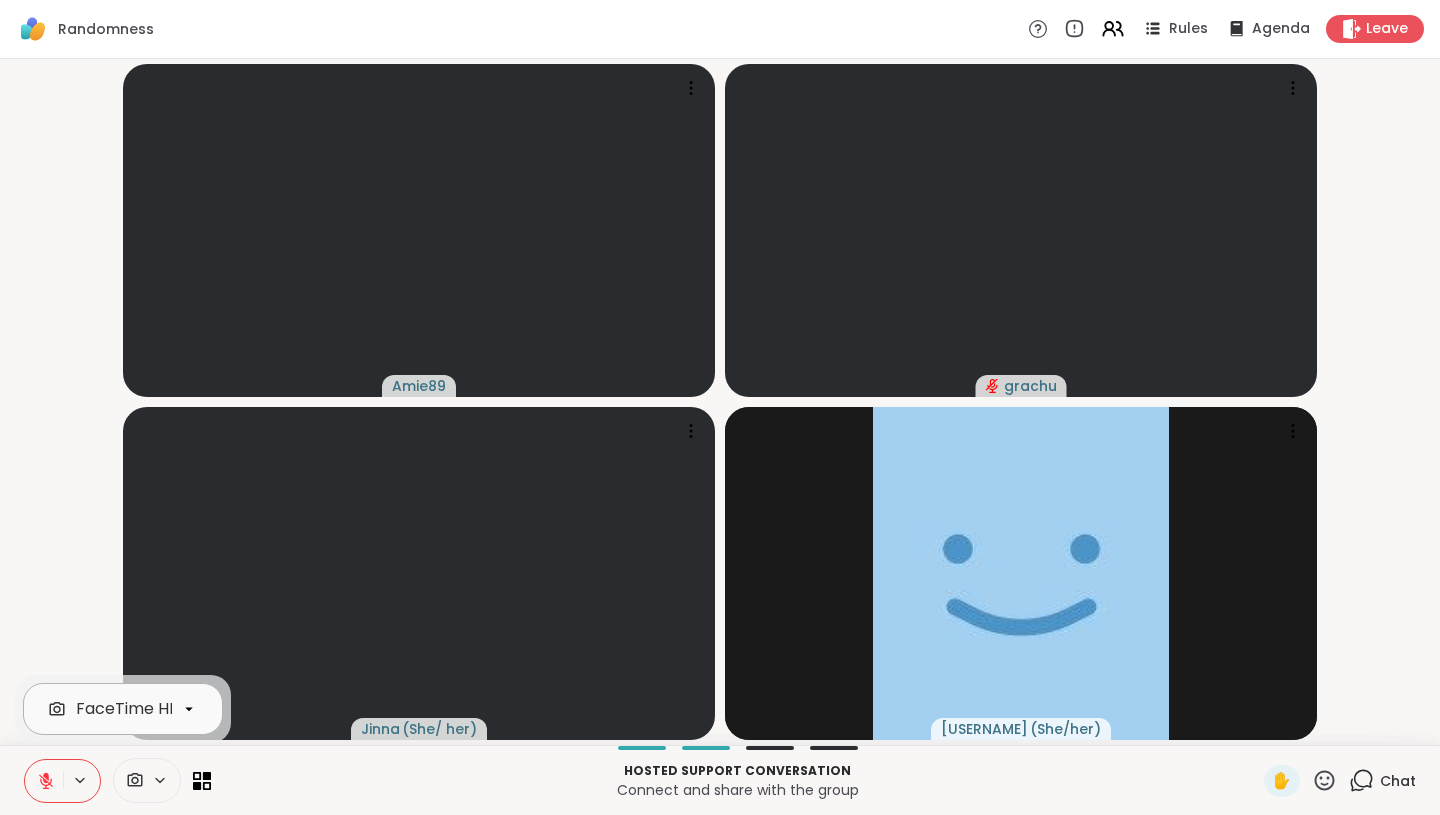 click at bounding box center (189, 709) 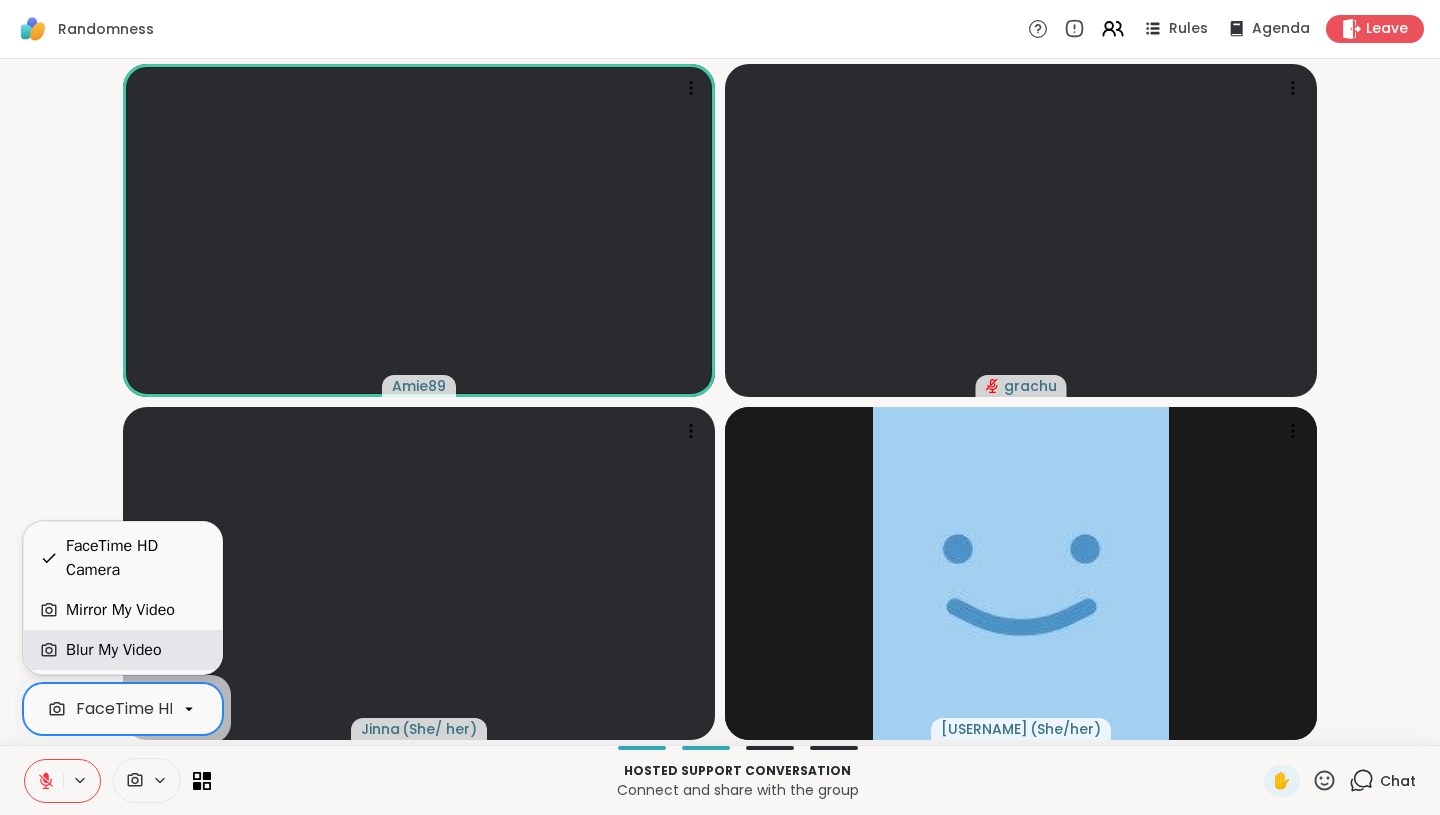 click on "Blur My Video" at bounding box center (123, 650) 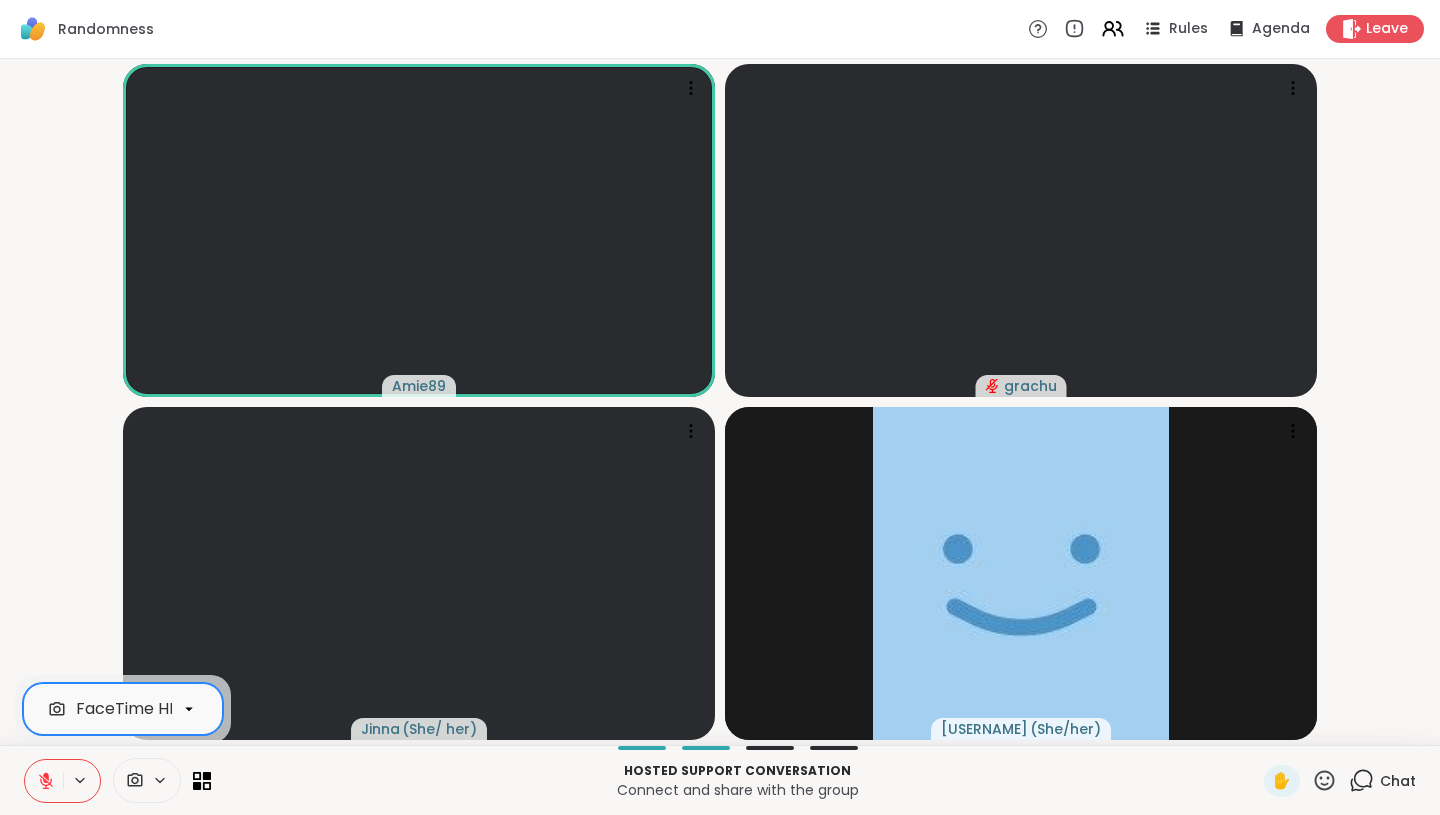 click at bounding box center (147, 780) 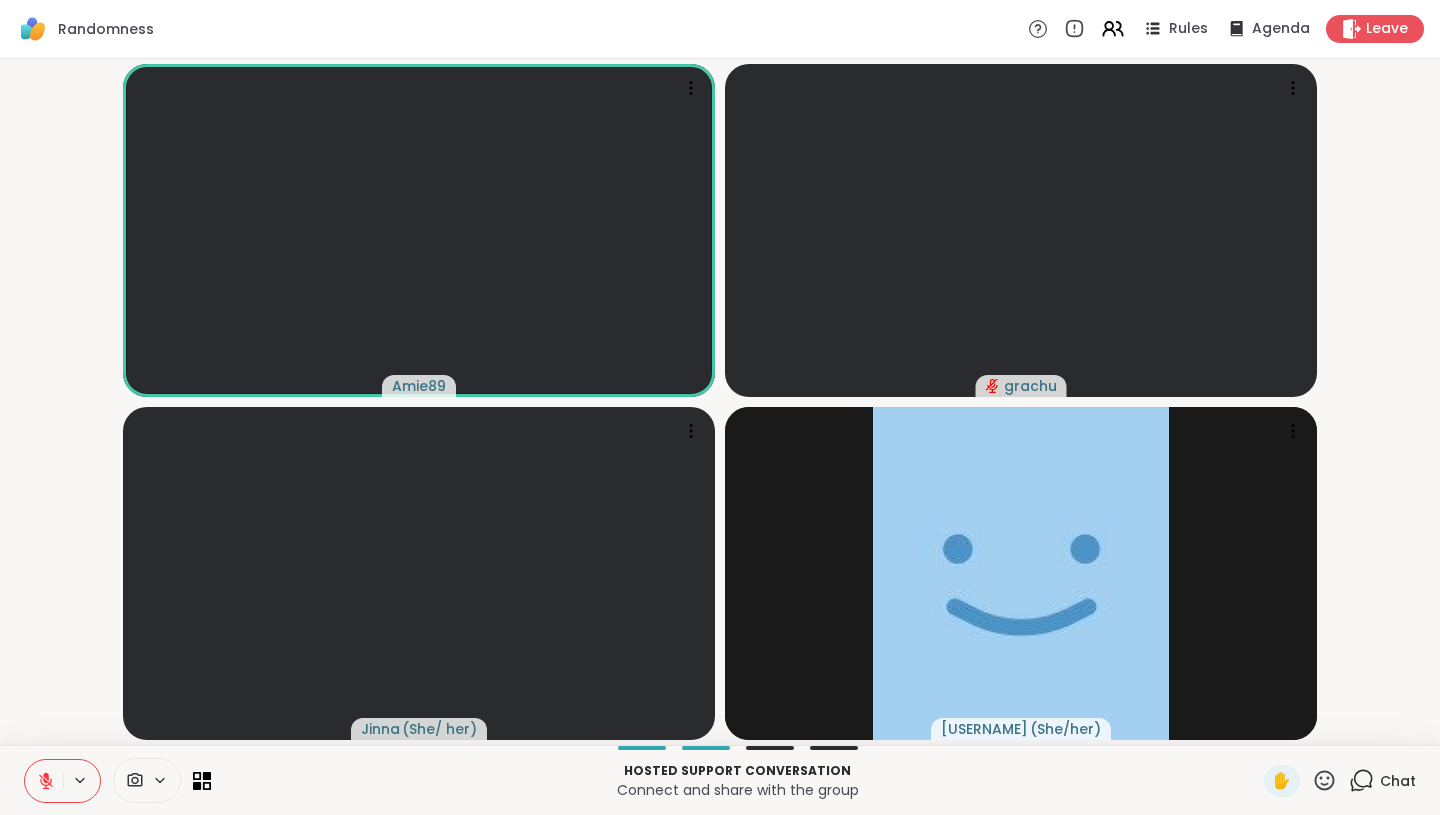 click at bounding box center [147, 780] 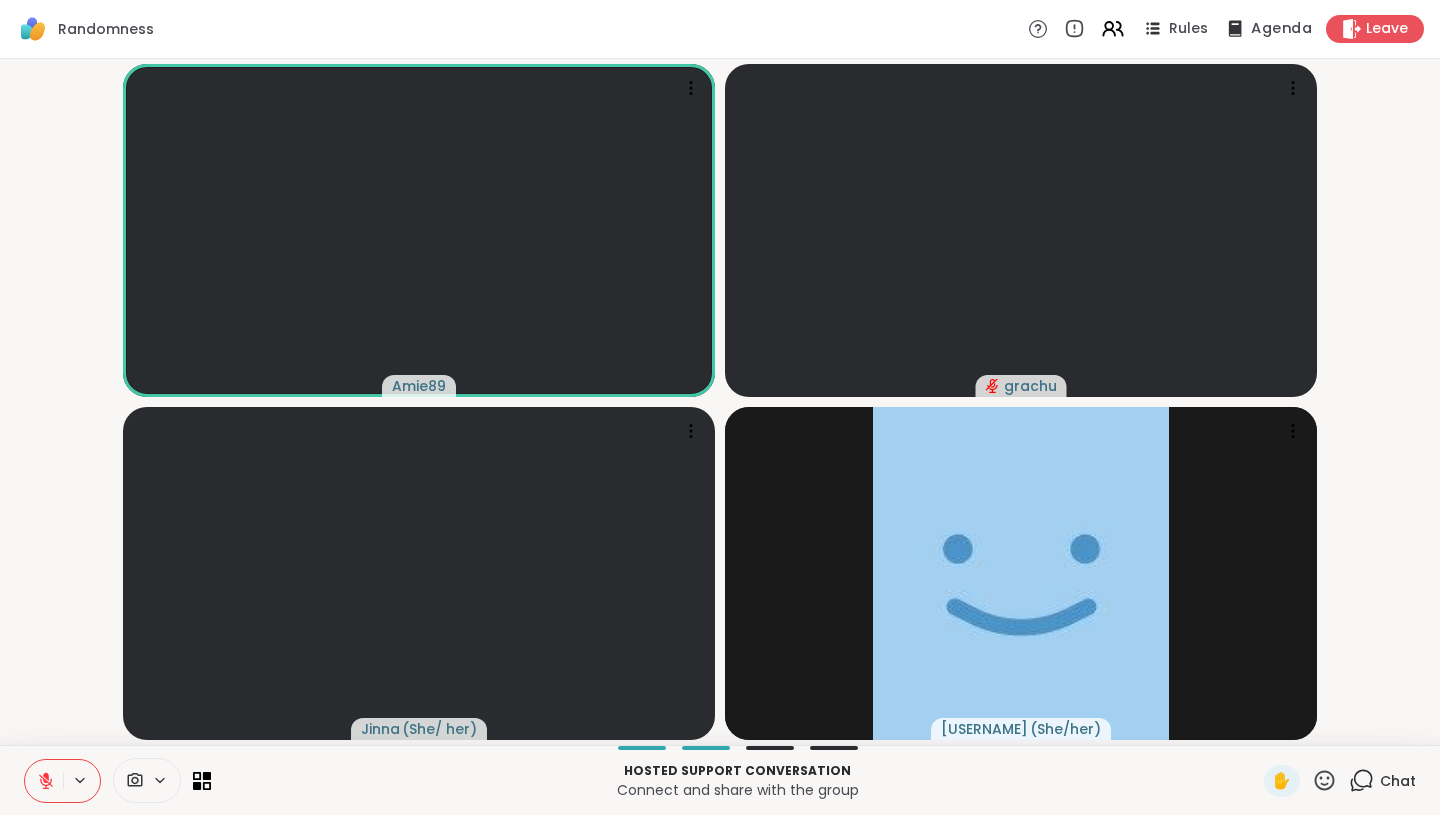 click 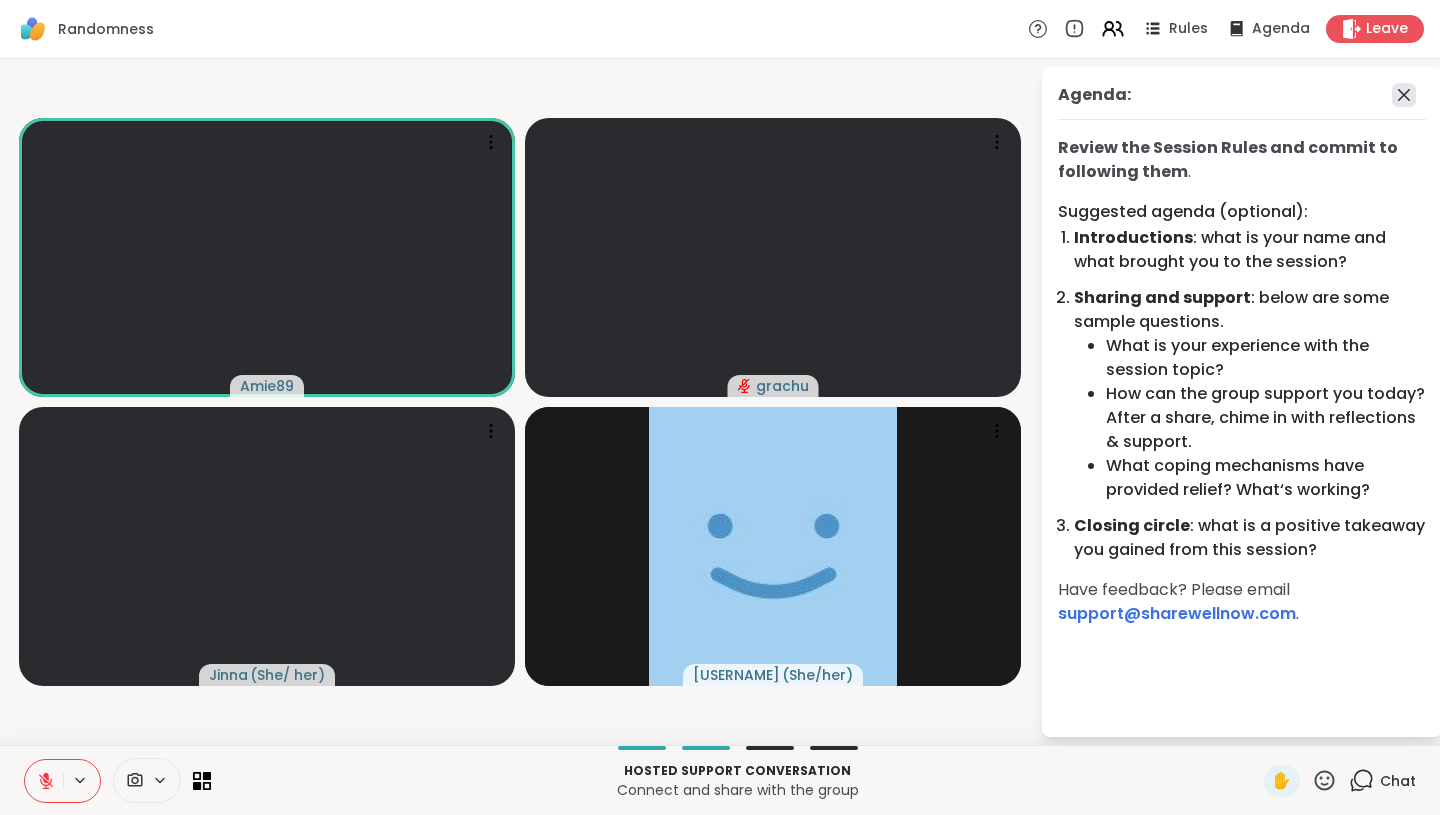 click 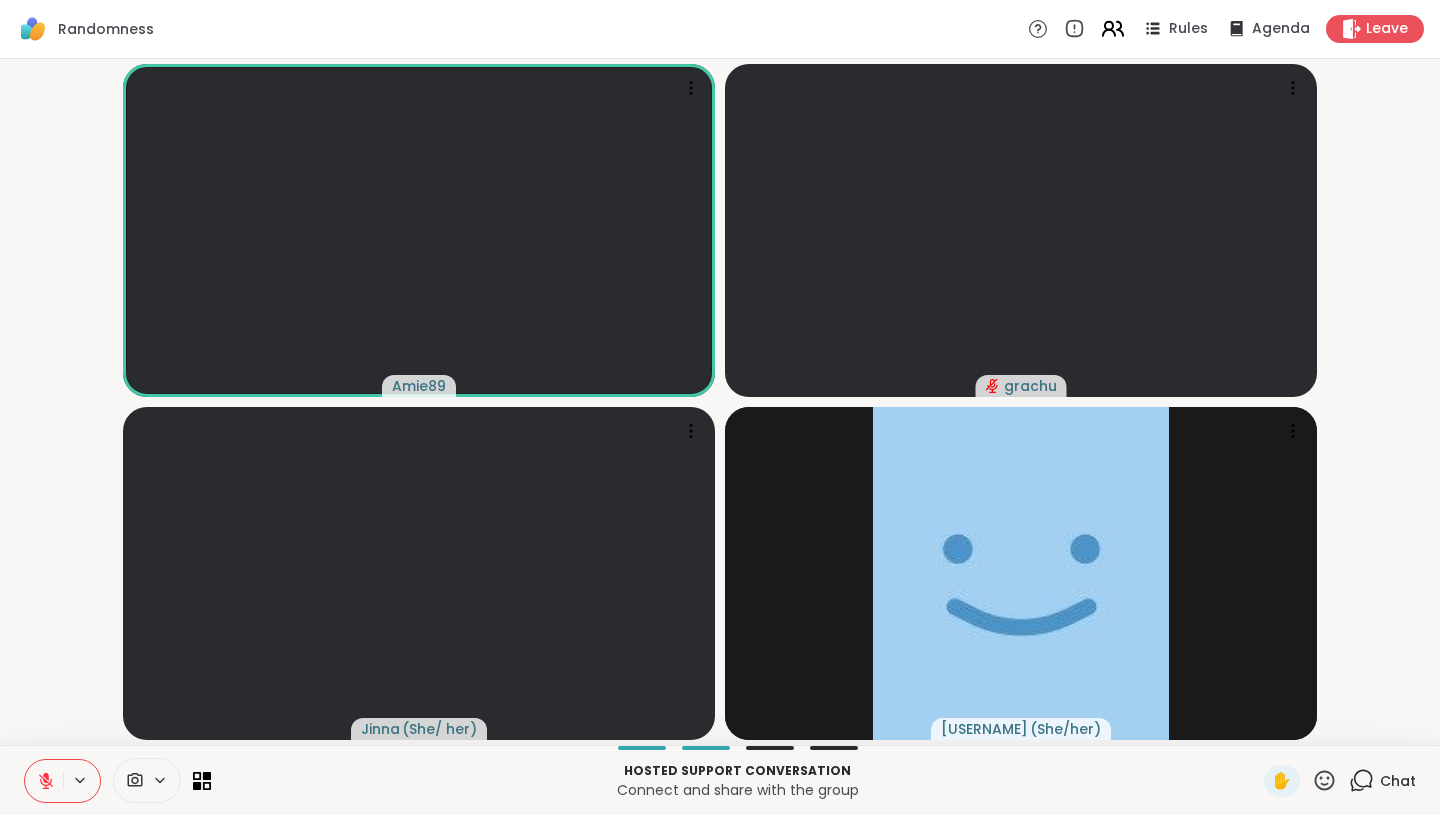click 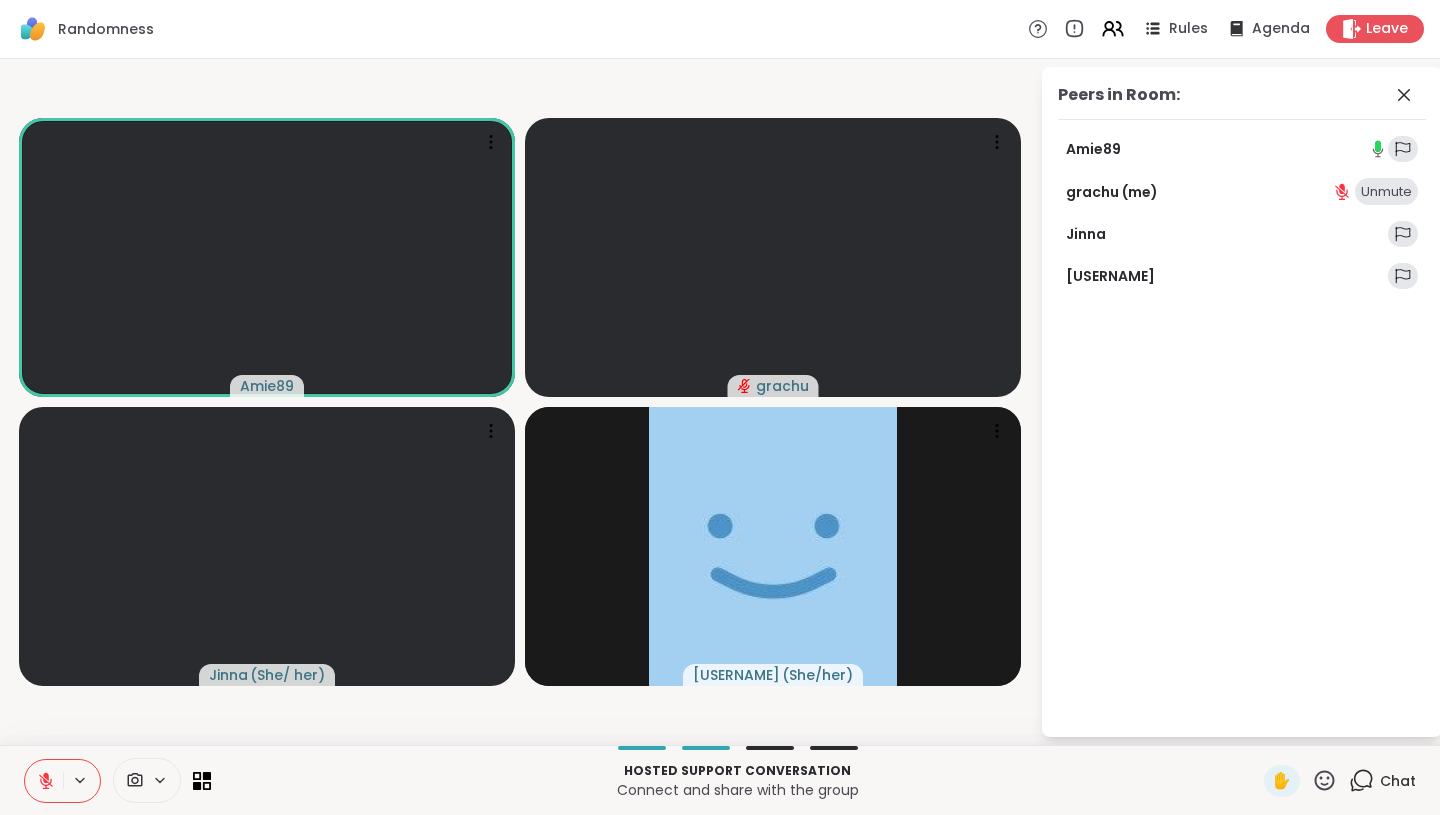 click on "Randomness  Rules Agenda Leave" at bounding box center (720, 29) 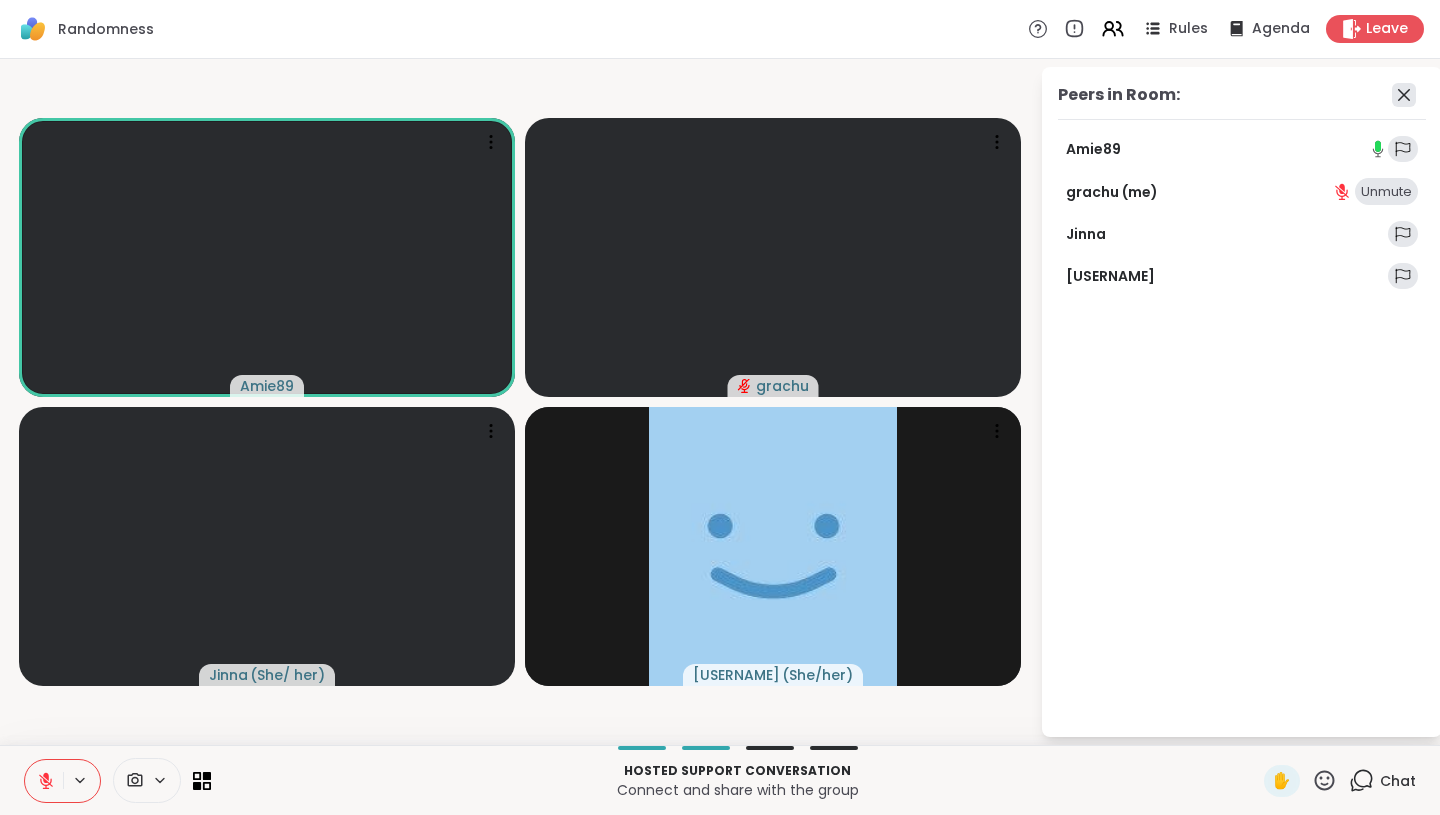 click 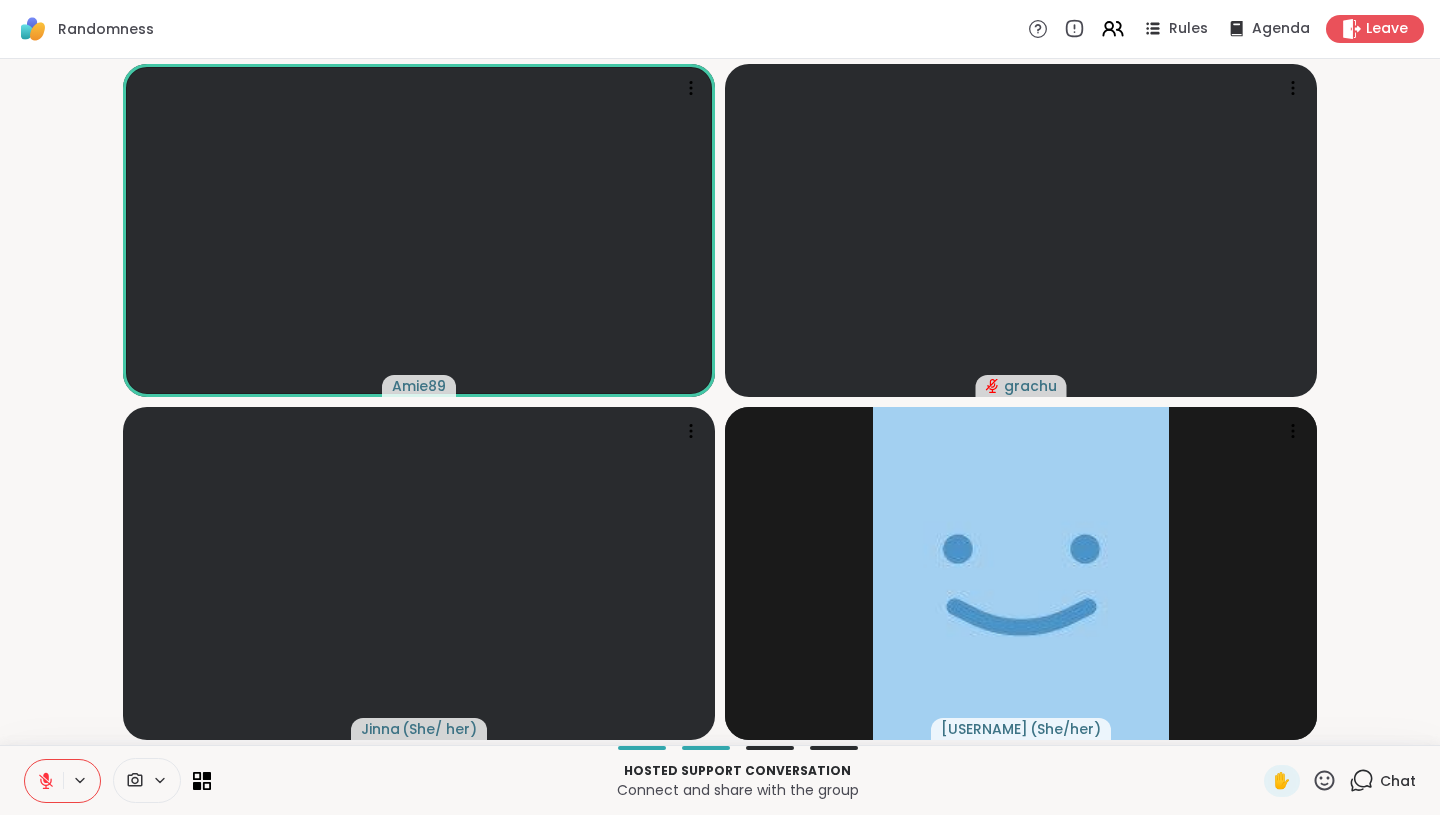 click 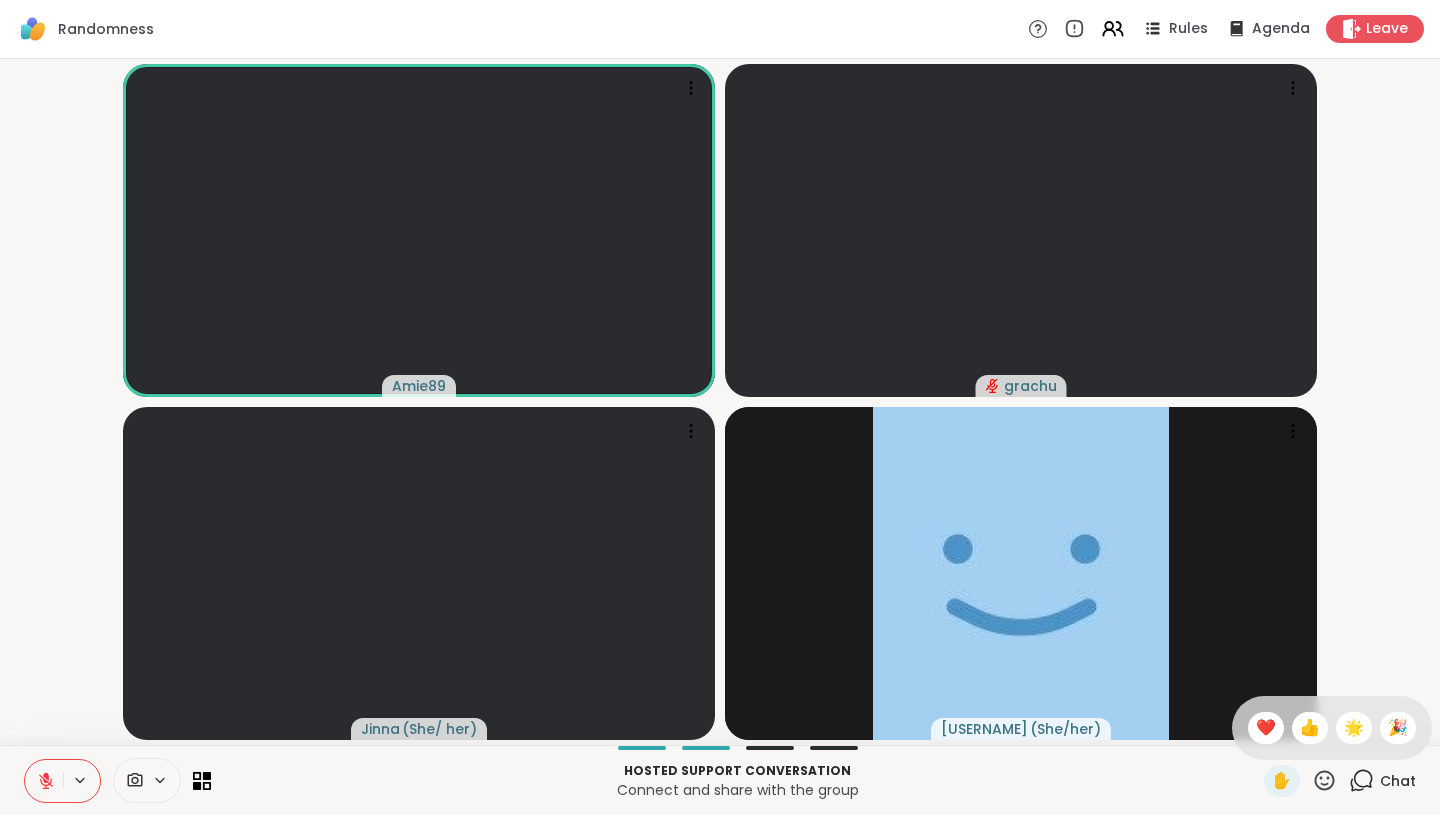 click 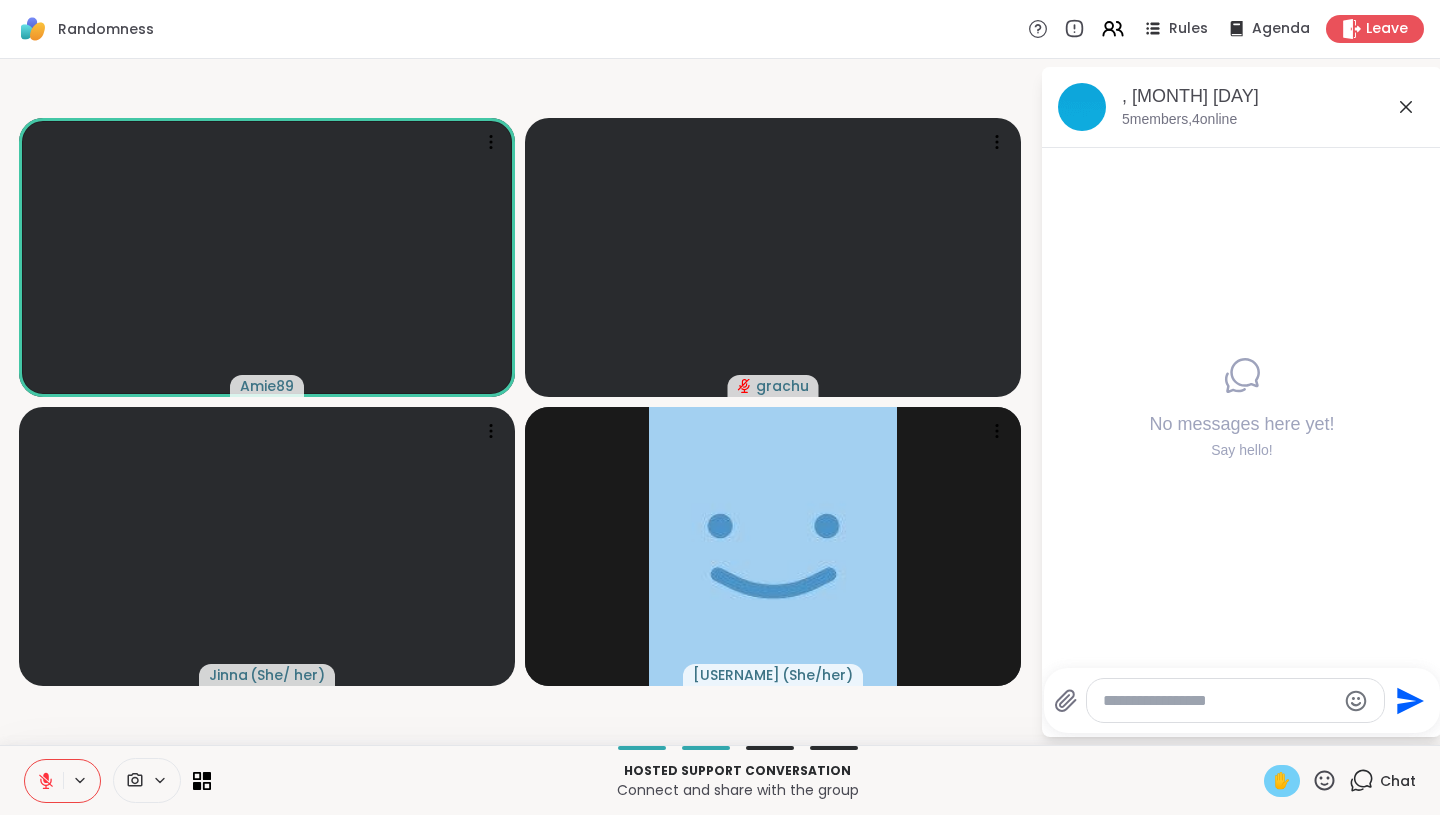 click on "✋" at bounding box center (1282, 781) 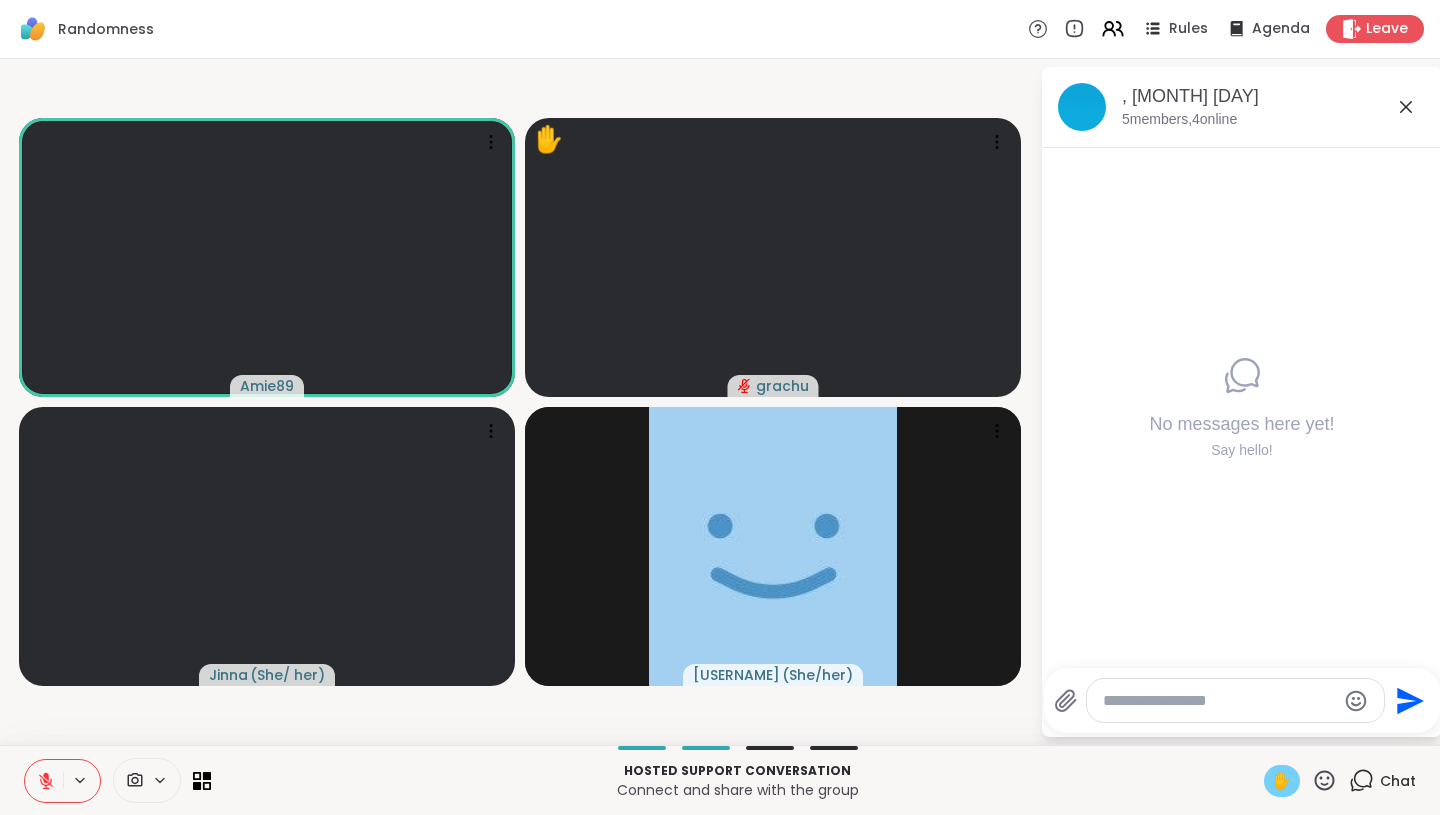 click on "✋" at bounding box center [1282, 781] 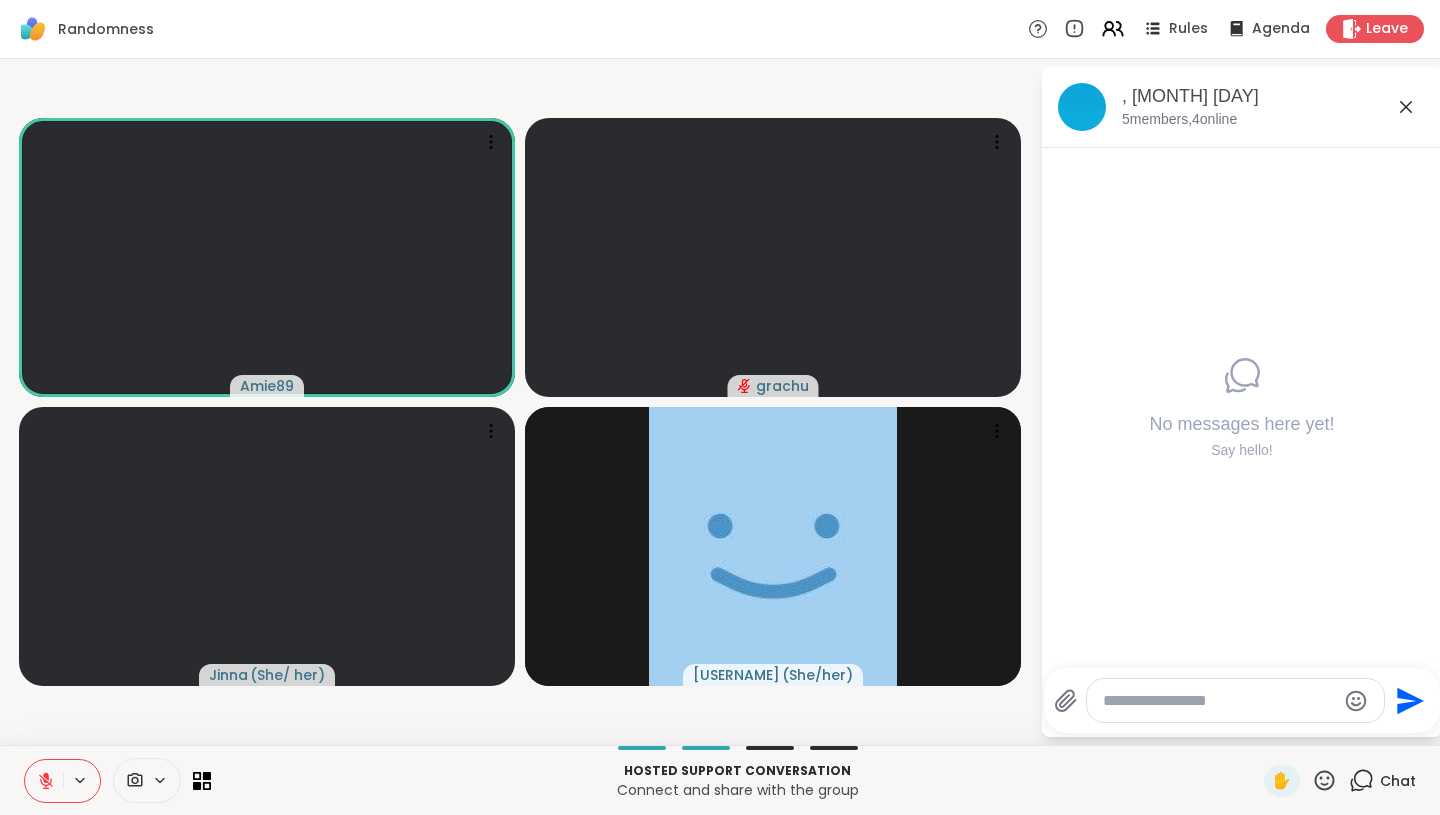 click 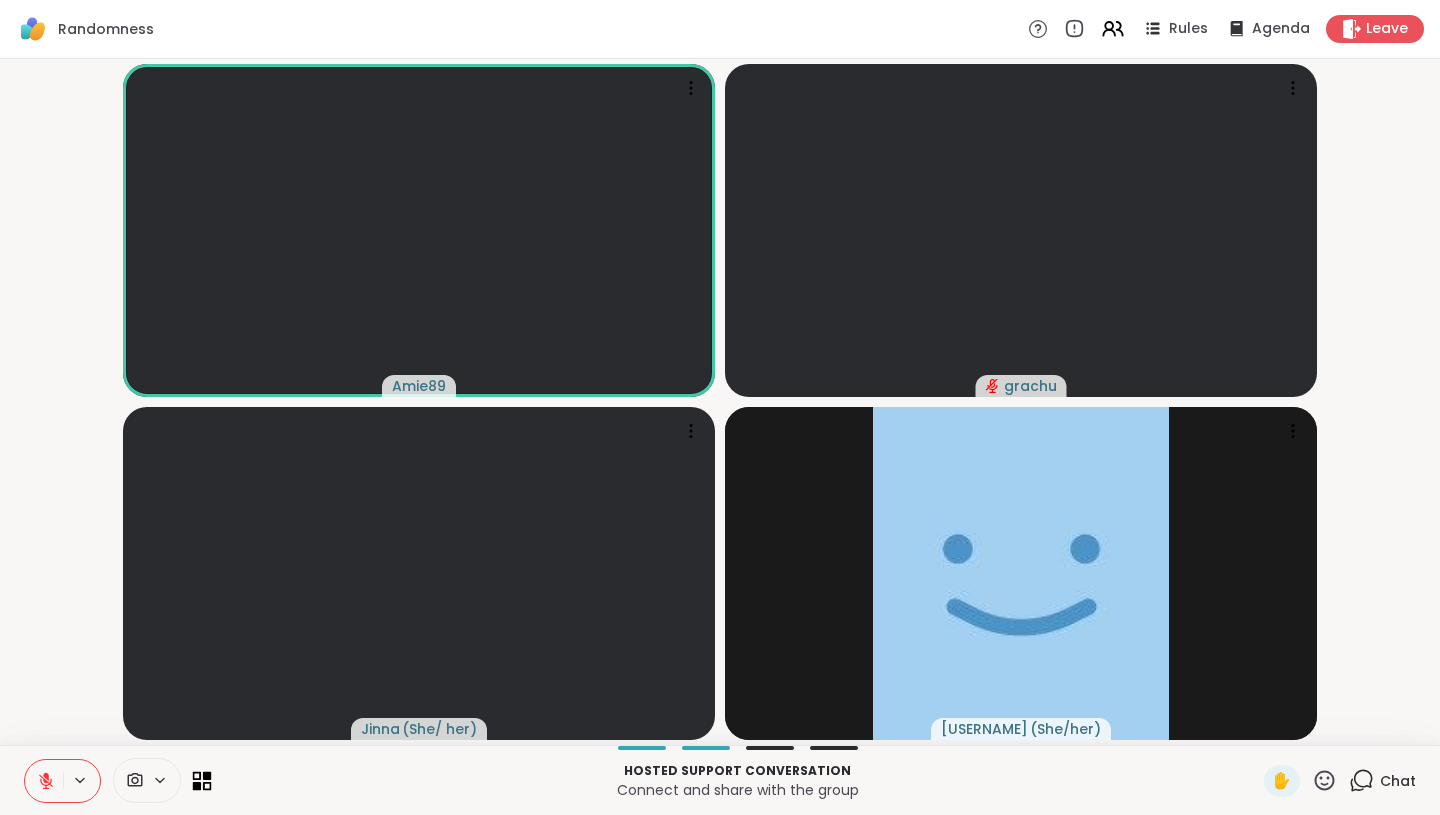 click 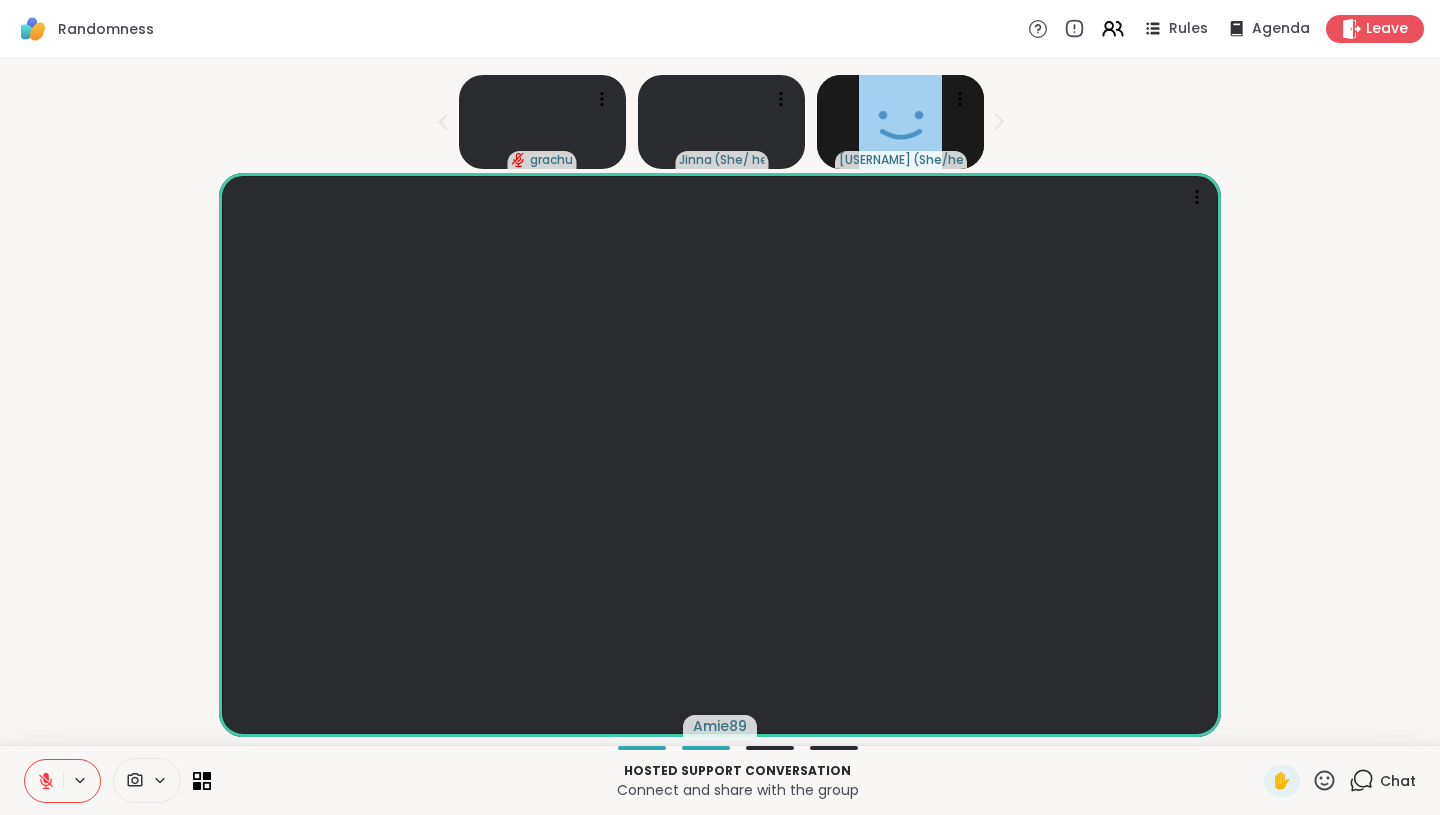 click 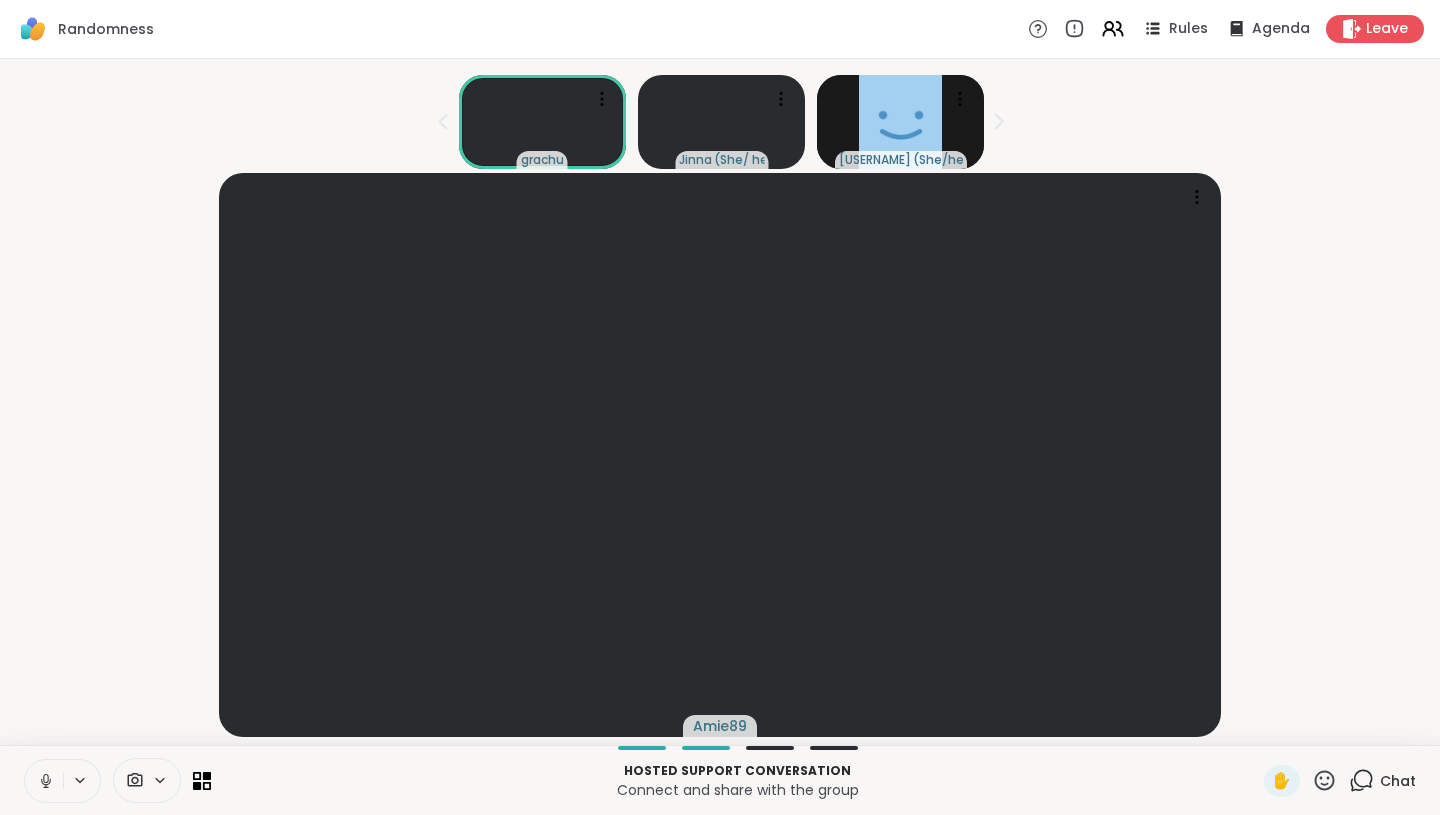 click 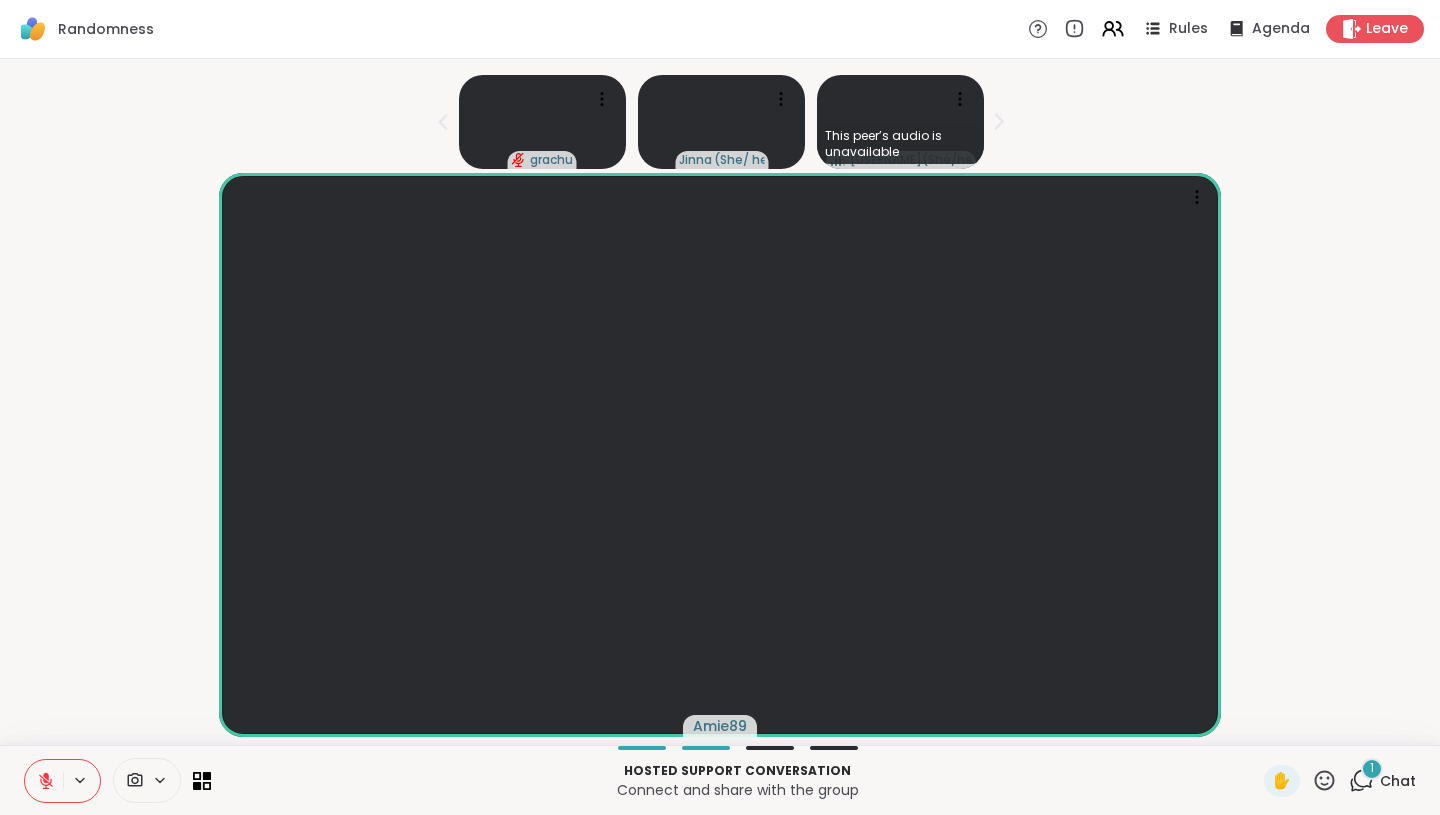 click on "1 Chat" at bounding box center [1382, 781] 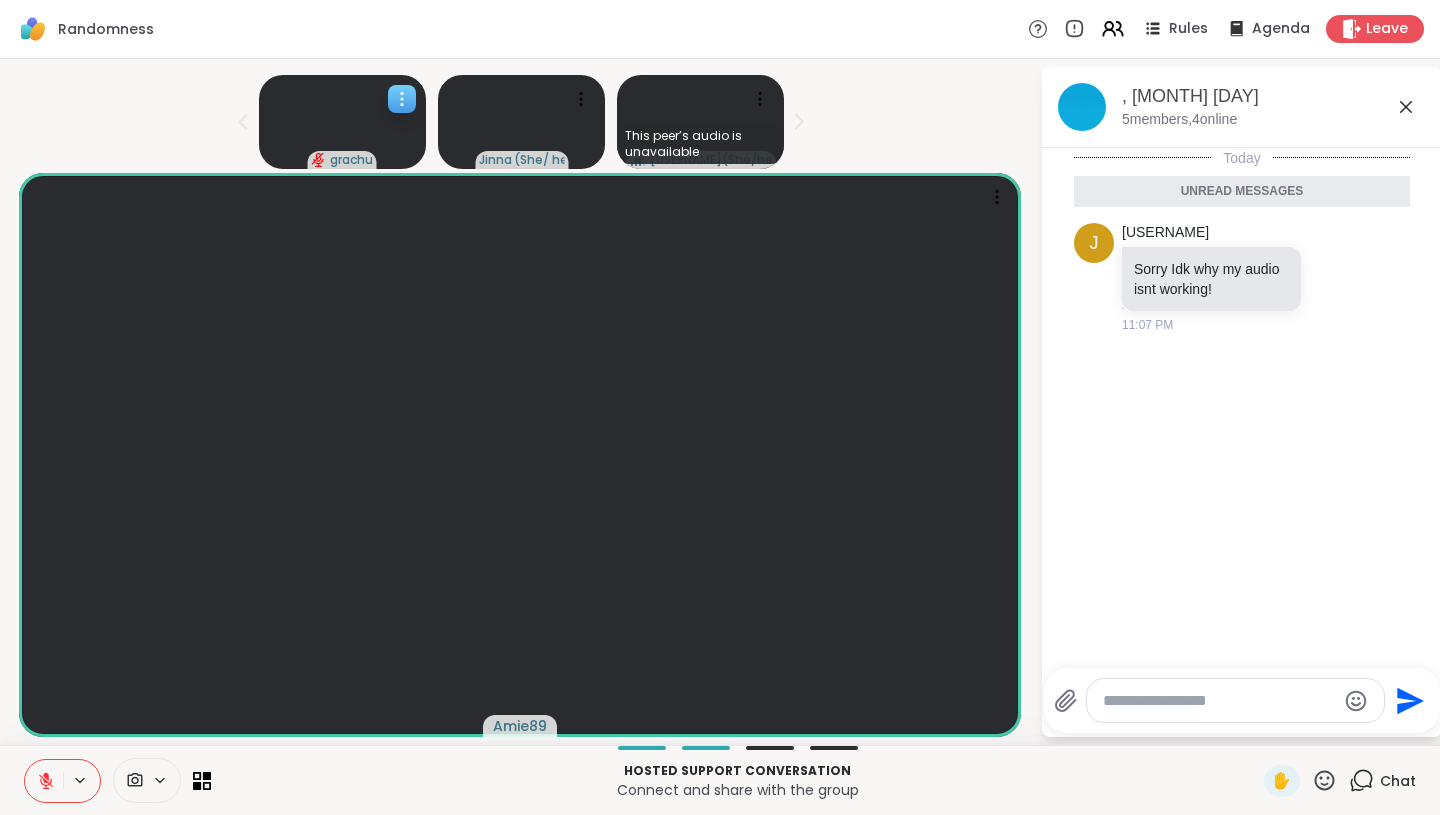 click at bounding box center (402, 99) 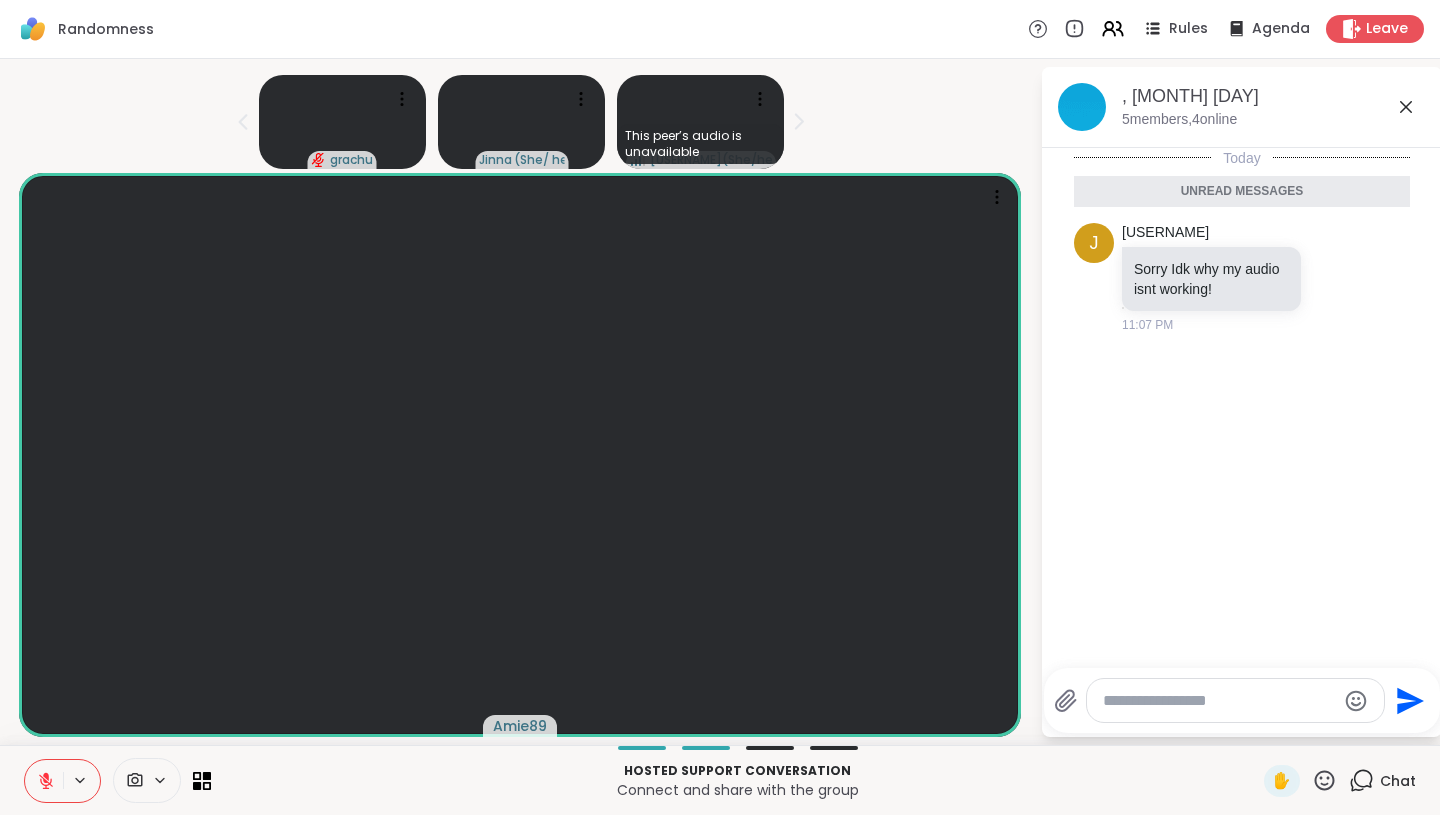 click 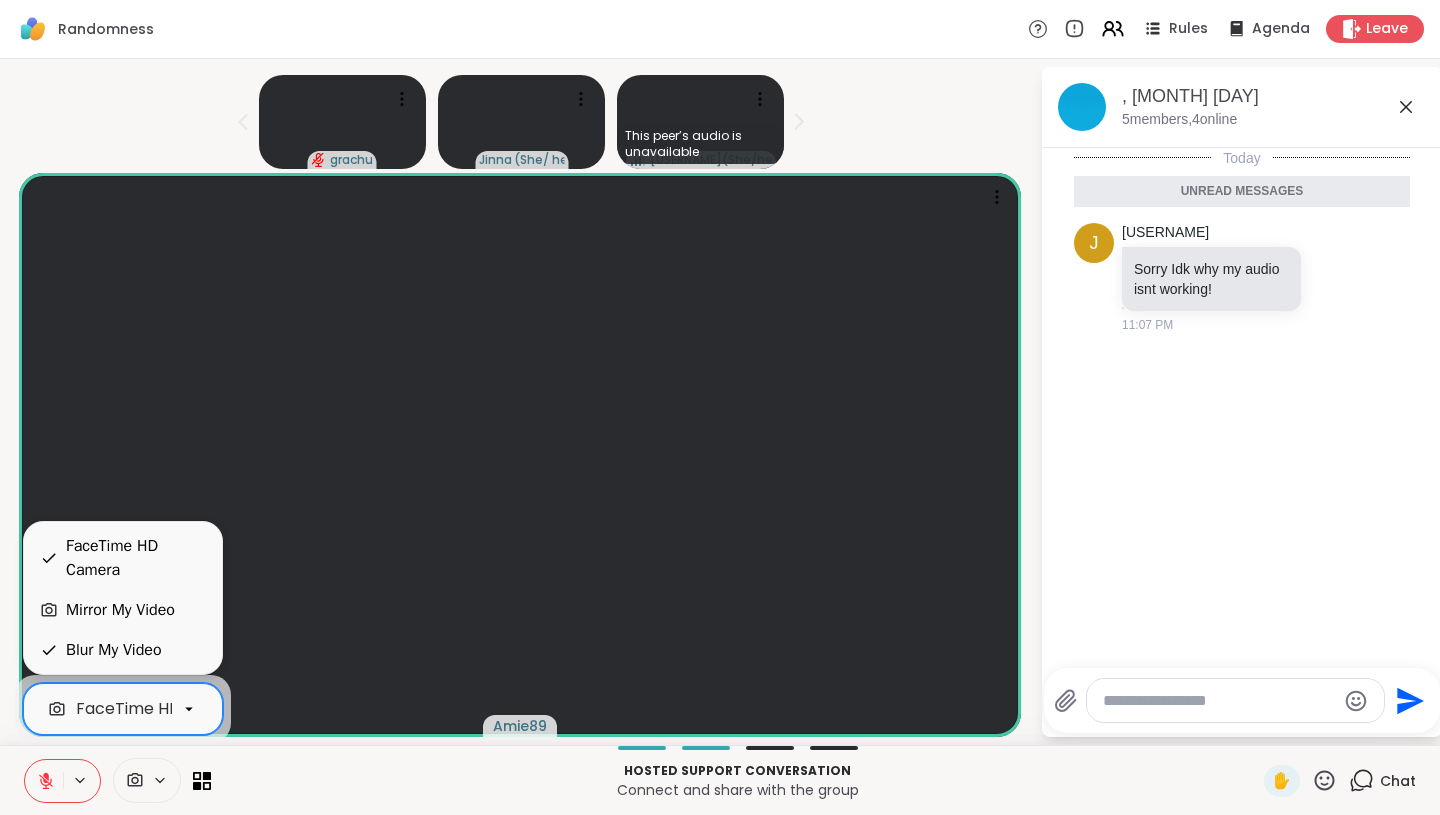 click 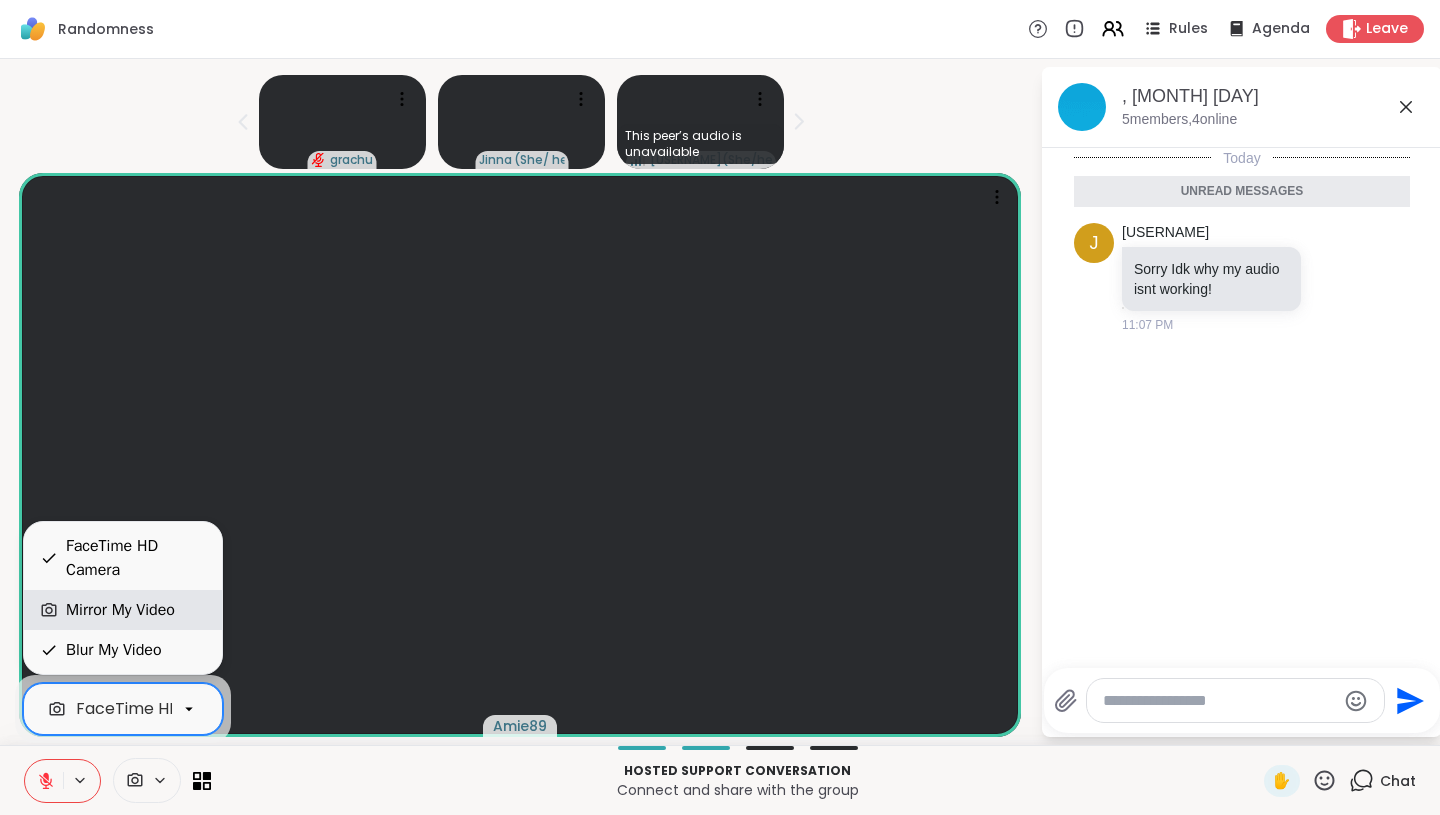 click on "Mirror My Video" at bounding box center (120, 610) 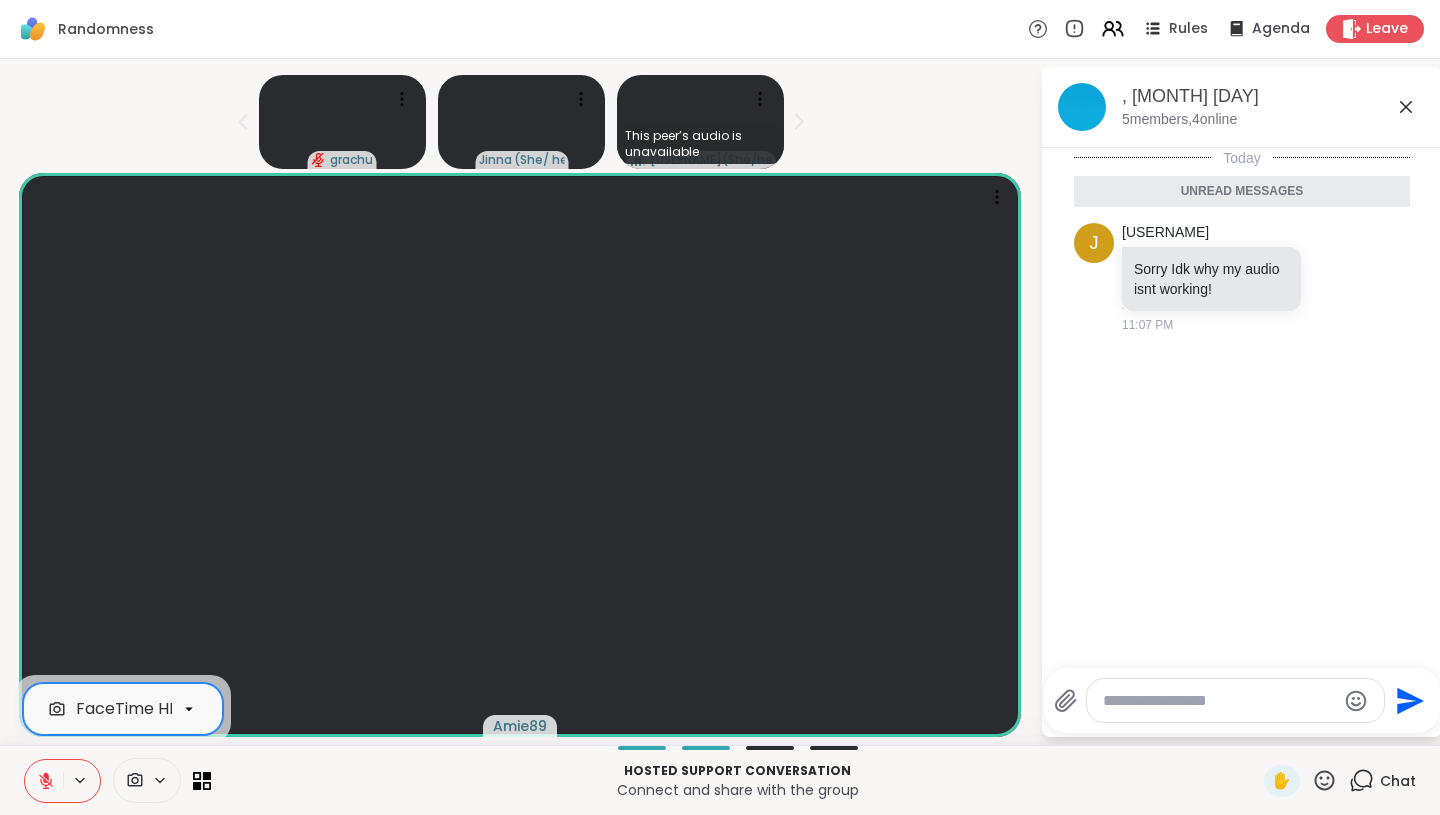 click on "FaceTime HD Camera" at bounding box center (123, 709) 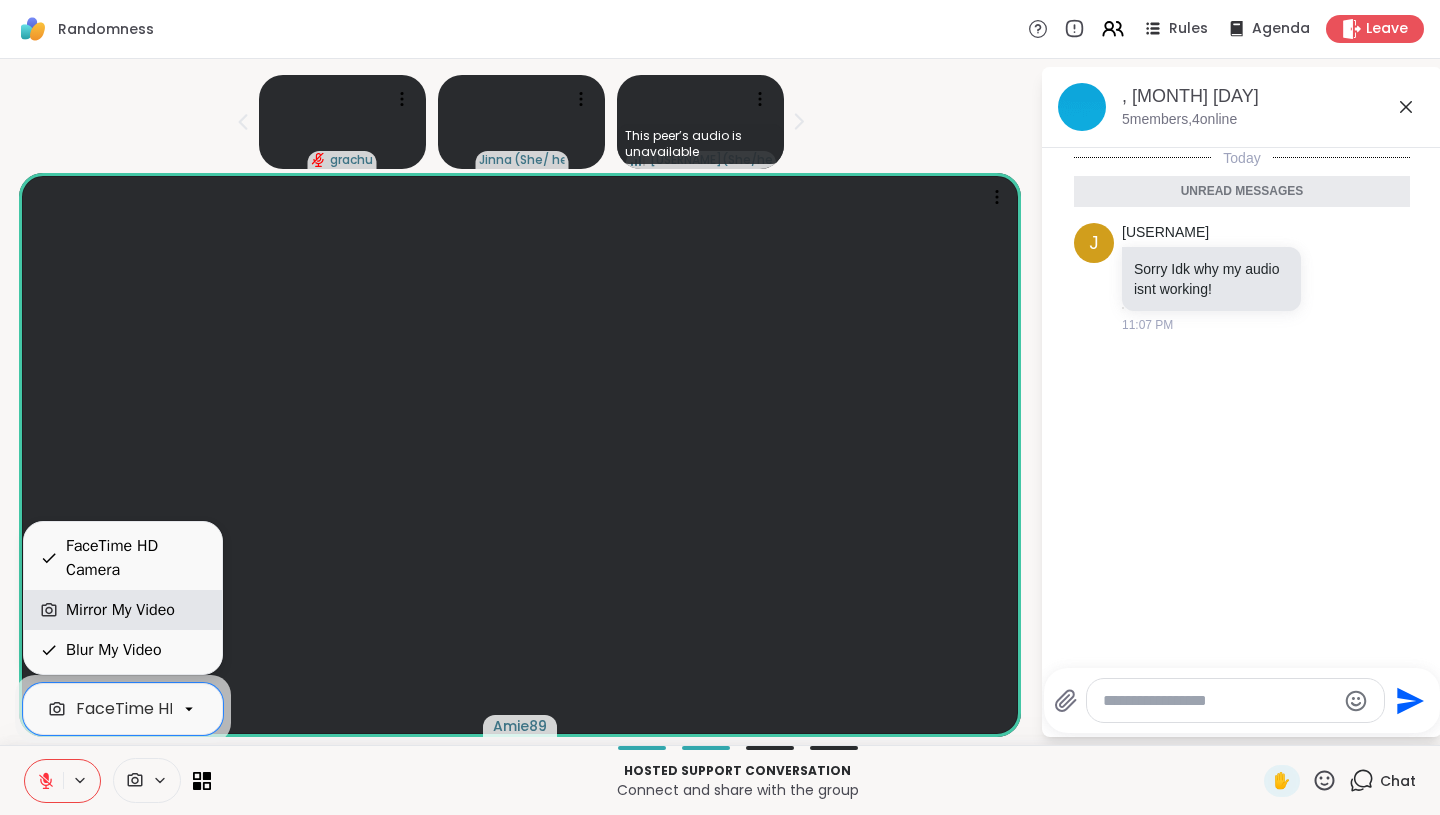 click on "Mirror My Video" at bounding box center (120, 610) 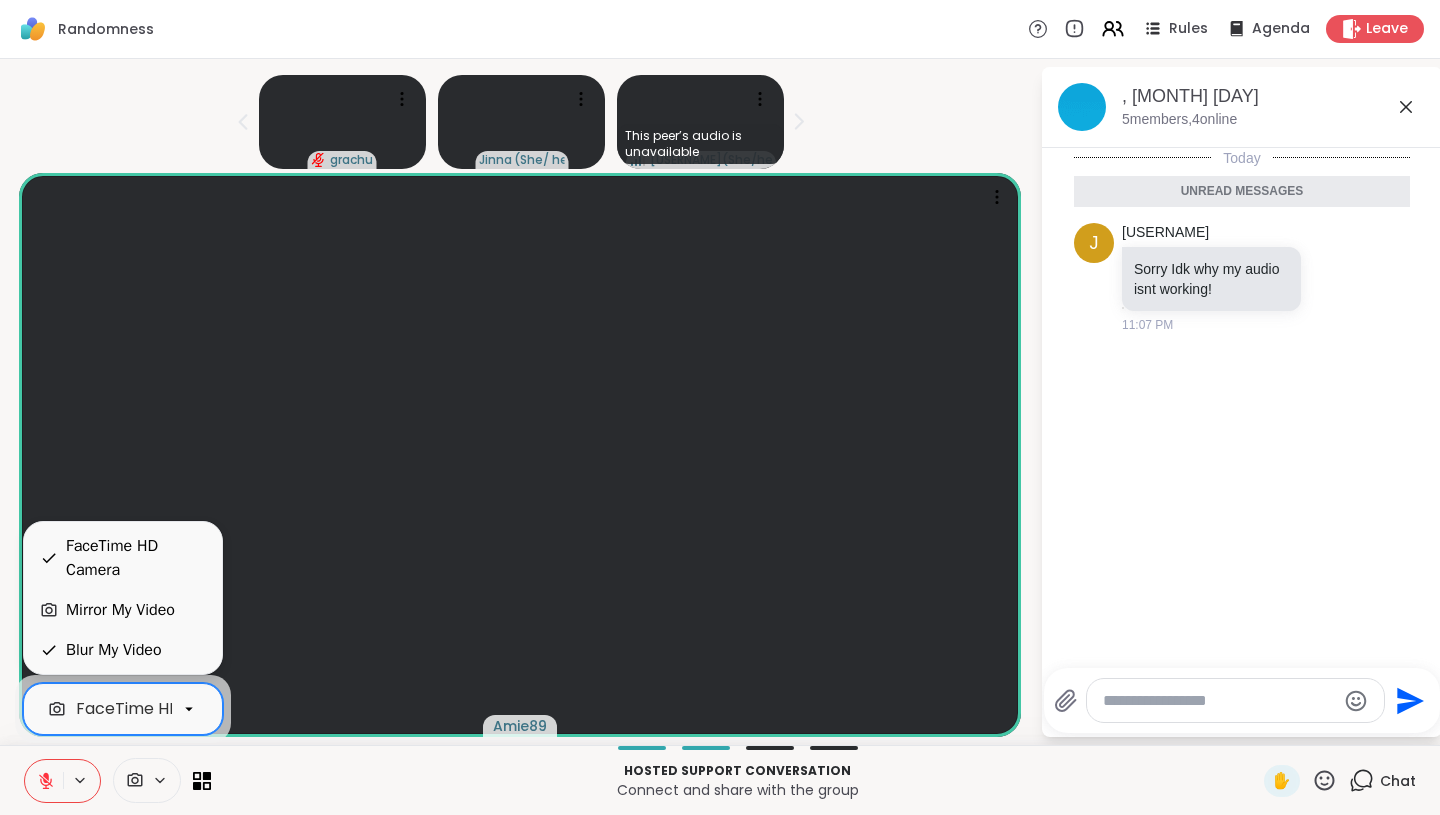 click on "FaceTime HD Camera" at bounding box center [123, 709] 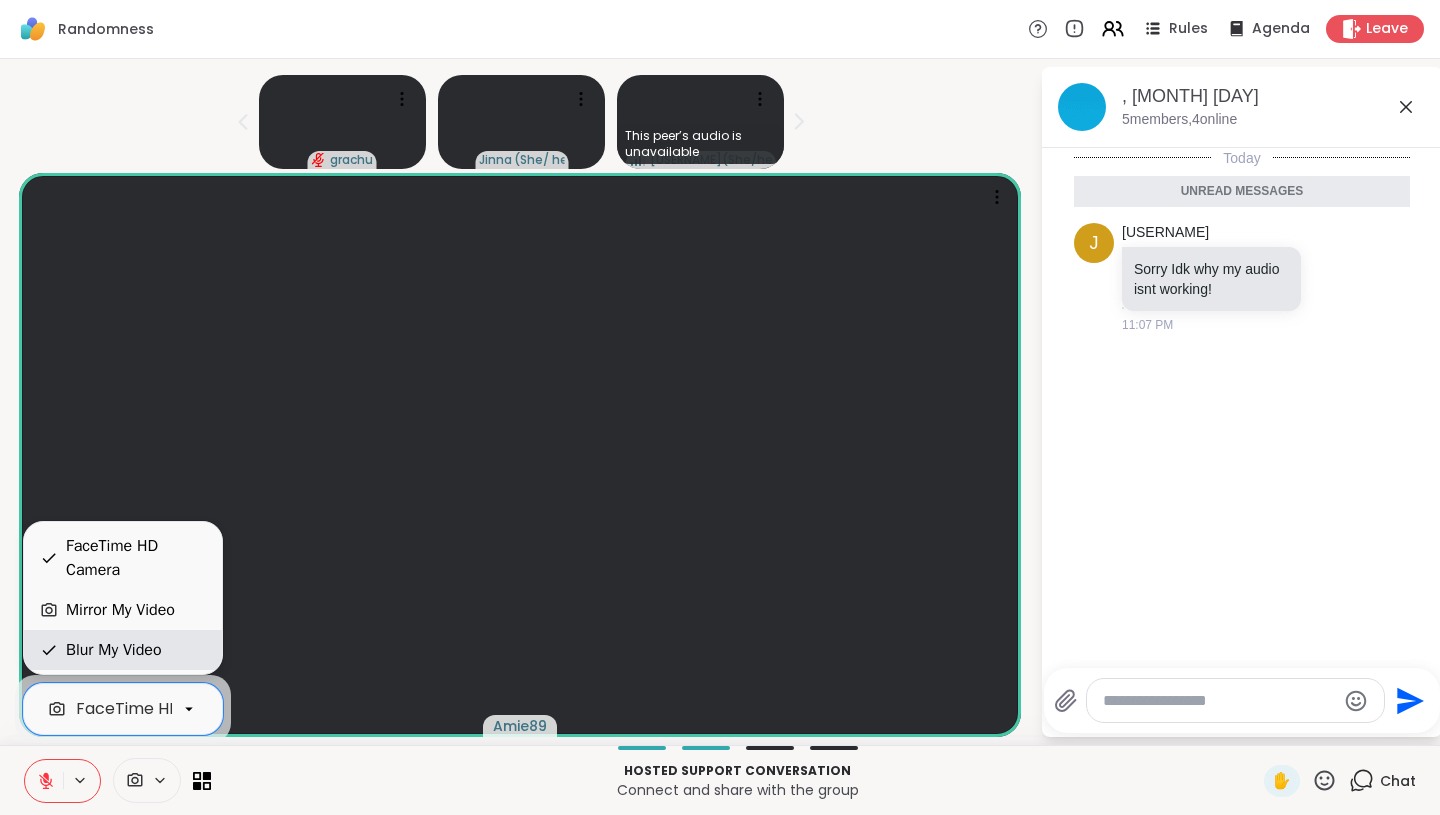 click on "Blur My Video" at bounding box center [114, 650] 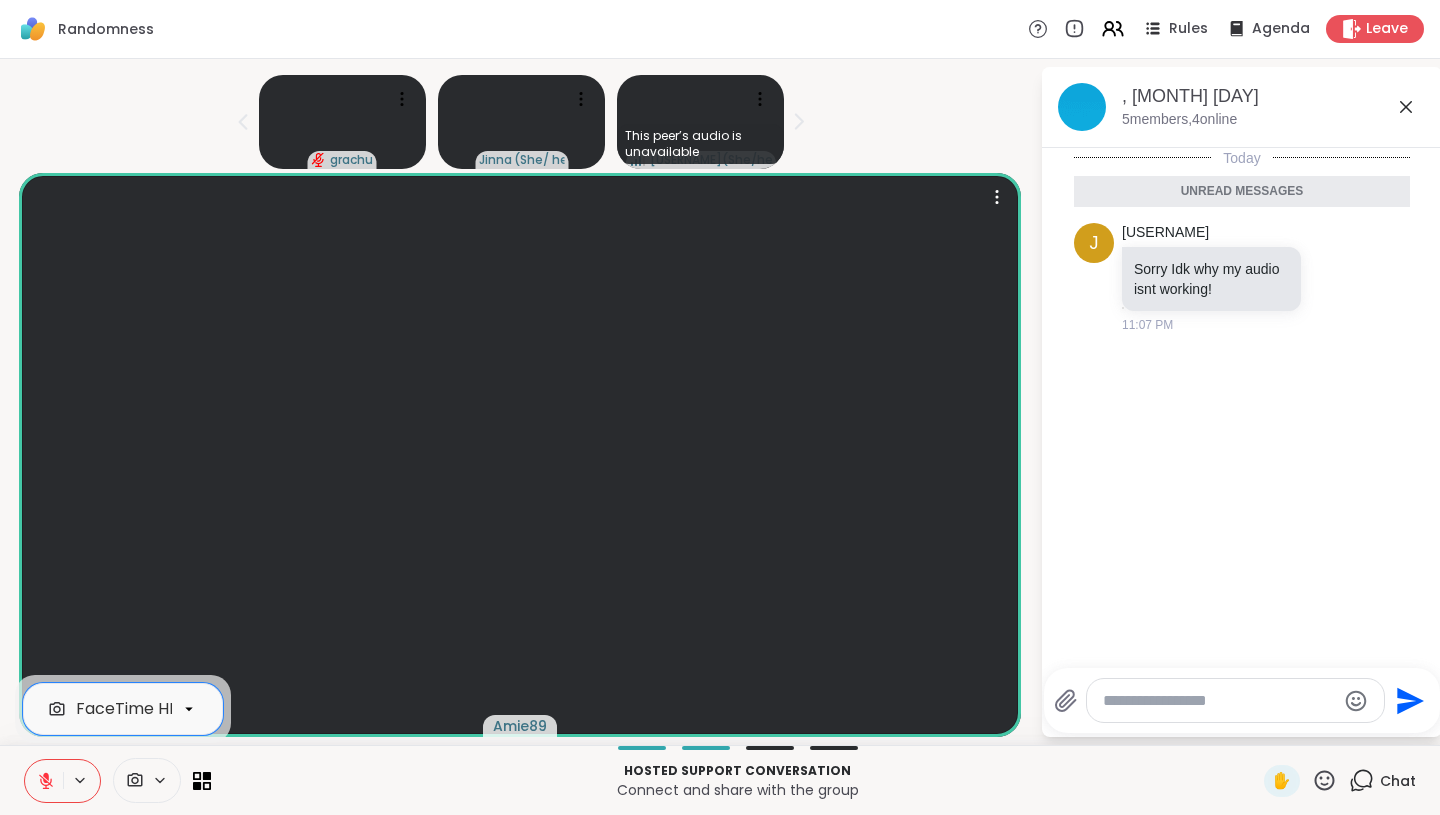 click at bounding box center [520, 455] 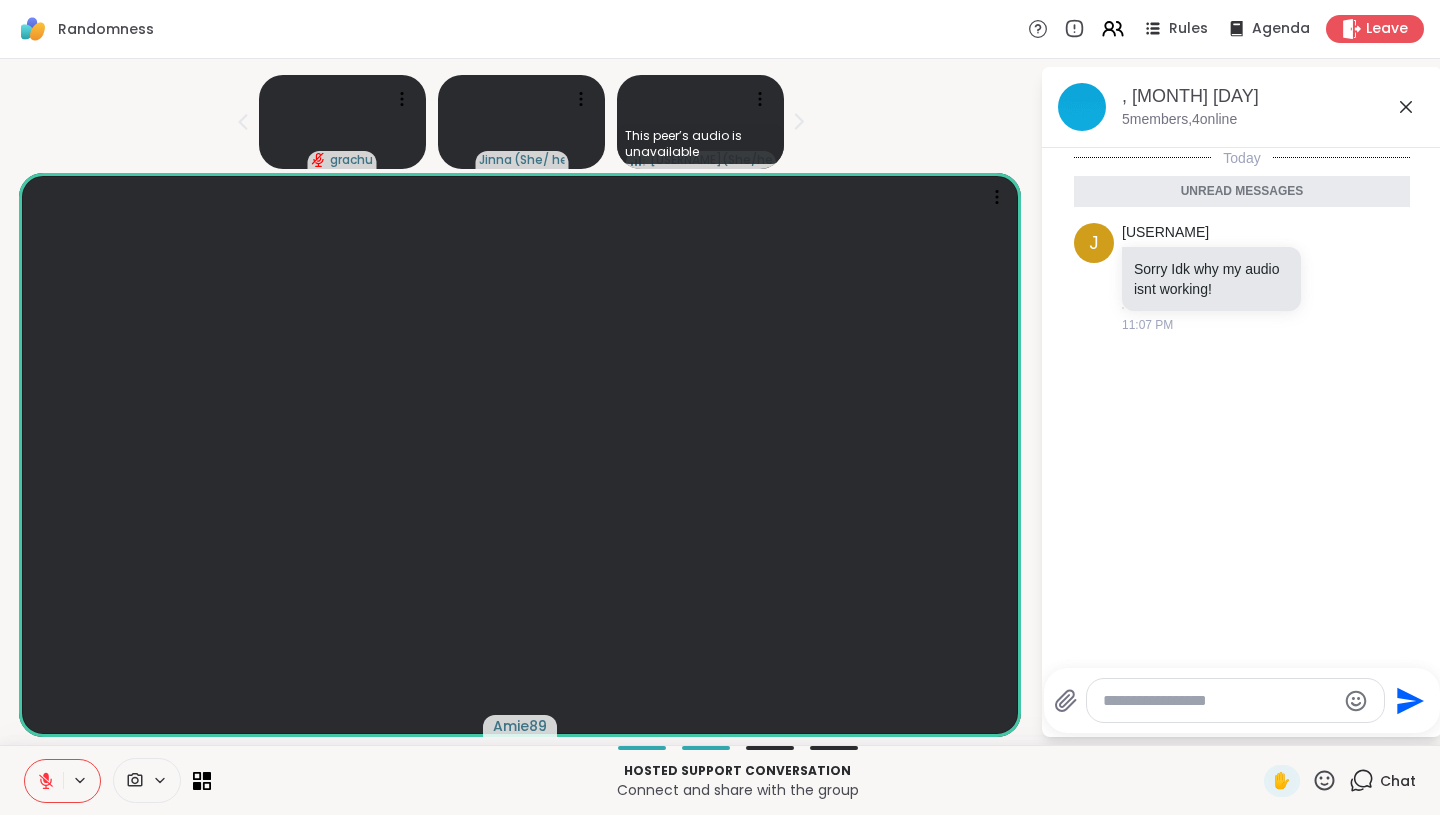 click at bounding box center [166, 780] 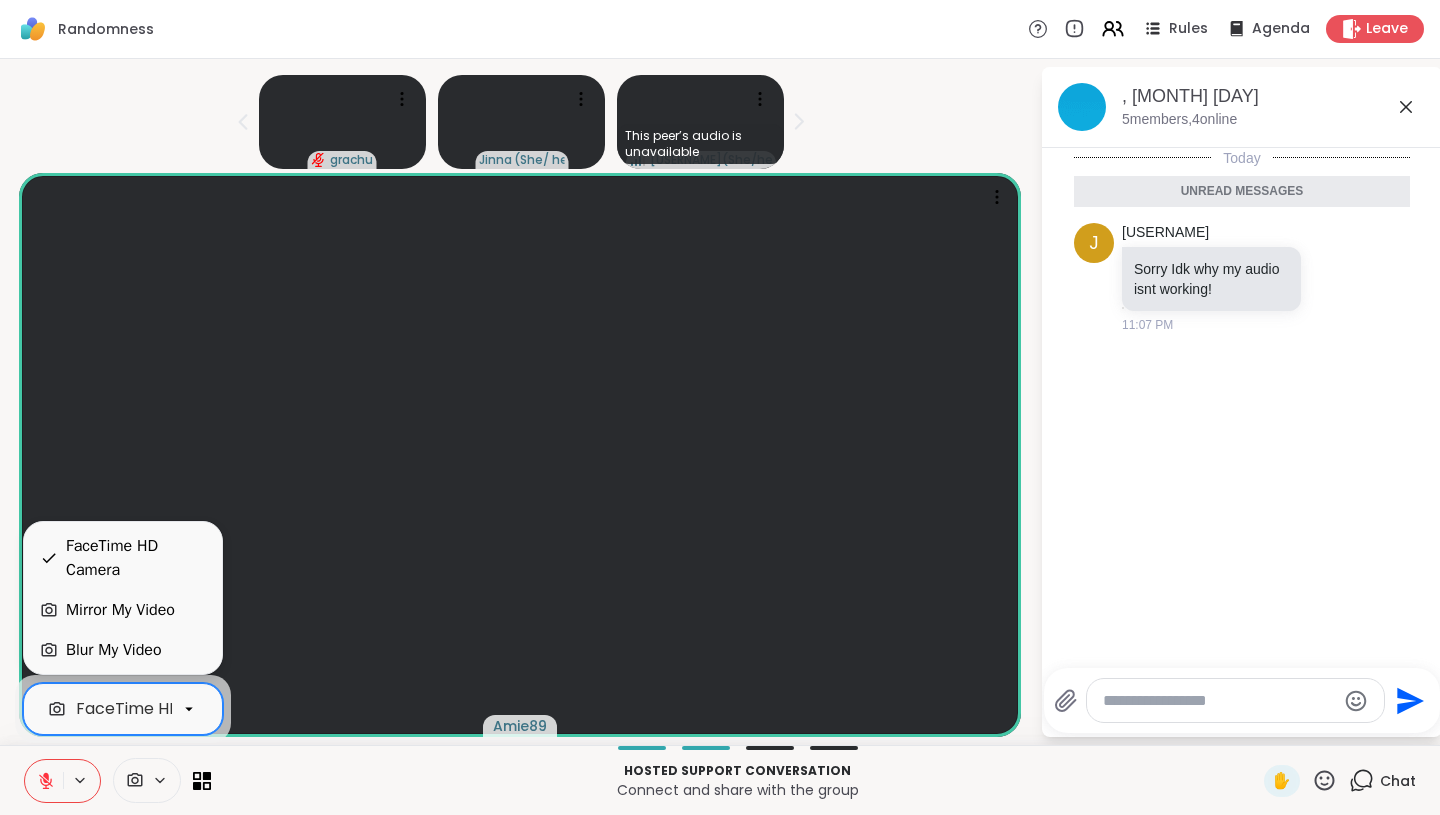 click on "FaceTime HD Camera" at bounding box center [163, 709] 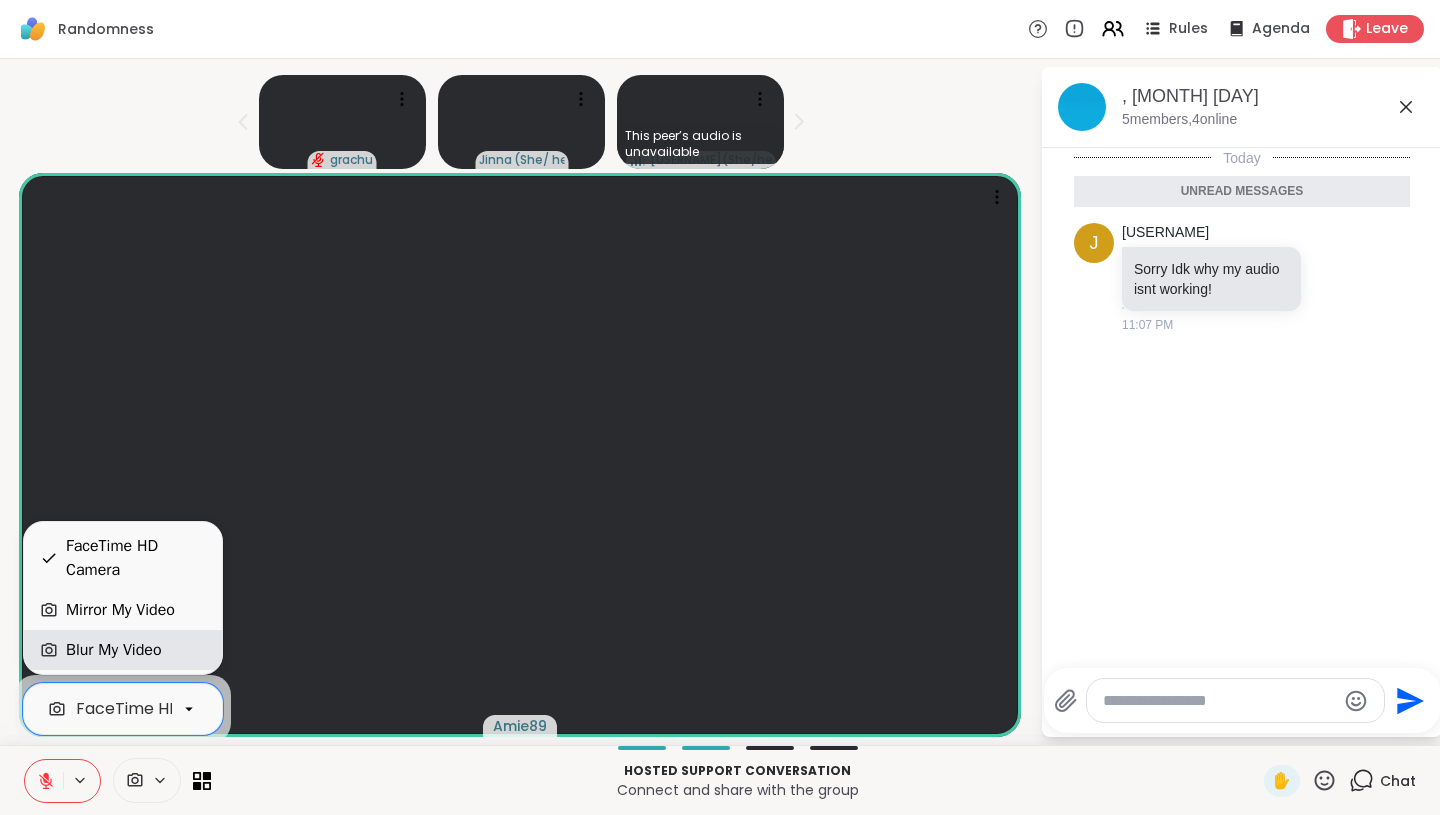 click on "Blur My Video" at bounding box center (114, 650) 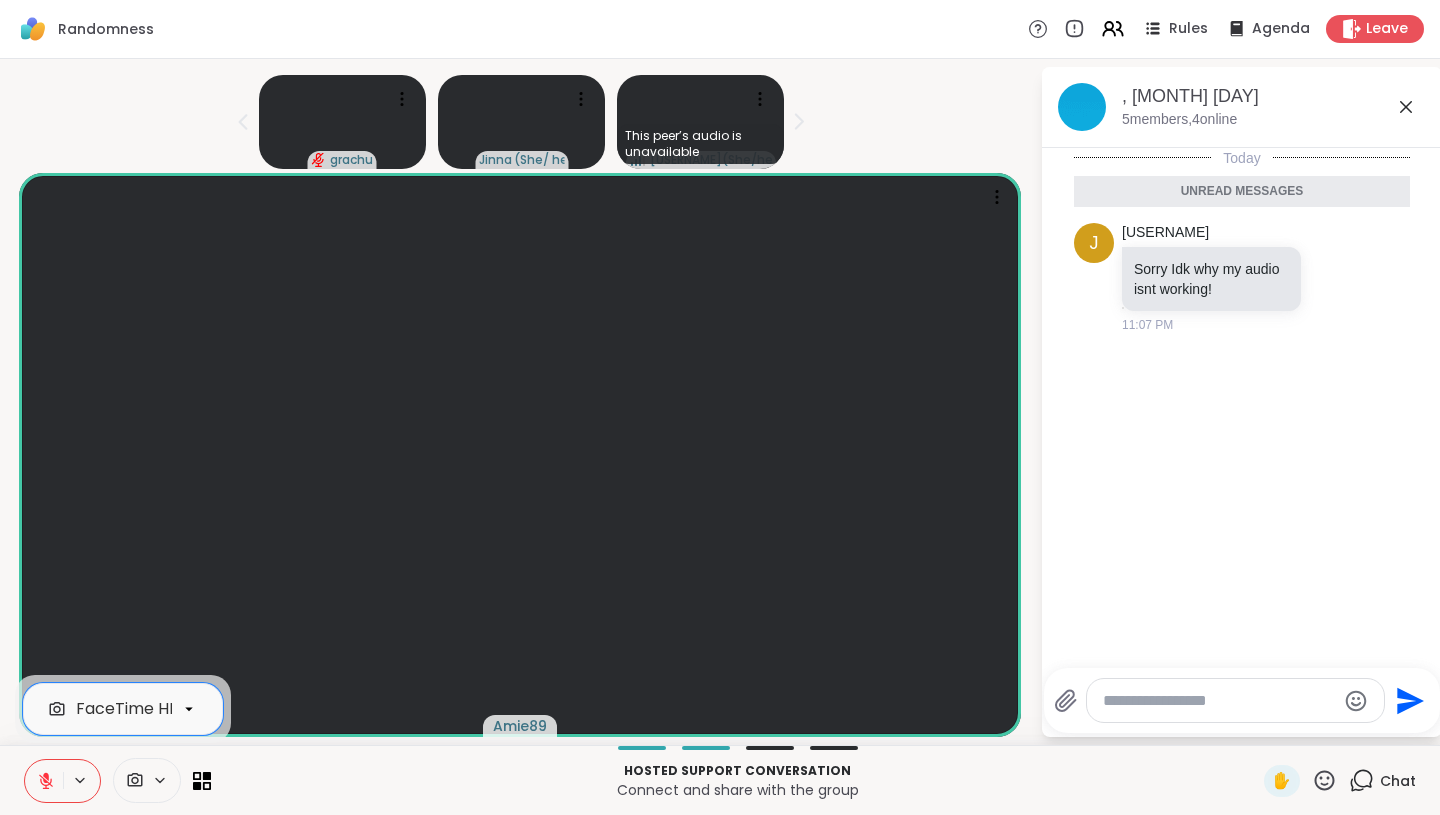click 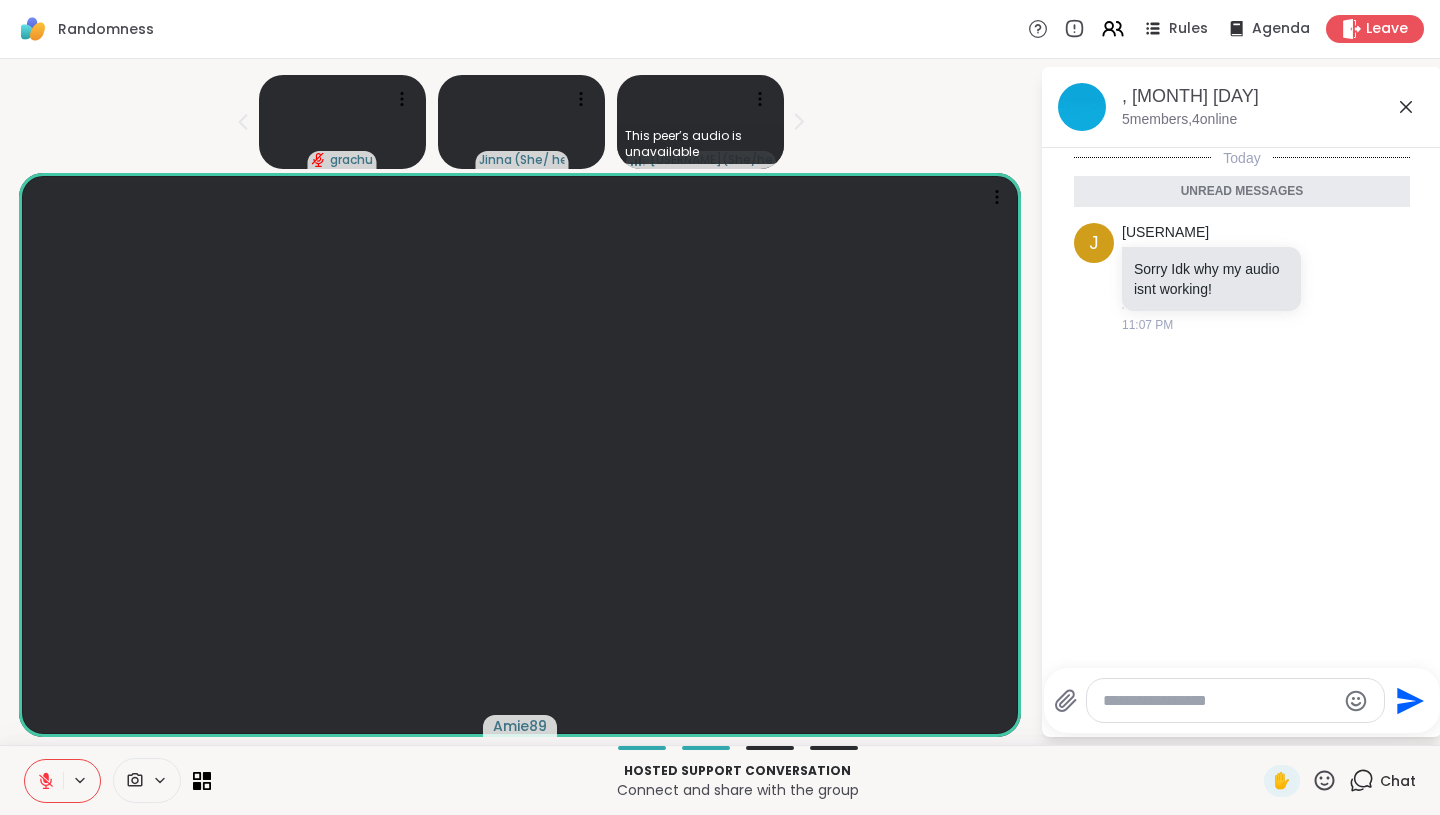 click at bounding box center [147, 780] 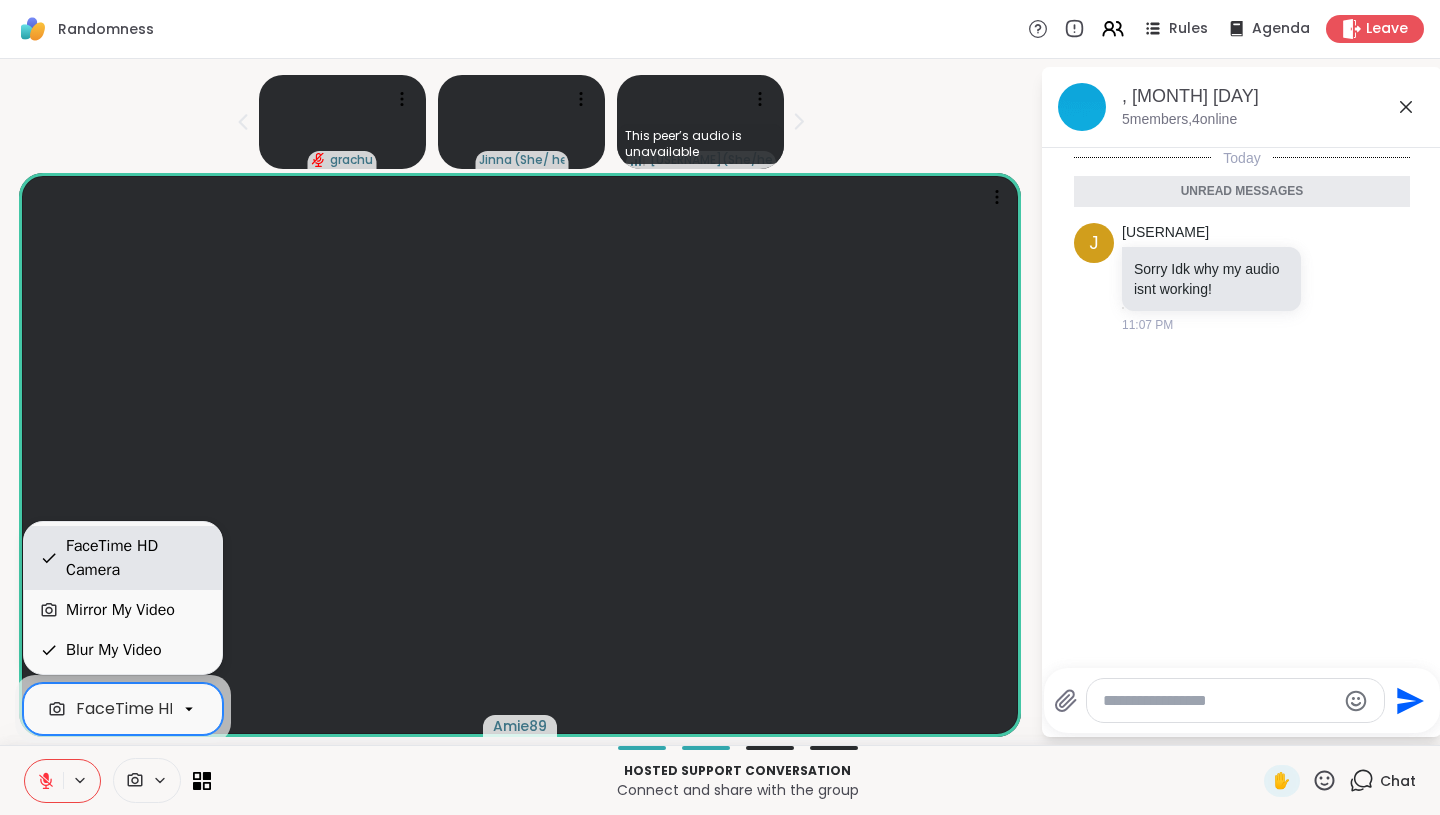 click on "FaceTime HD Camera" at bounding box center (136, 558) 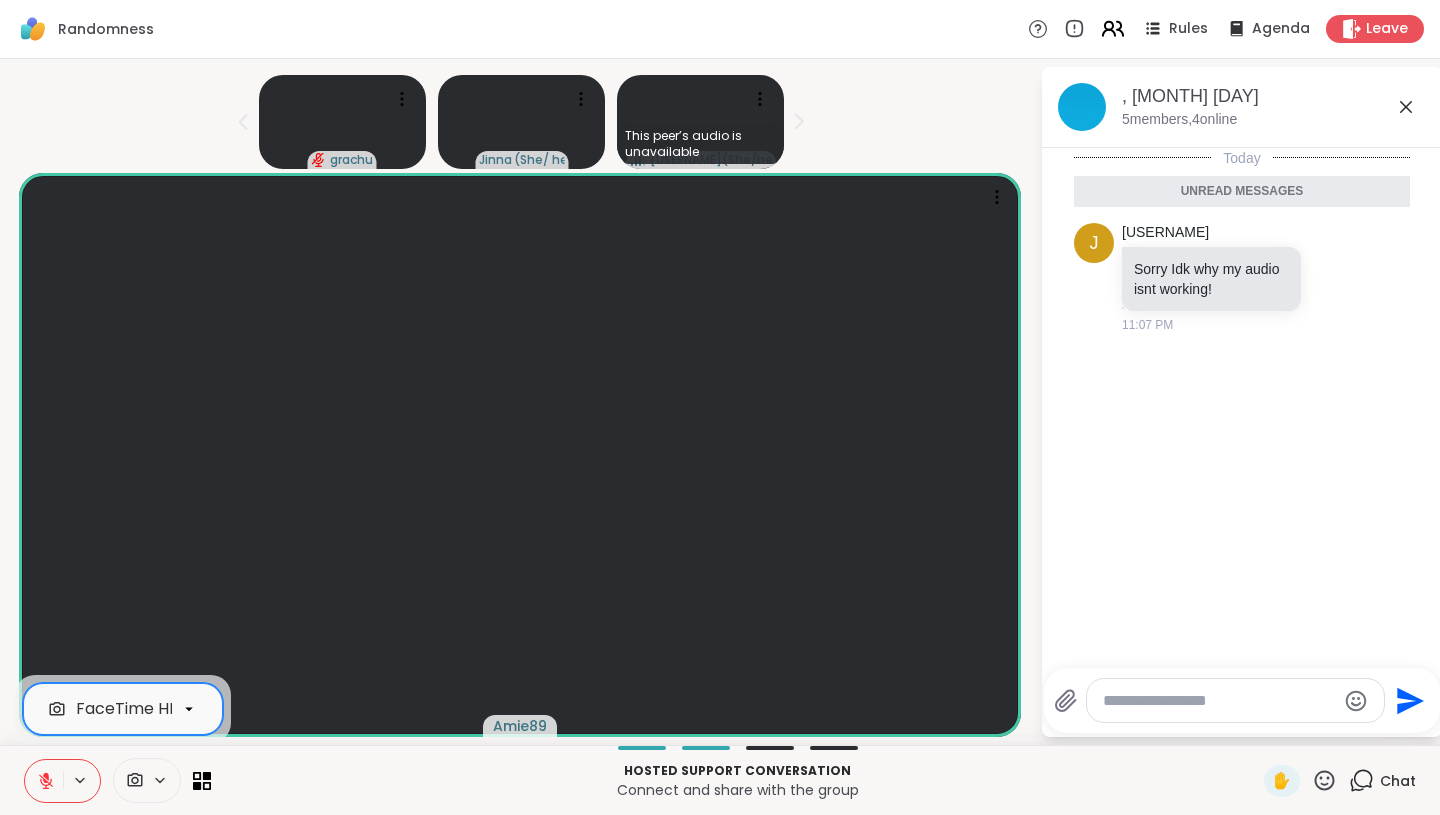 click 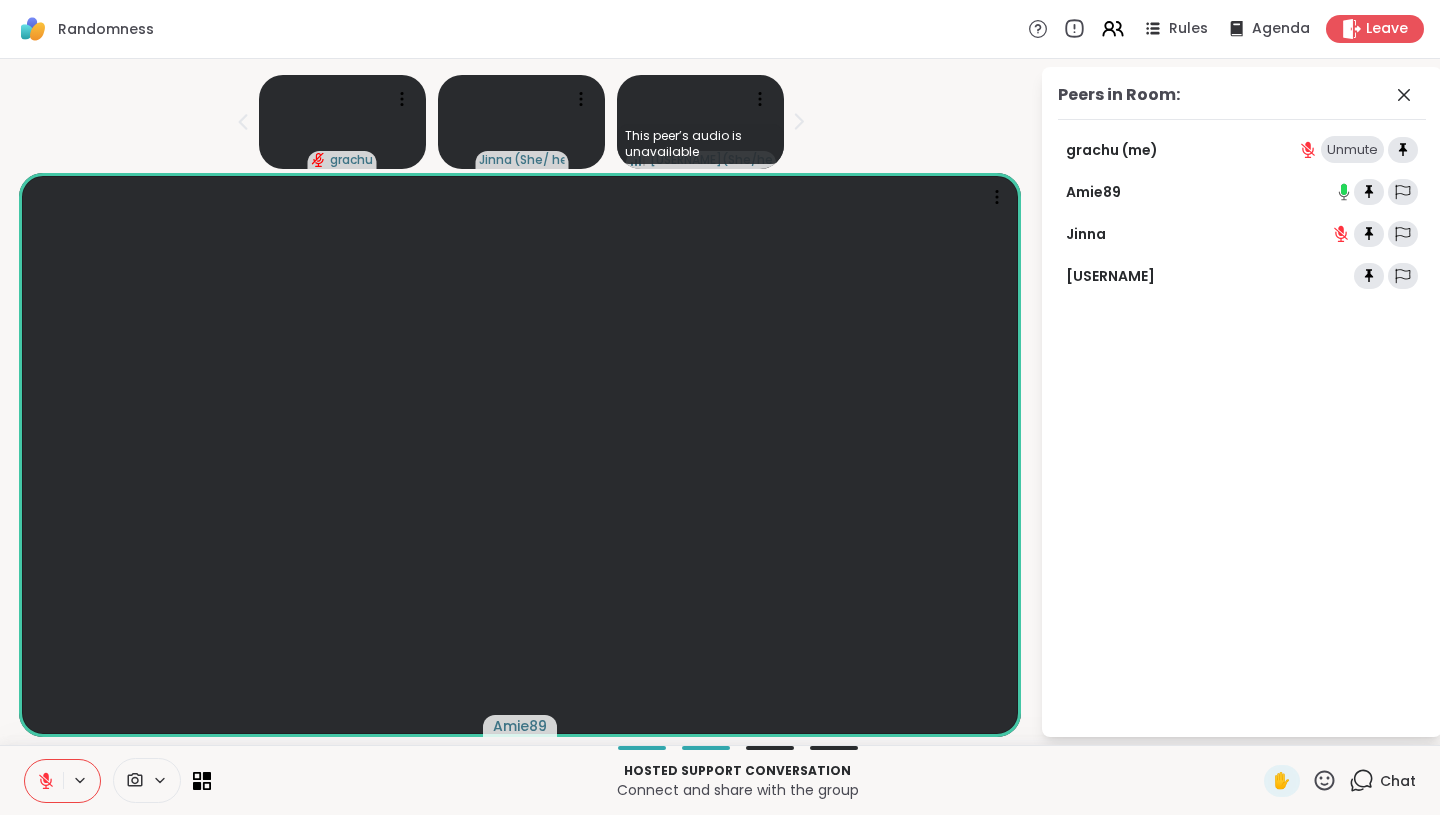 click 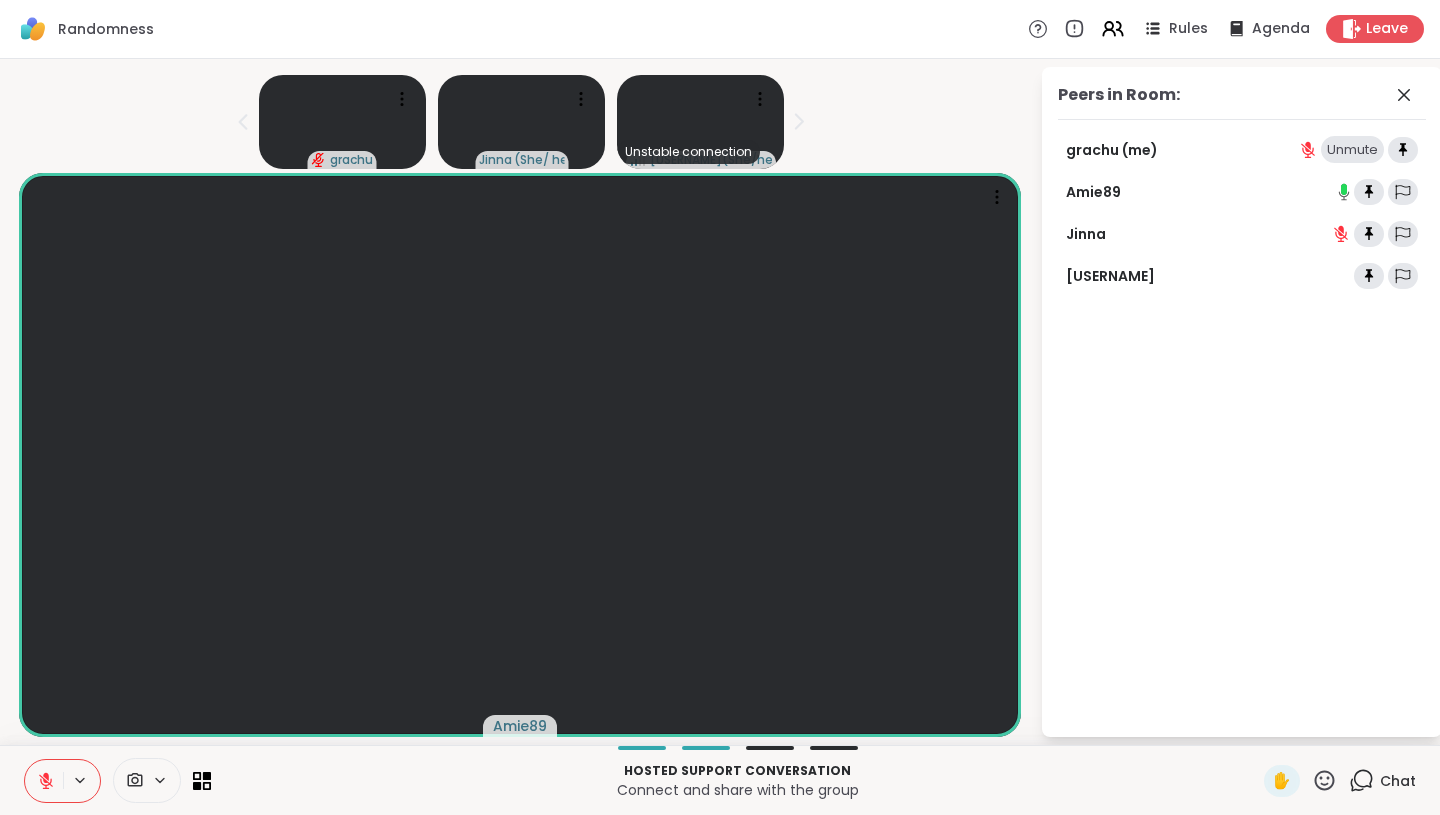 click 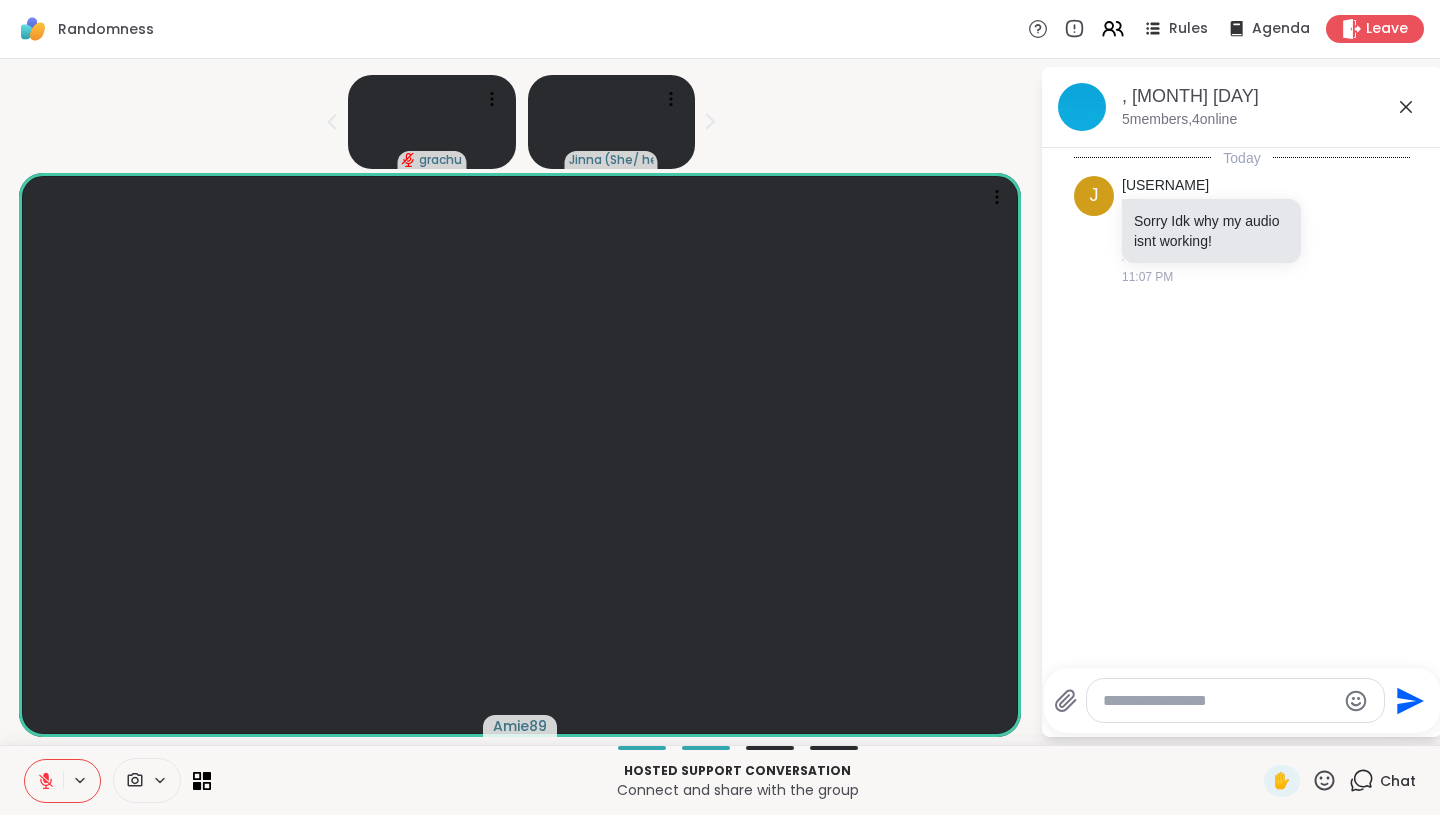 click 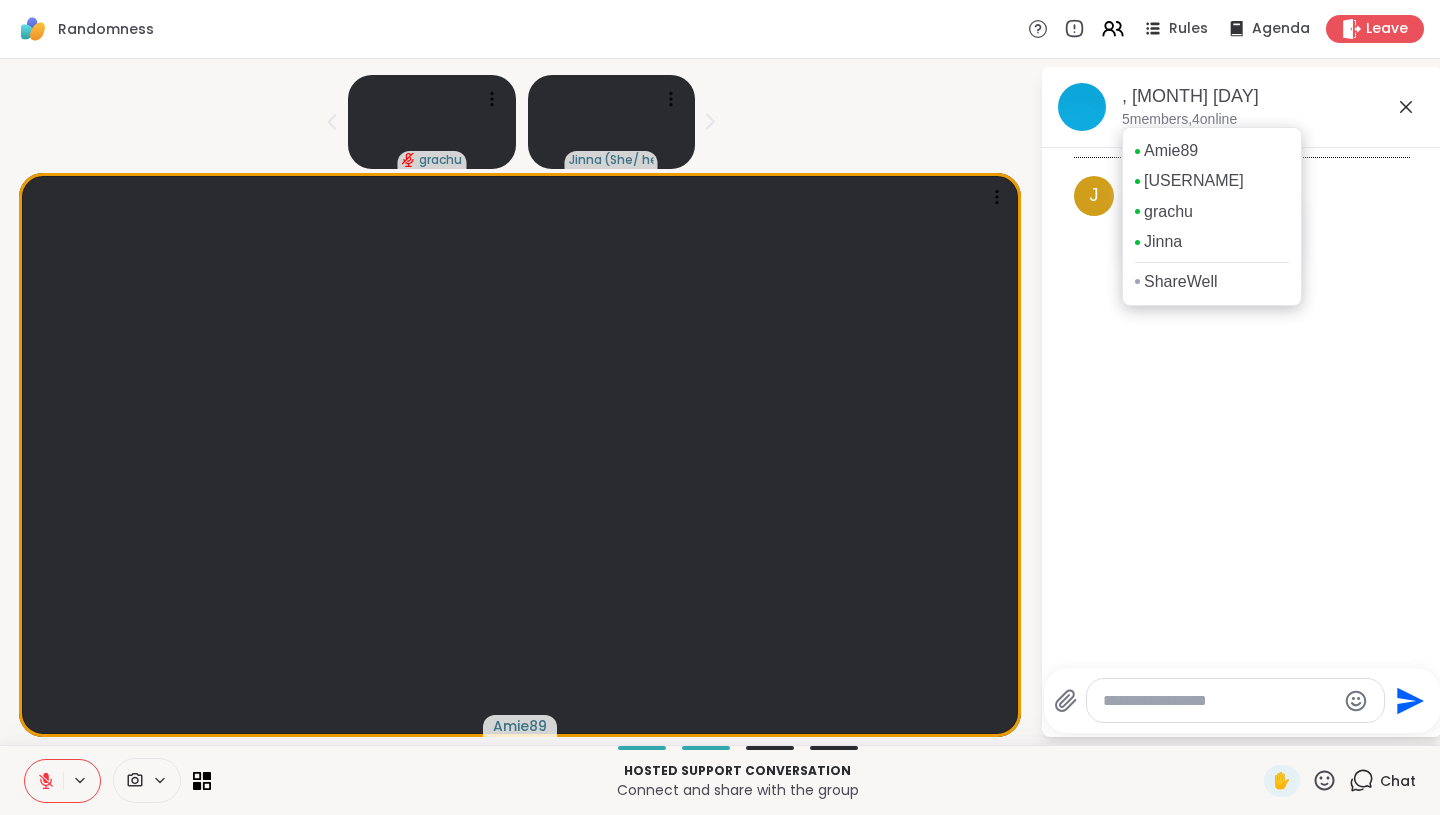click on "5  members,  4  online" at bounding box center (1179, 120) 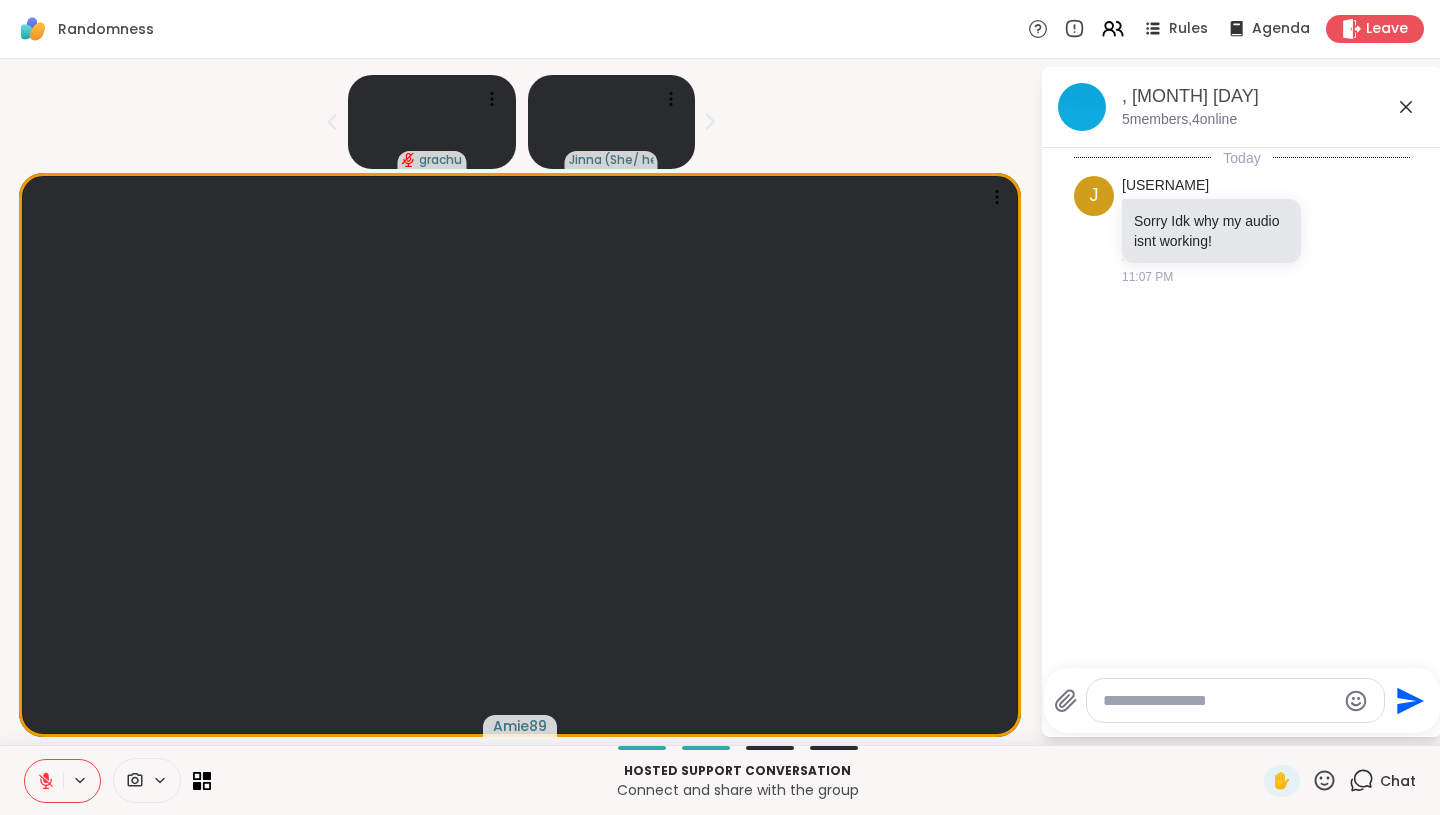 click 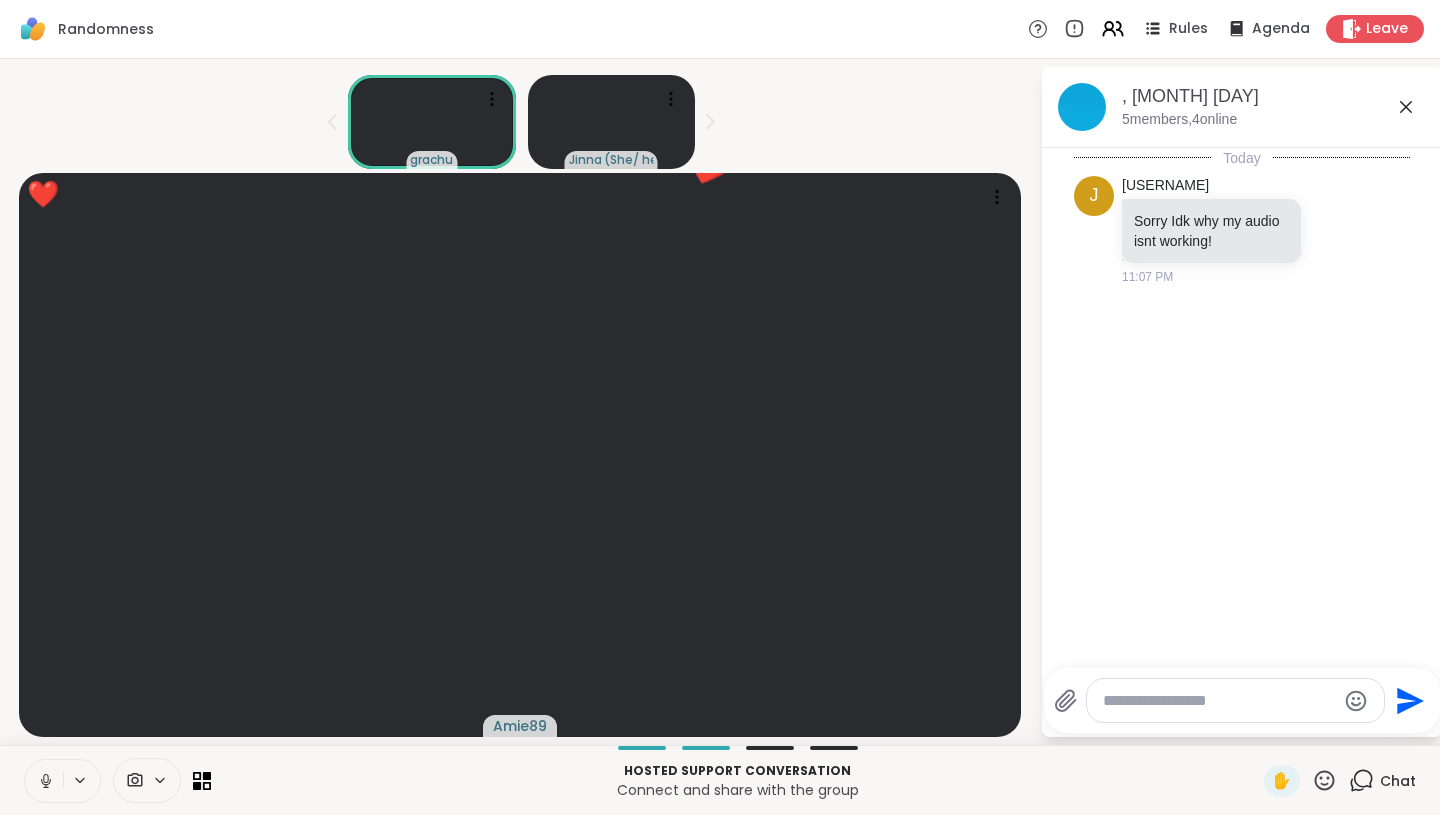click 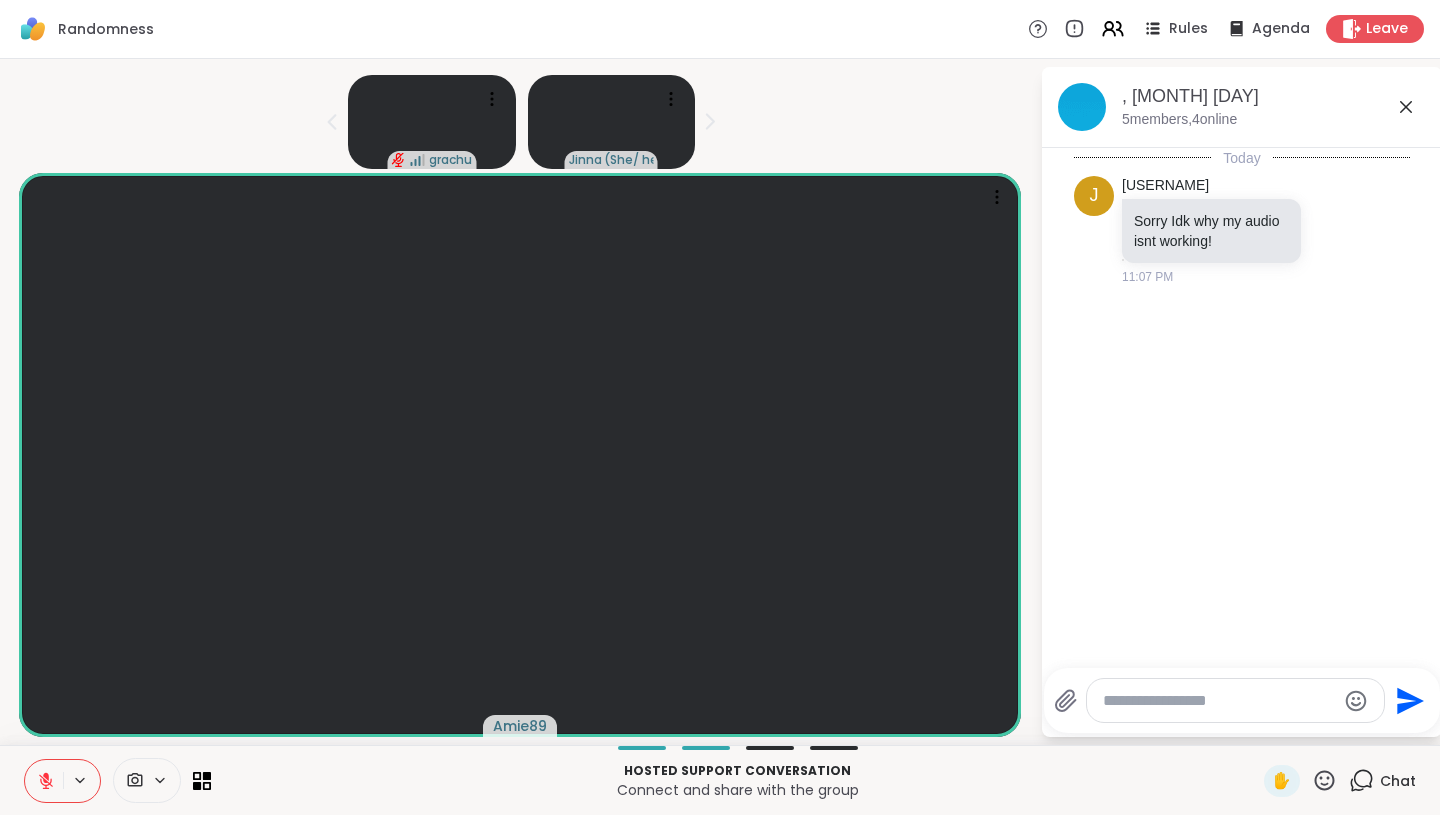 click at bounding box center (117, 780) 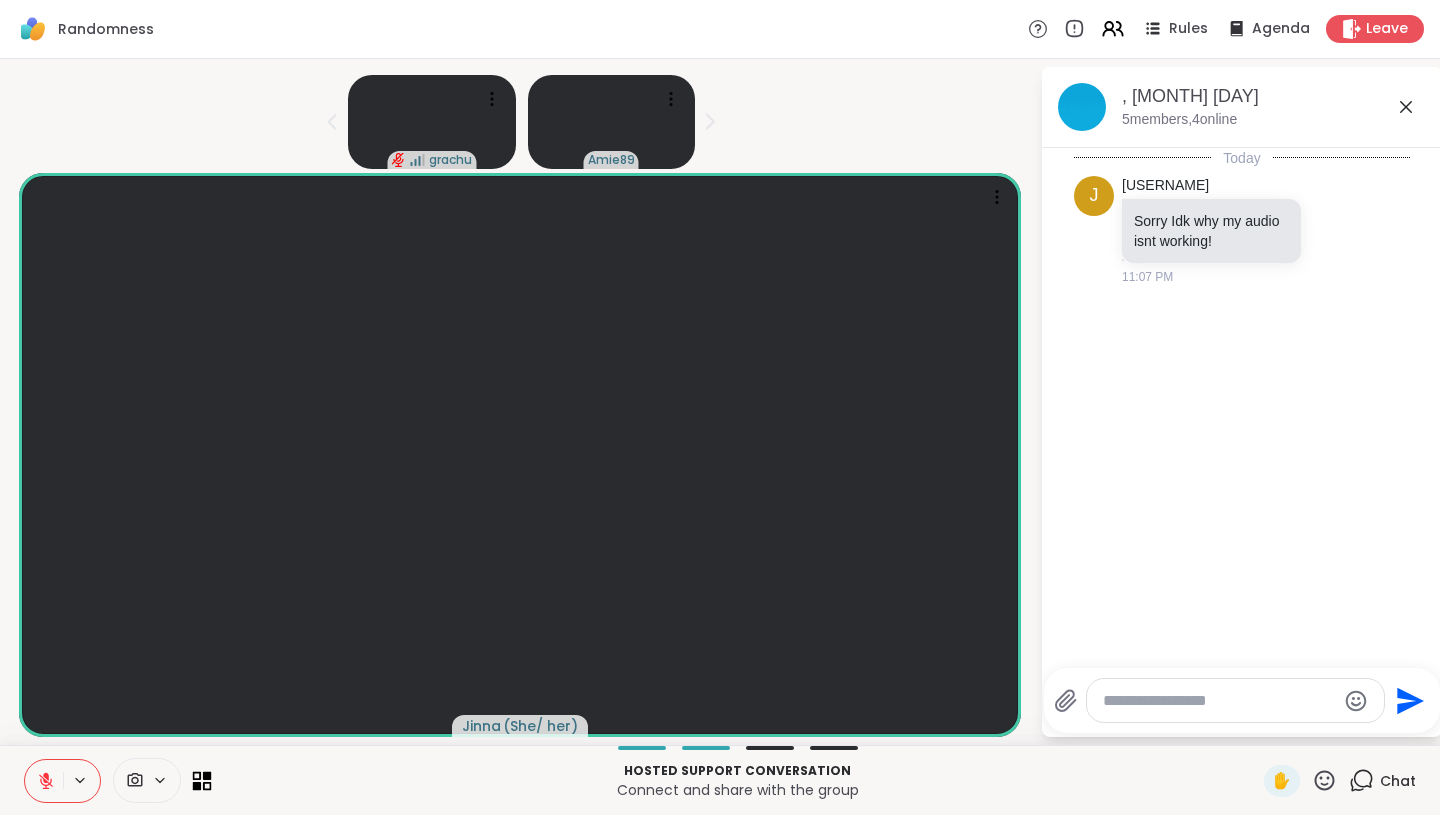 click 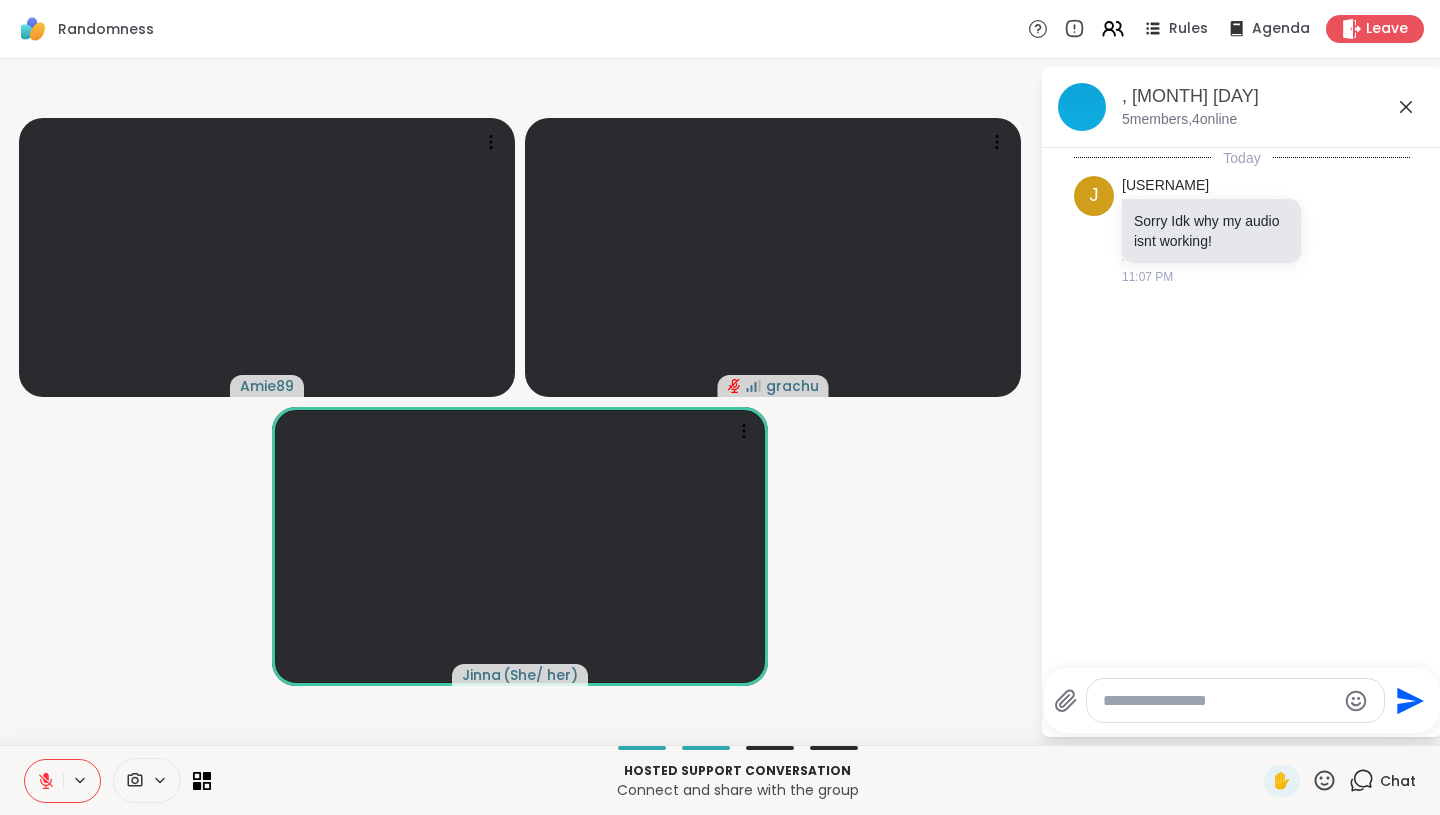 click at bounding box center [1219, 701] 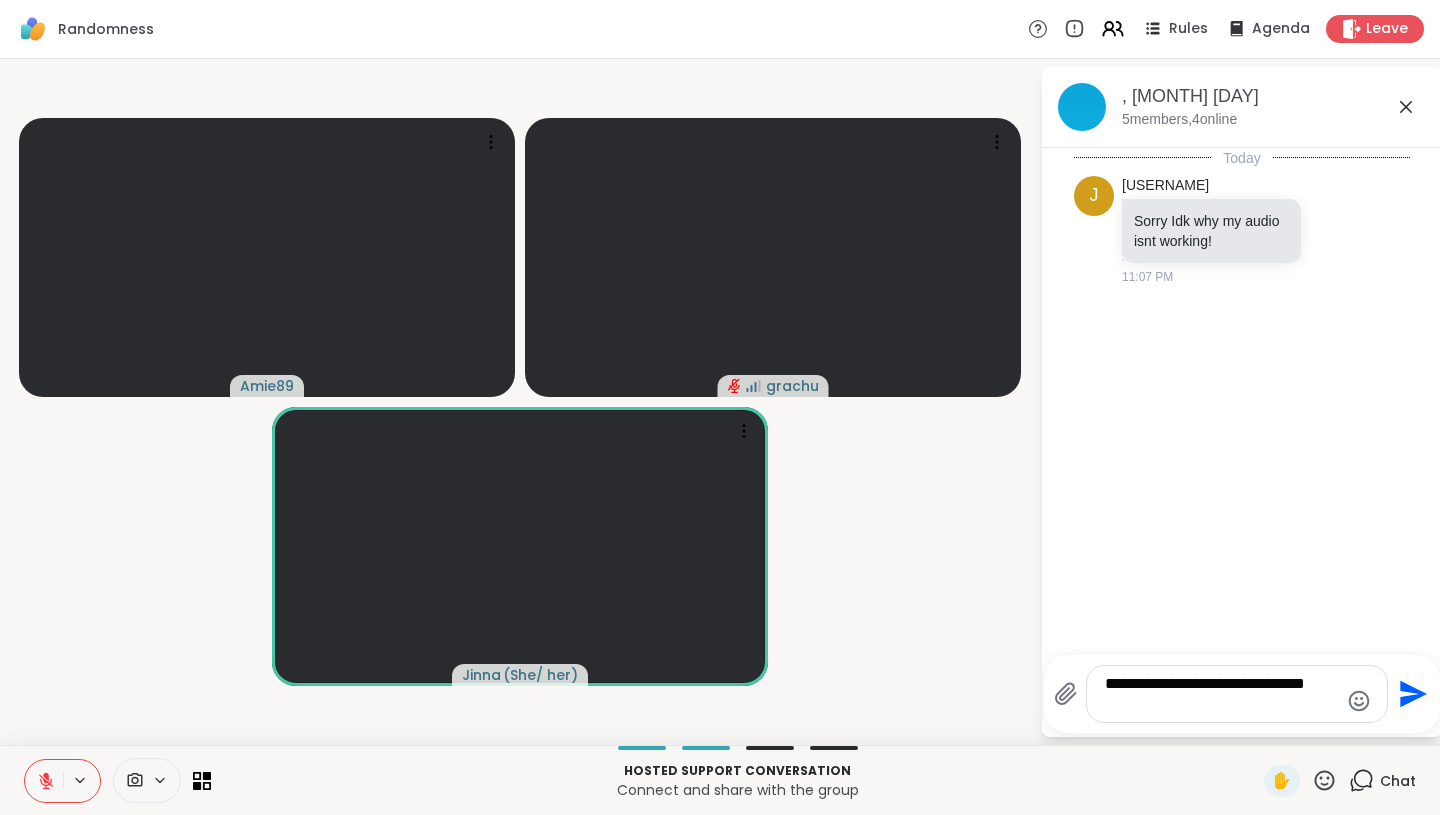 type on "**********" 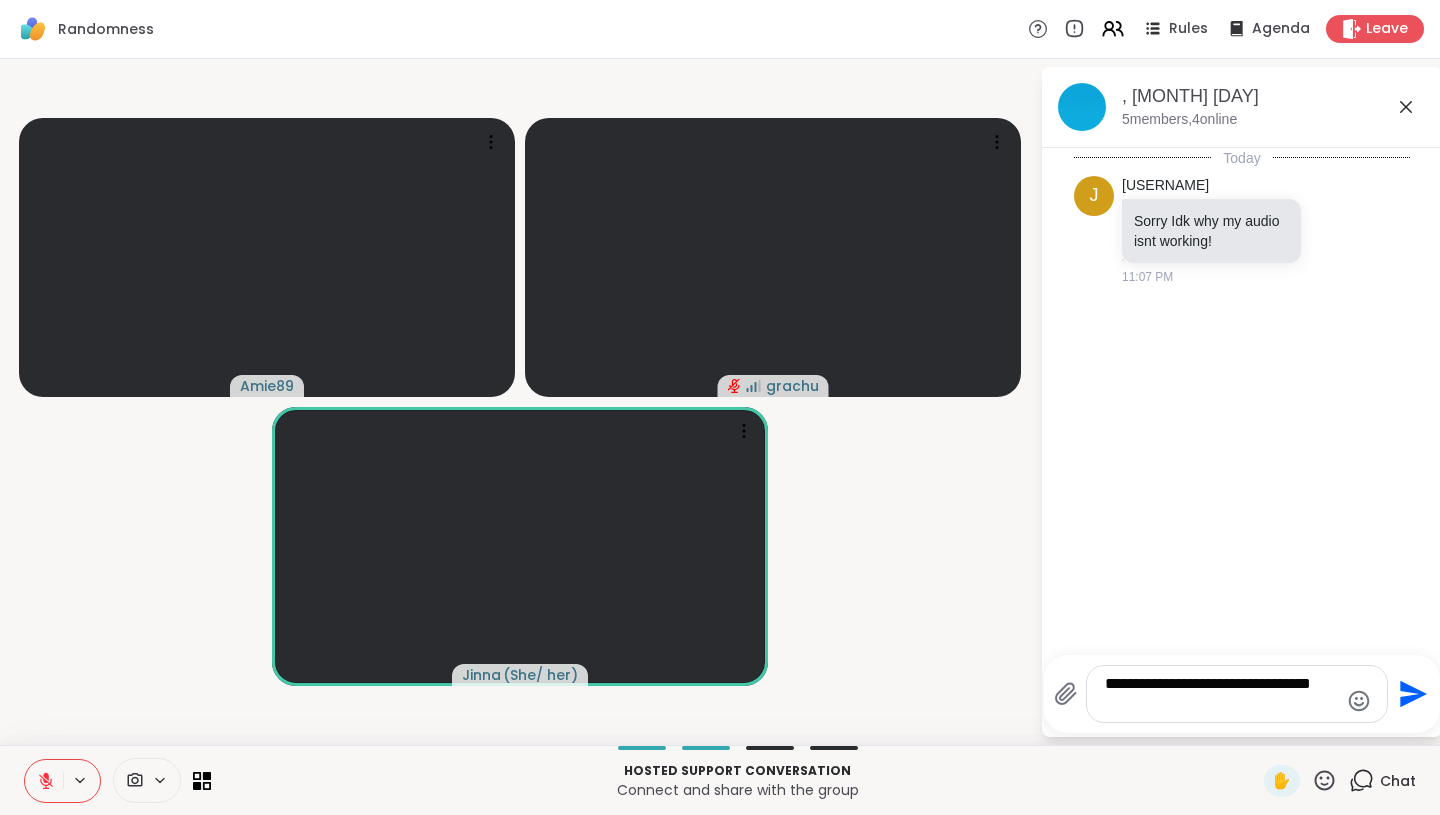 type 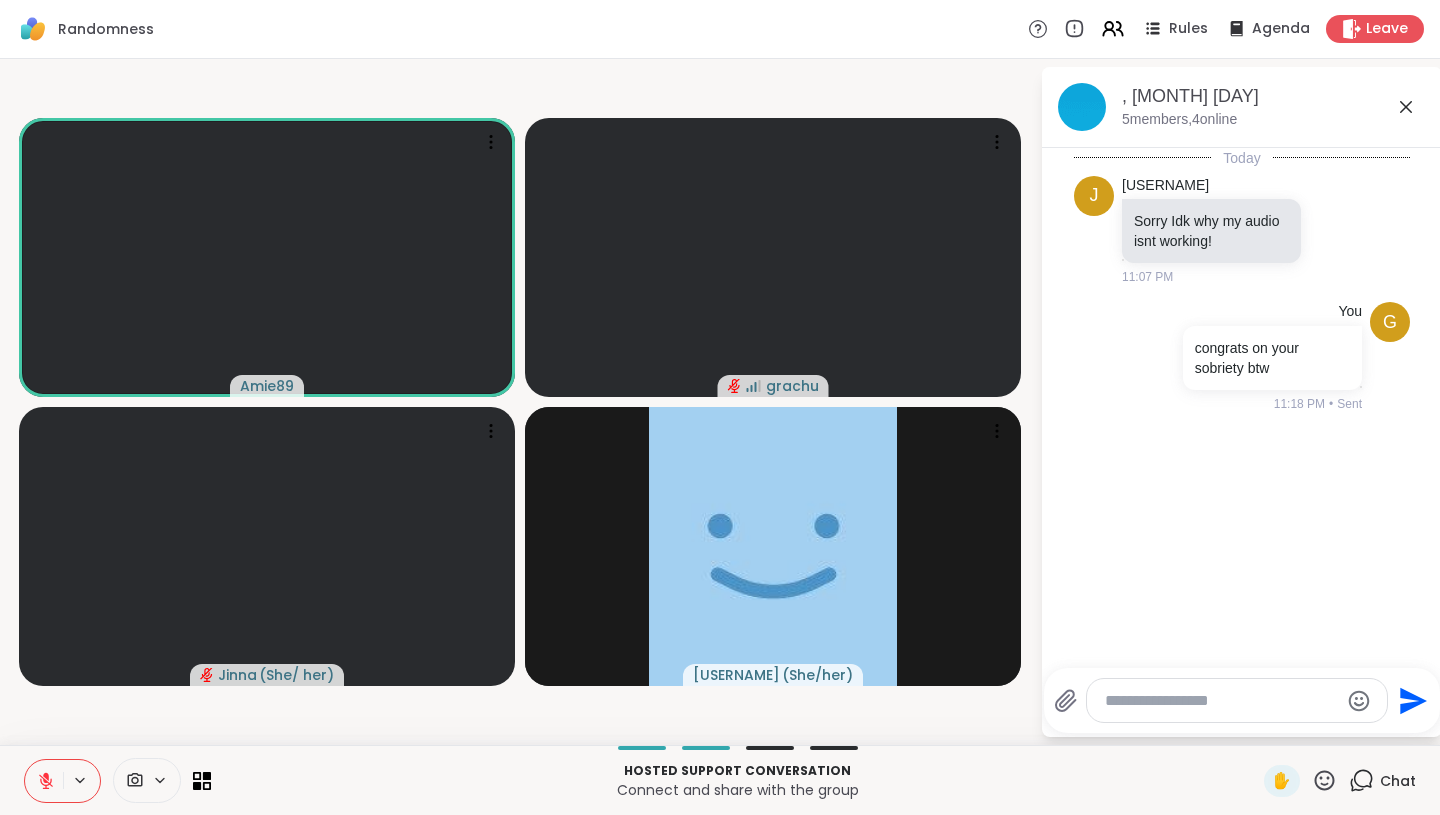 click 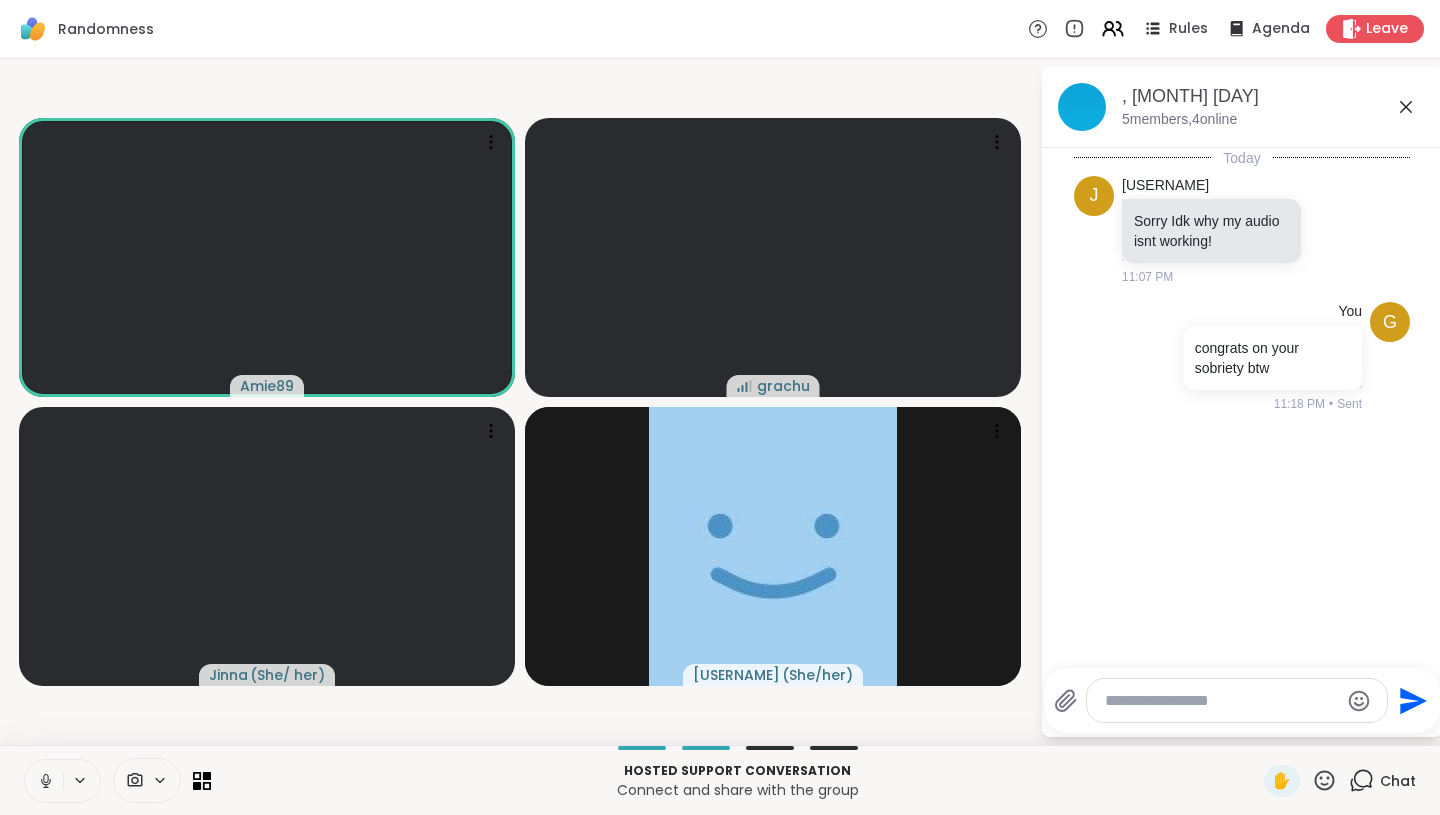 click 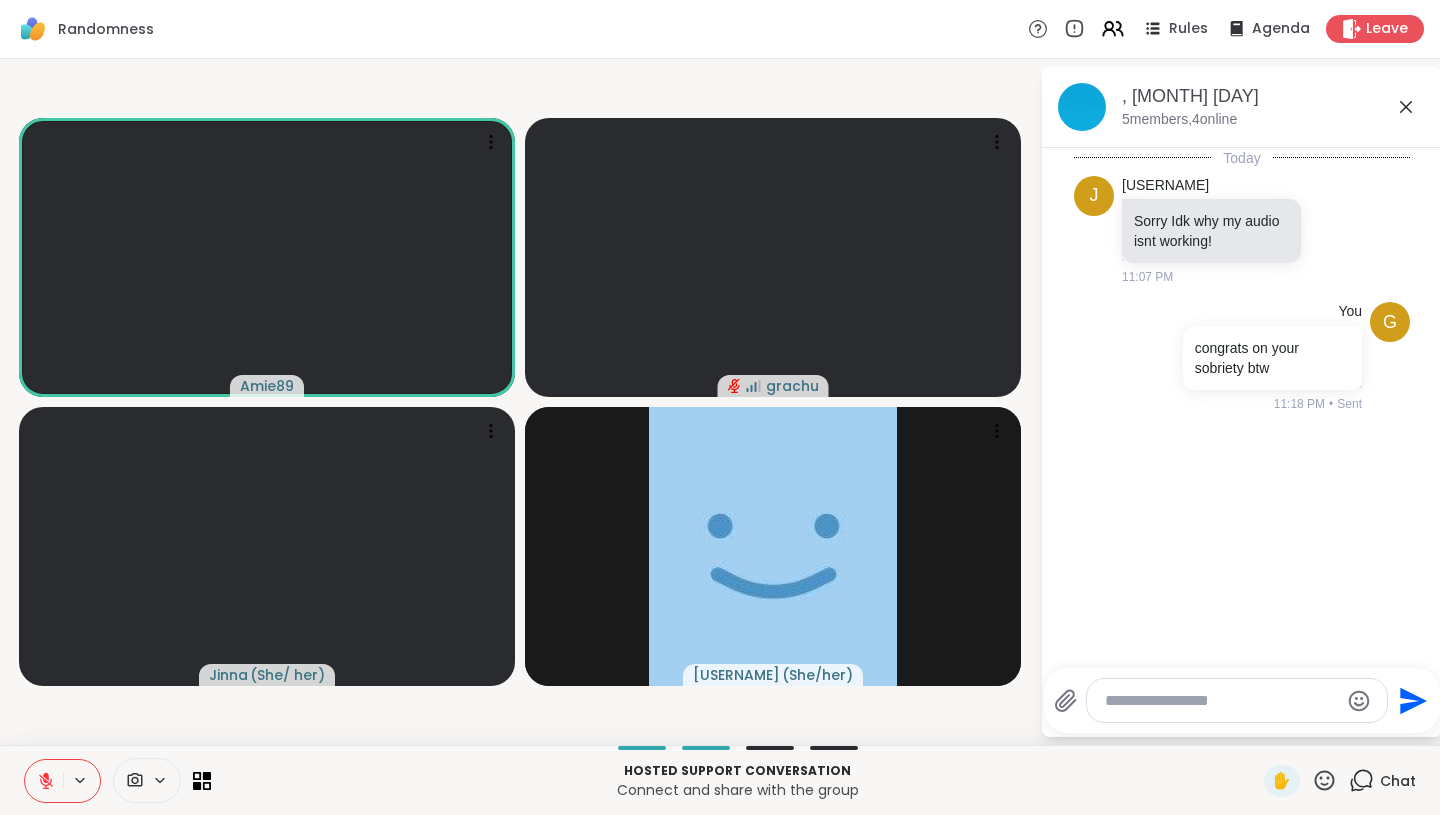 click 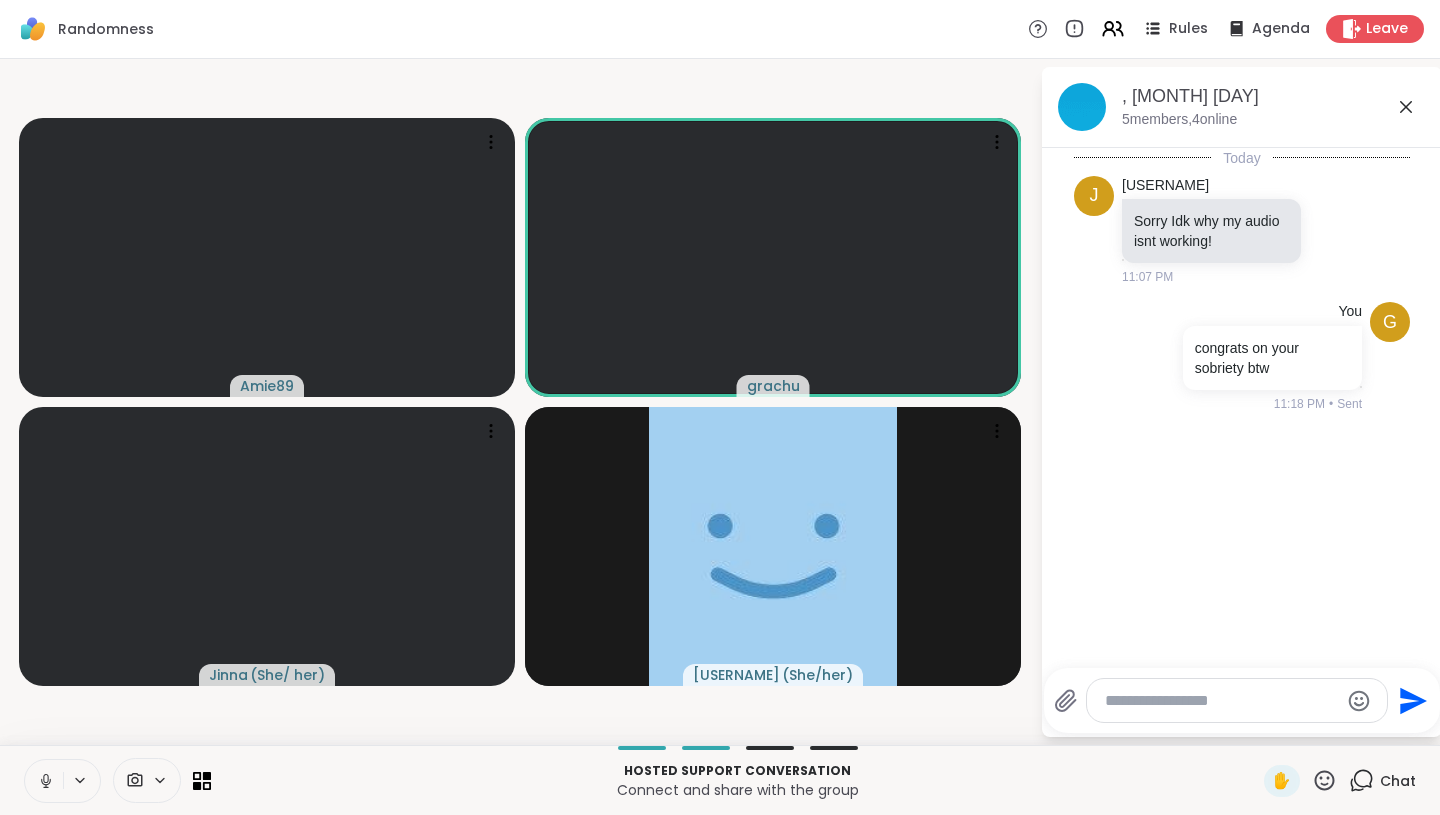 click 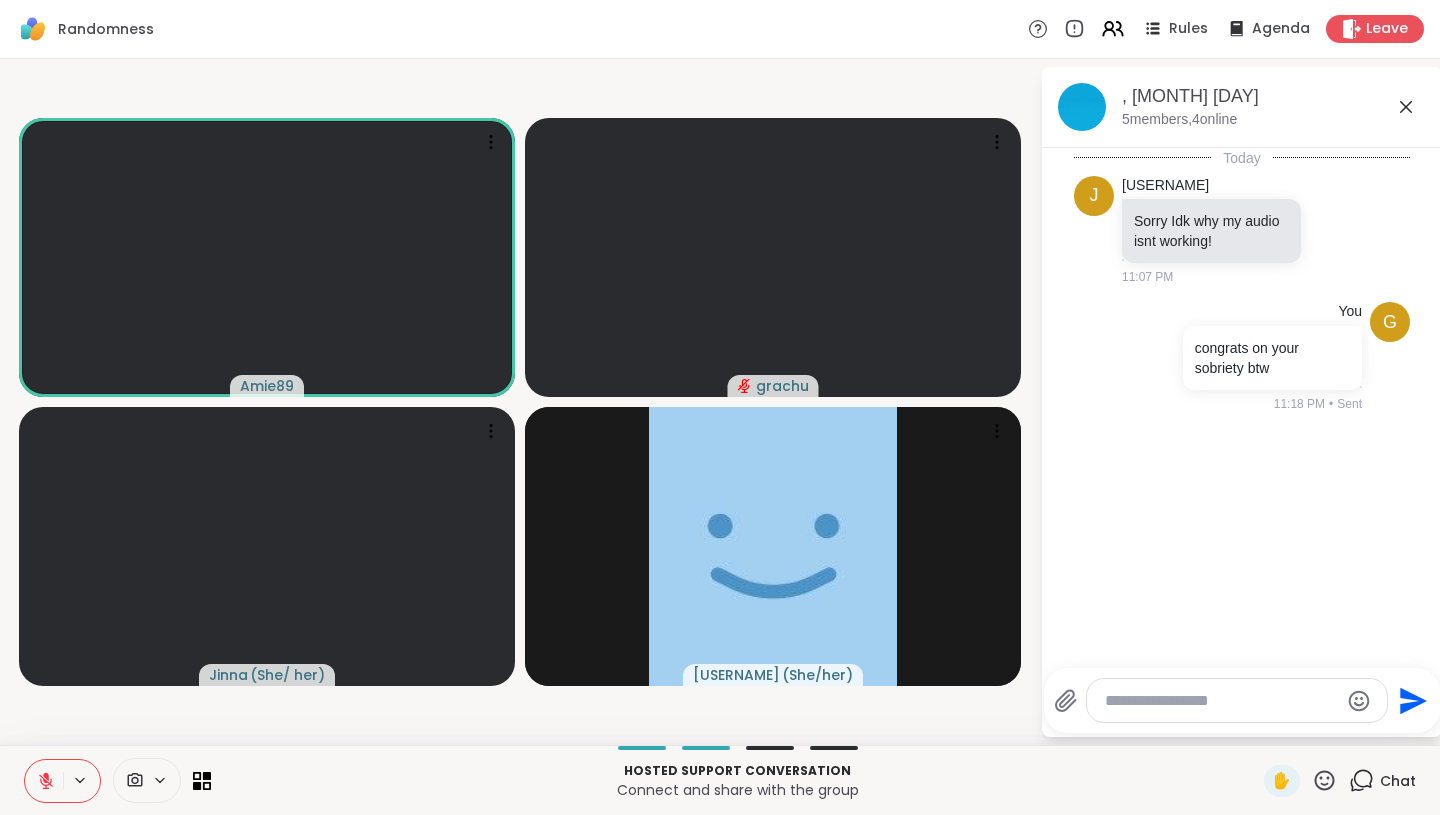 click 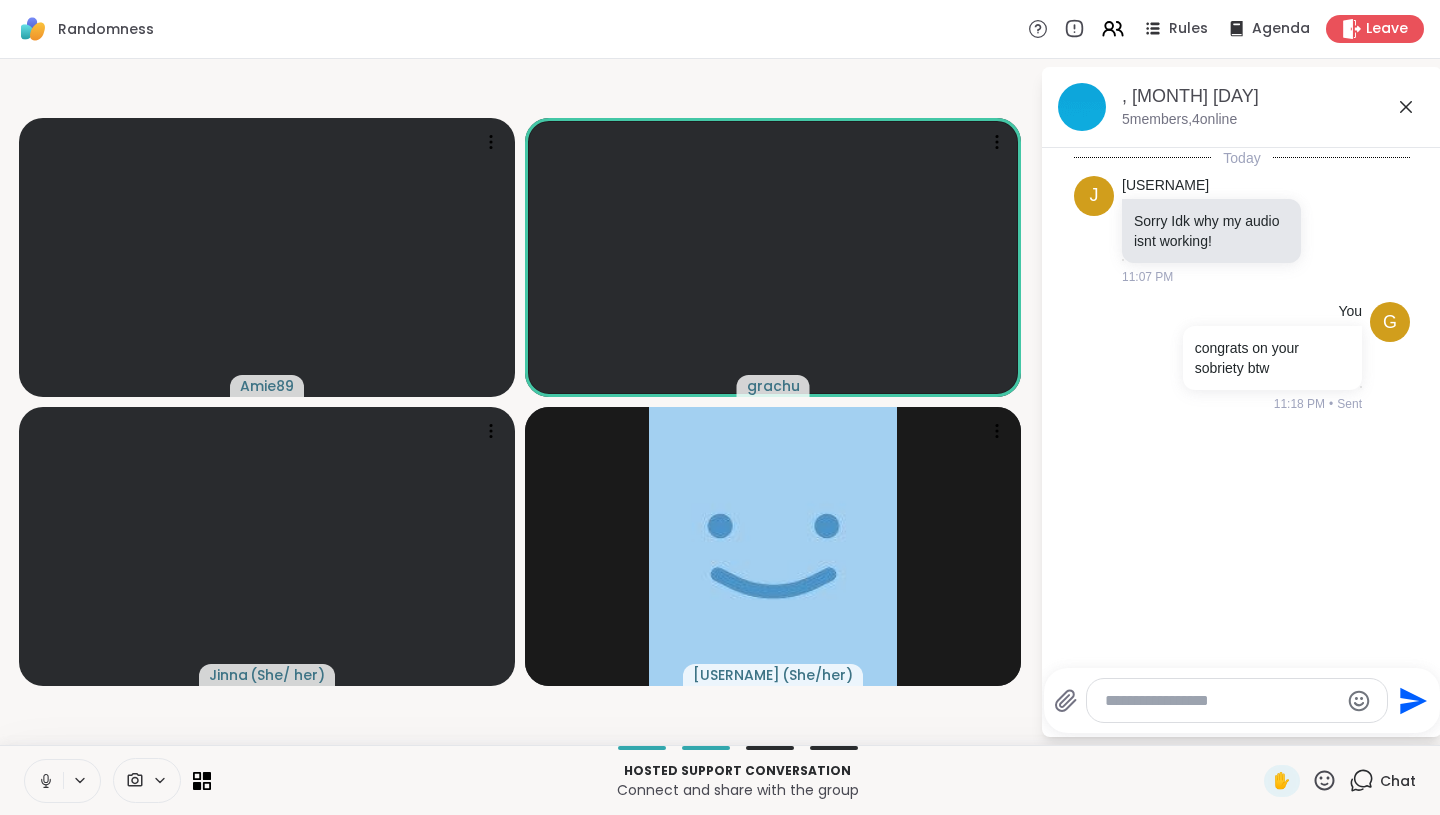 click 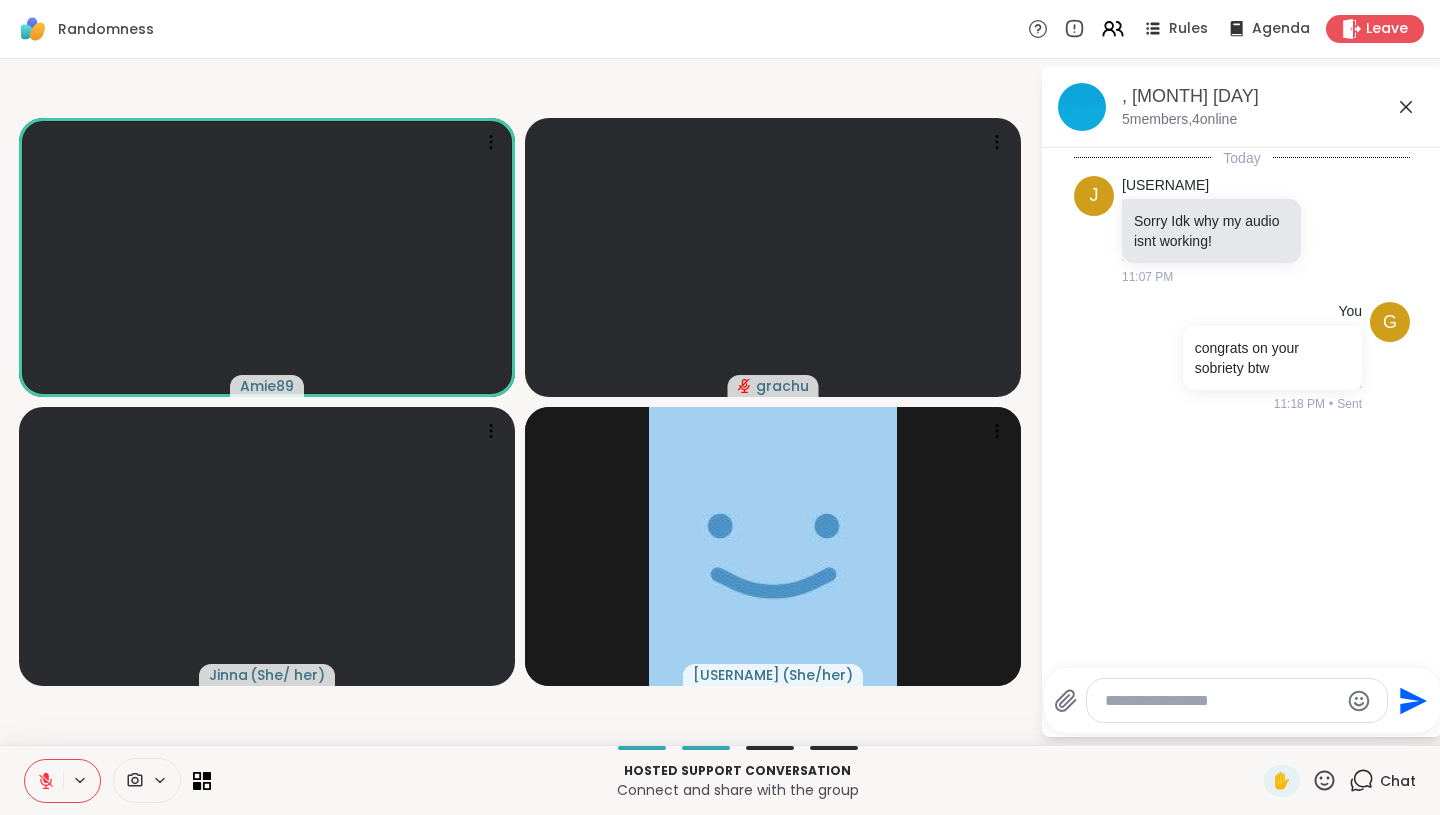 click 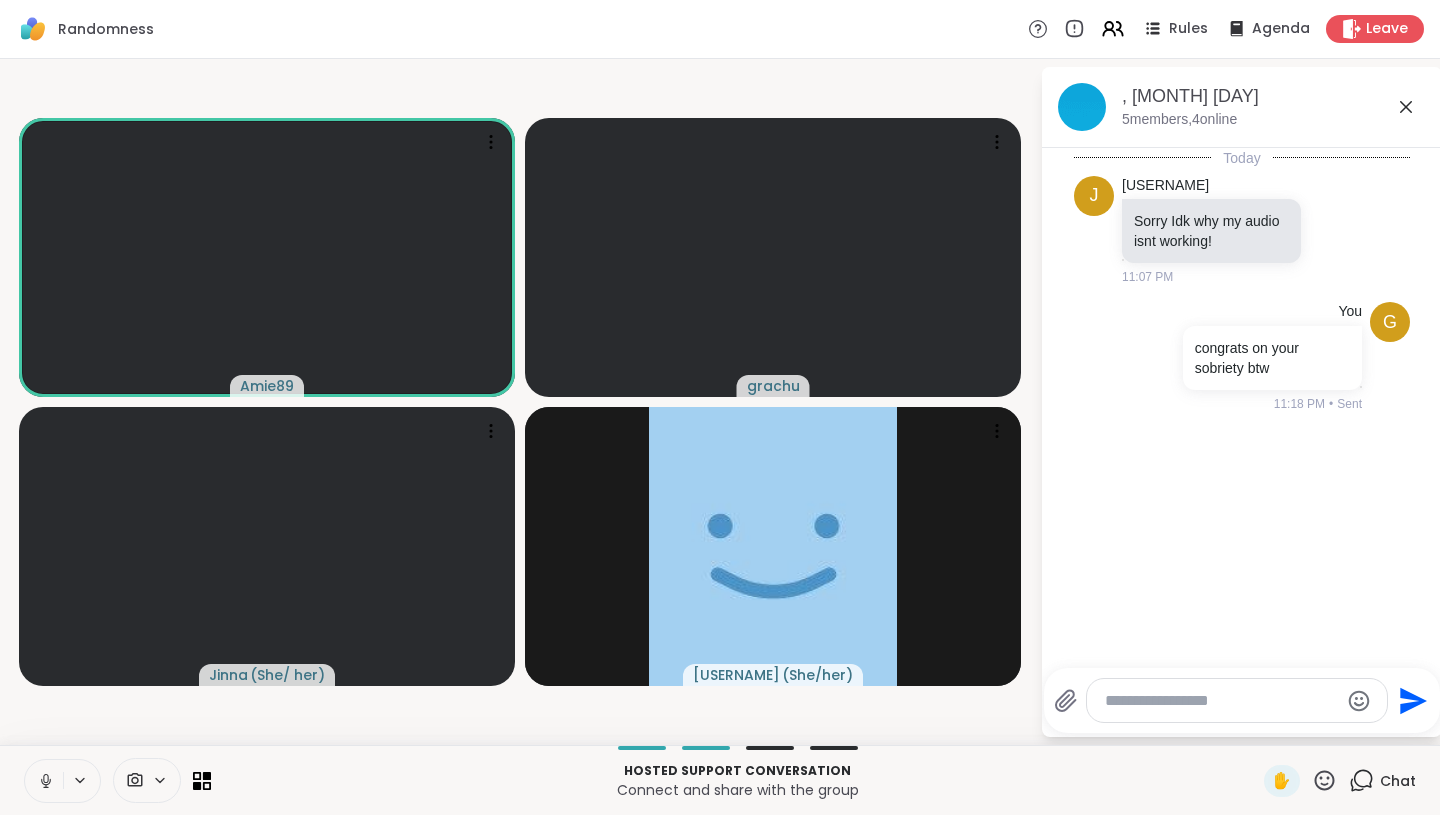 click 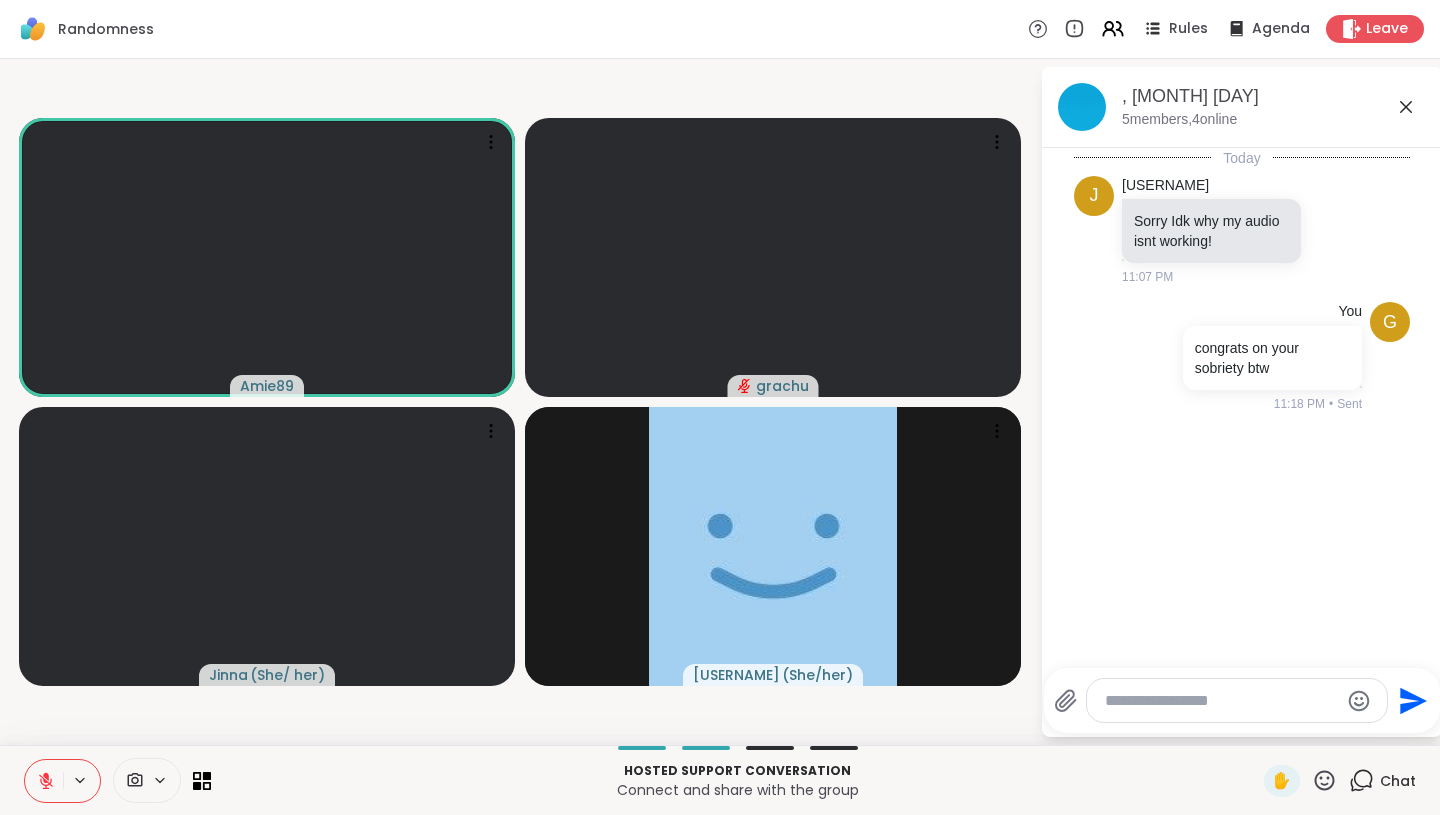 click 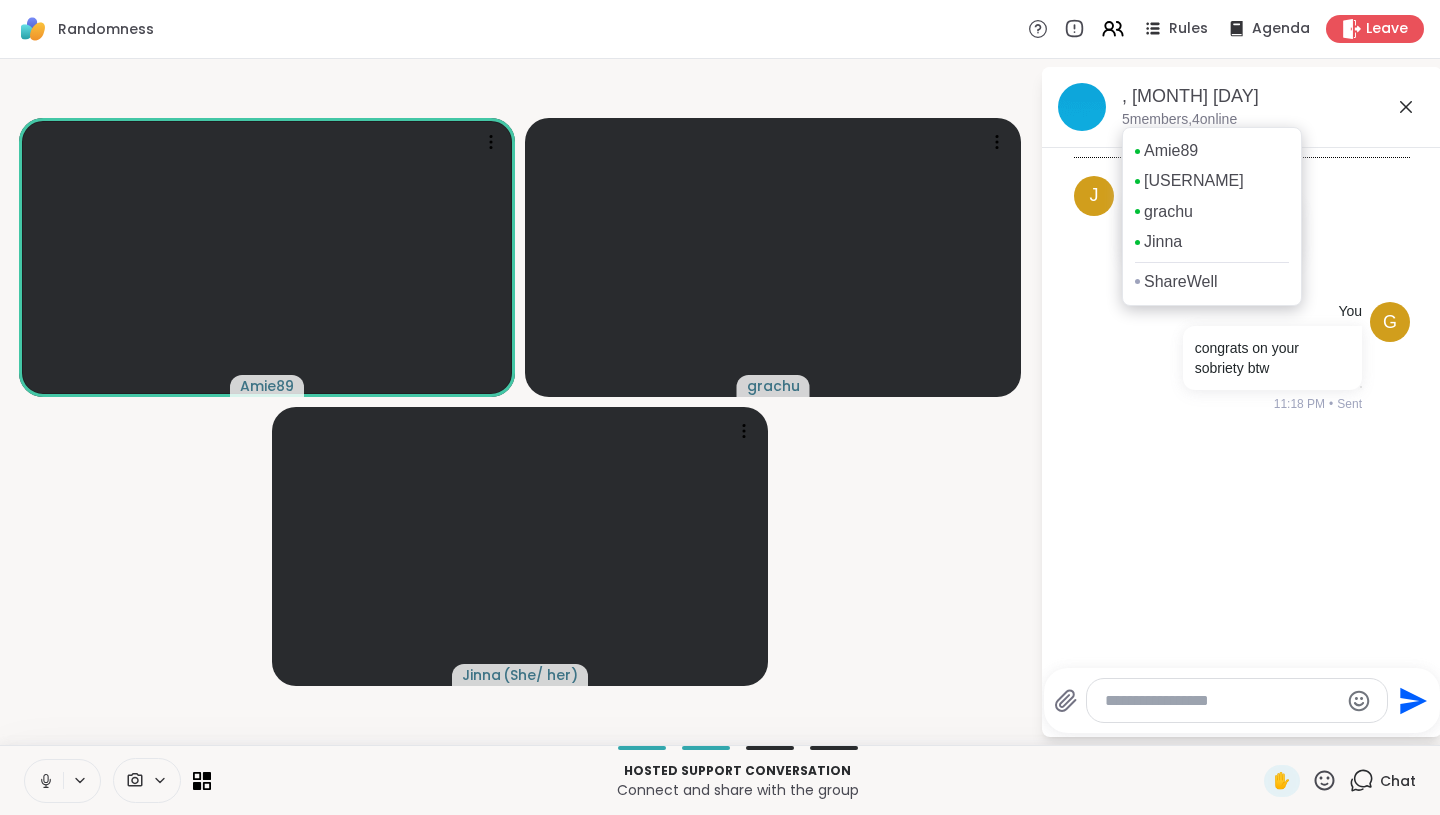 click on "5  members,  4  online" at bounding box center (1179, 120) 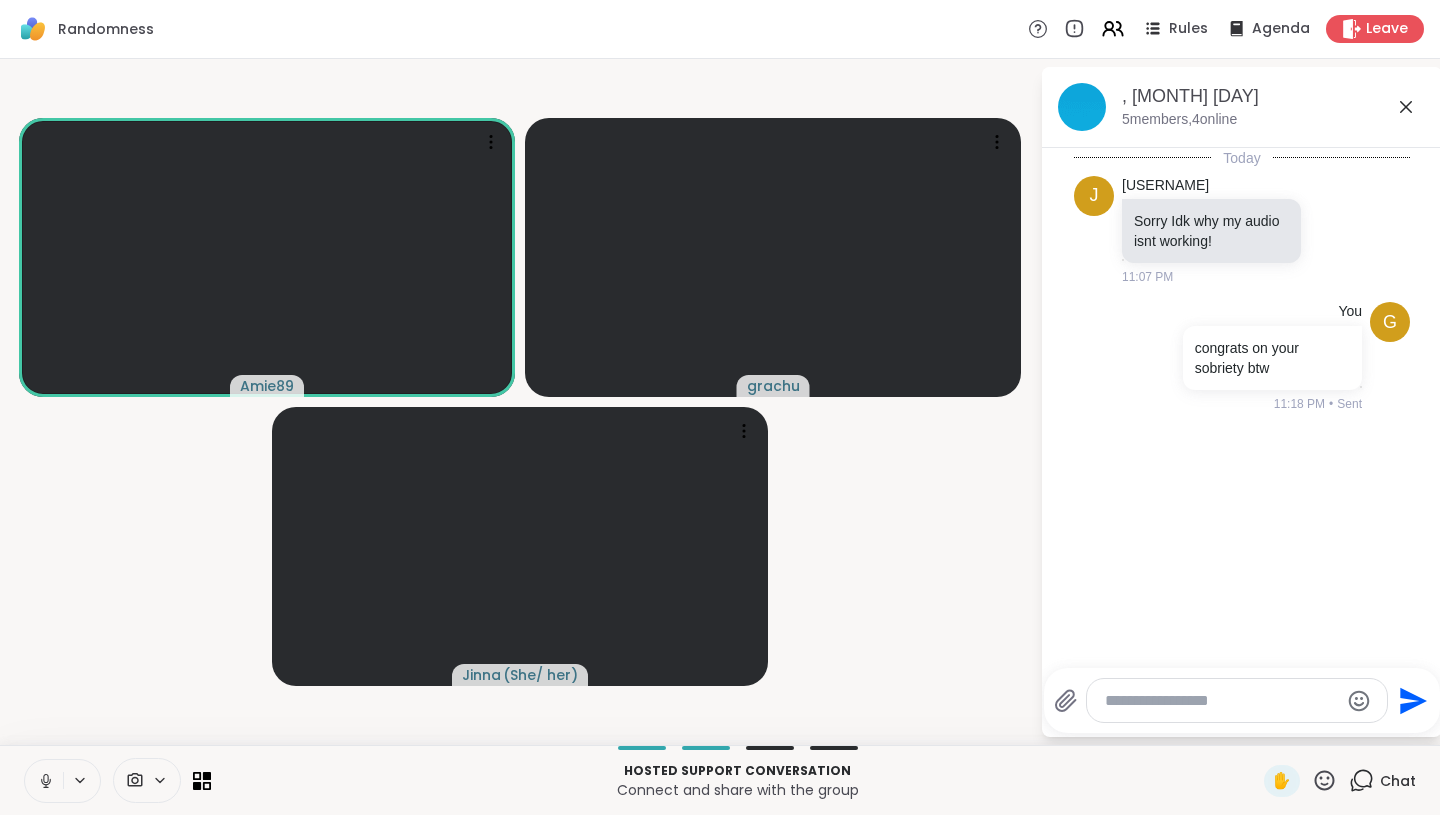 click on "Today J Joy_aloha Sorry Idk why my audio isnt working! 11:07 PM g You congrats on your sobriety btw amie 11:18 PM • Sent" at bounding box center (1242, 402) 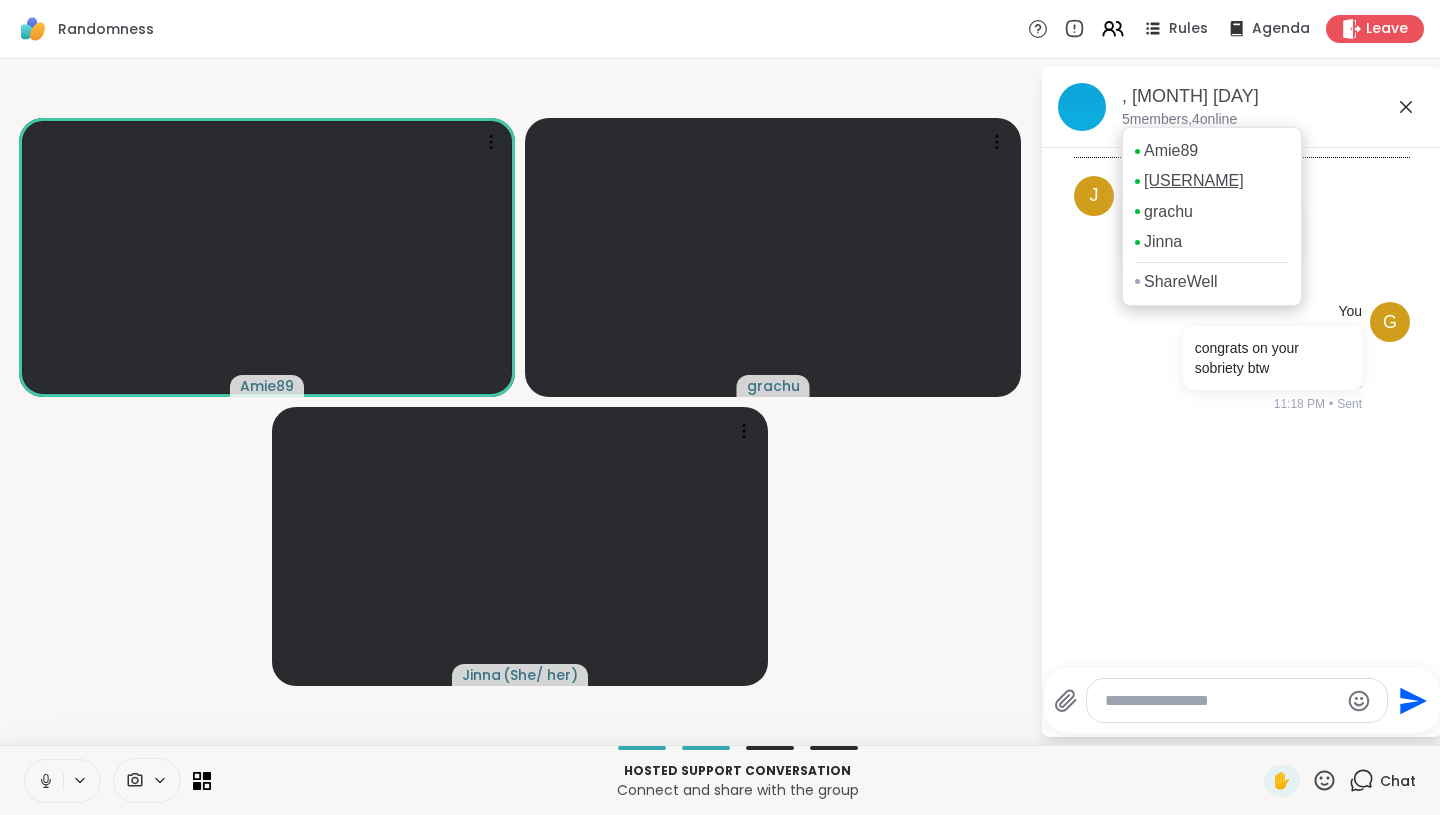click on "Joy_aloha" at bounding box center (1194, 181) 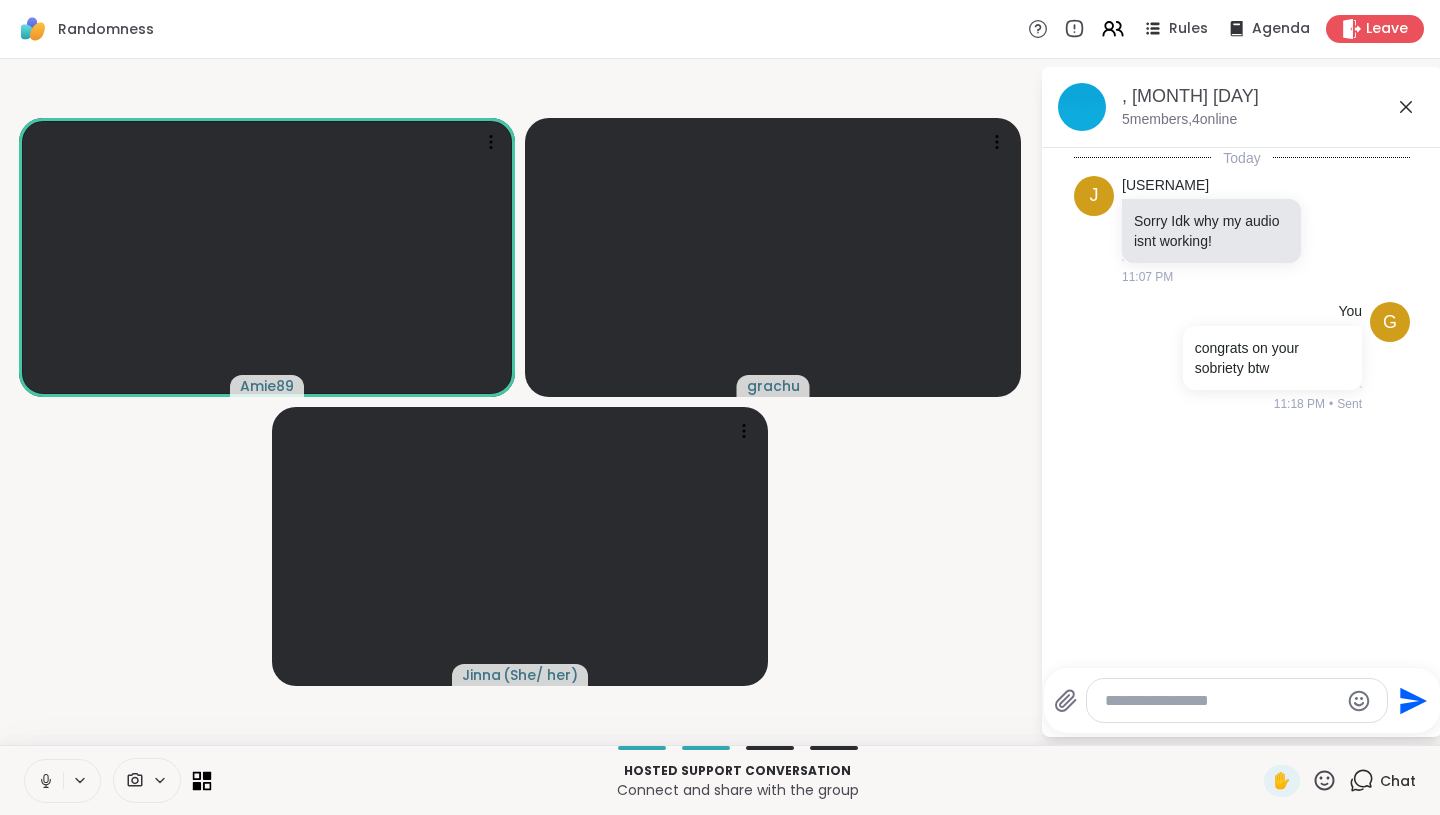 click 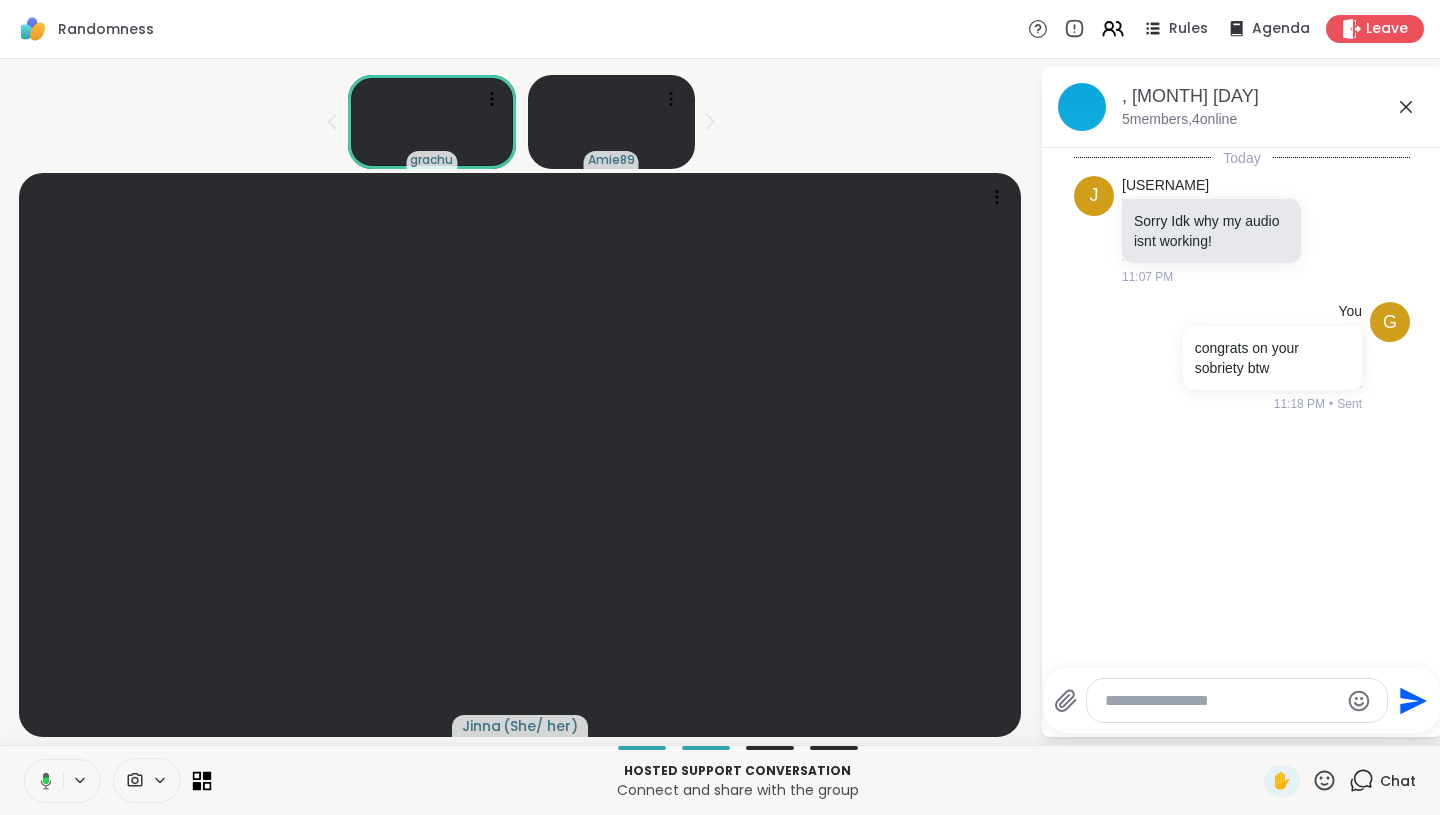 click 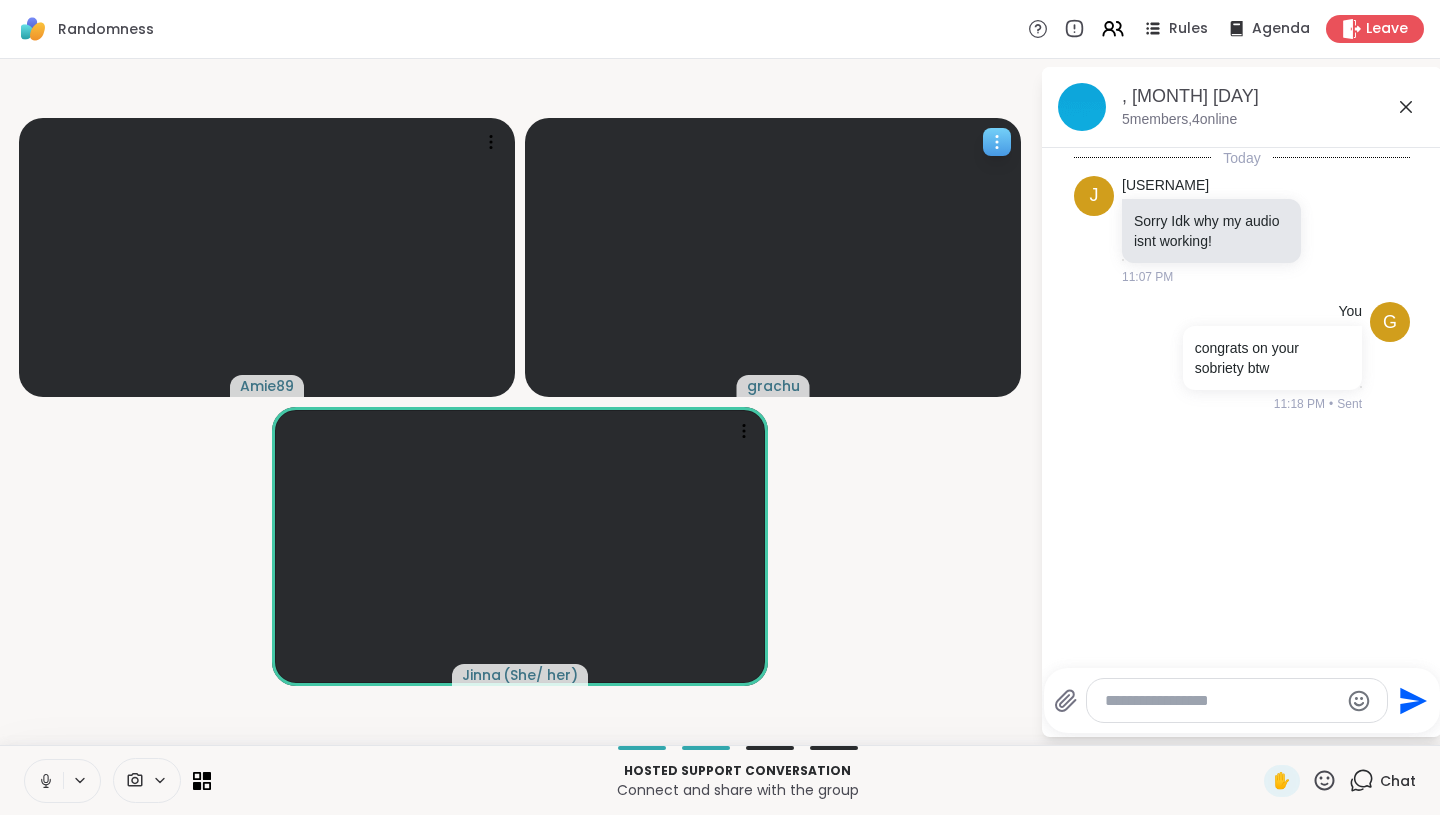 click at bounding box center (773, 257) 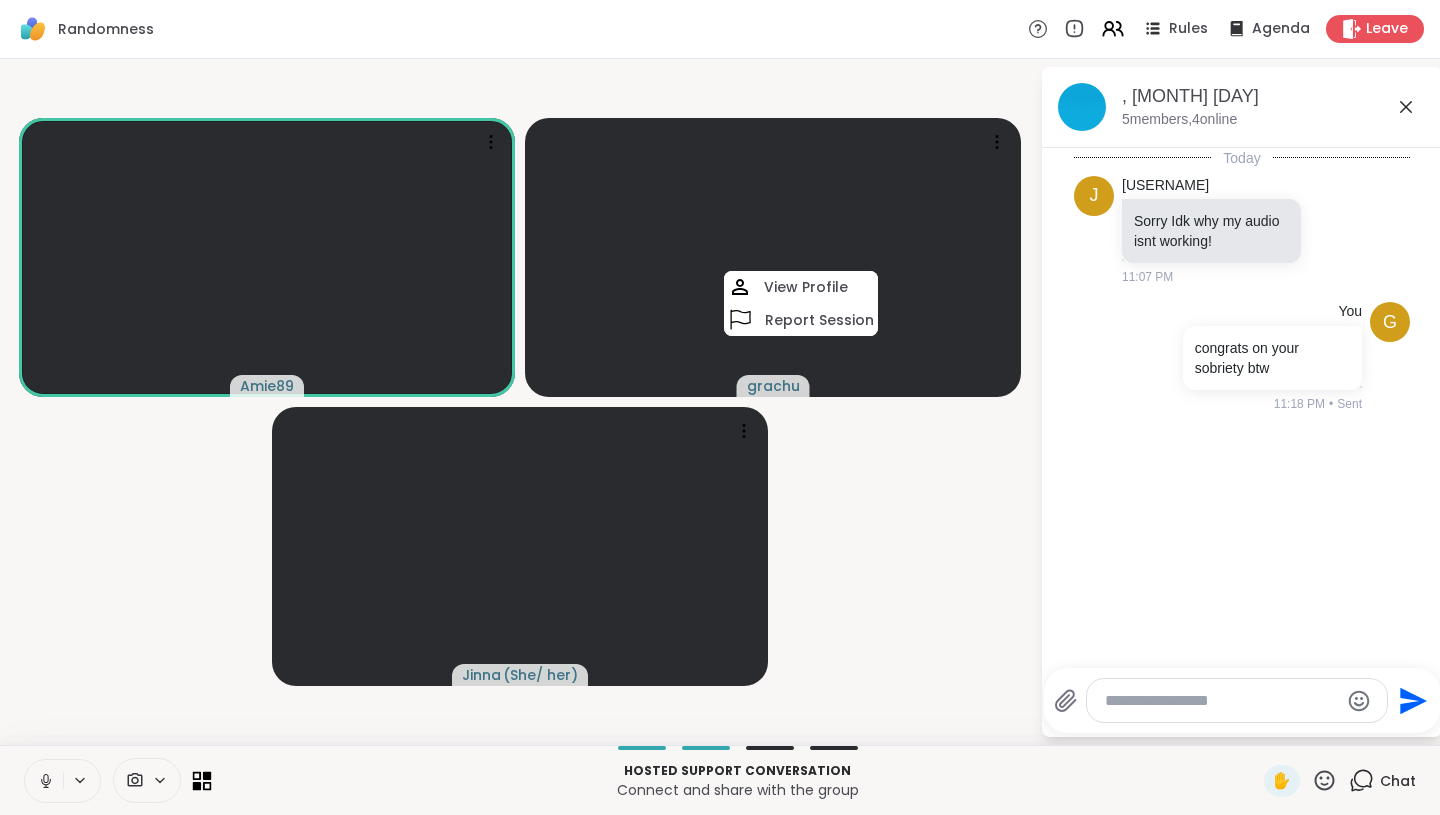 click 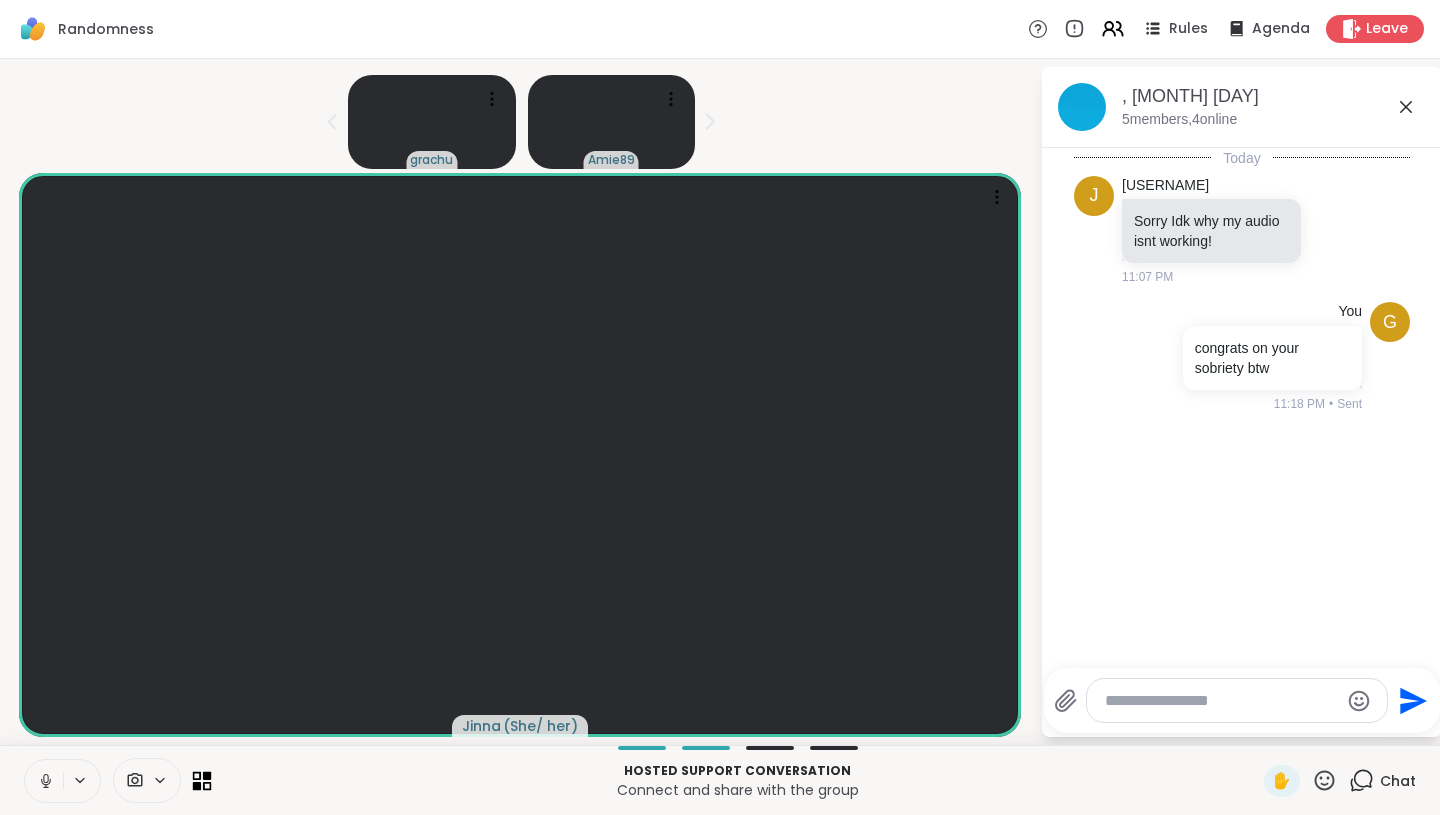 click 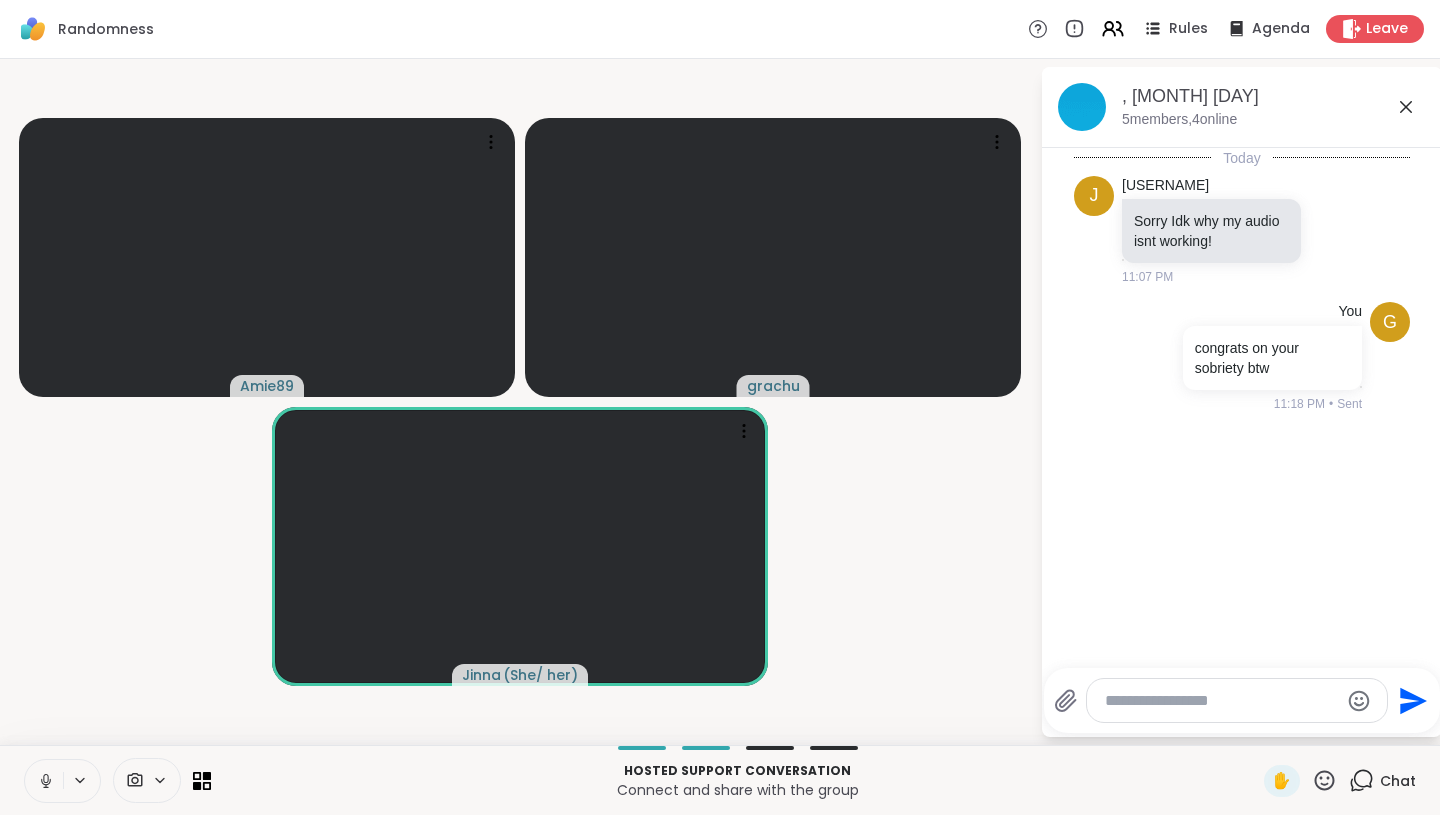 click at bounding box center [117, 780] 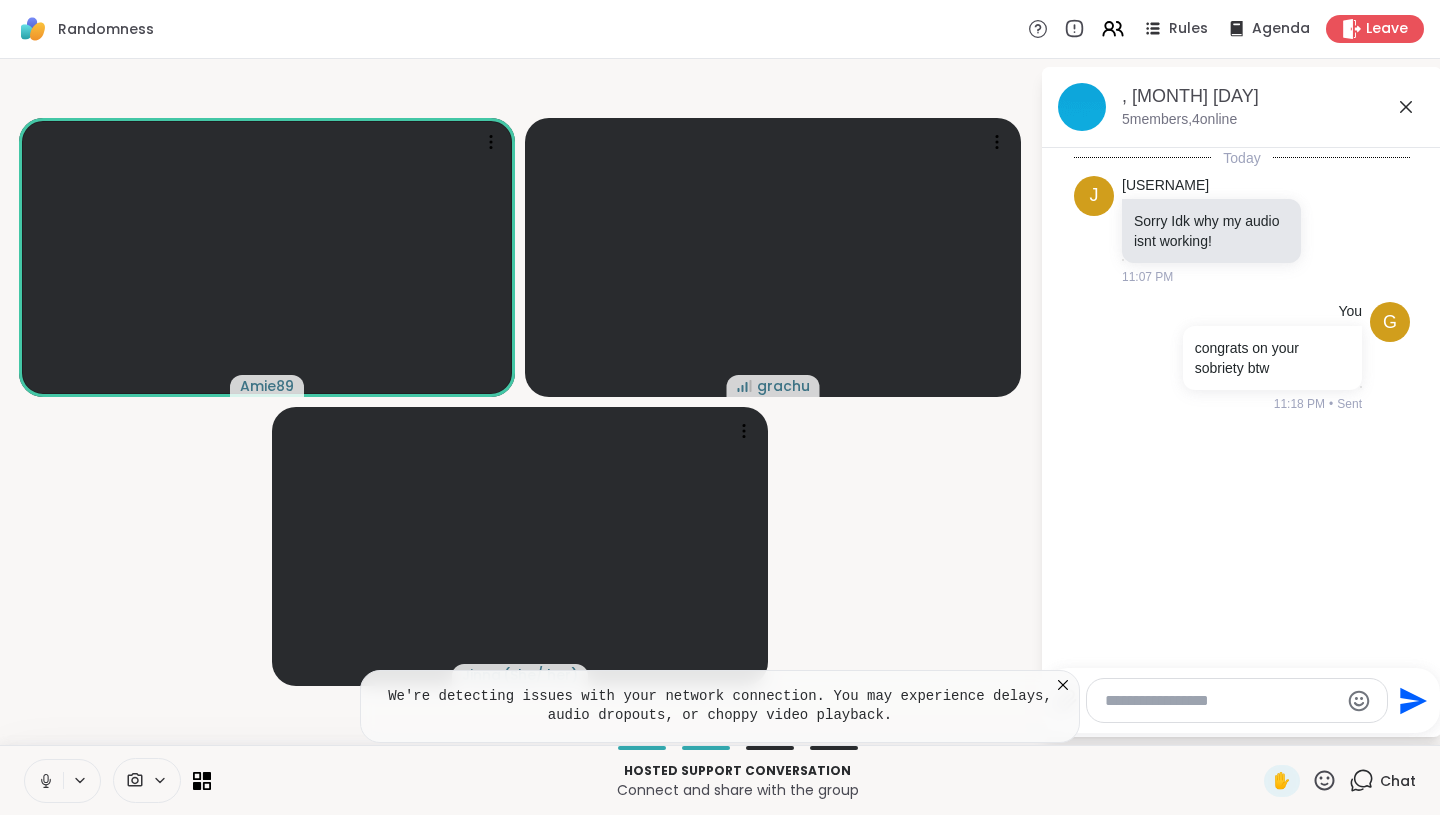 click at bounding box center [44, 781] 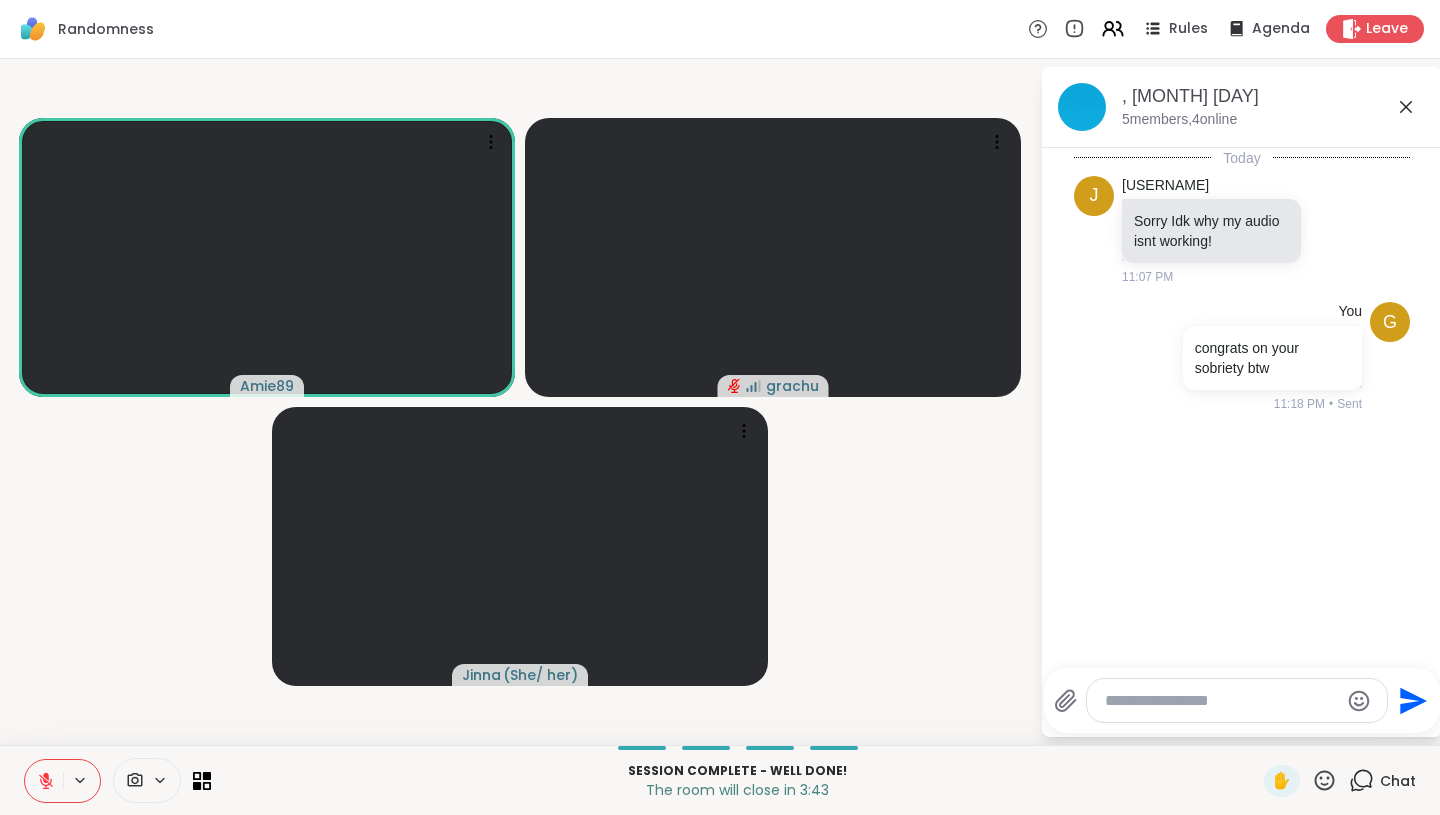 click 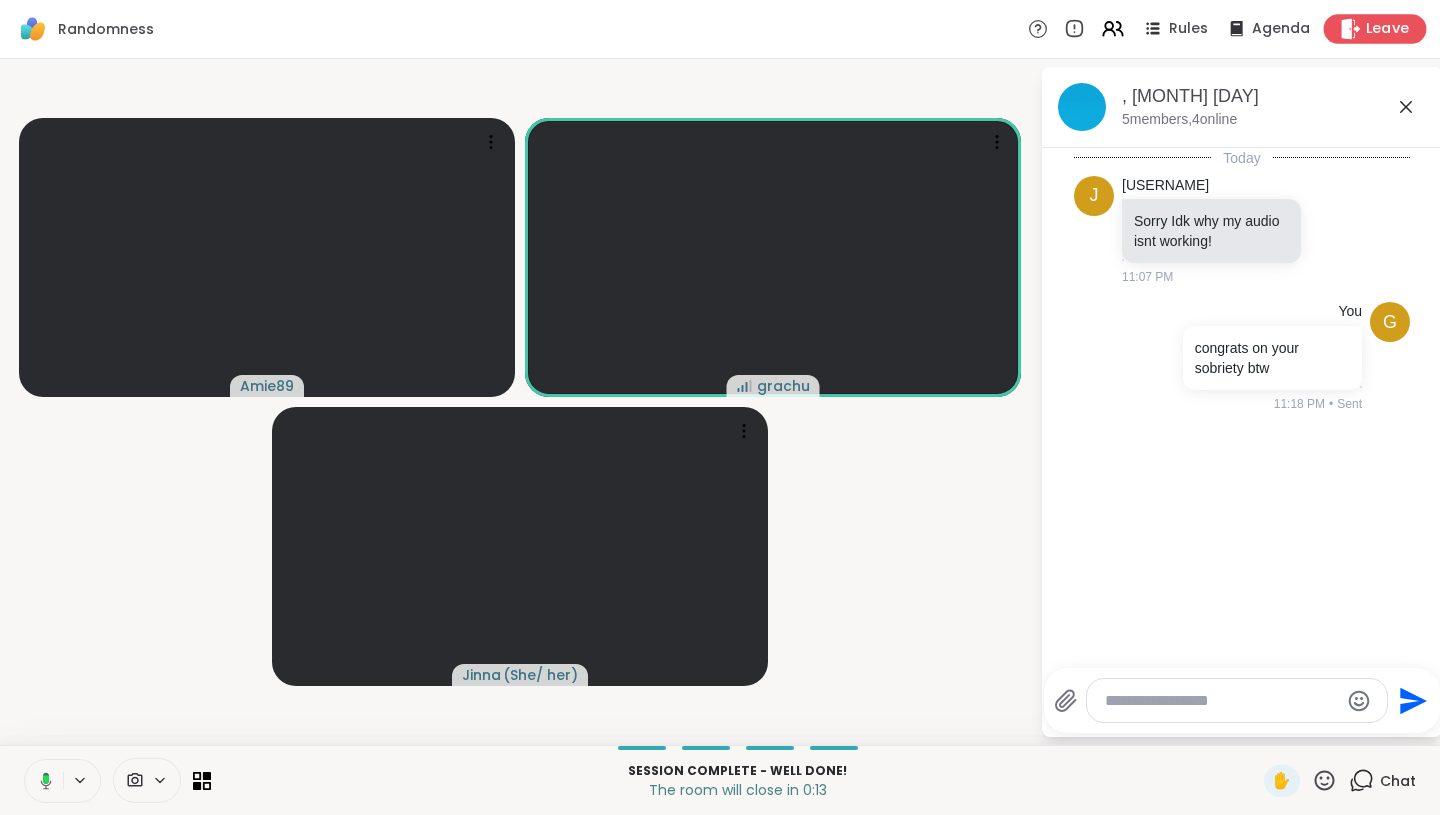 click on "Leave" at bounding box center [1388, 29] 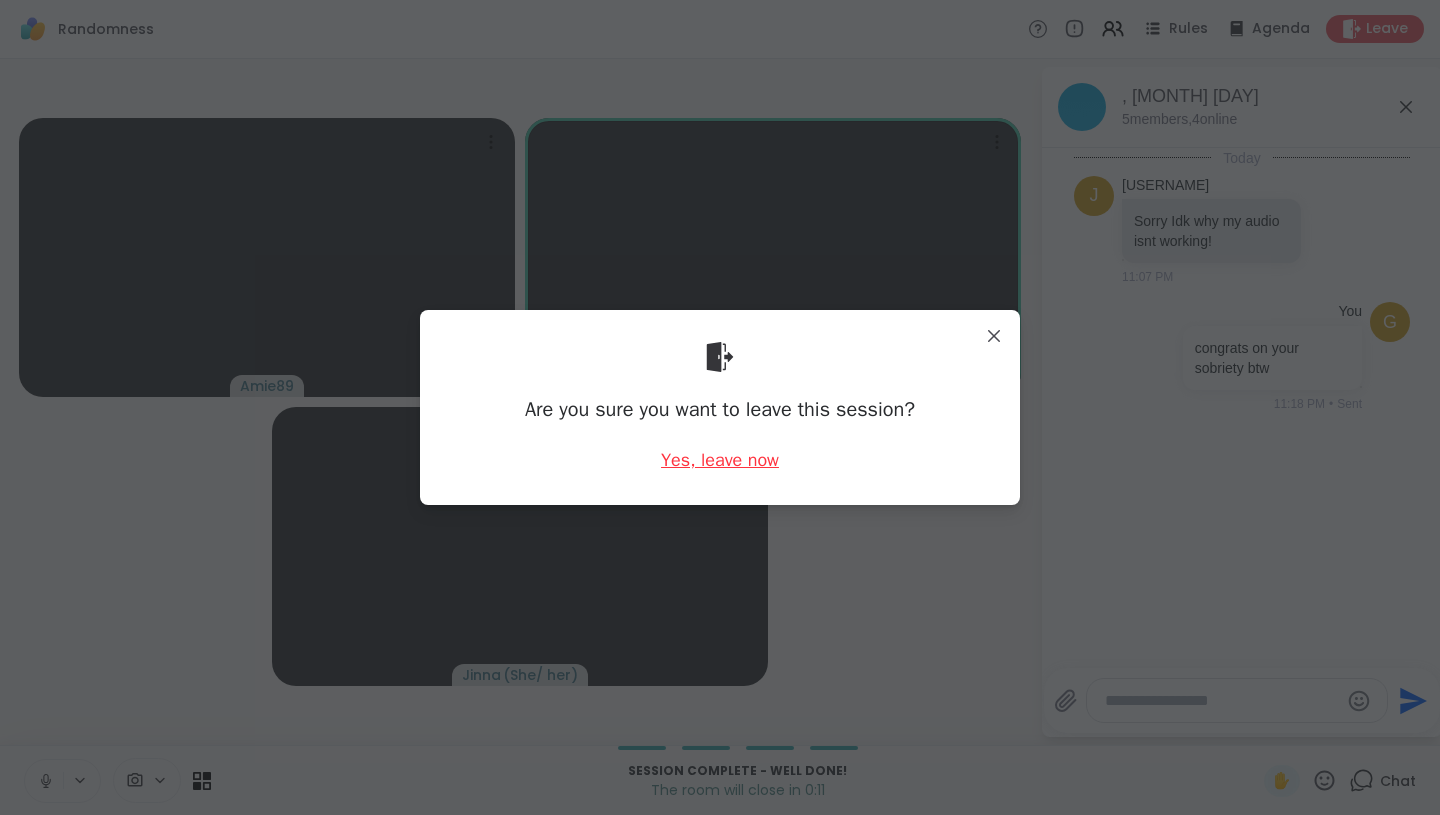click on "Yes, leave now" at bounding box center (720, 460) 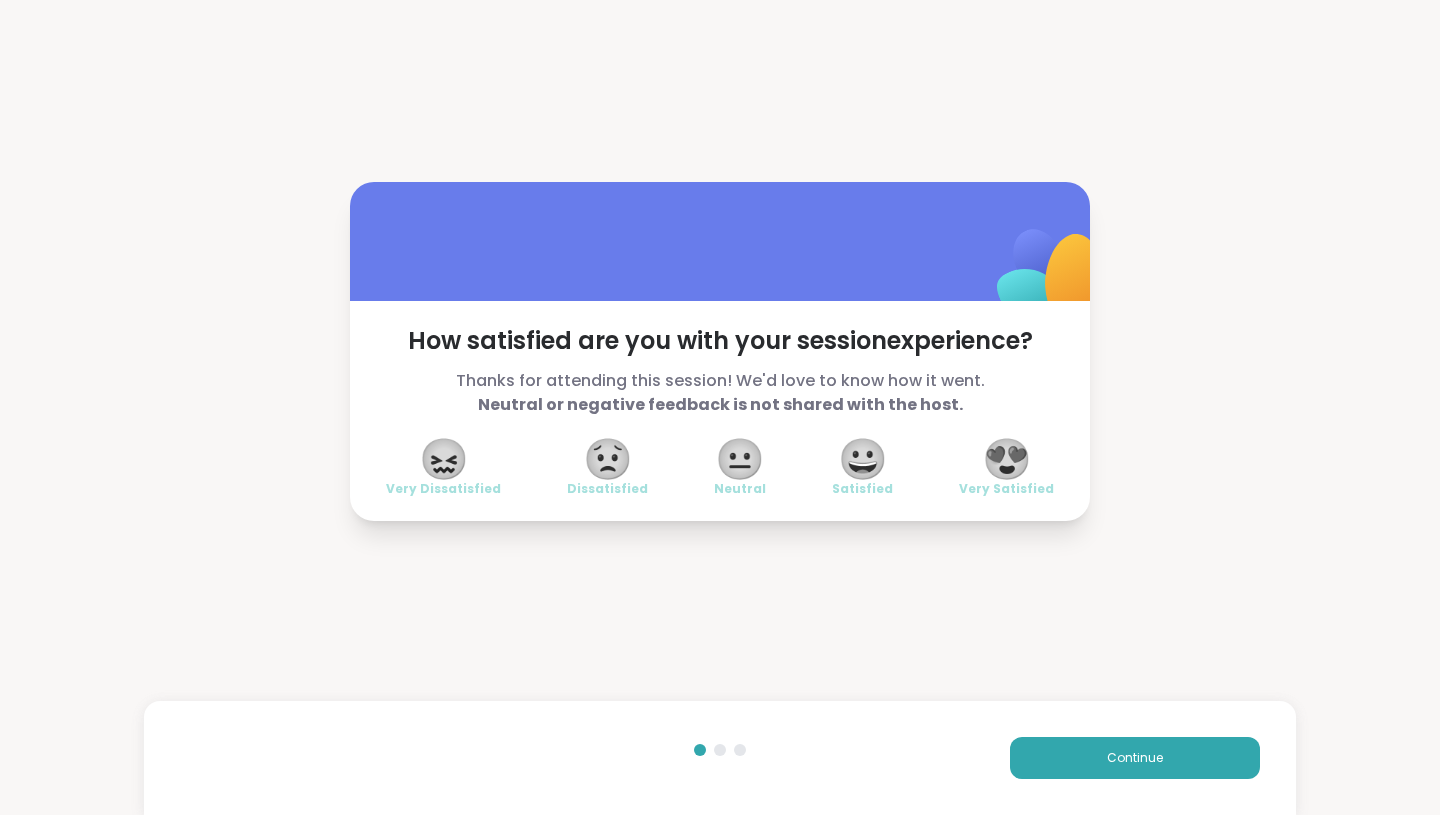 click on "😍 Very Satisfied" at bounding box center [1006, 469] 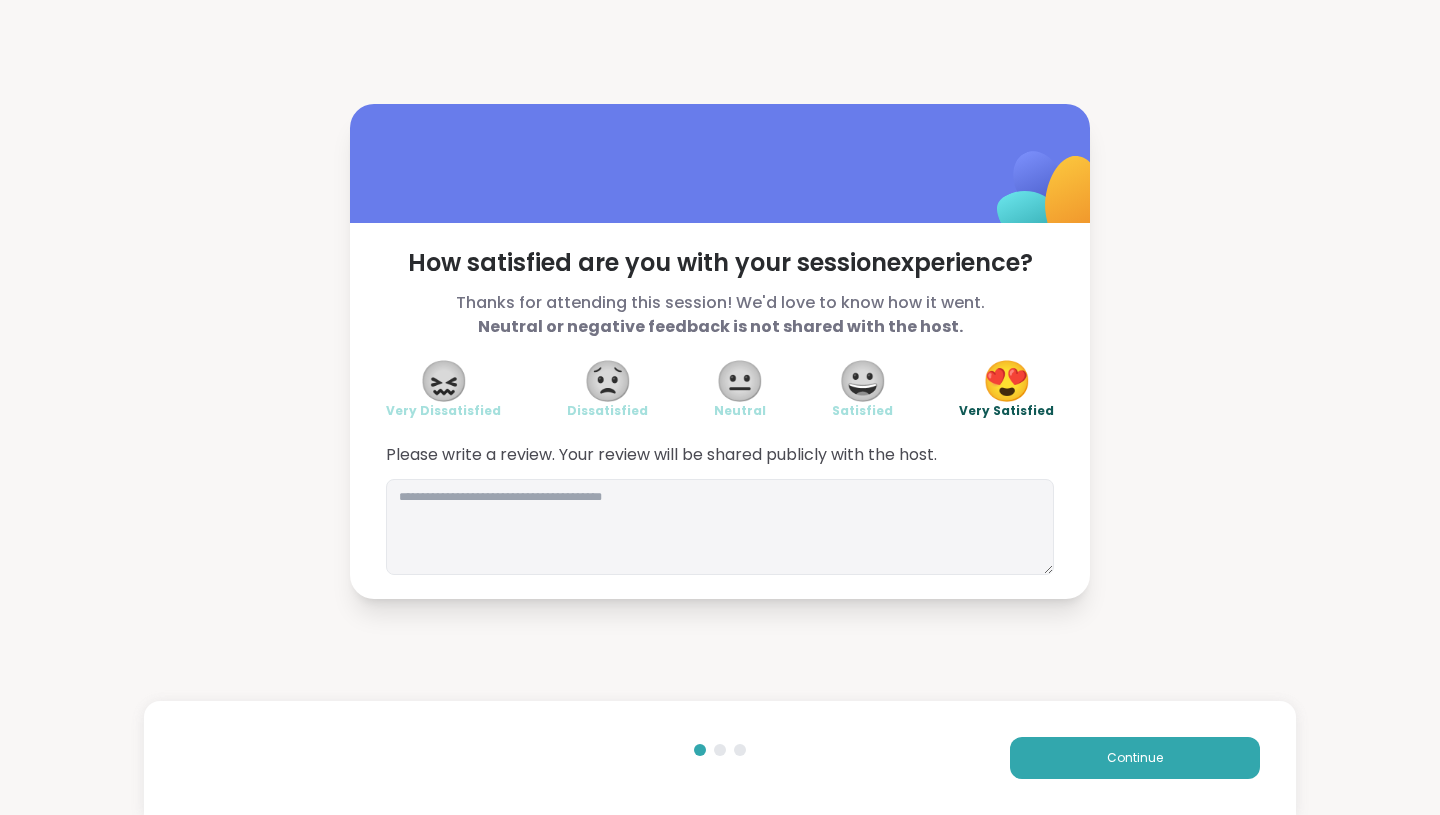 click on "Please write a review. Your review will be shared publicly with the host." at bounding box center (720, 455) 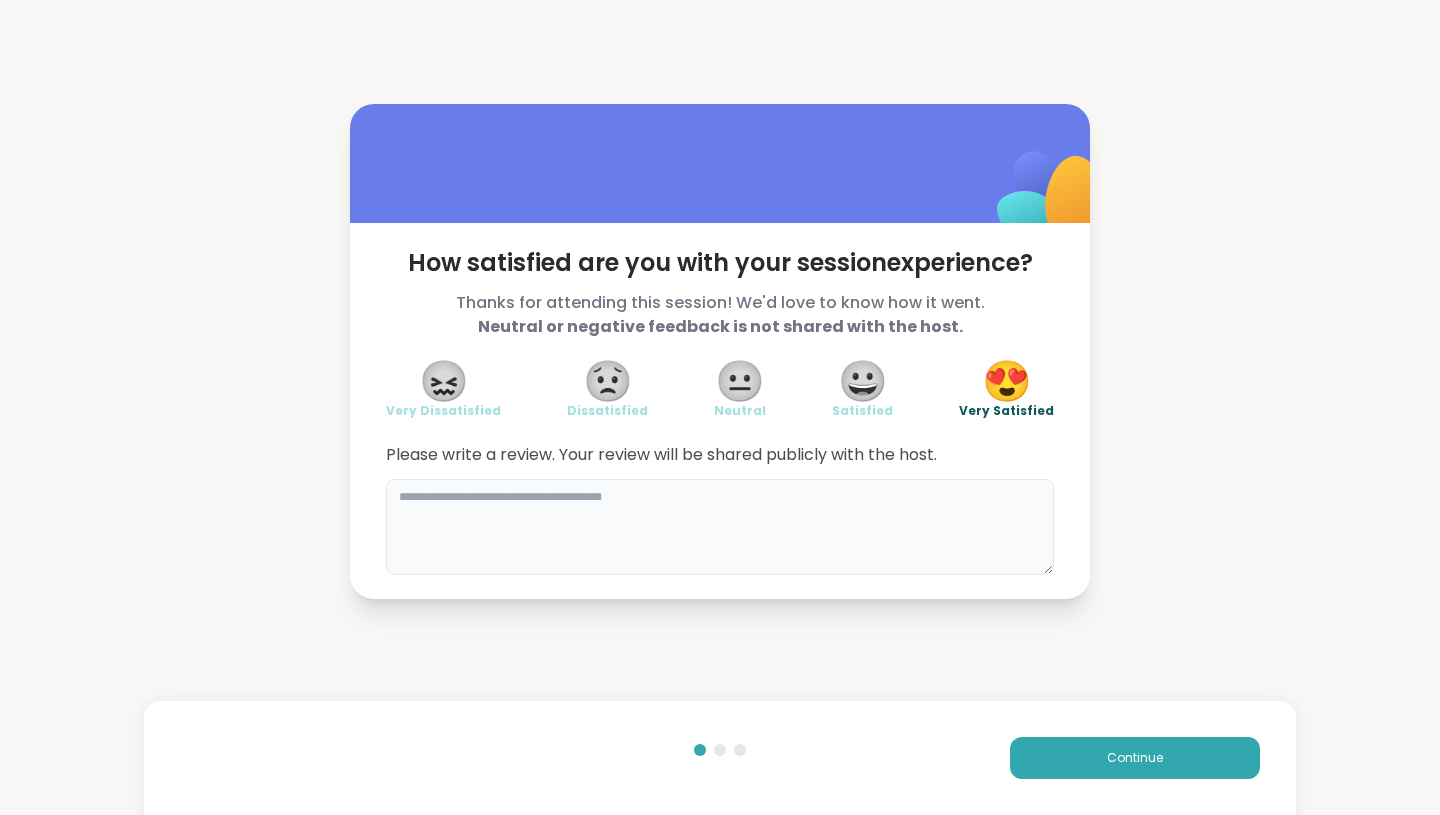 click at bounding box center [720, 527] 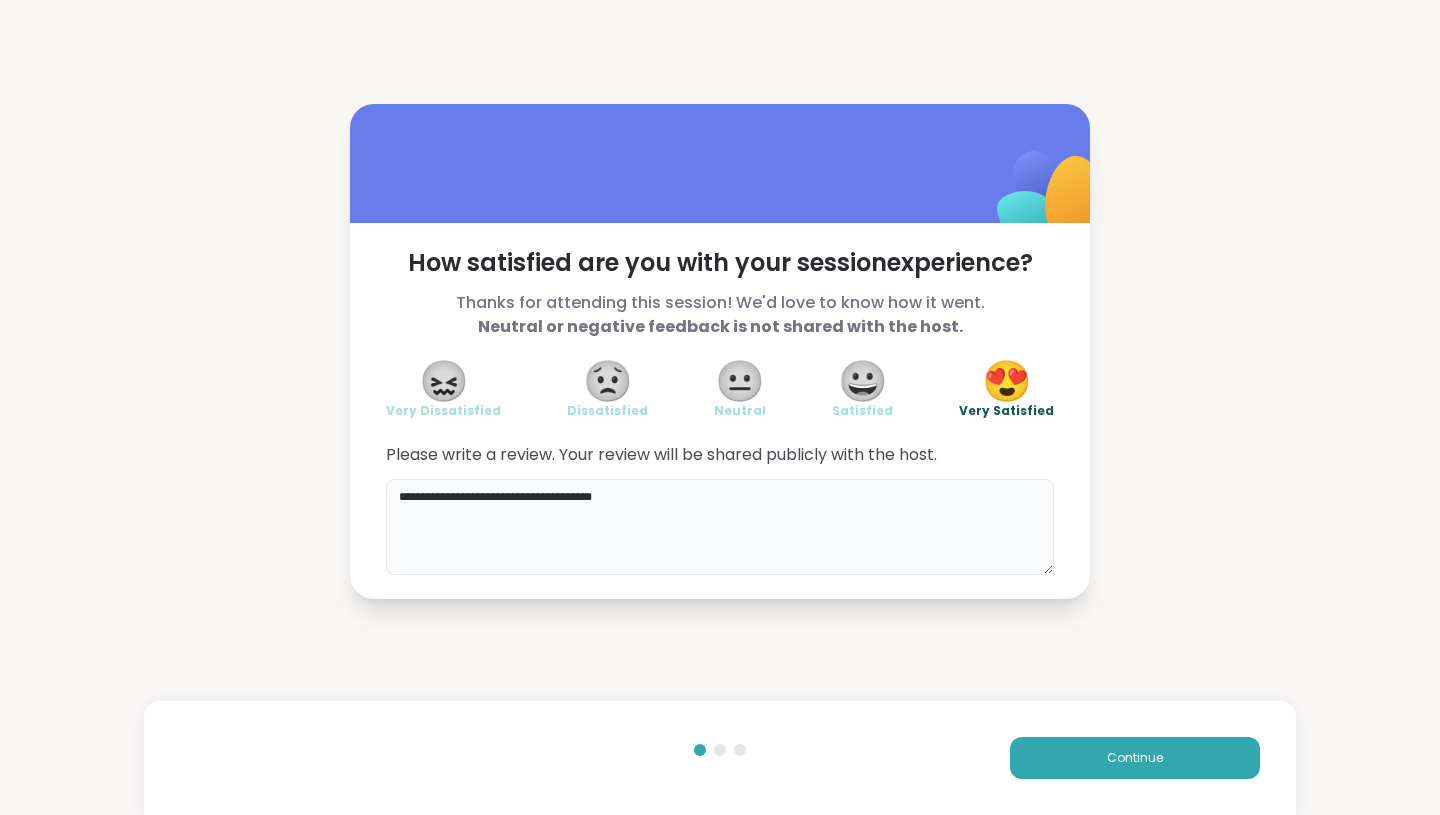type on "**********" 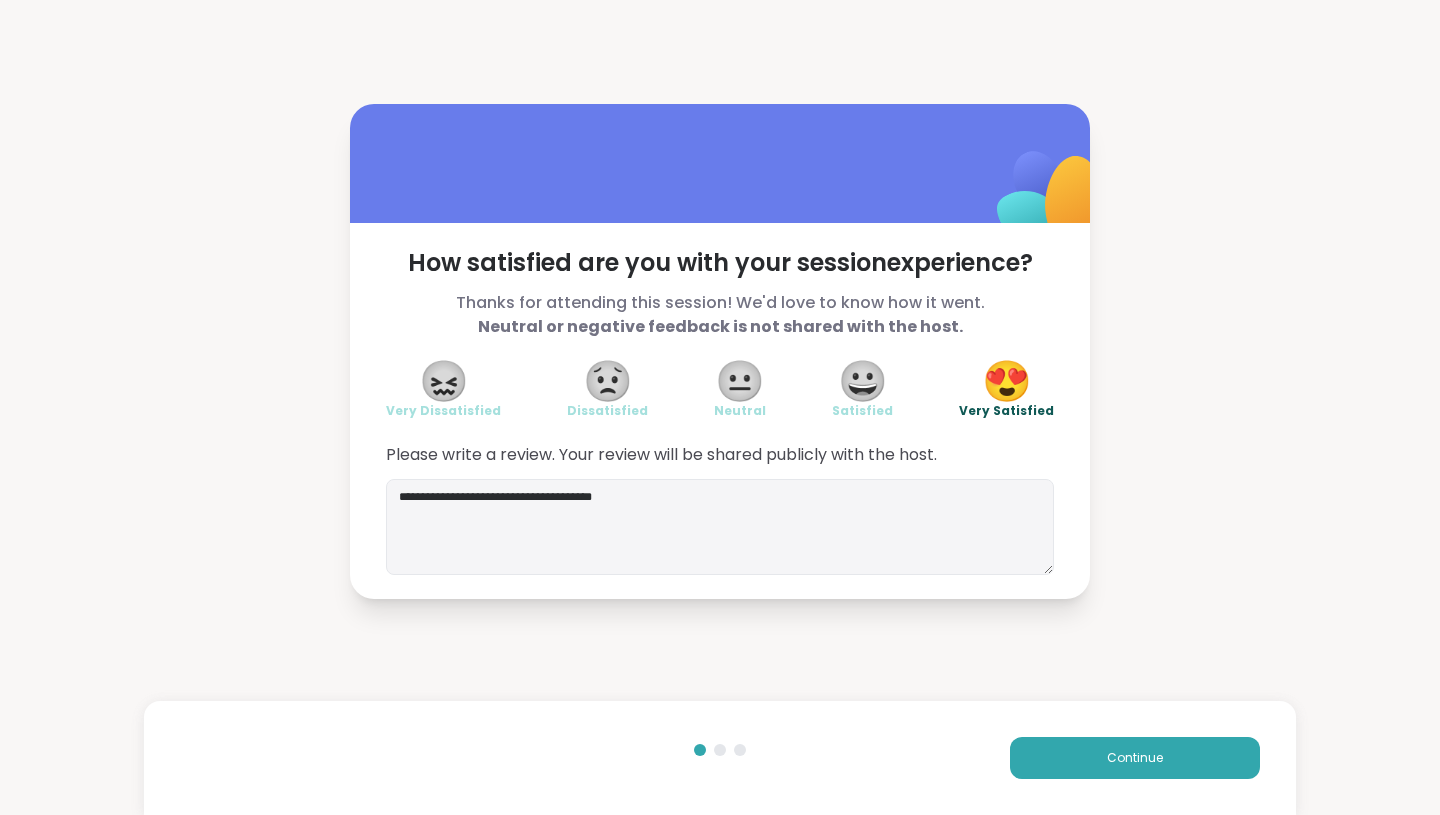 click on "Continue" at bounding box center [720, 758] 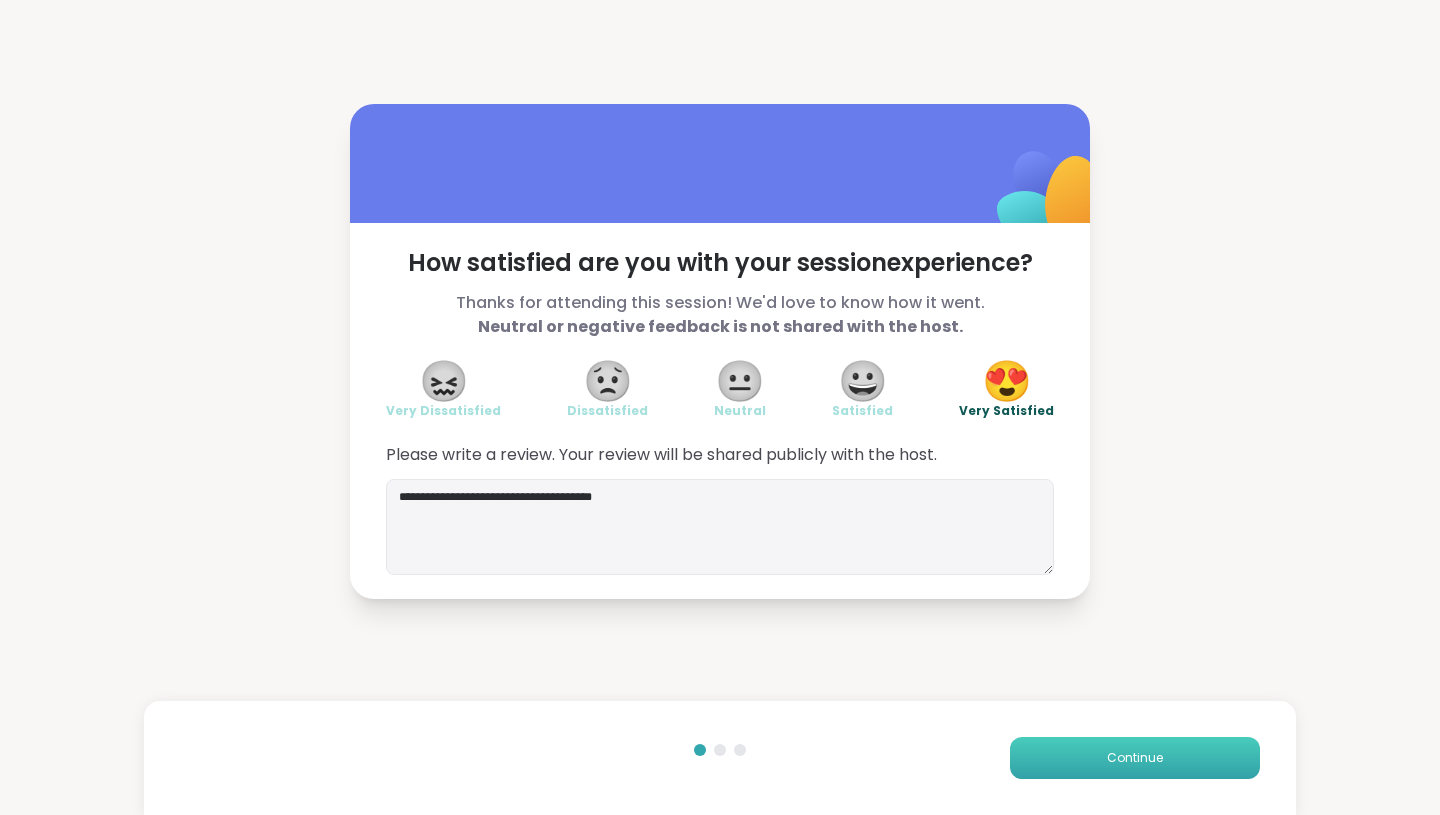 click on "Continue" at bounding box center (1135, 758) 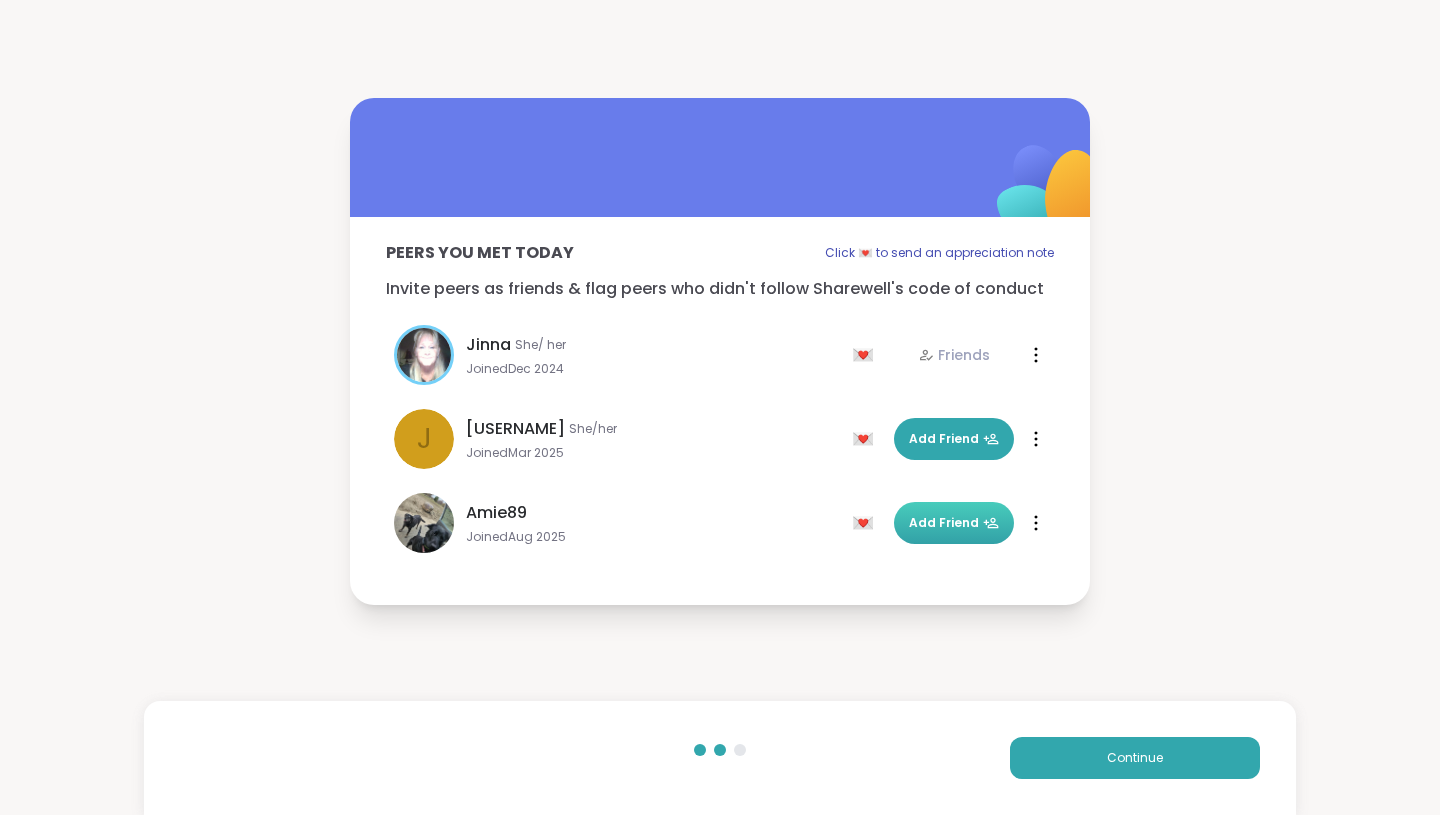 click on "Add Friend" at bounding box center (954, 523) 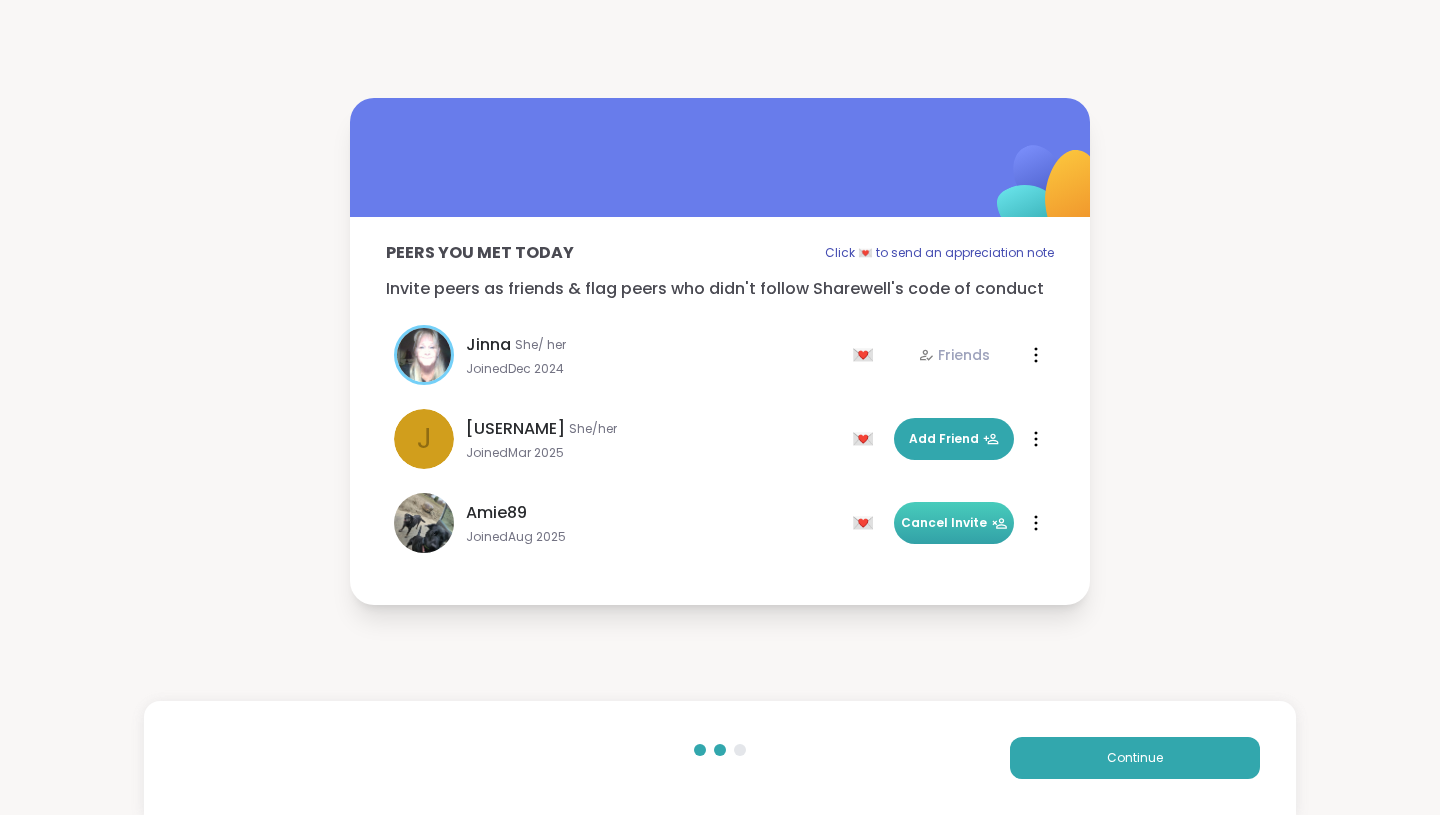 click on "Peers you met today Click 💌 to send an appreciation note Invite peers as friends & flag peers who didn't follow Sharewell's code of conduct Click 💌 to send an appreciation note Jinna She/ her Joined  Dec 2024 💌  Friends 💌  Friends J Joy_aloha She/her Joined  Mar 2025 💌 Add Friend  💌 Add Friend  Amie89 Joined  Aug 2025 💌 Add Friend  💌 Cancel Invite  Continue" at bounding box center [720, 351] 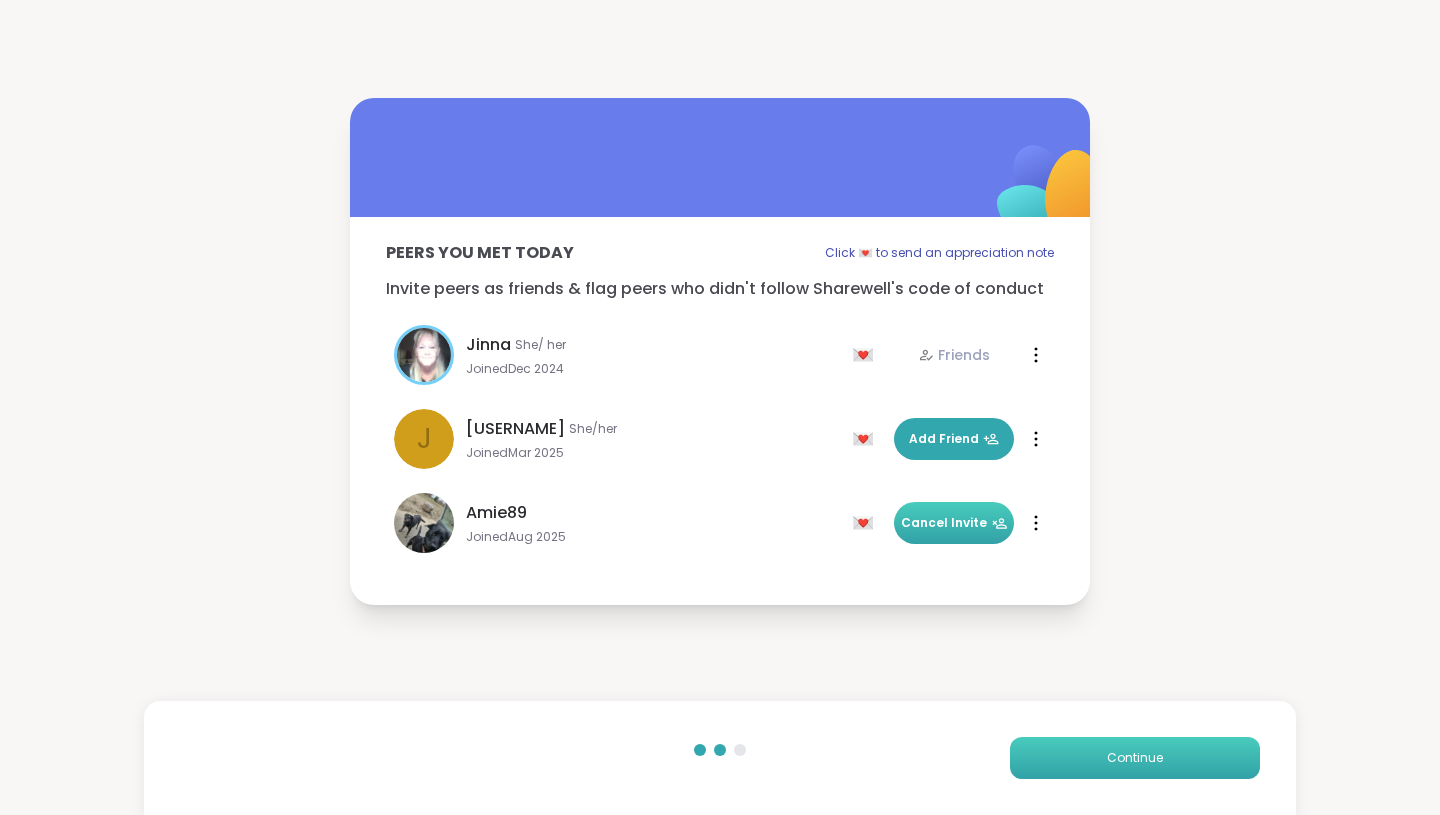 click on "Continue" at bounding box center [1135, 758] 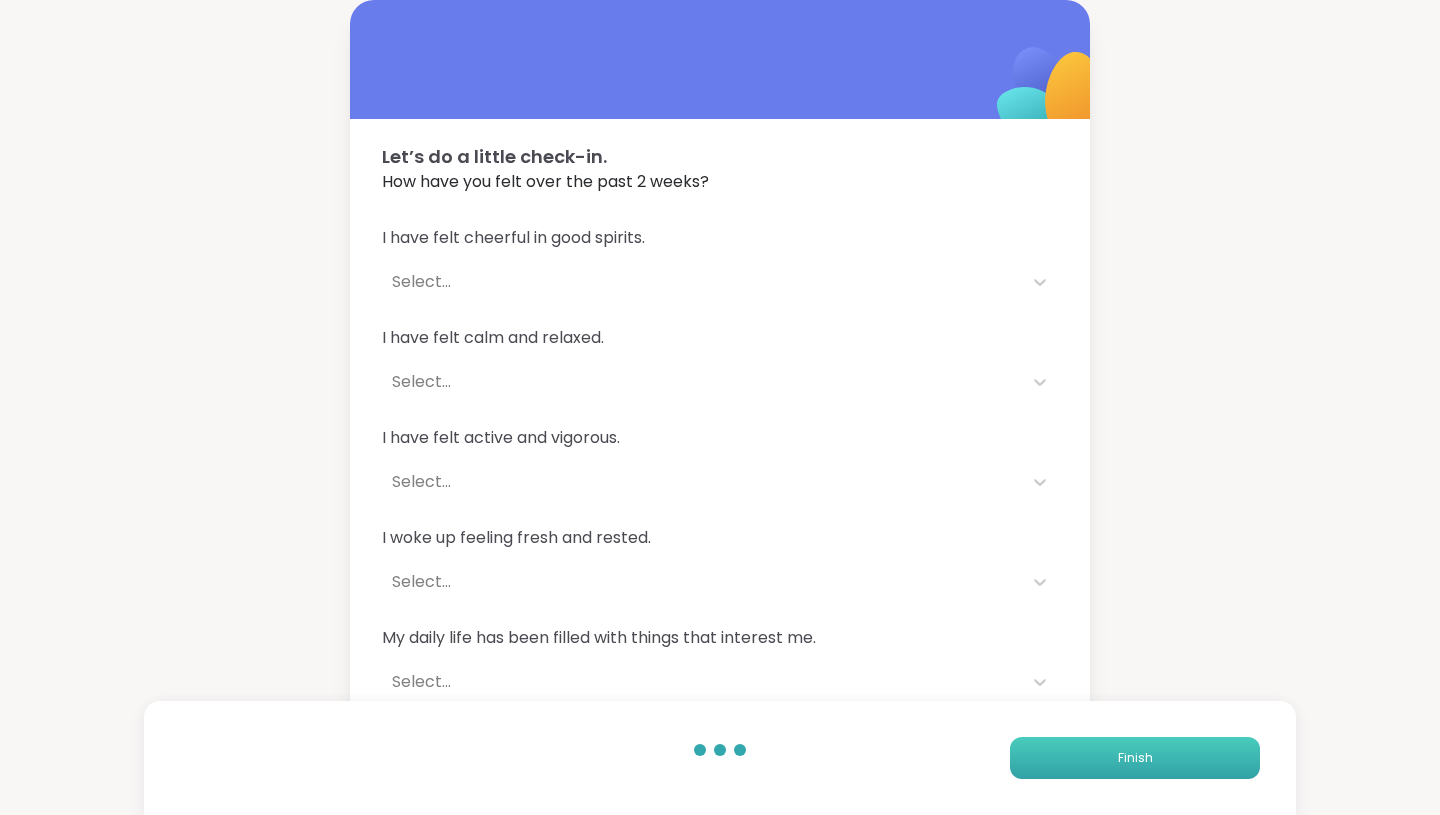 click on "Finish" at bounding box center [1135, 758] 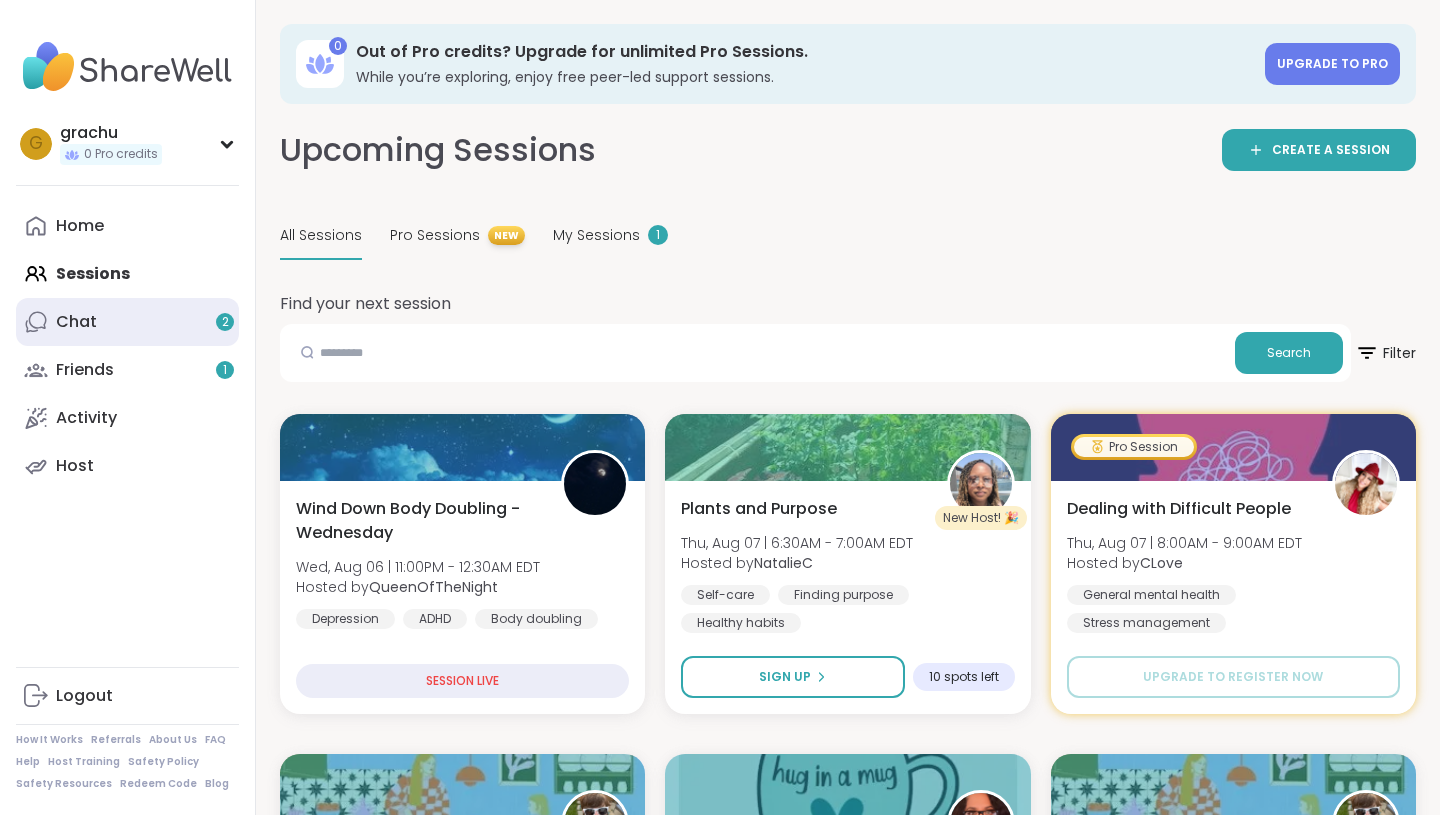 click on "Chat 2" at bounding box center (127, 322) 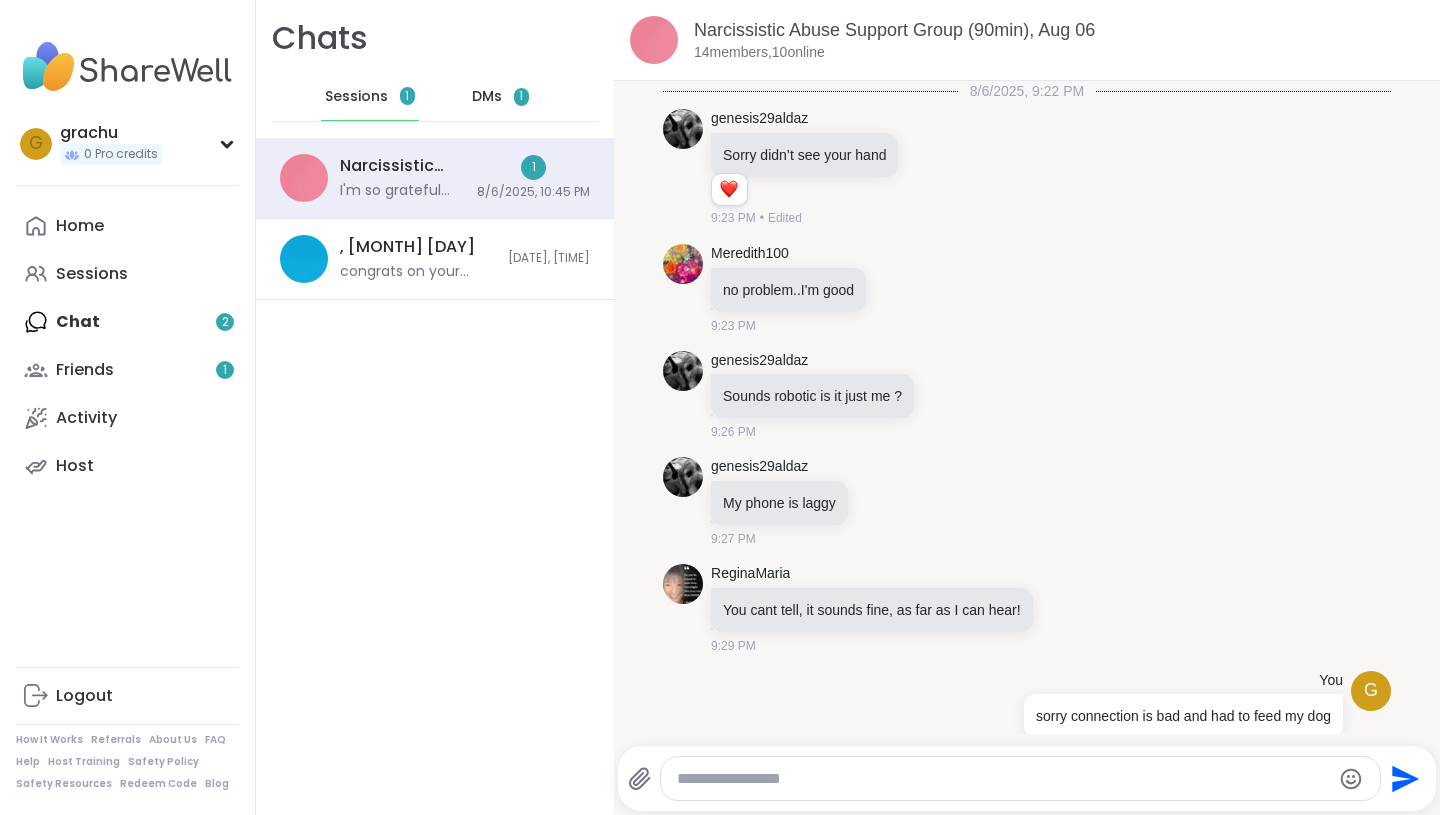 scroll, scrollTop: 1936, scrollLeft: 0, axis: vertical 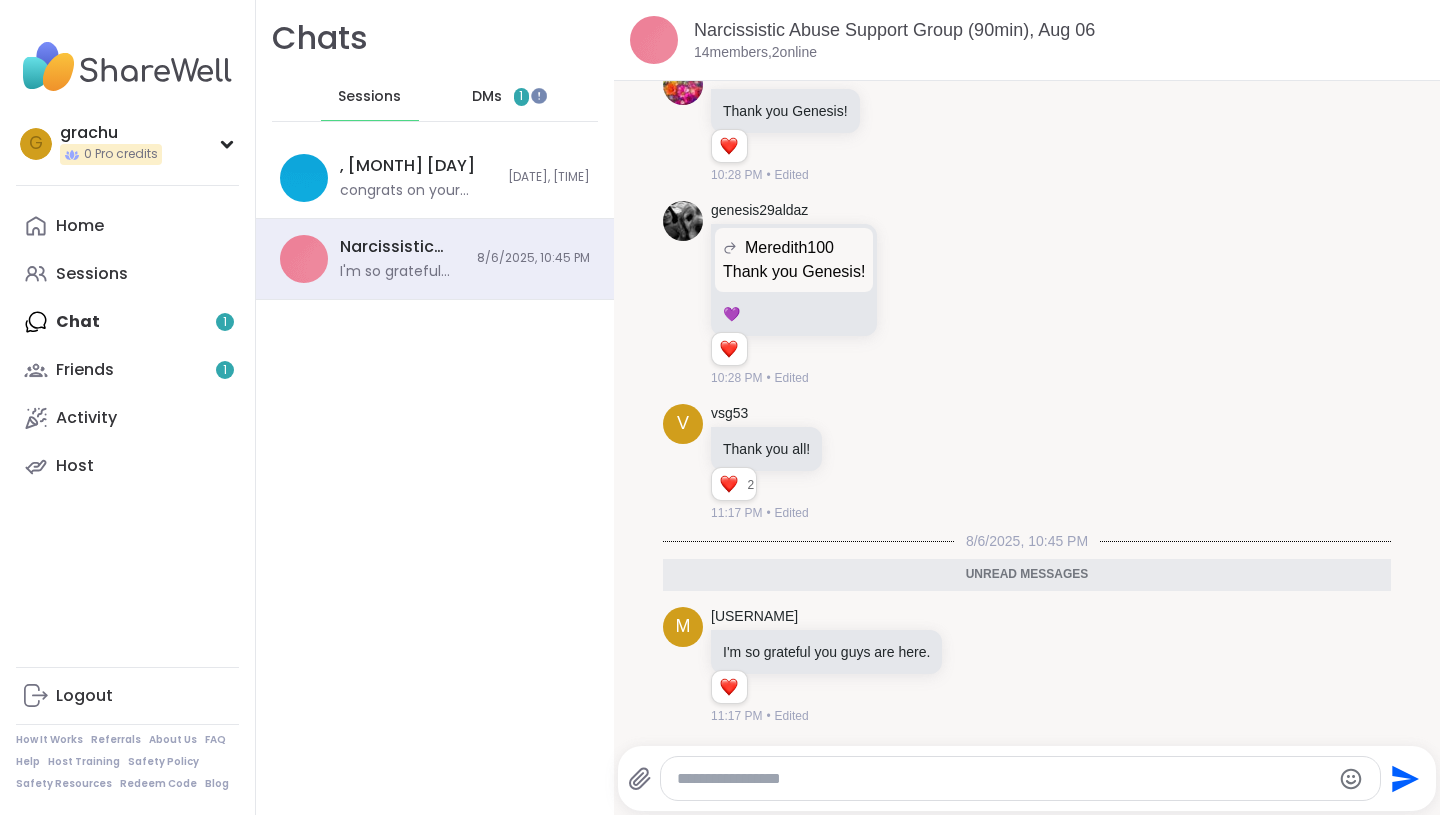click on "DMs 1" at bounding box center (501, 97) 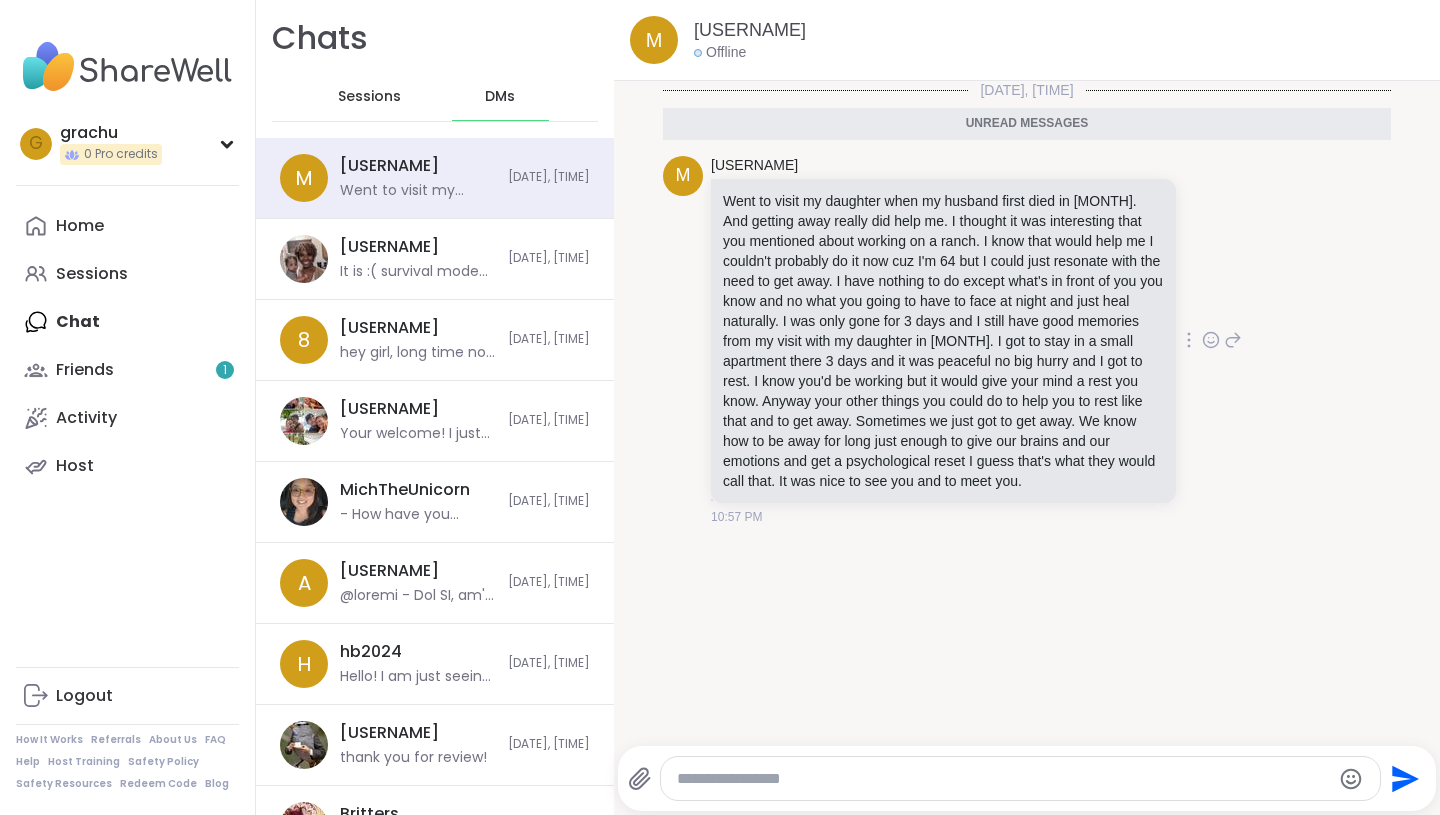 scroll, scrollTop: 0, scrollLeft: 0, axis: both 